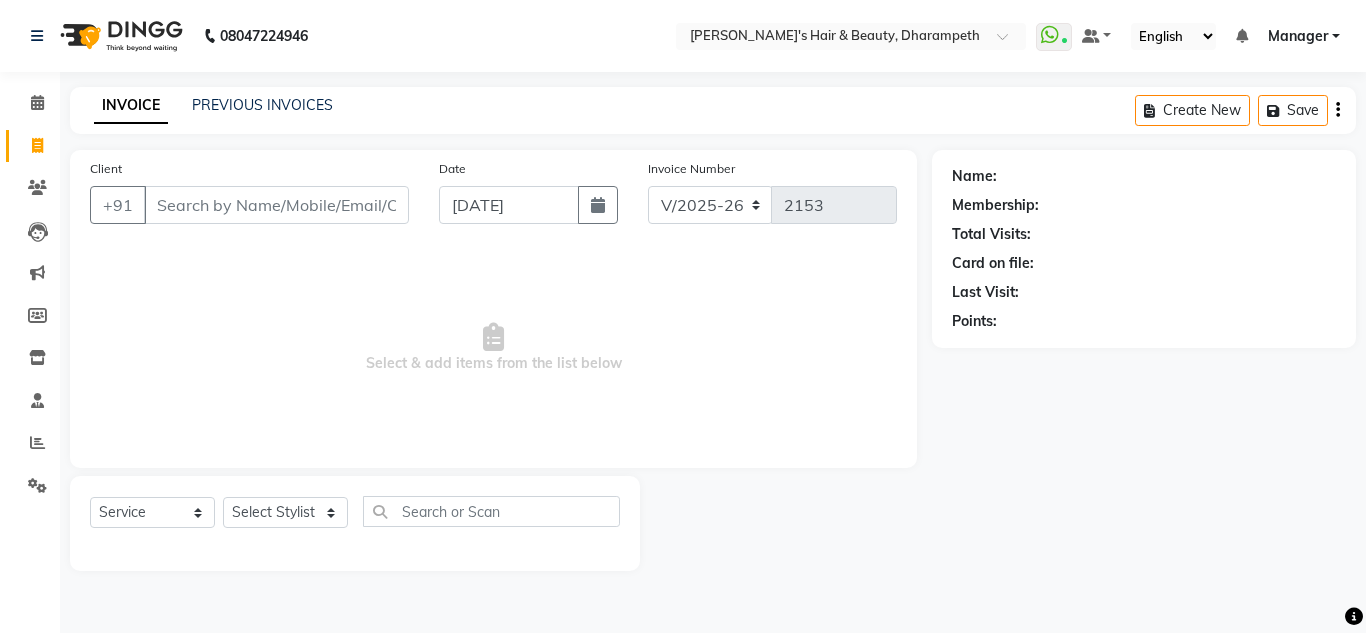 select on "4860" 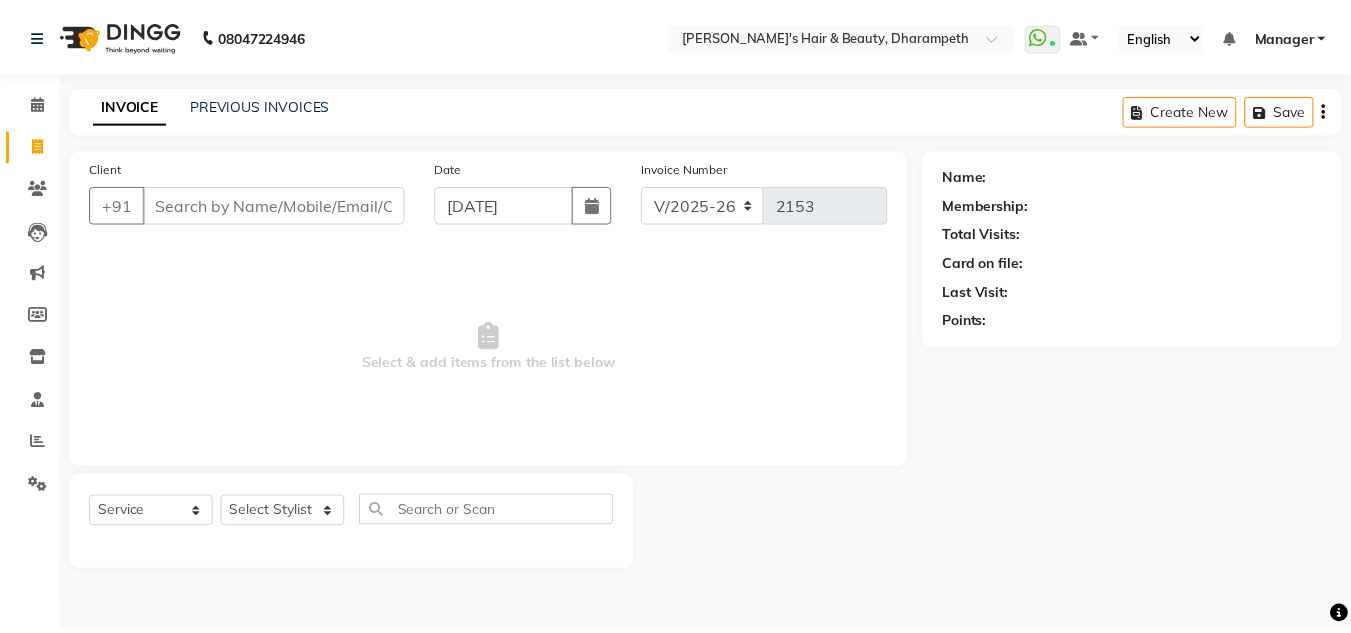 scroll, scrollTop: 0, scrollLeft: 0, axis: both 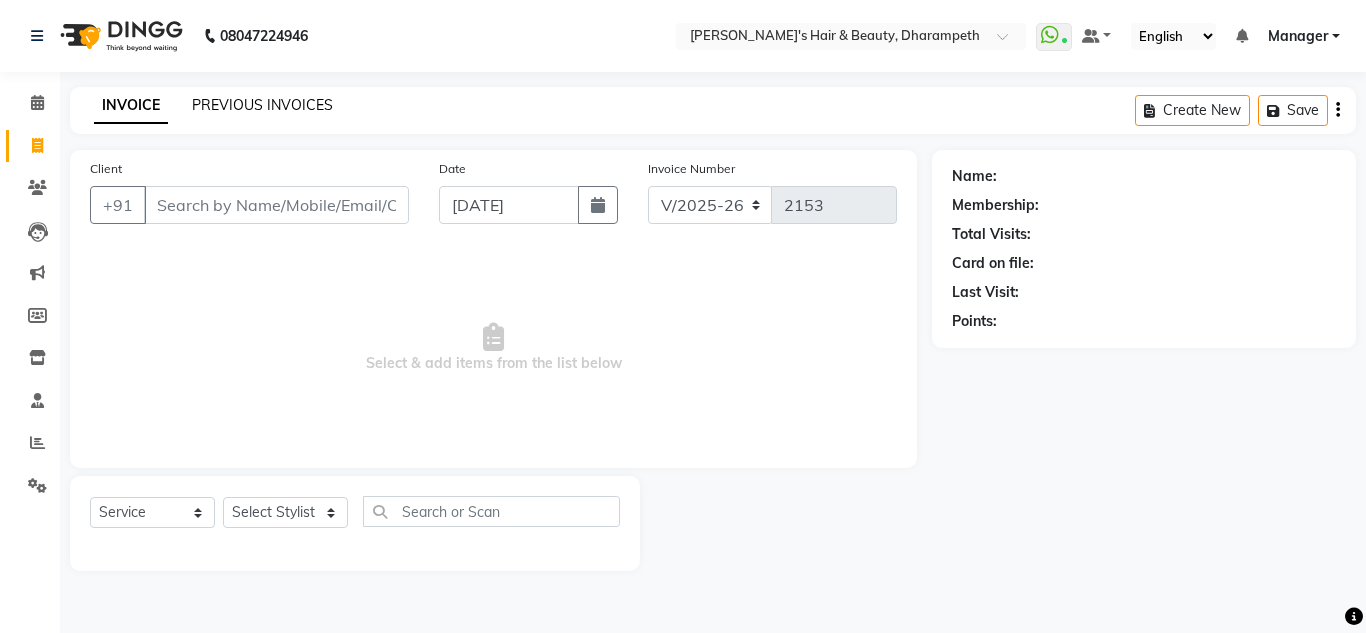 click on "PREVIOUS INVOICES" 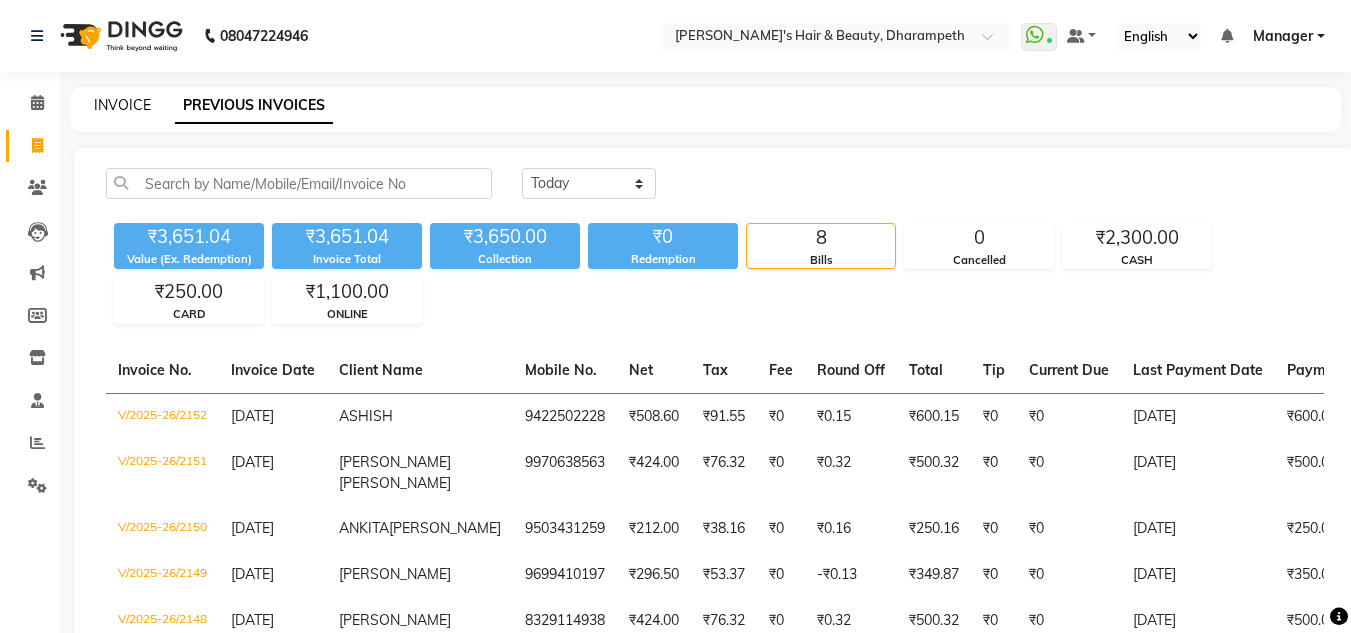 click on "INVOICE" 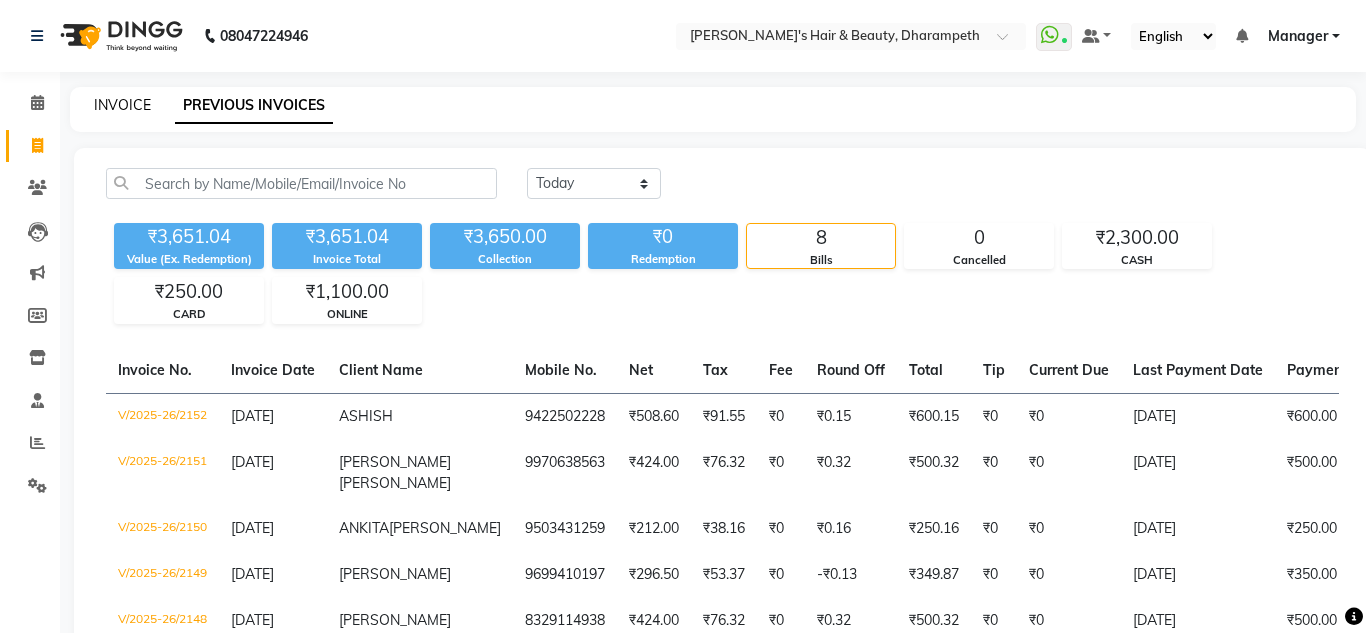 select on "service" 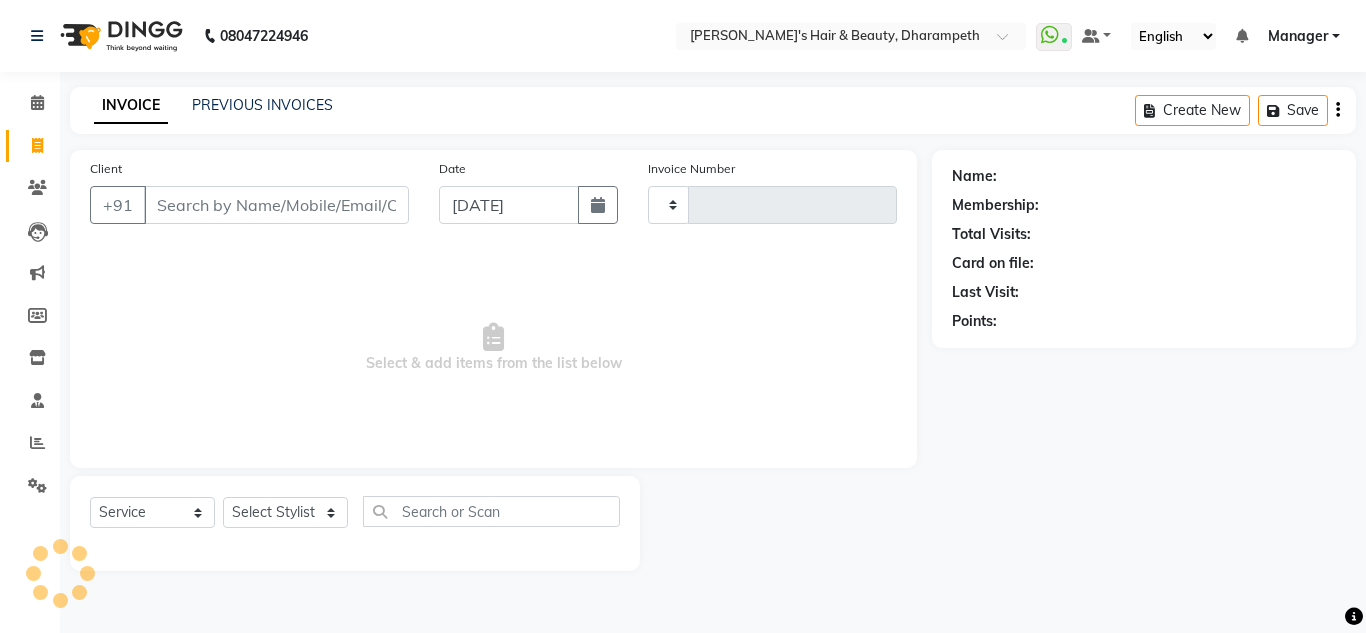 type on "2153" 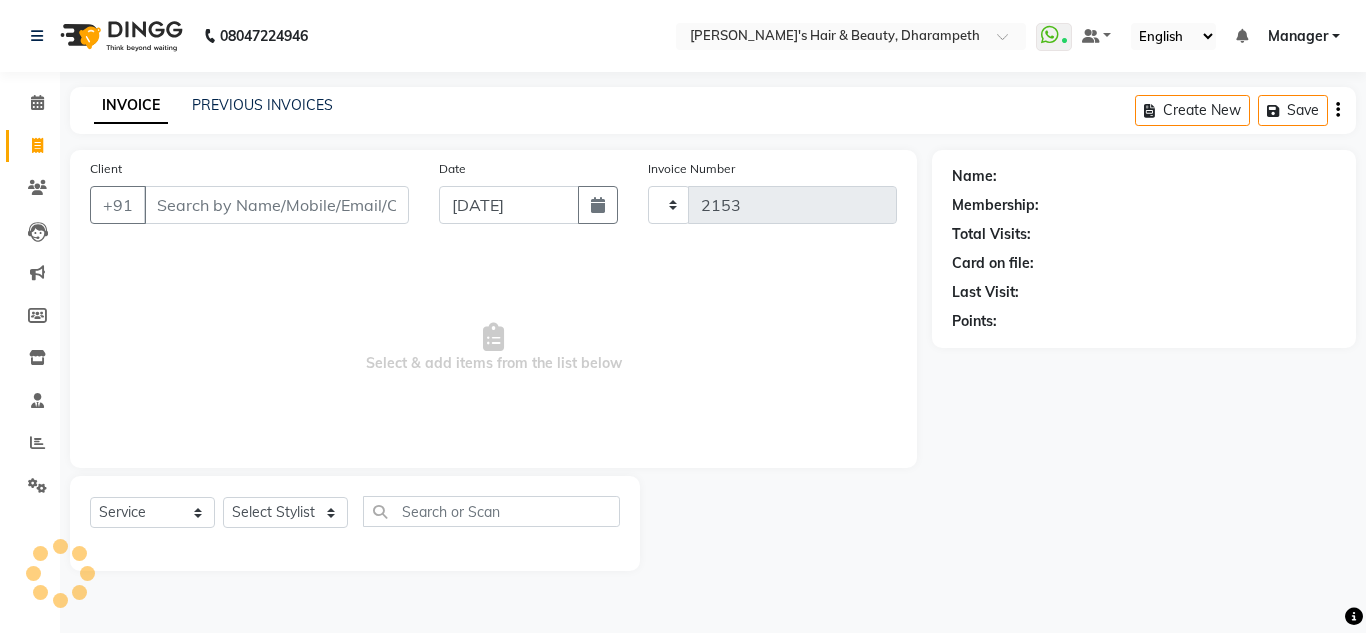 select on "4860" 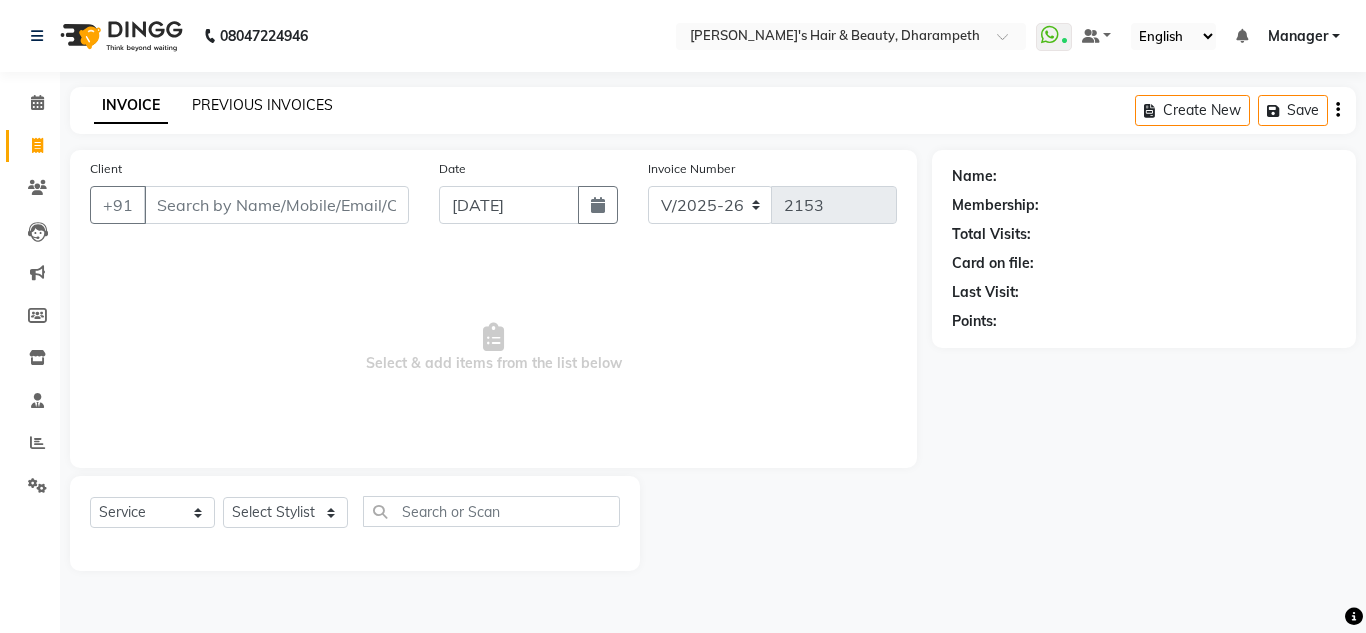 click on "PREVIOUS INVOICES" 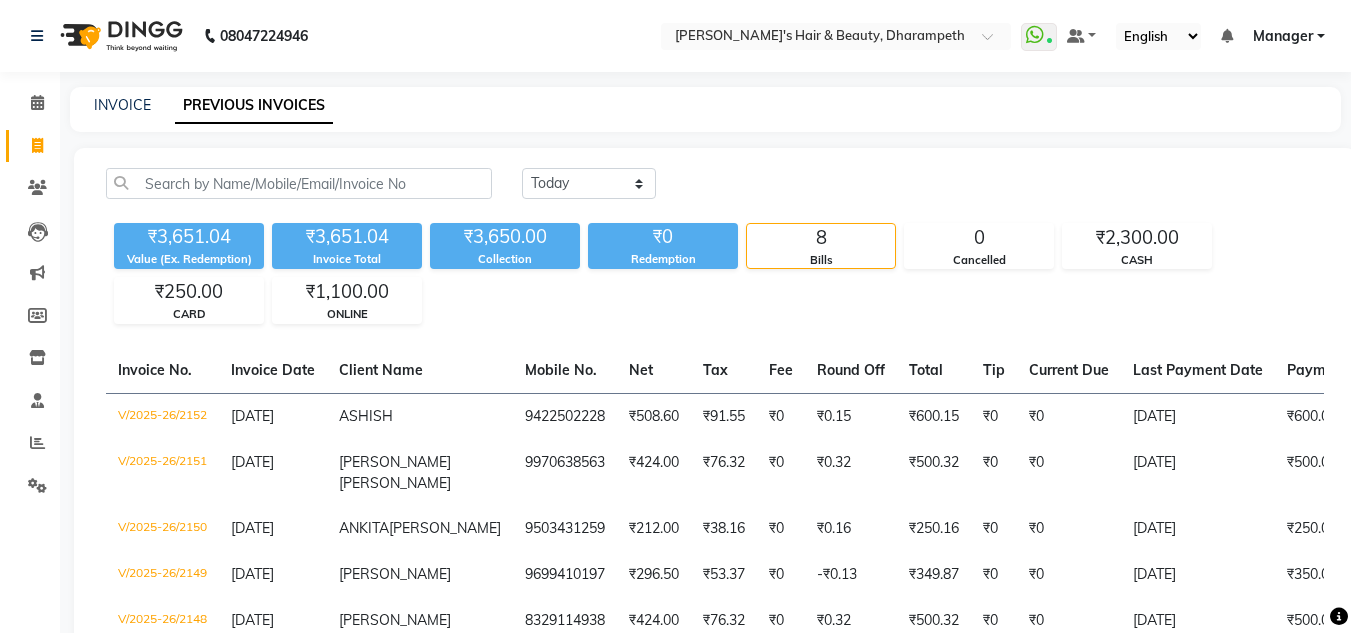 click on "08047224946 Select Location × [PERSON_NAME]'s Hair & Beauty, Dharampeth  WhatsApp Status  ✕ Status:  Connected Most Recent Message: [DATE]     05:26 PM Recent Service Activity: [DATE]     01:10 PM Default Panel My Panel English ENGLISH Español العربية मराठी हिंदी ગુજરાતી தமிழ் 中文 Notifications nothing to show Manager Manage Profile Change Password Sign out  Version:3.15.4" 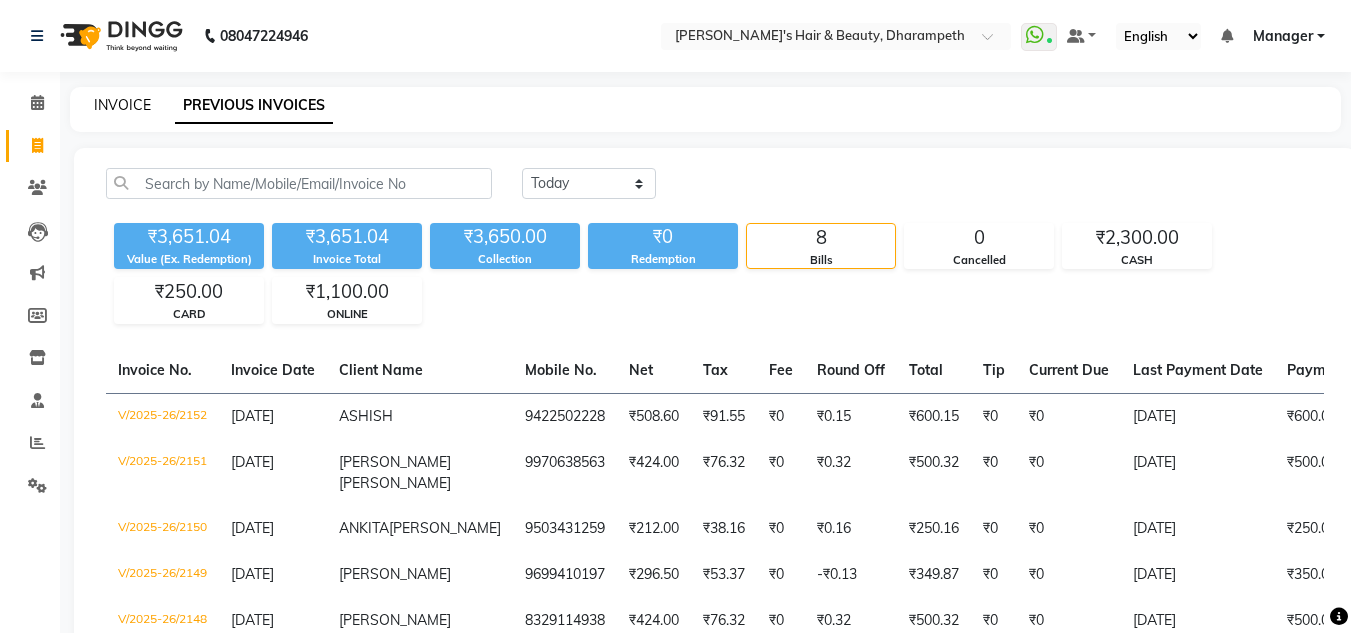 click on "INVOICE" 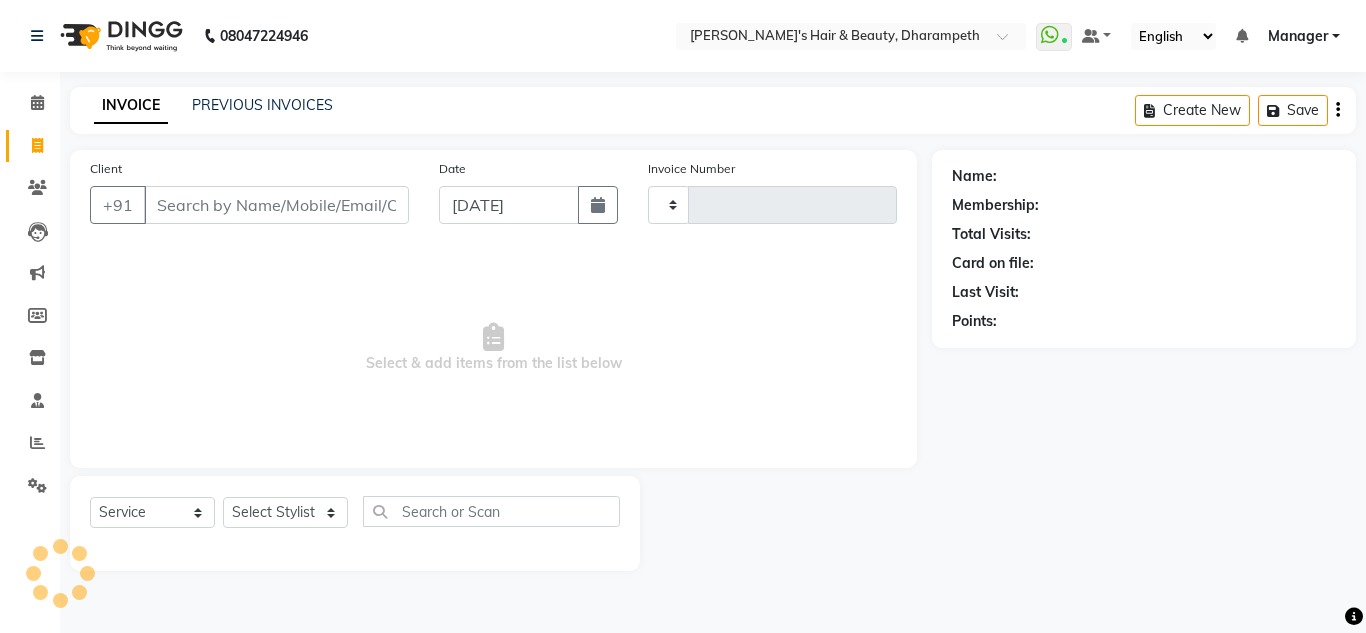 type on "2153" 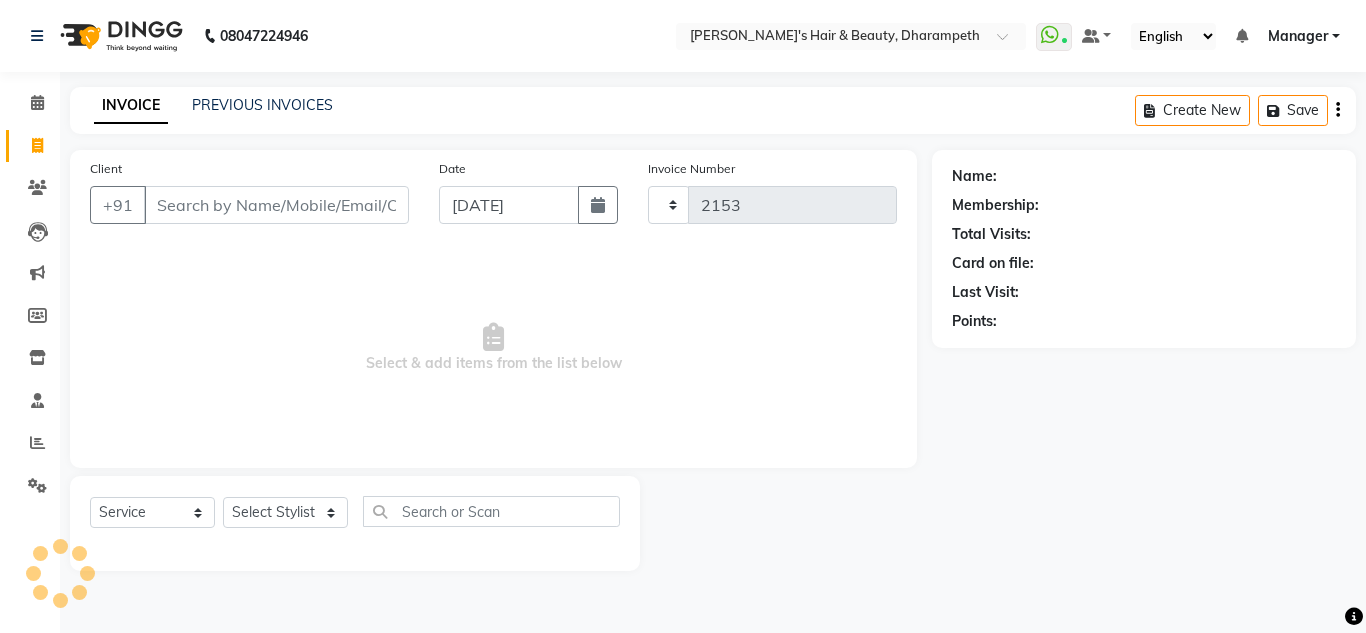select on "4860" 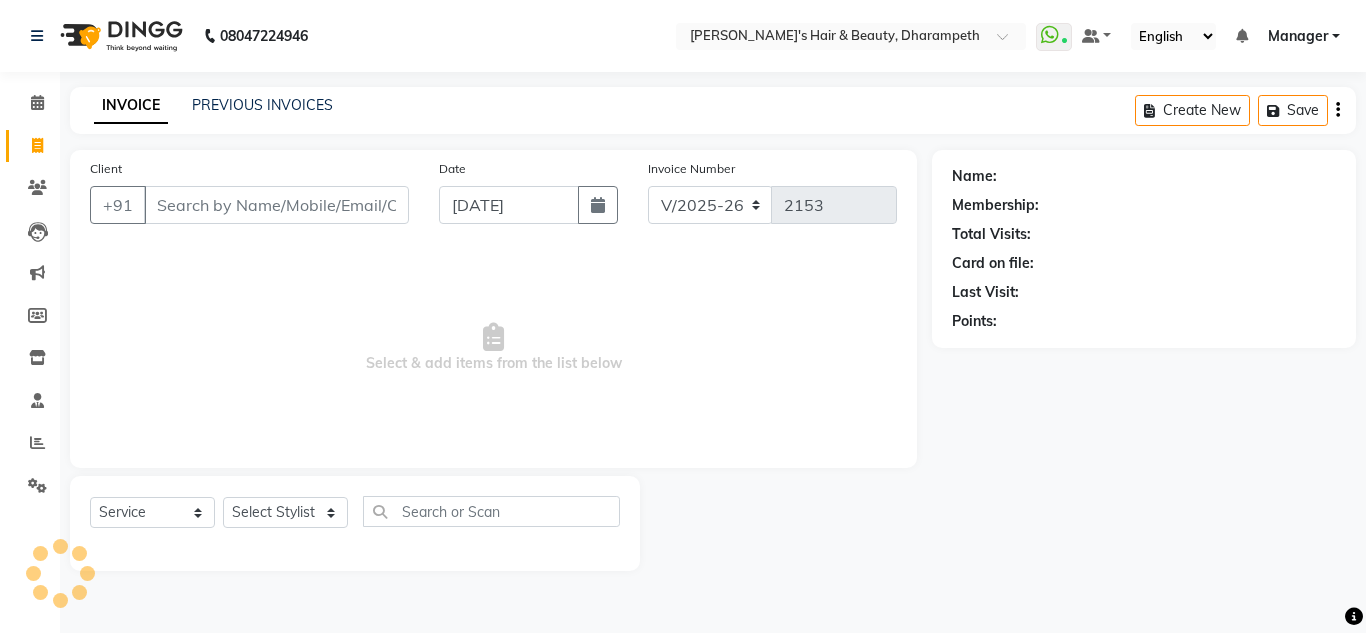 click on "Client" at bounding box center [276, 205] 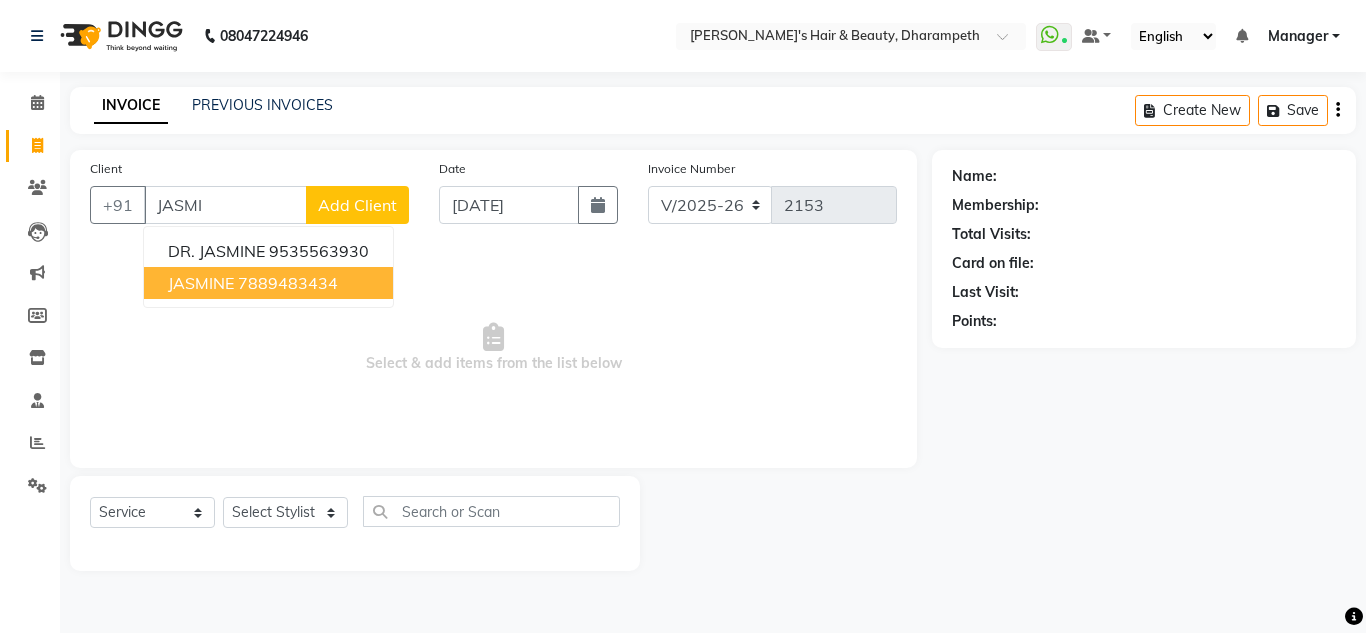 click on "JASMINE  7889483434" at bounding box center [268, 283] 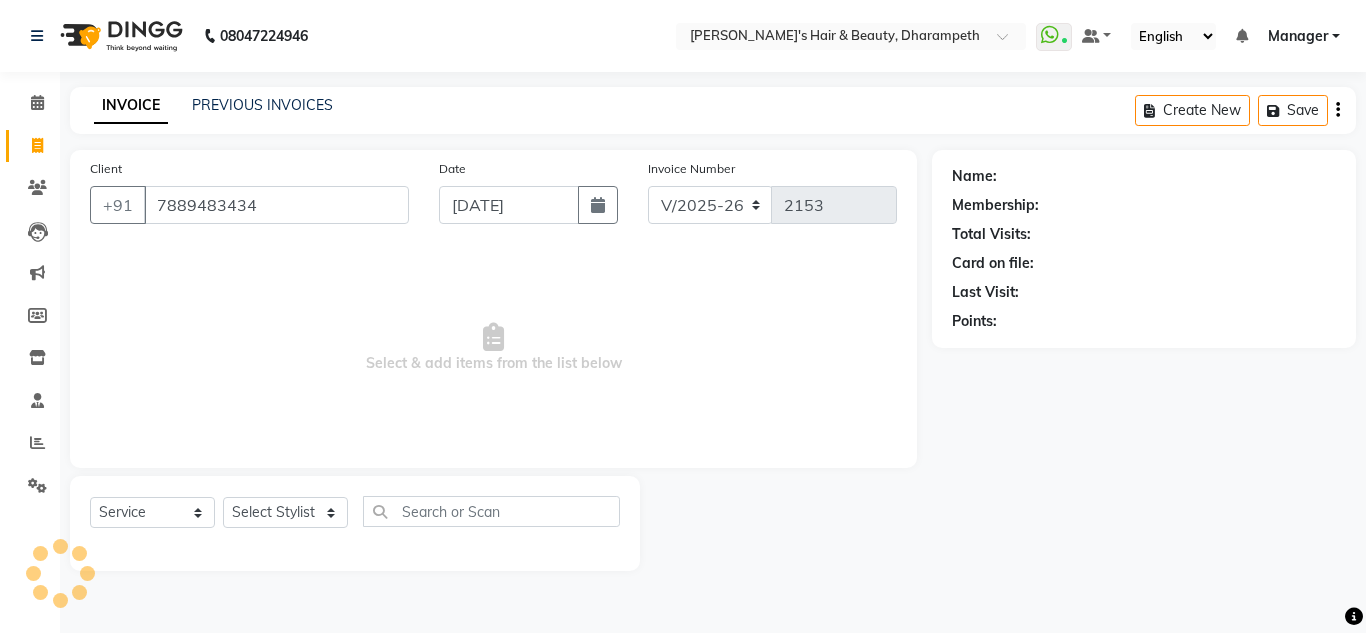 type on "7889483434" 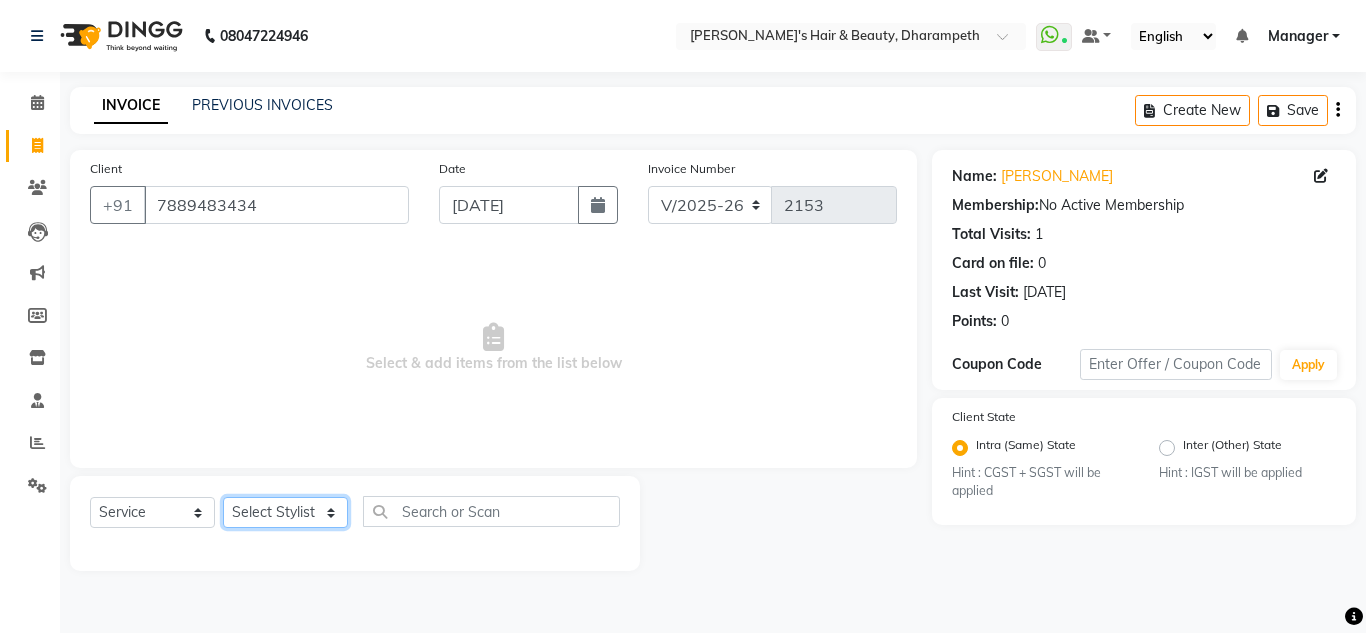 click on "Select Stylist Anuj W [PERSON_NAME] [PERSON_NAME]  Manager [PERSON_NAME] C [PERSON_NAME] S [PERSON_NAME] S Shilpa P Vedant N" 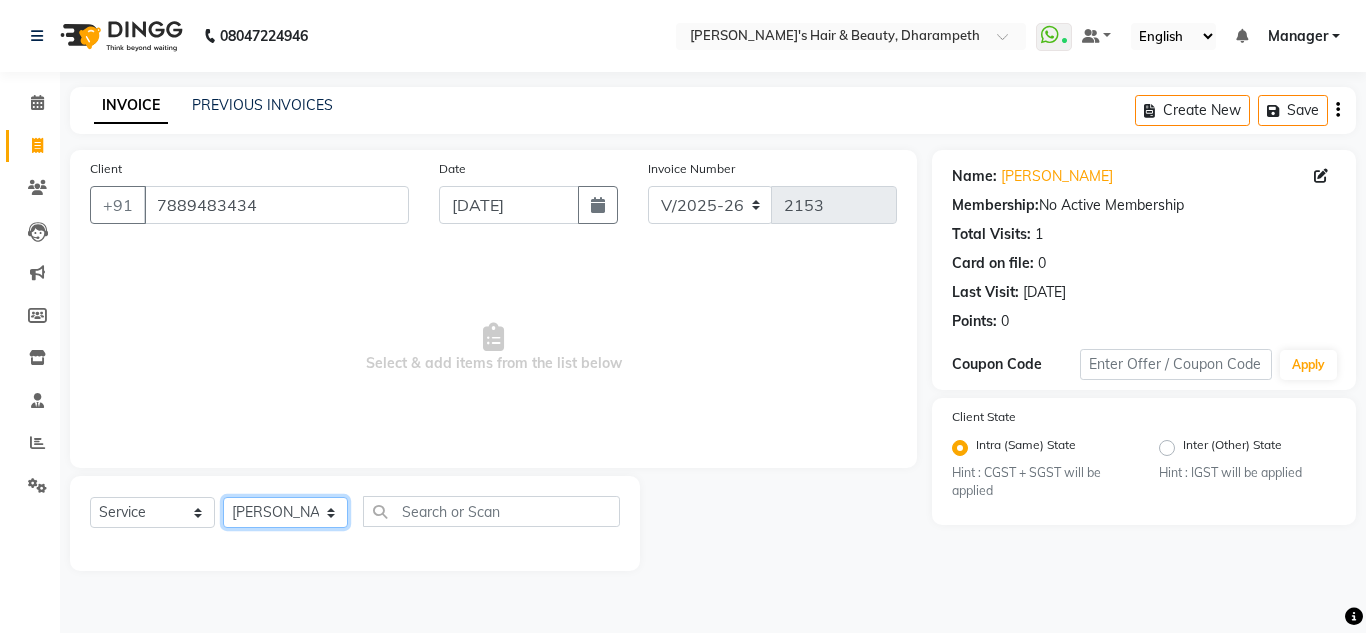 click on "Select Stylist Anuj W [PERSON_NAME] [PERSON_NAME]  Manager [PERSON_NAME] C [PERSON_NAME] S [PERSON_NAME] S Shilpa P Vedant N" 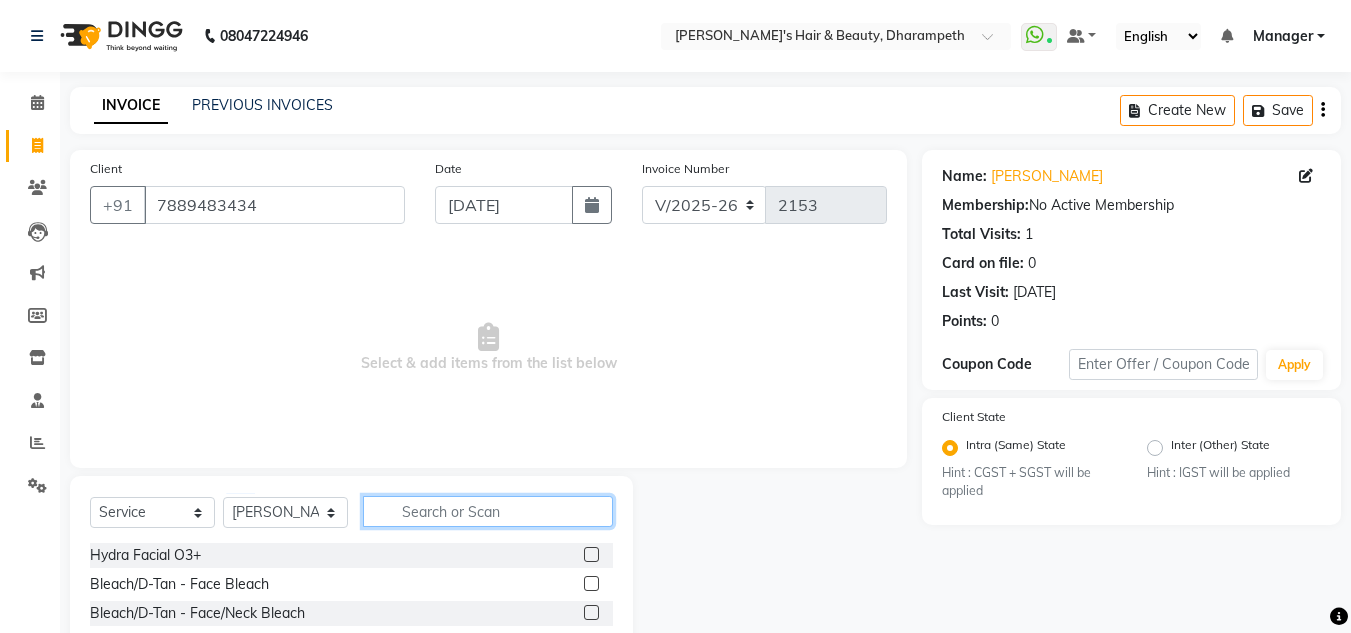 click 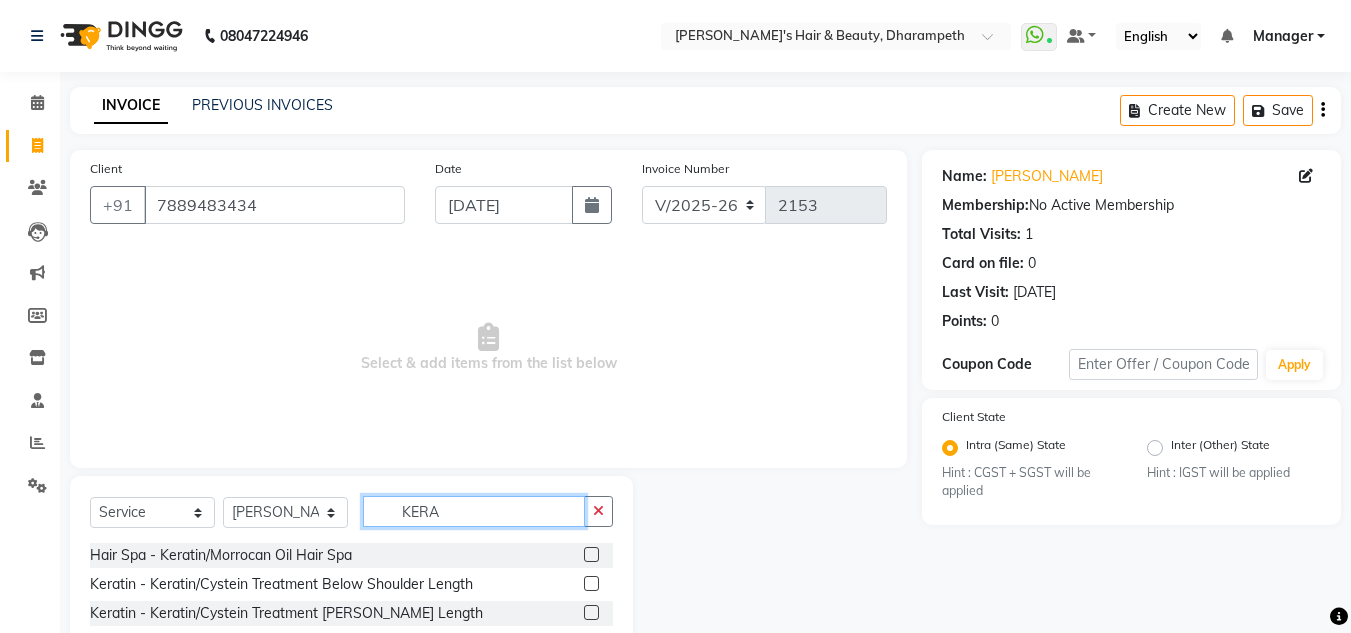 scroll, scrollTop: 113, scrollLeft: 0, axis: vertical 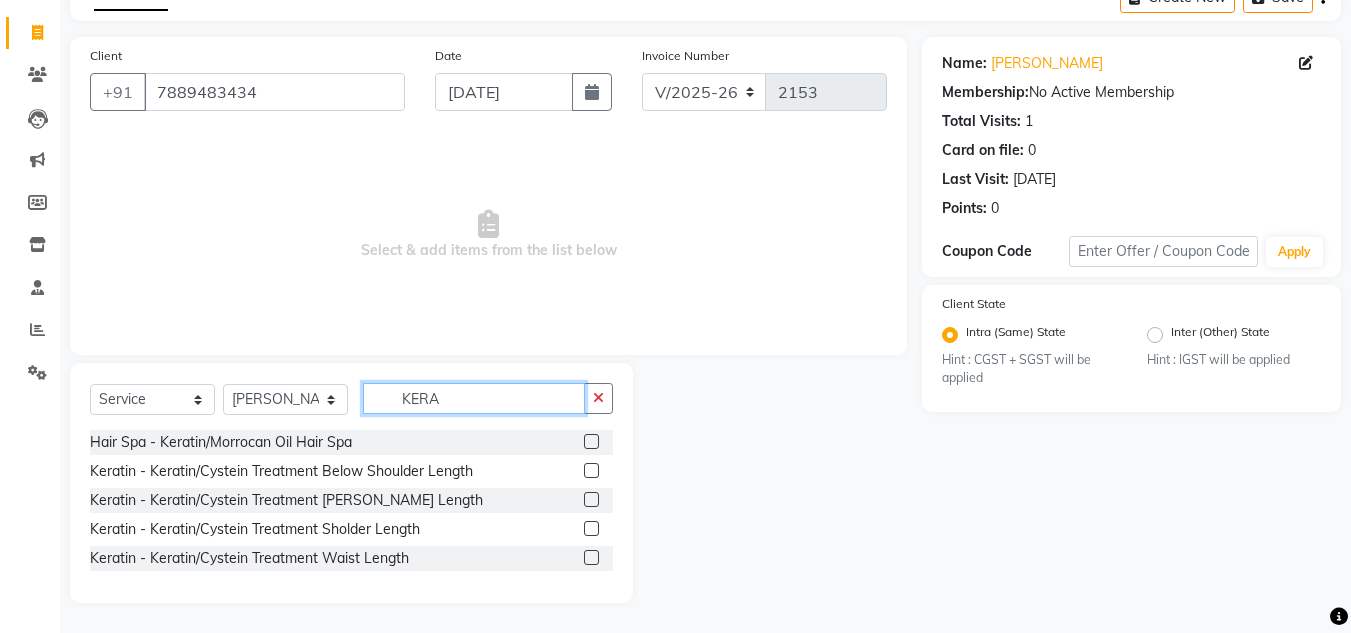 type on "KERA" 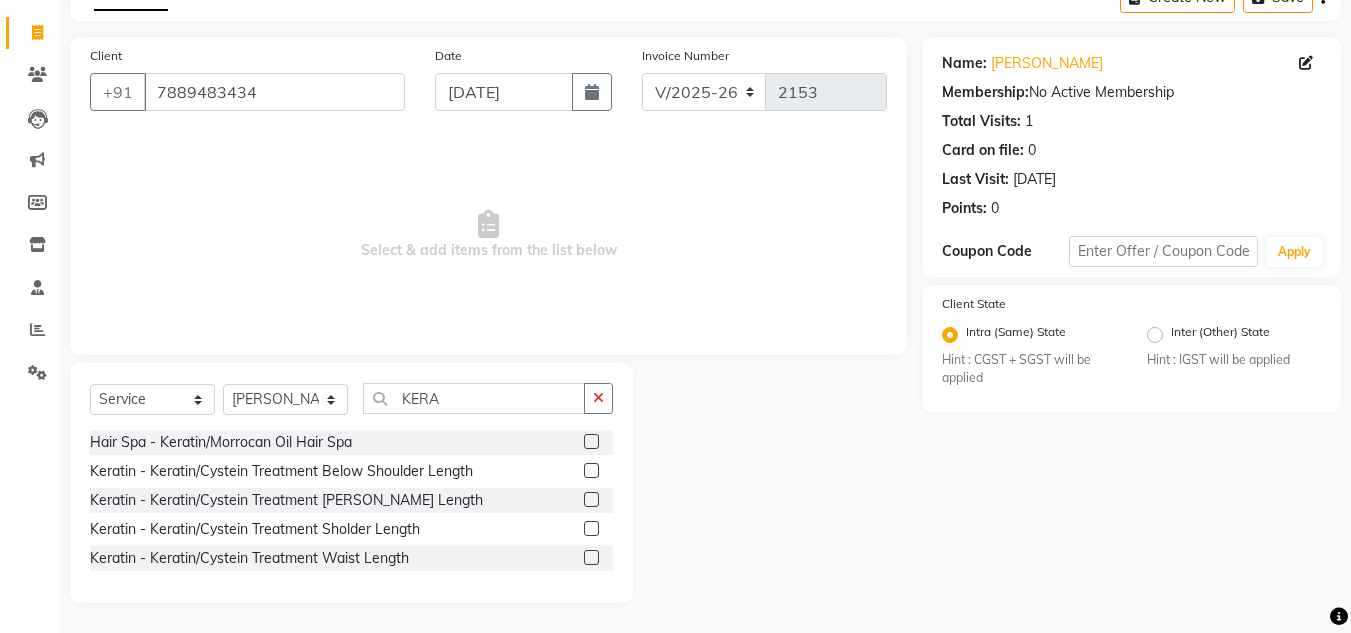 click 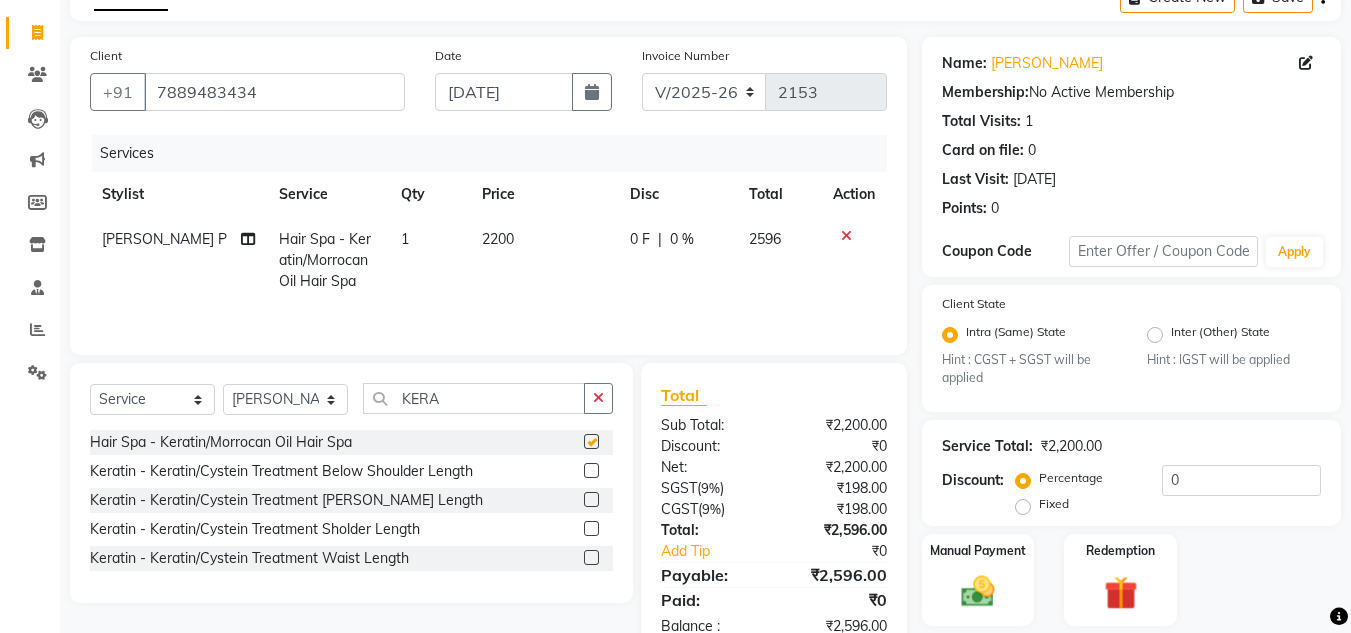 checkbox on "false" 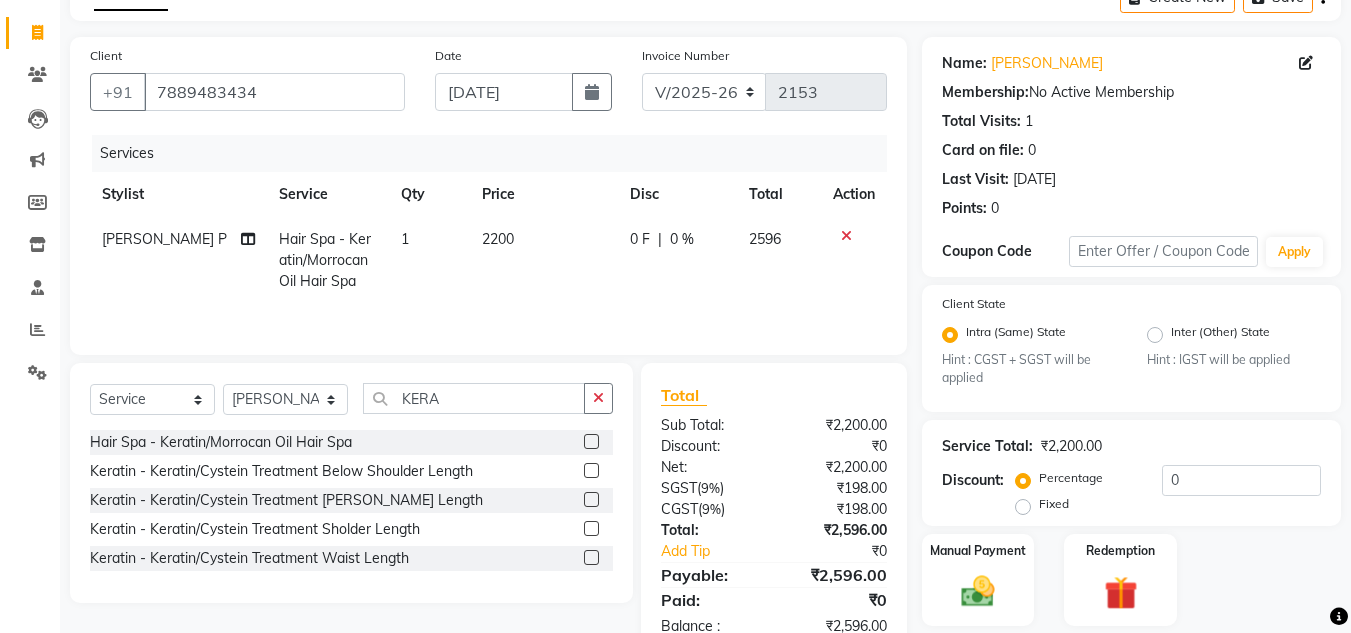 click on "2200" 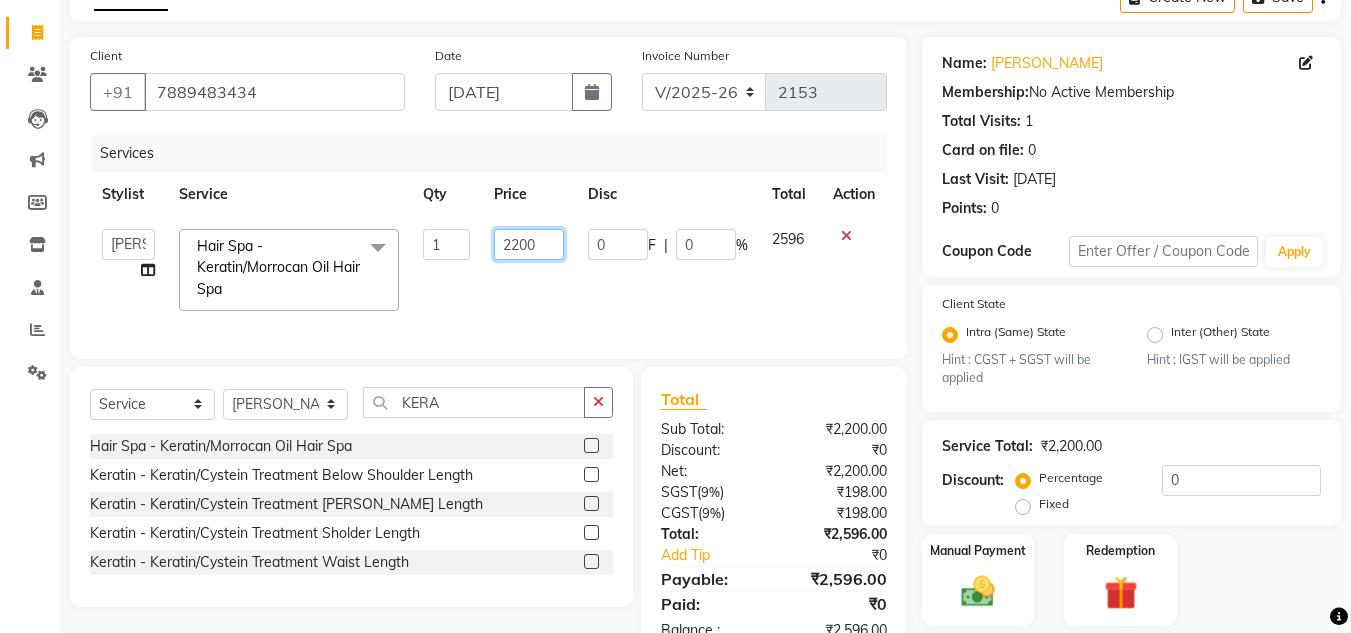 click on "2200" 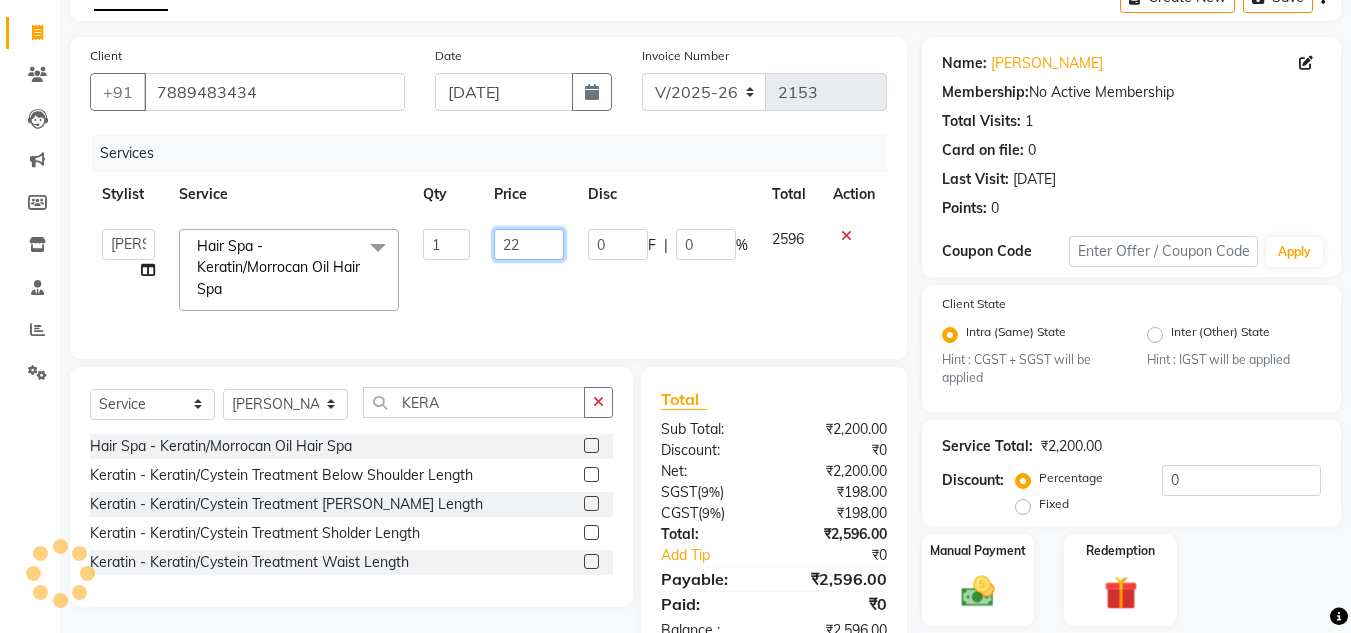 type on "2" 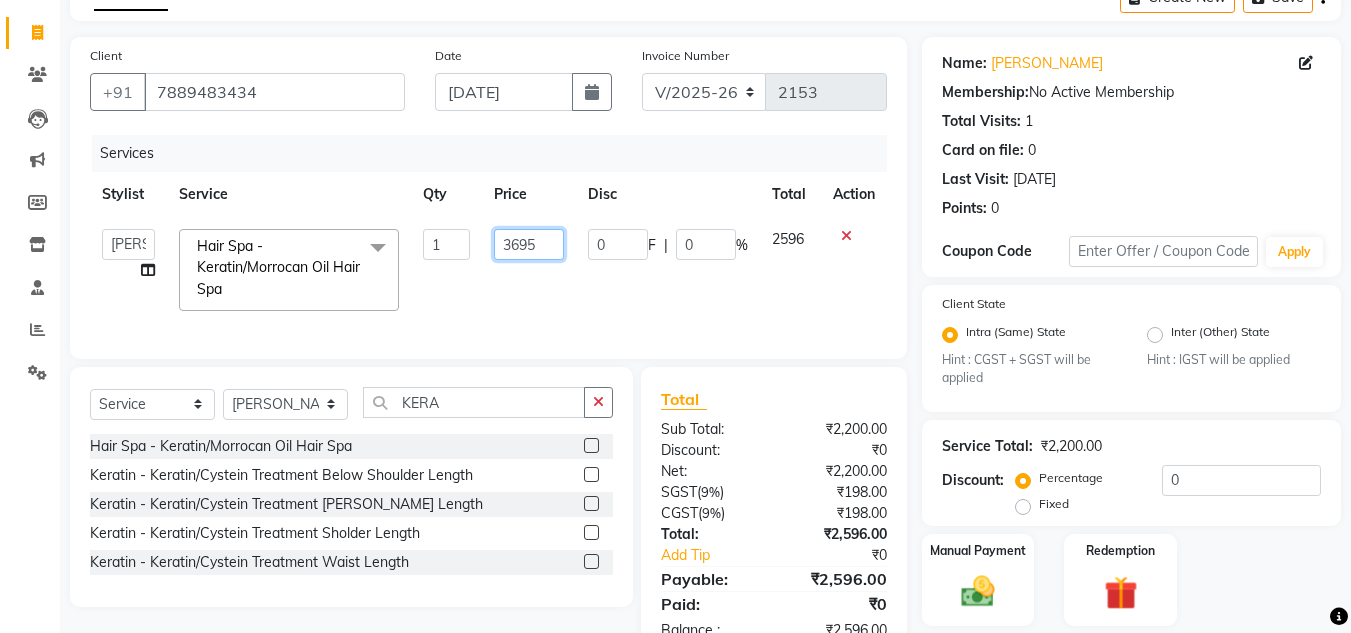 type on "3695.1" 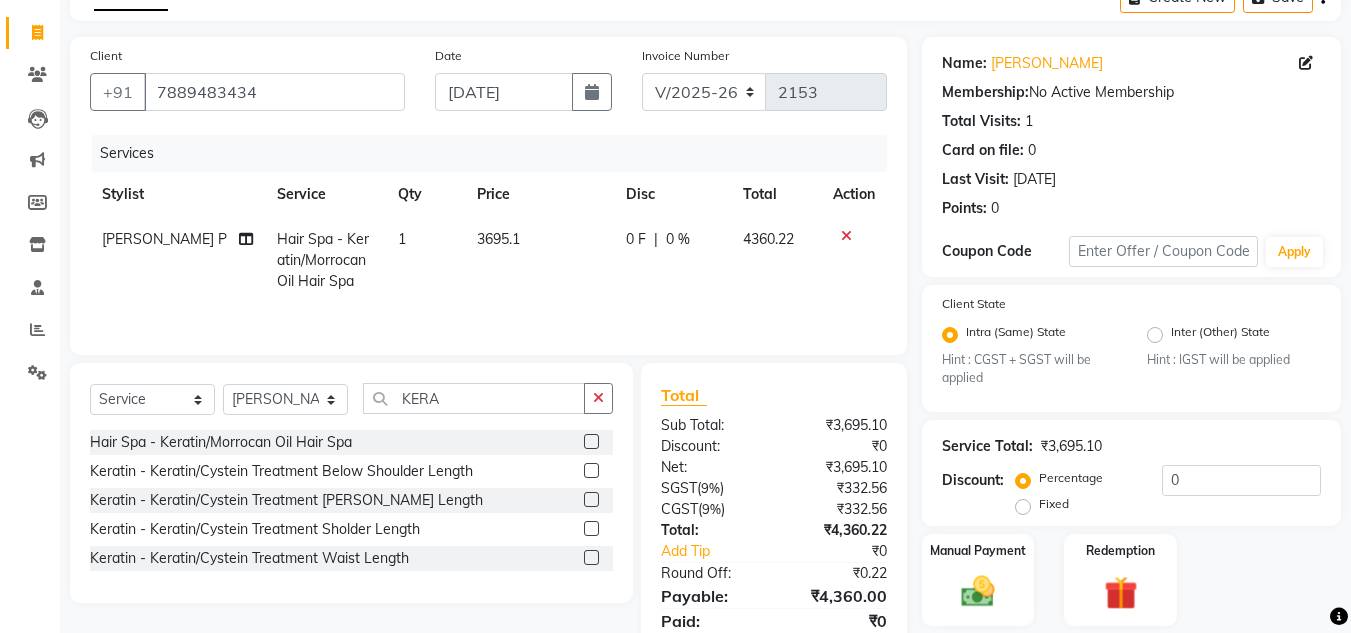 click on "4360.22" 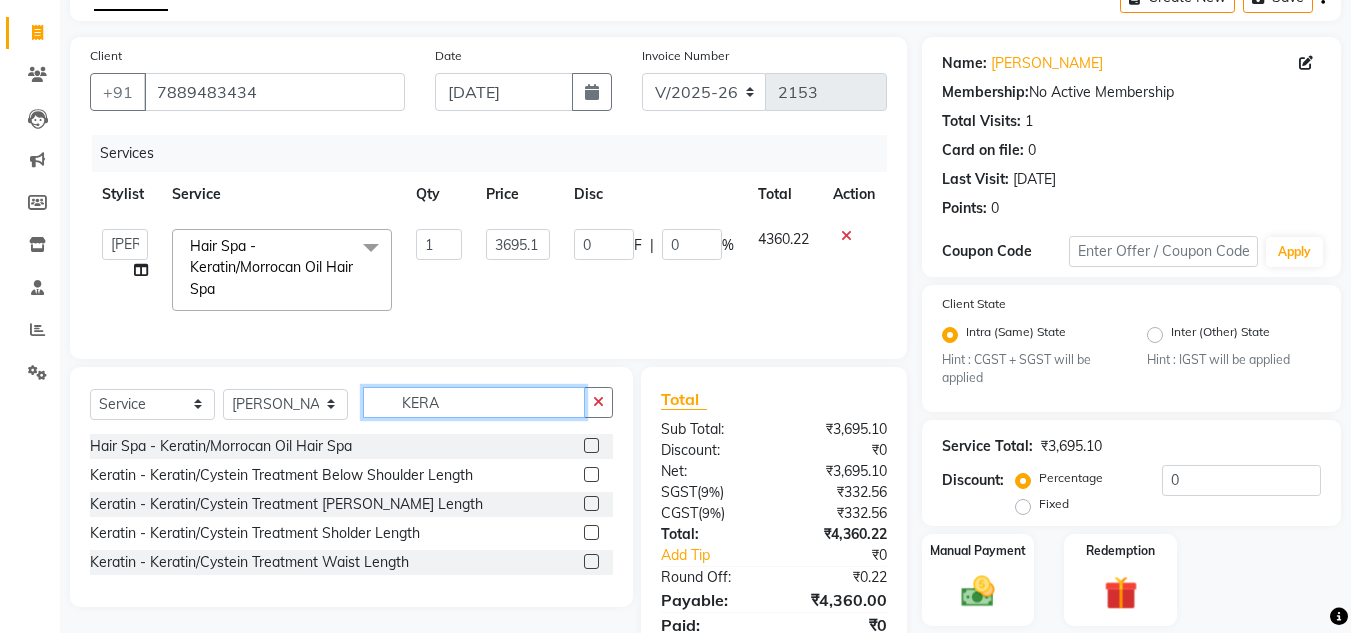 click on "KERA" 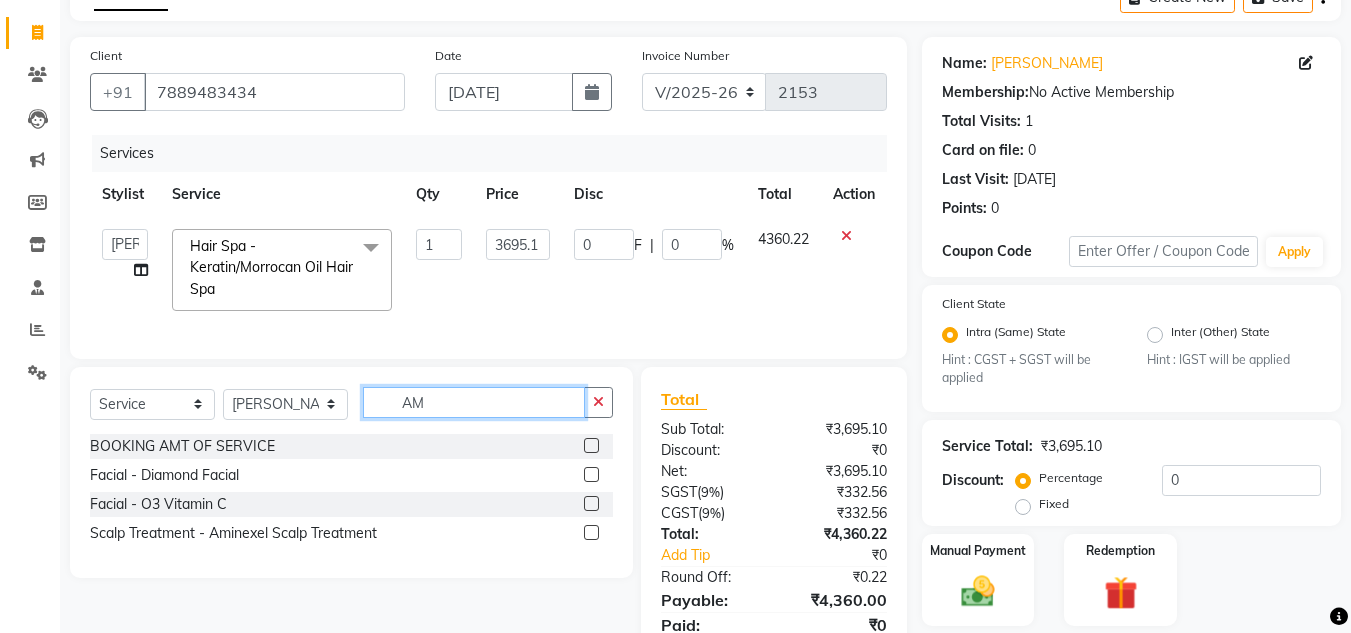 type on "AM" 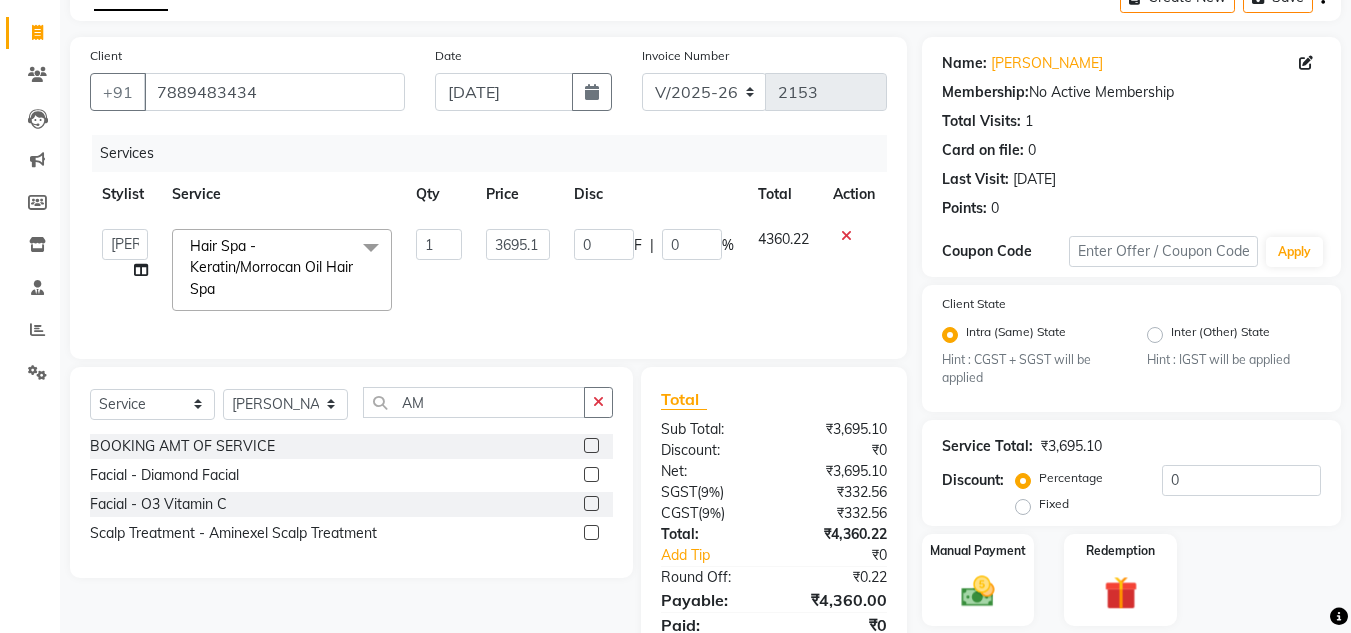 click 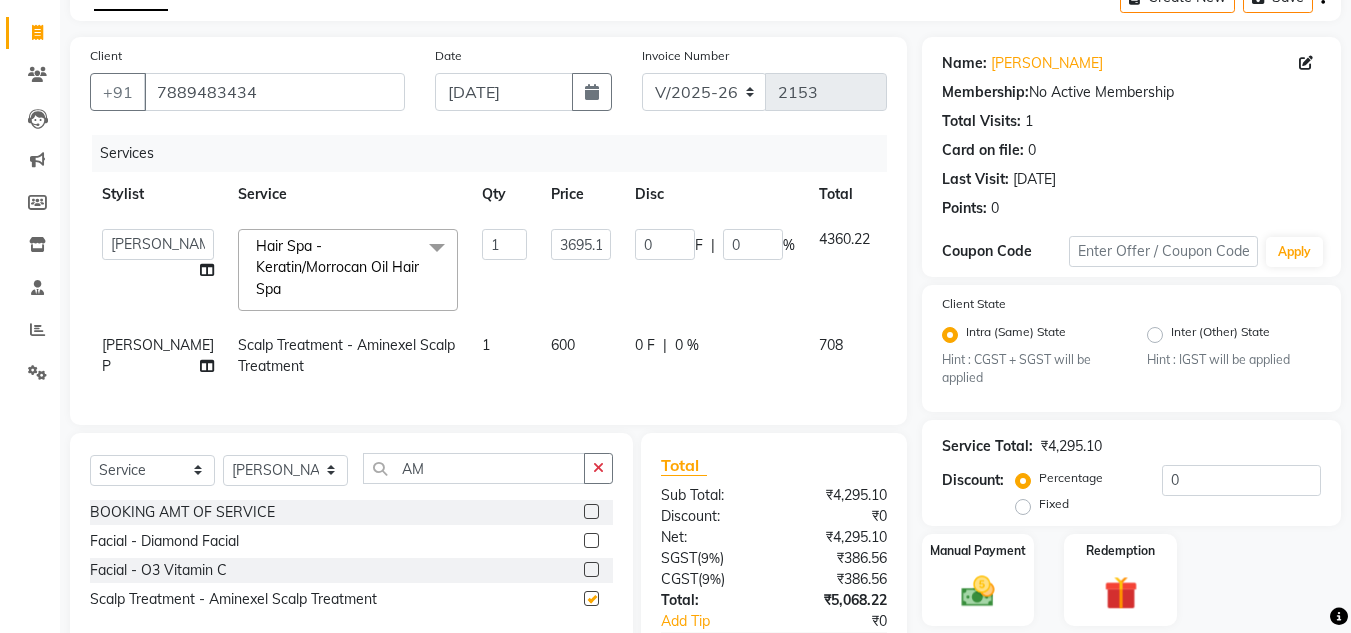 checkbox on "false" 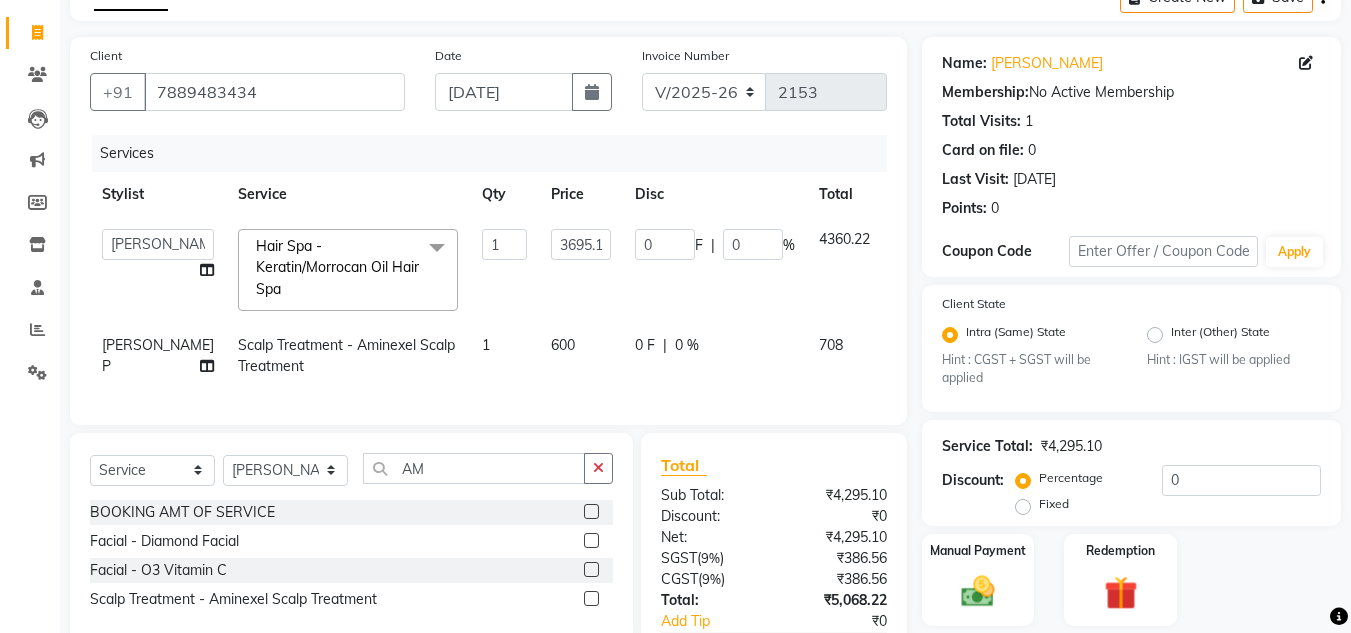 click on "600" 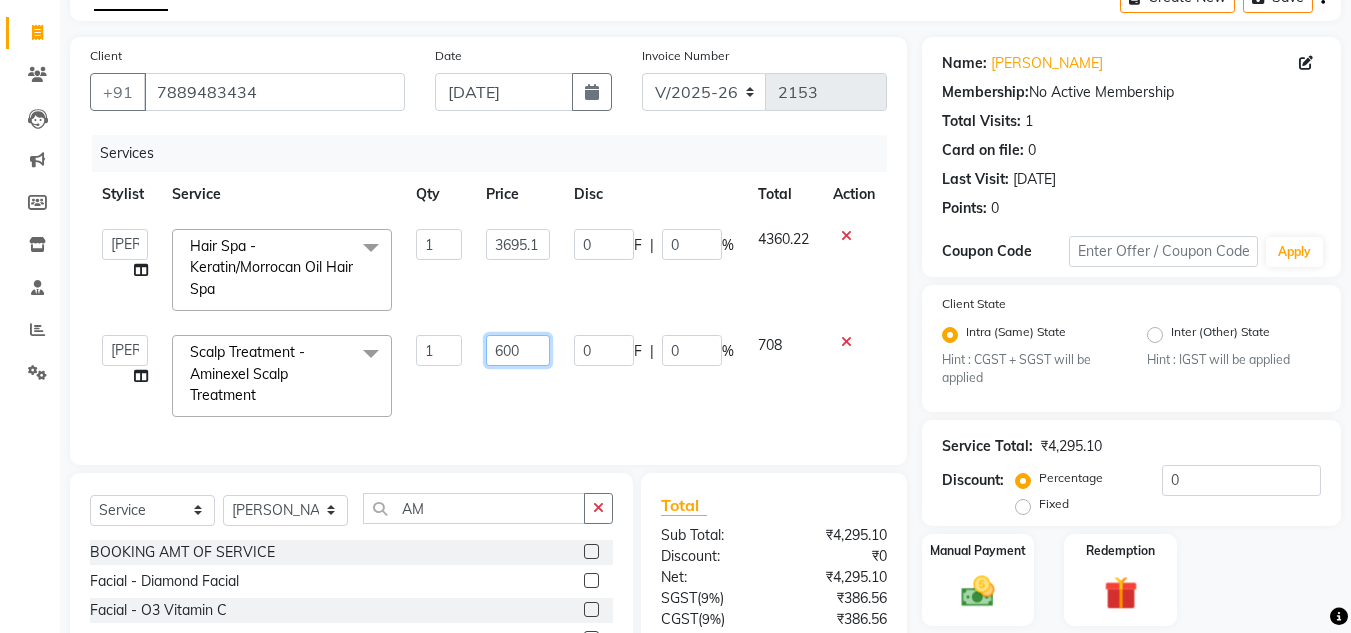drag, startPoint x: 522, startPoint y: 347, endPoint x: 330, endPoint y: 359, distance: 192.37463 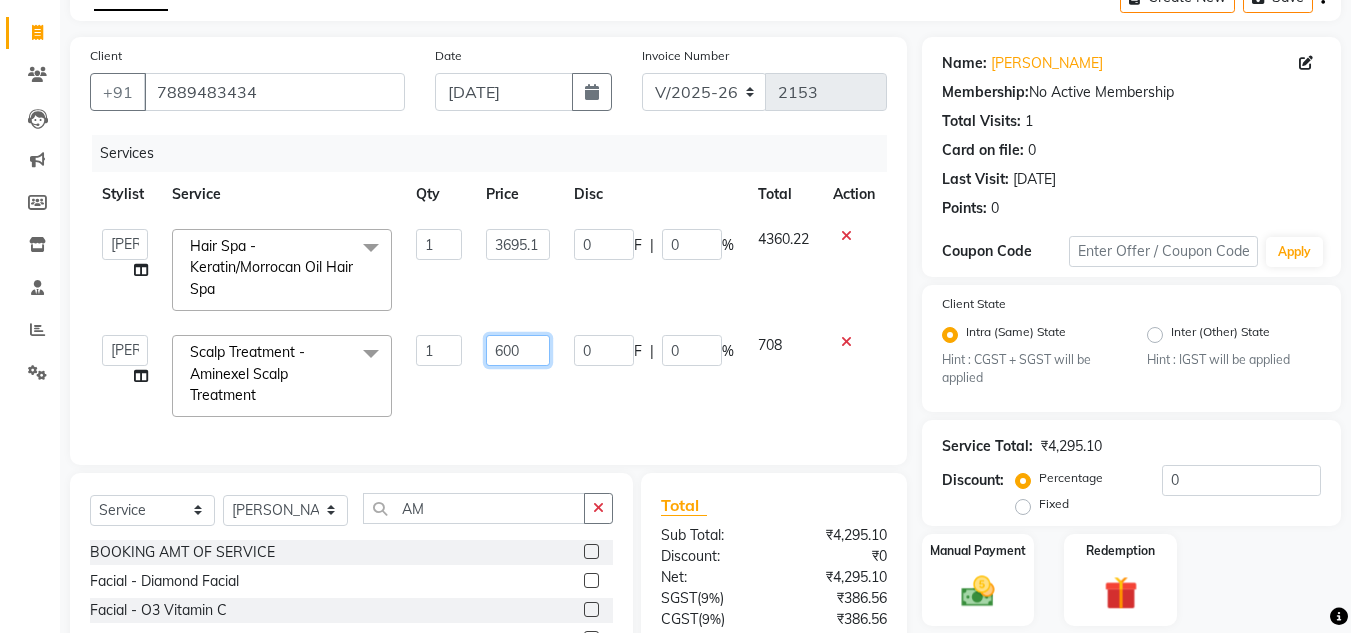 click on "Anuj W   [PERSON_NAME]   [PERSON_NAME]    Manager   [PERSON_NAME] C   [PERSON_NAME] S   [PERSON_NAME] S   Shilpa P   Vedant N  Scalp Treatment - Aminexel Scalp Treatment  x Hydra Facial O3+ Bleach/D-Tan - Face  Bleach Bleach/D-Tan - Face/Neck Bleach Bleach/D-Tan - Full Body Bleach Bleach/D-Tan - Hand Bleach Bleach/D-Tan - Legs Bleach Bleach/D-Tan - O3 D-Tan Bleach/D-Tan - Raga D- Tan NANO PLASTIA SHOULDER LENGTH Mintree Tan- Go Manicure Mintree Tan-Go Pedicure TIP Deep Conditioning  Whitening Facial O3+ Facial Mediceuticals dand treatment BOOKING AMT OF SERVICE Fibre Complex Treatment [DEMOGRAPHIC_DATA] Lower Lips -Threading Knot Free Service Blow Dry - Blow Dry Below Shoulder Length Blow Dry - Blow Dry Shoulder Length Blow Dry - Blow Dry Waist Length Clean Up - Aroma Clean Up Clean Up - Herbal Cleanup Clean Up - Instglow Claenup Clean Up - O3 Pore Clean Up Clean Up - Vlcc Gold Clean Up Clean Up - D Tan Clean UP Face Pack - Black Mask Charcoal Face Pack - Black Mask O3 Face Pack - O3 Peel Off Face Pack - Thermal Sheet Mask Nail cut 1" 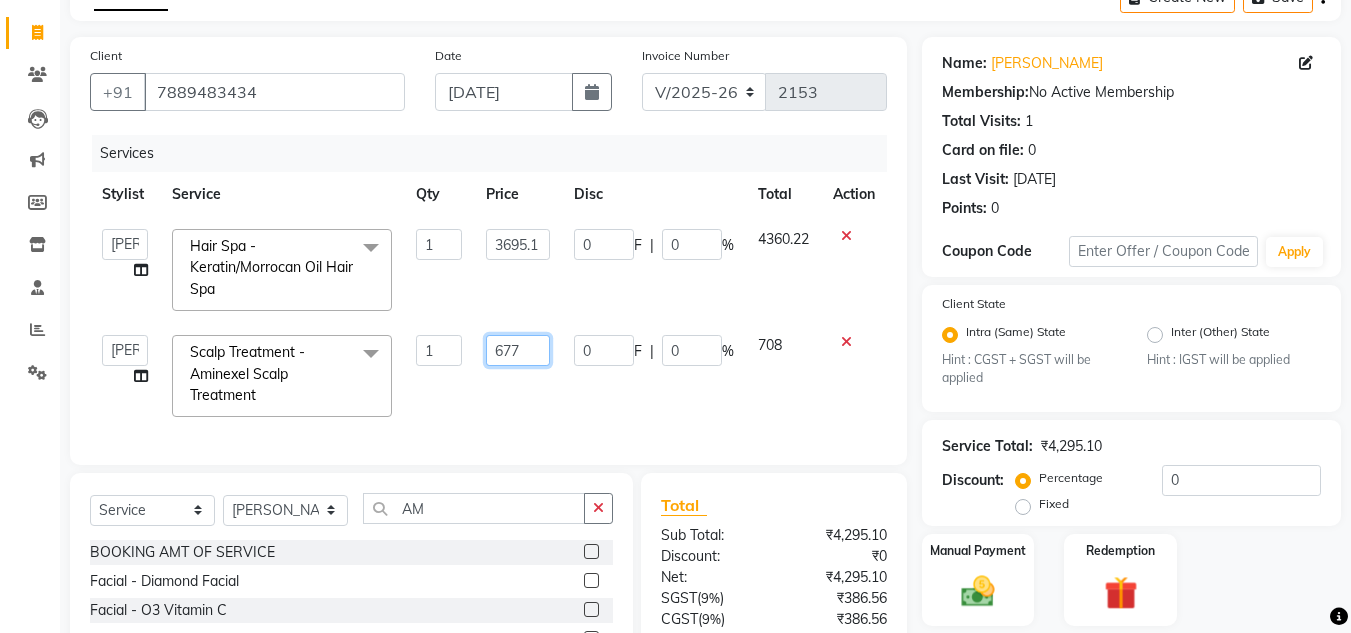 type on "677.5" 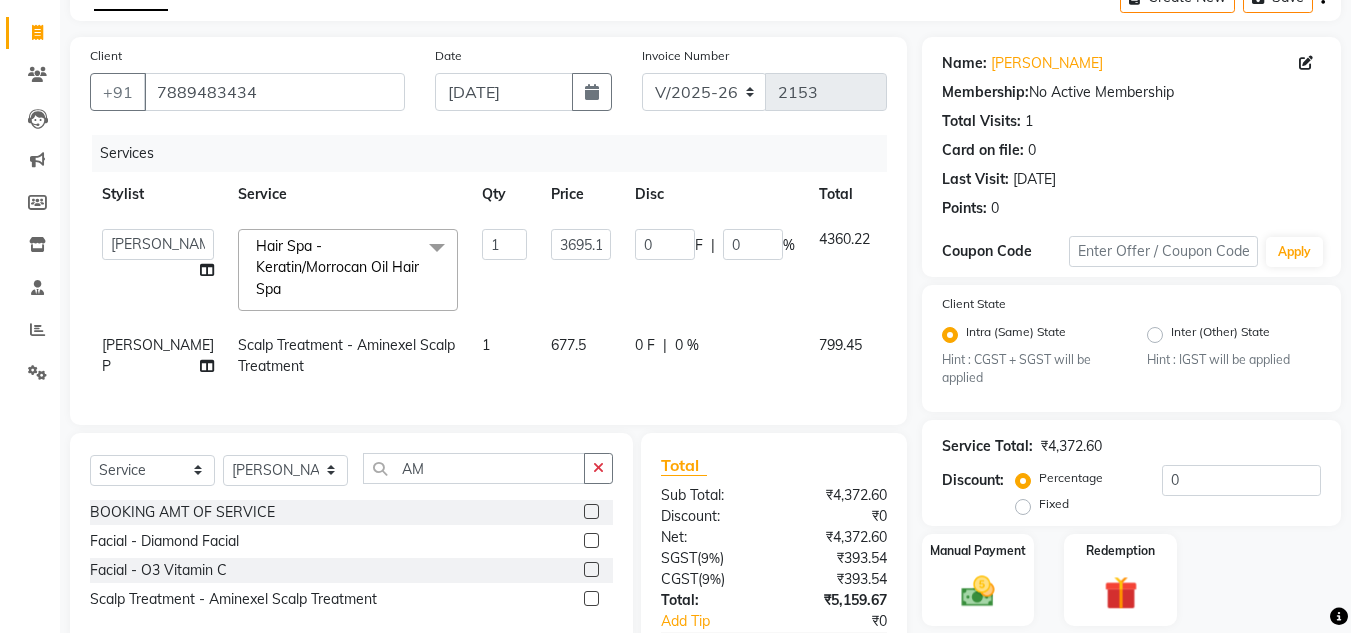 click on "799.45" 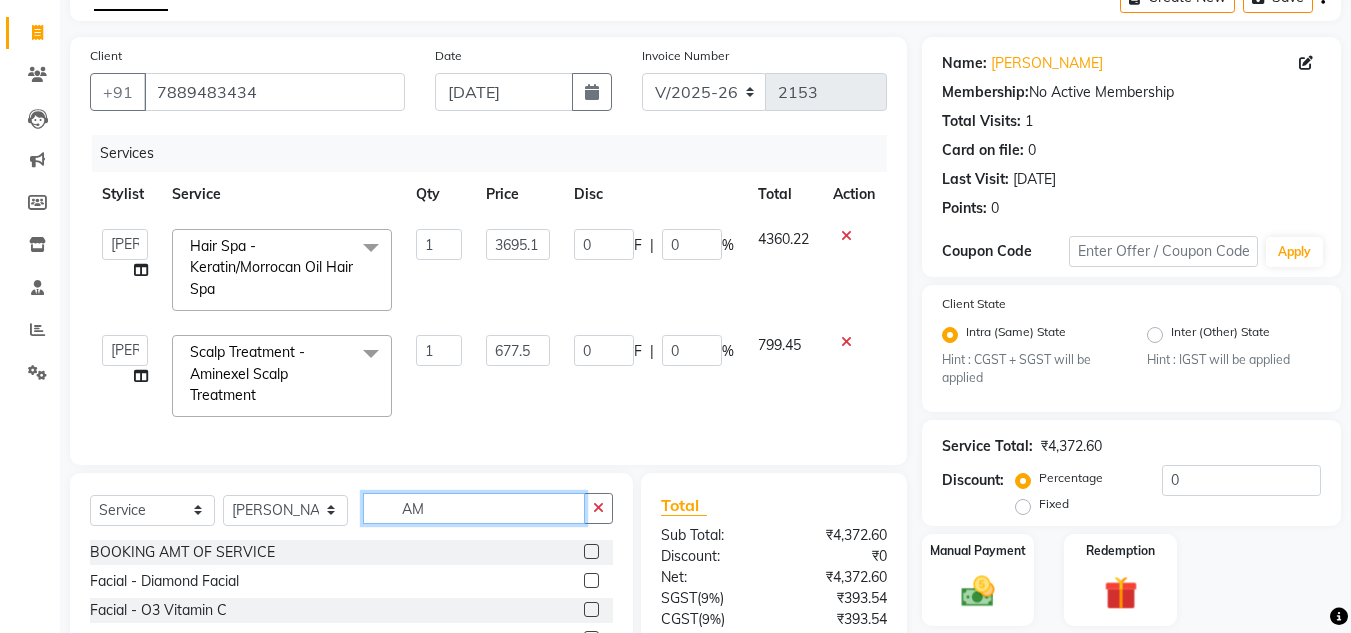 click on "AM" 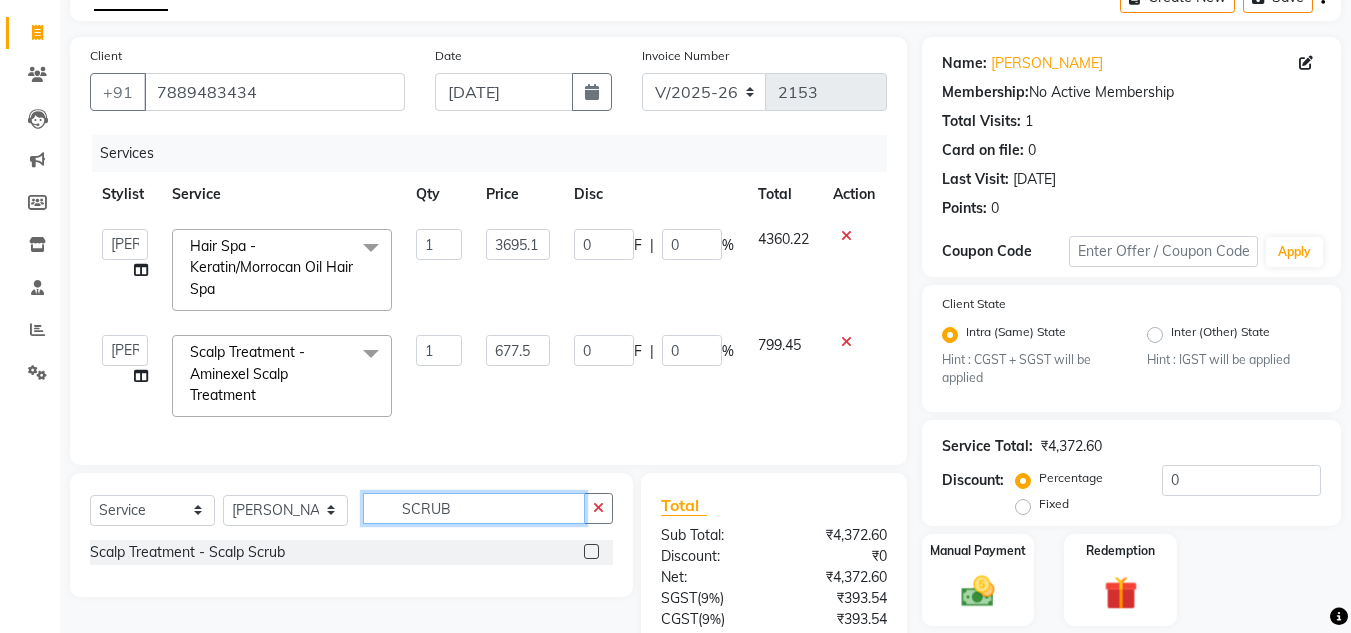 type on "SCRUB" 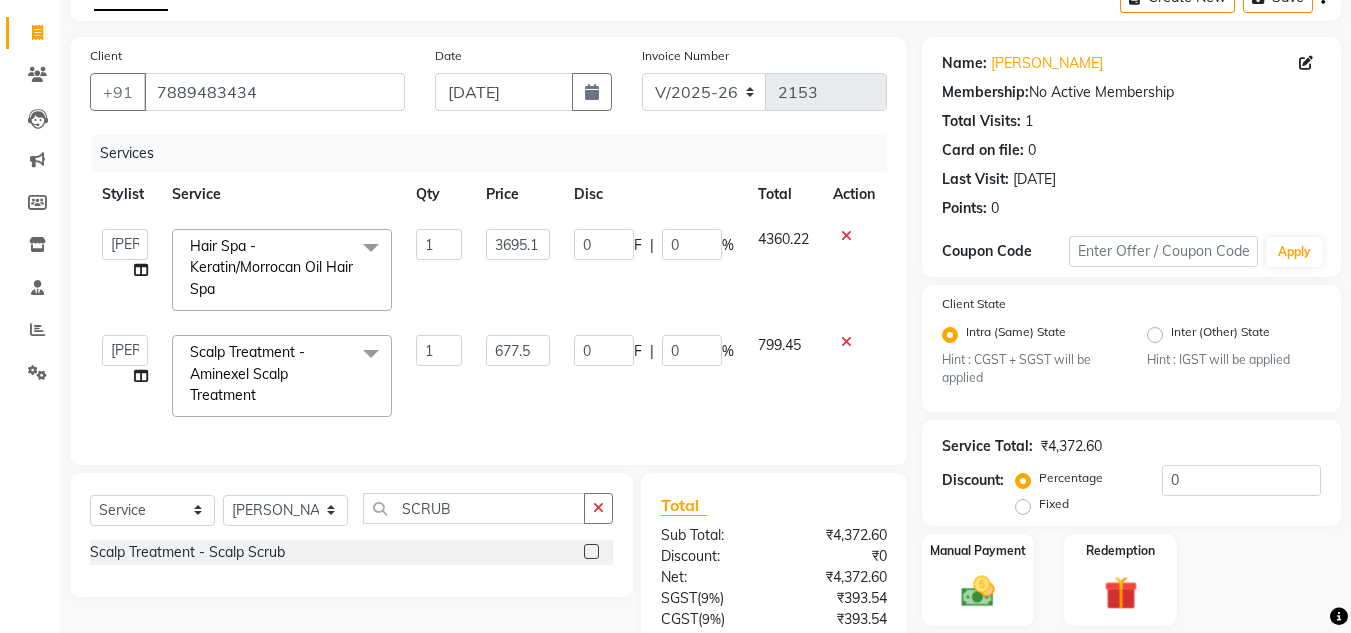 click 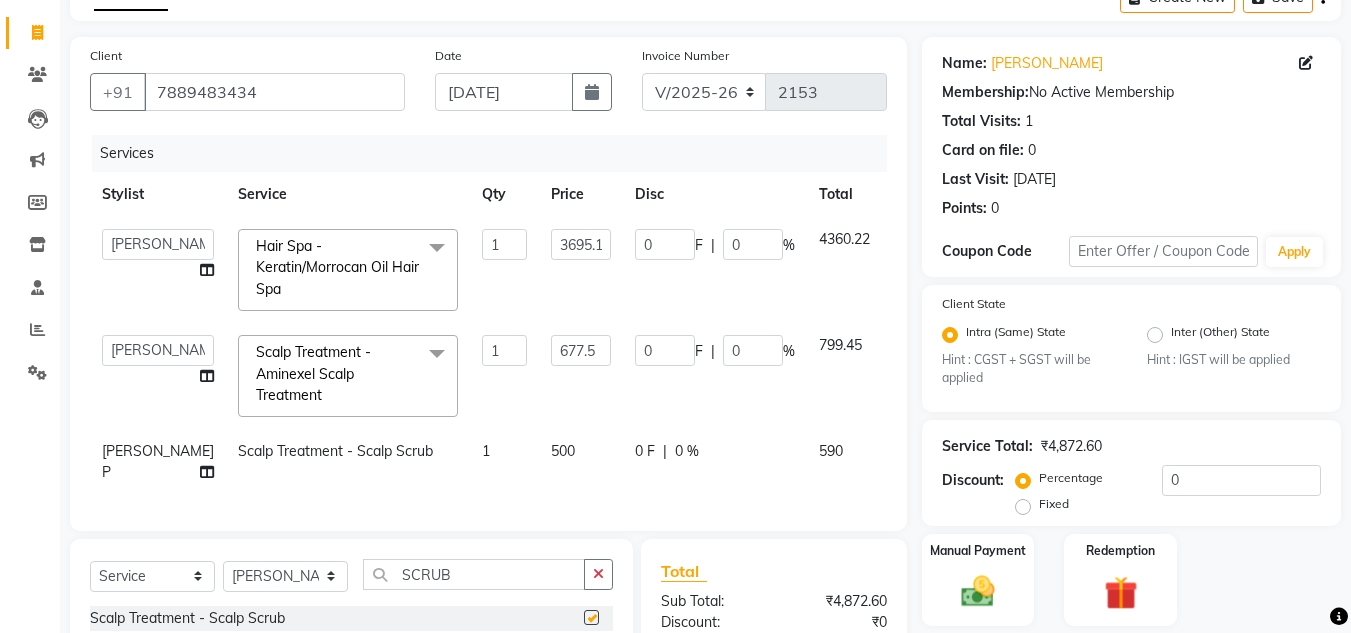 checkbox on "false" 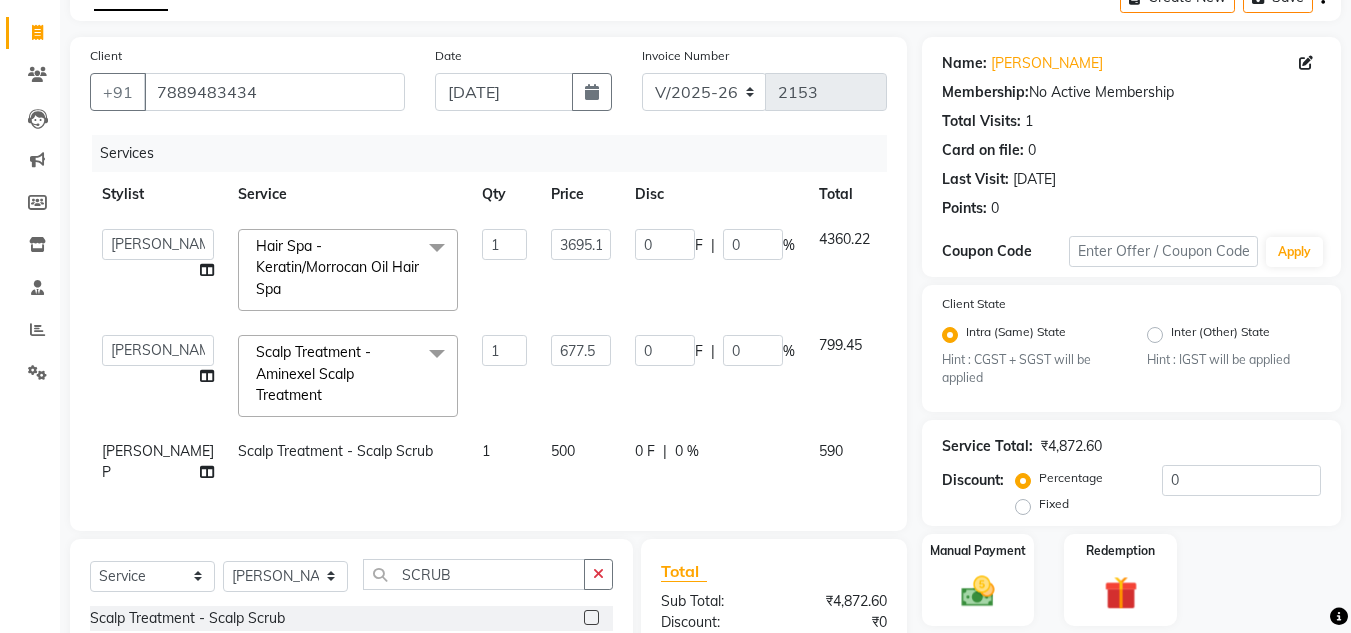 click on "500" 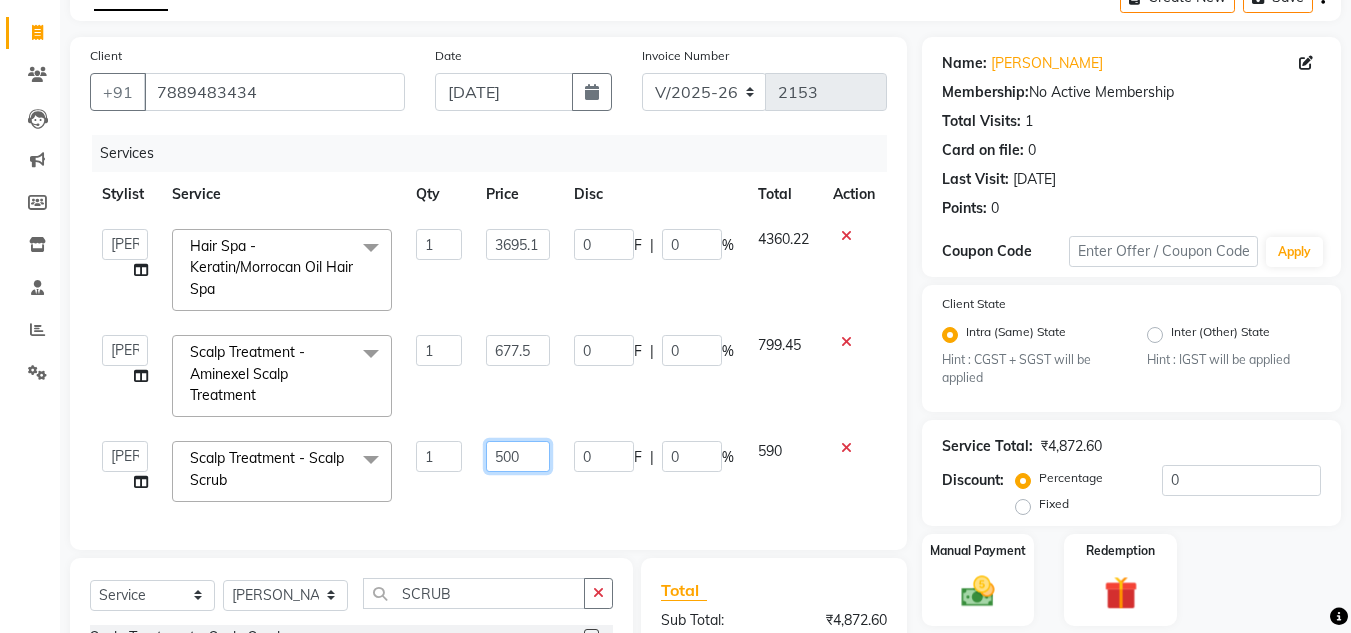 click on "500" 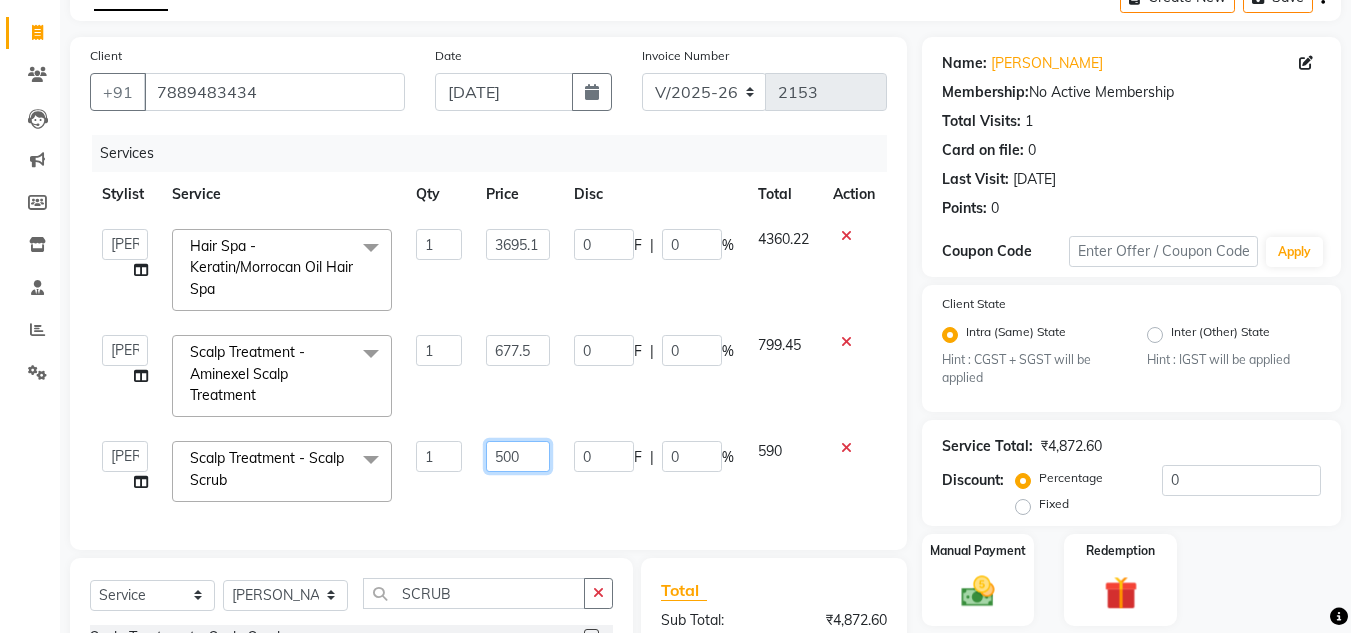 click on "500" 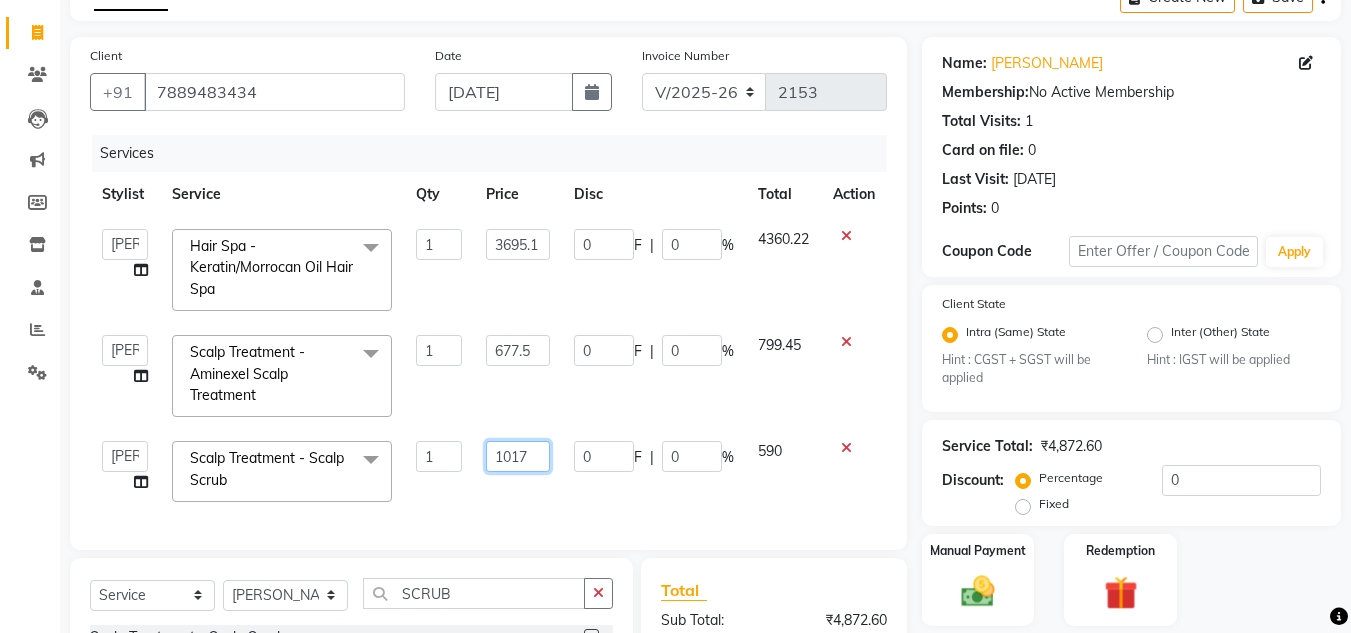 type on "1017.5" 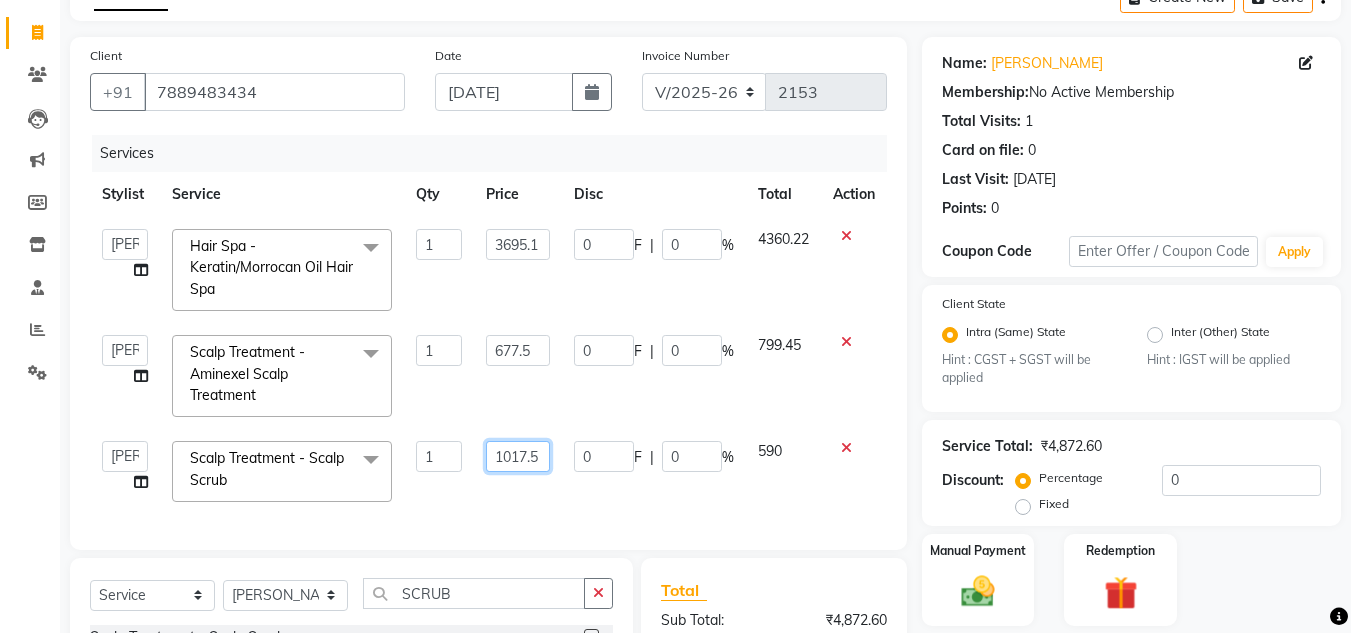 scroll, scrollTop: 0, scrollLeft: 1, axis: horizontal 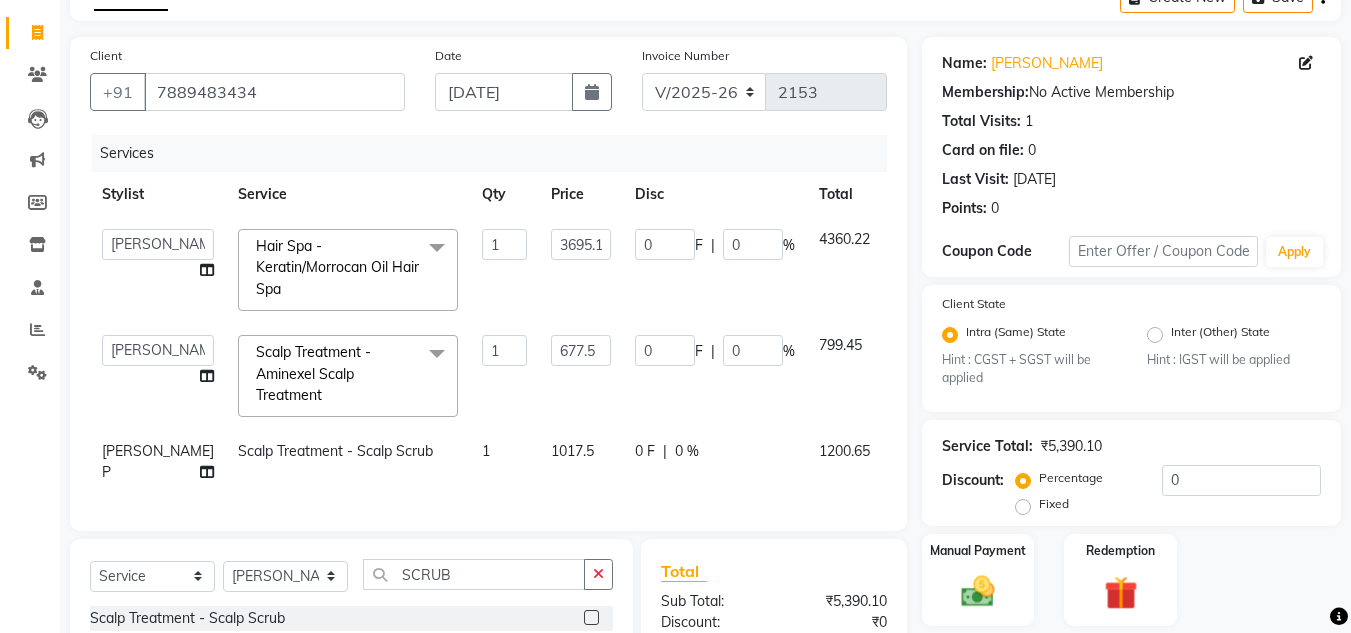 click on "1200.65" 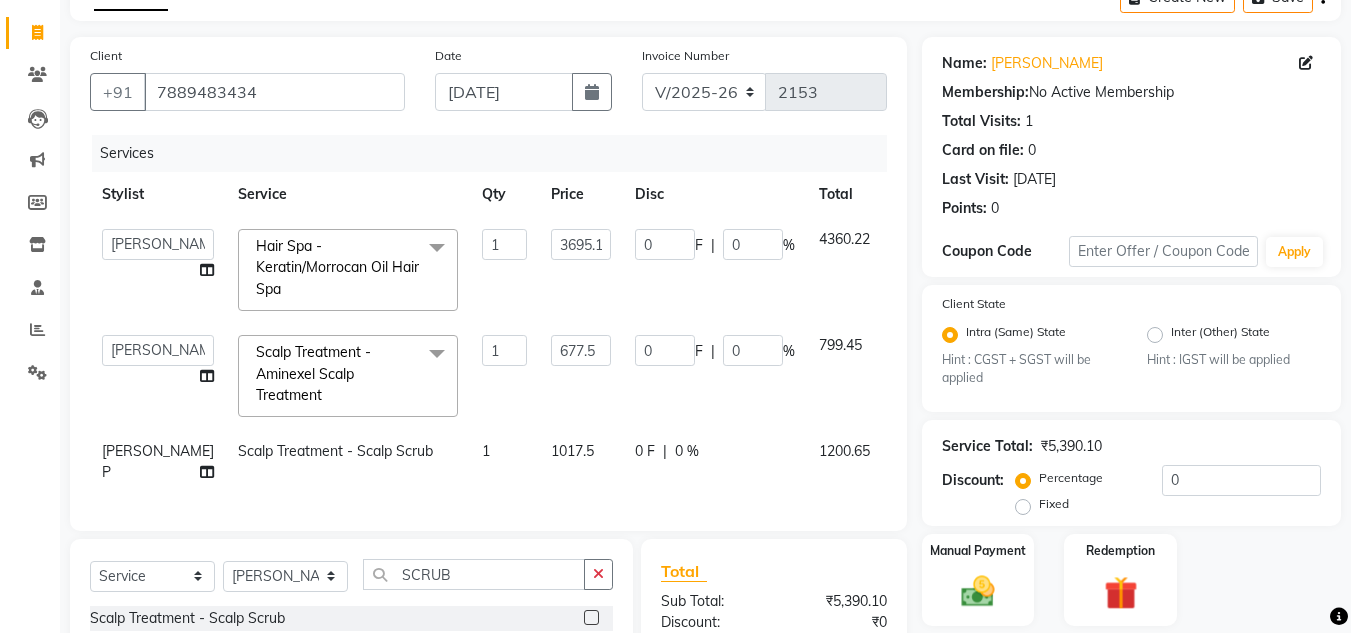 select on "39862" 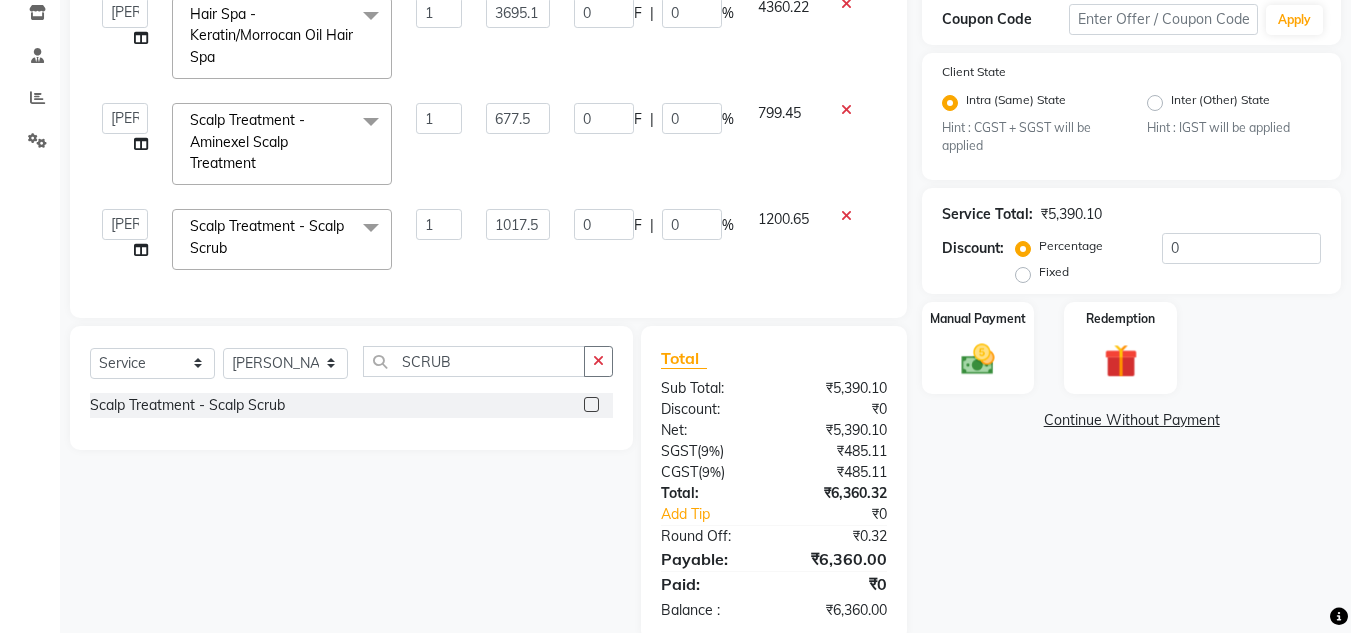 scroll, scrollTop: 398, scrollLeft: 0, axis: vertical 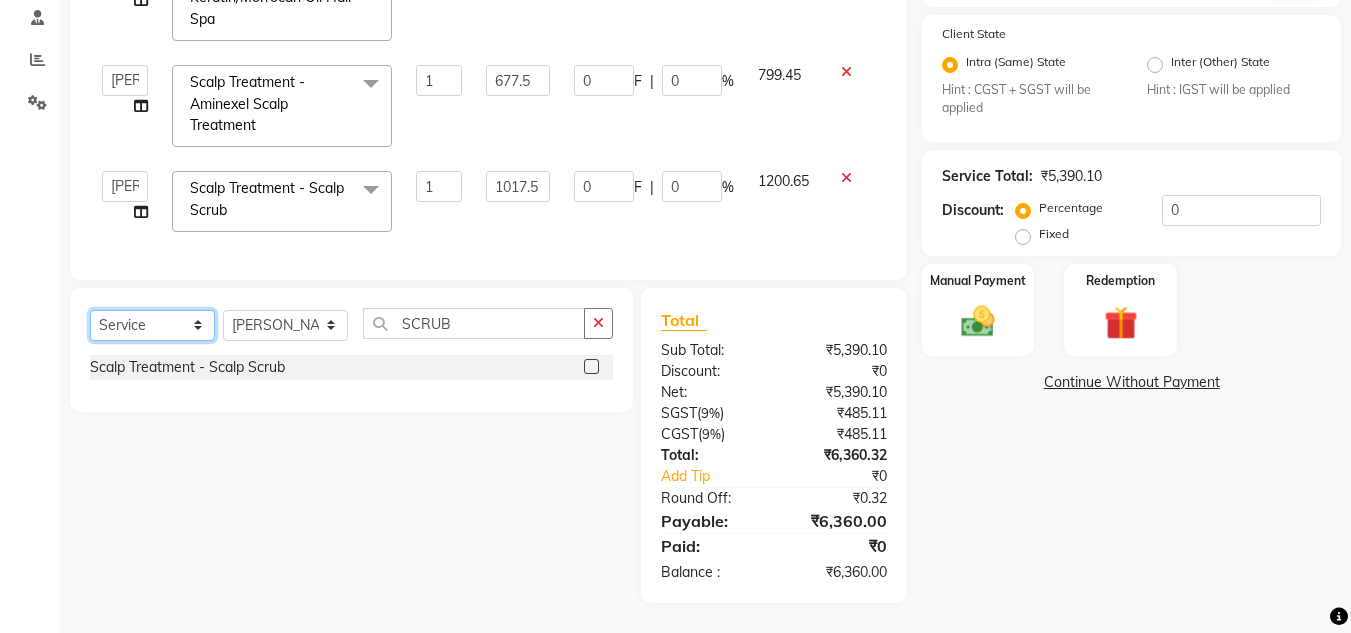 click on "Select  Service  Product  Membership  Package Voucher Prepaid Gift Card" 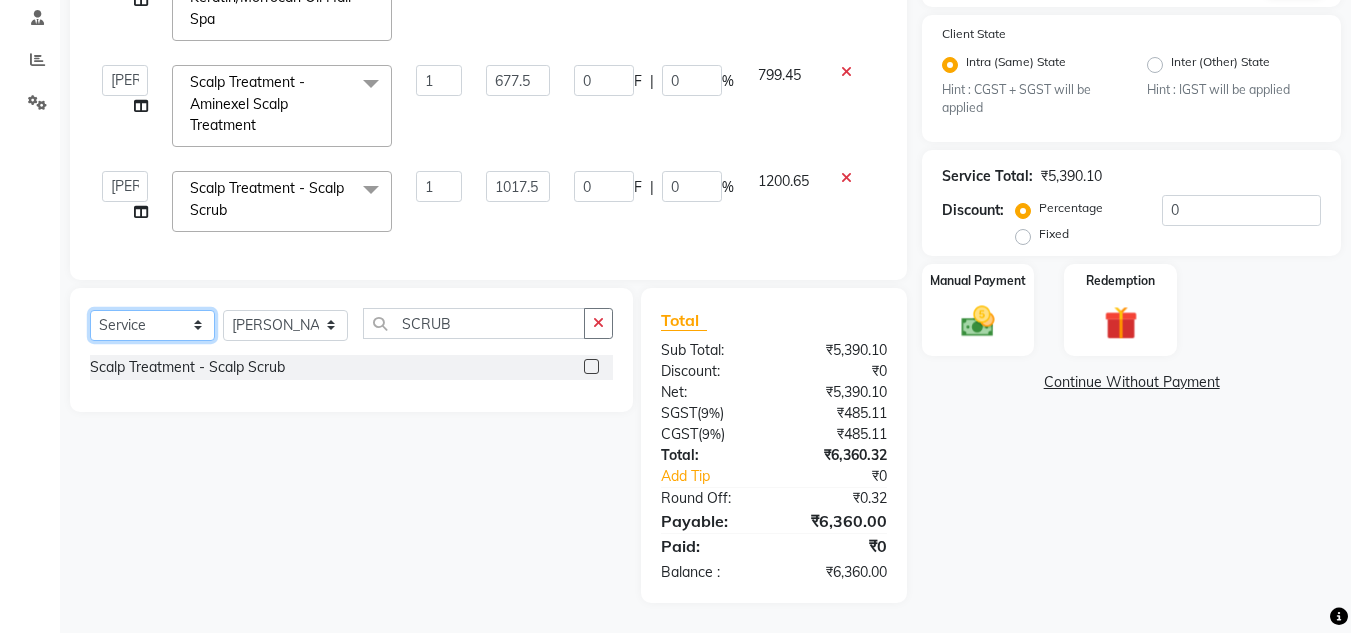select on "product" 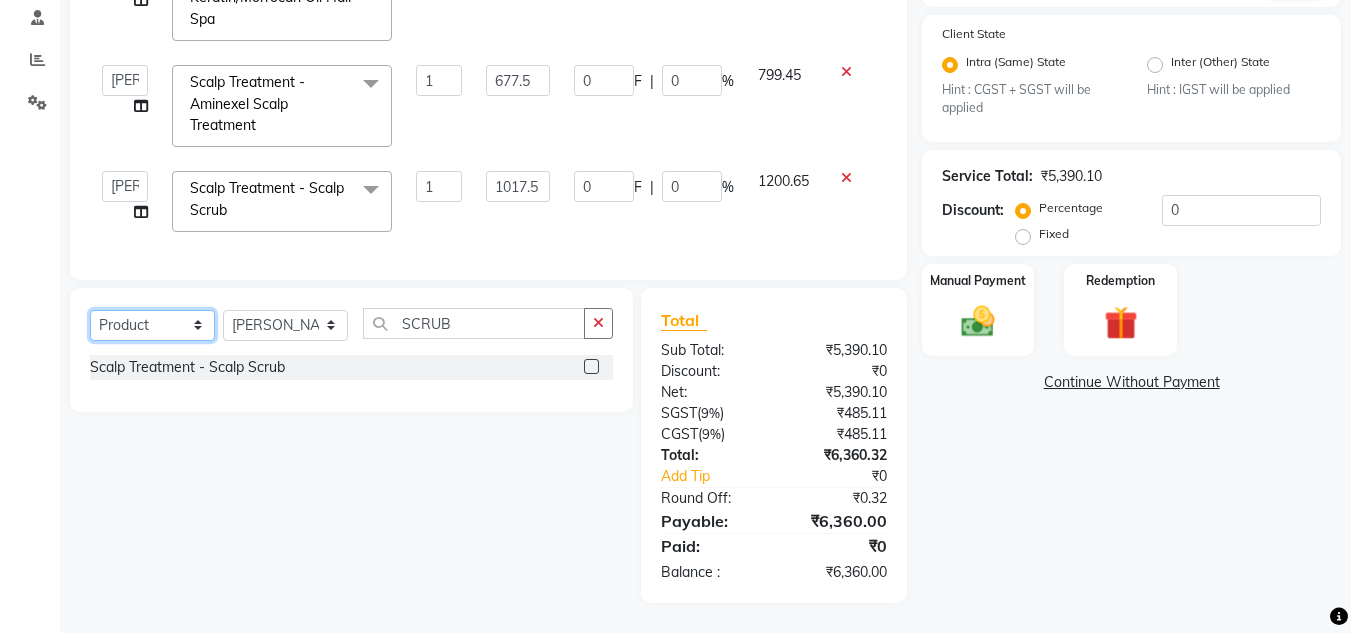 click on "Select  Service  Product  Membership  Package Voucher Prepaid Gift Card" 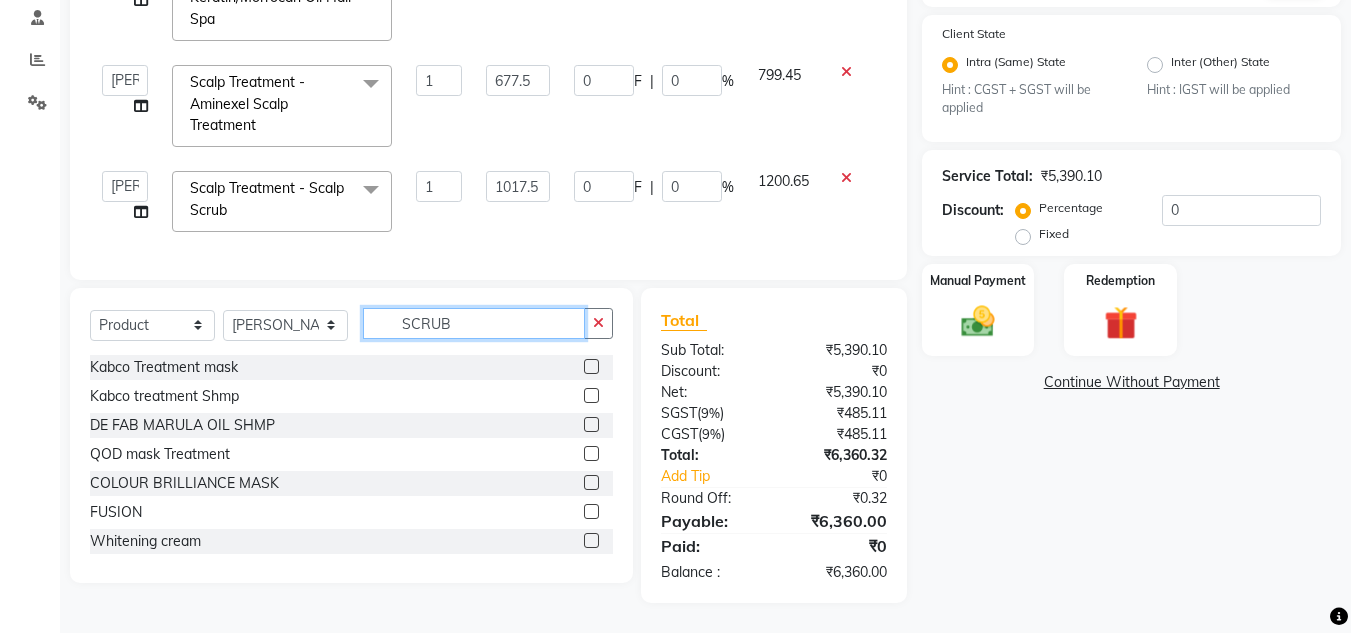 click on "SCRUB" 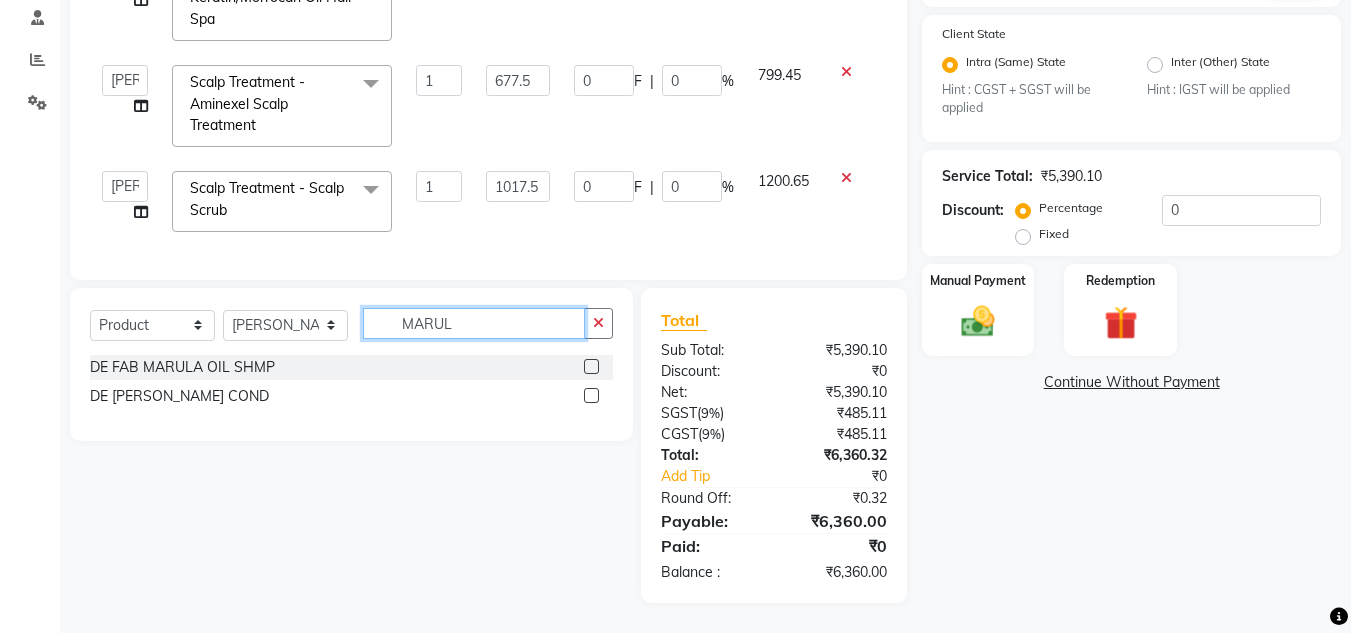 type on "MARUL" 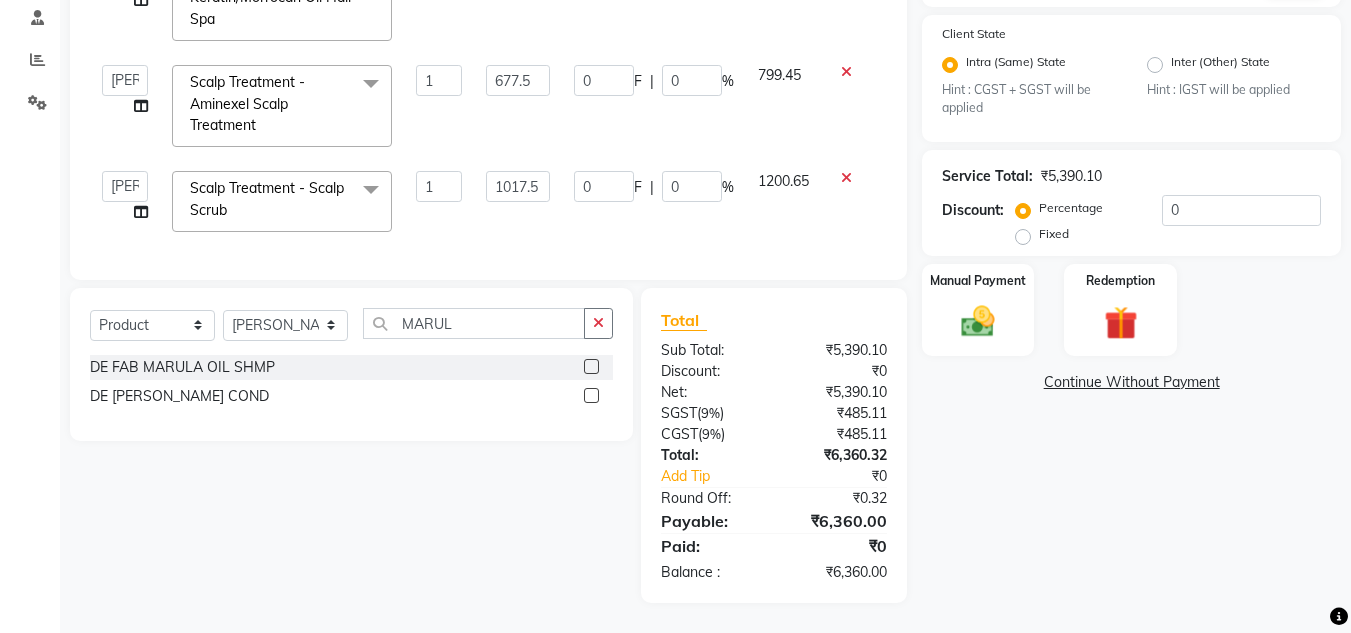 click 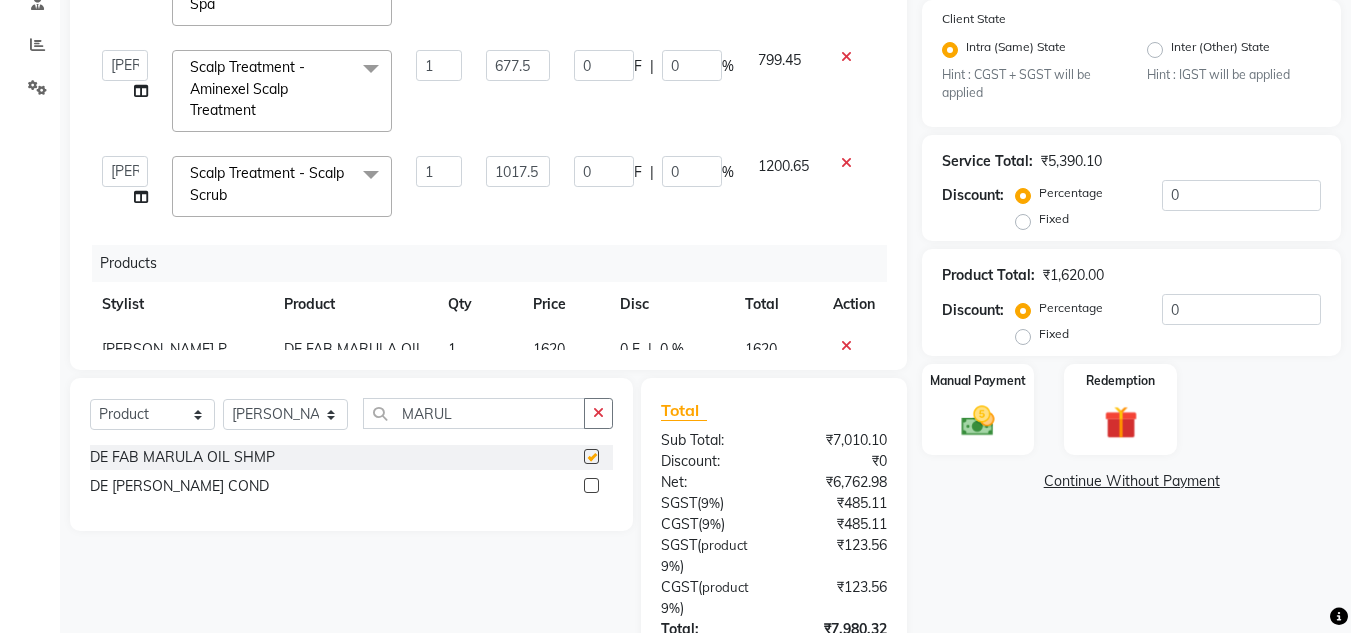 checkbox on "false" 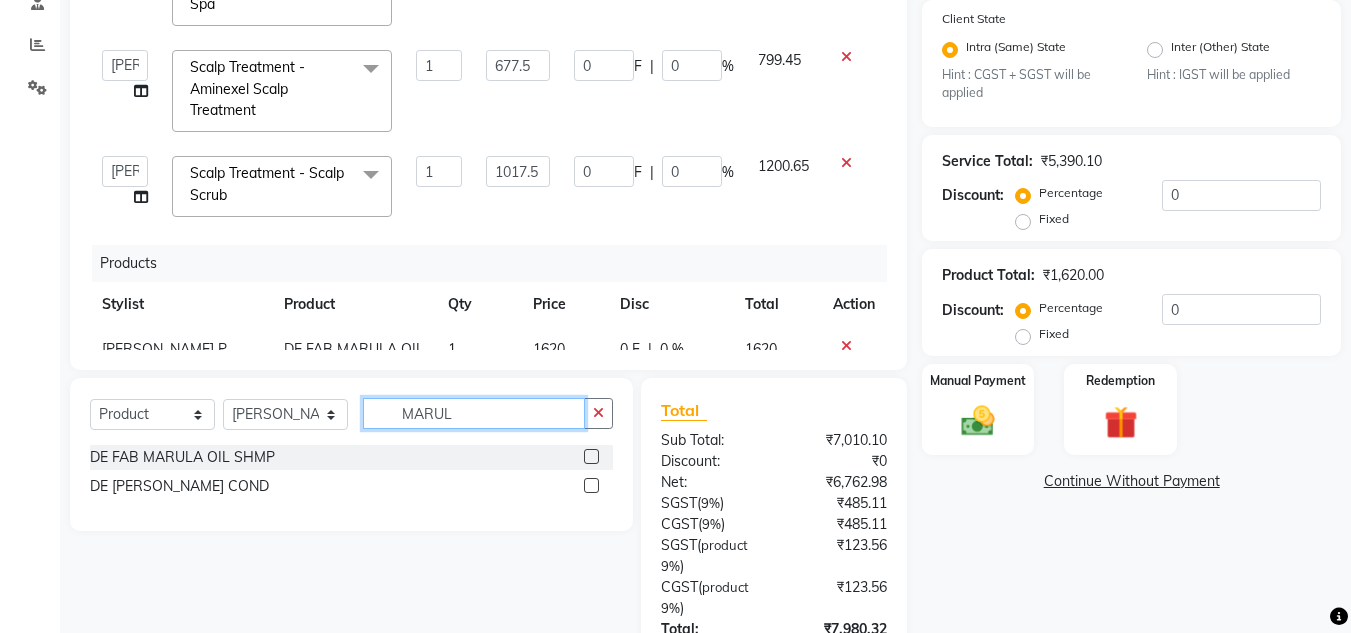 click on "MARUL" 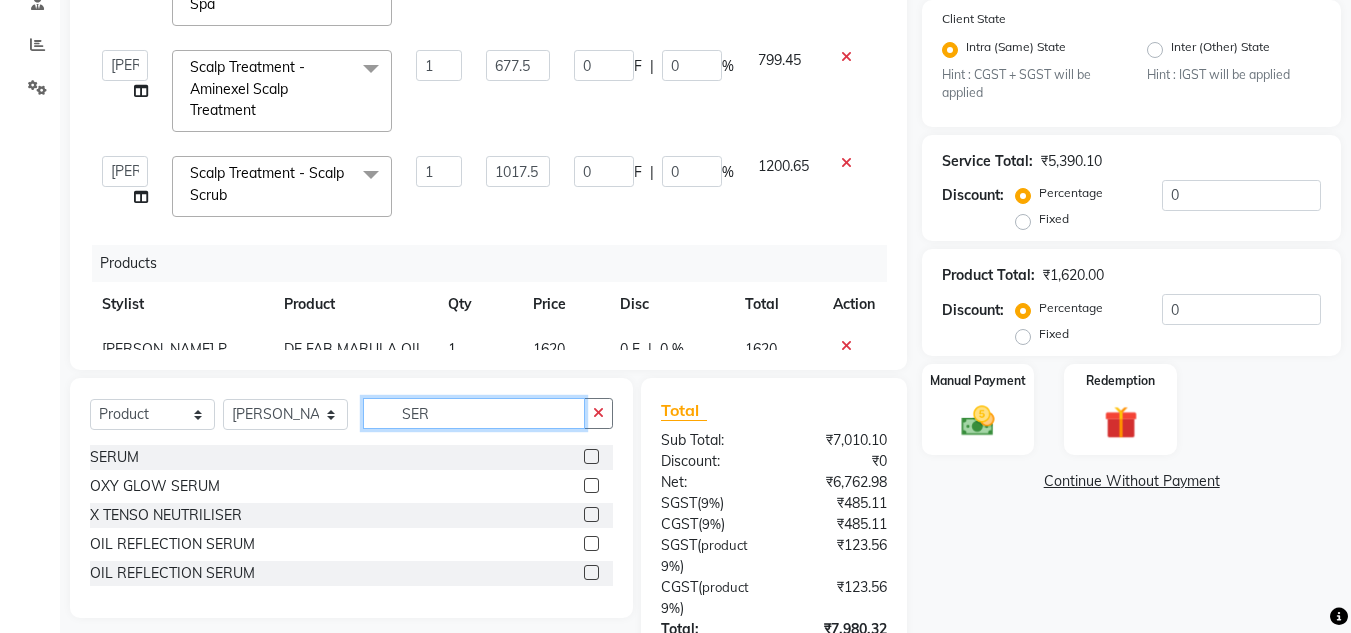 type on "SER" 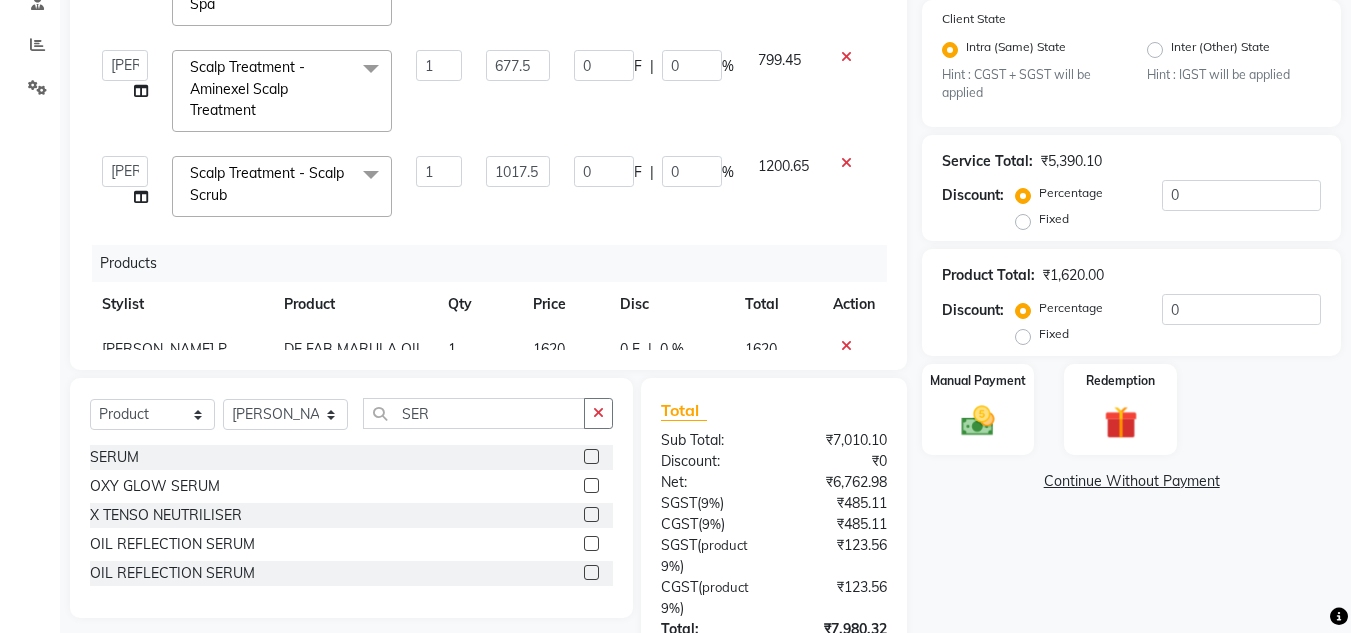 click 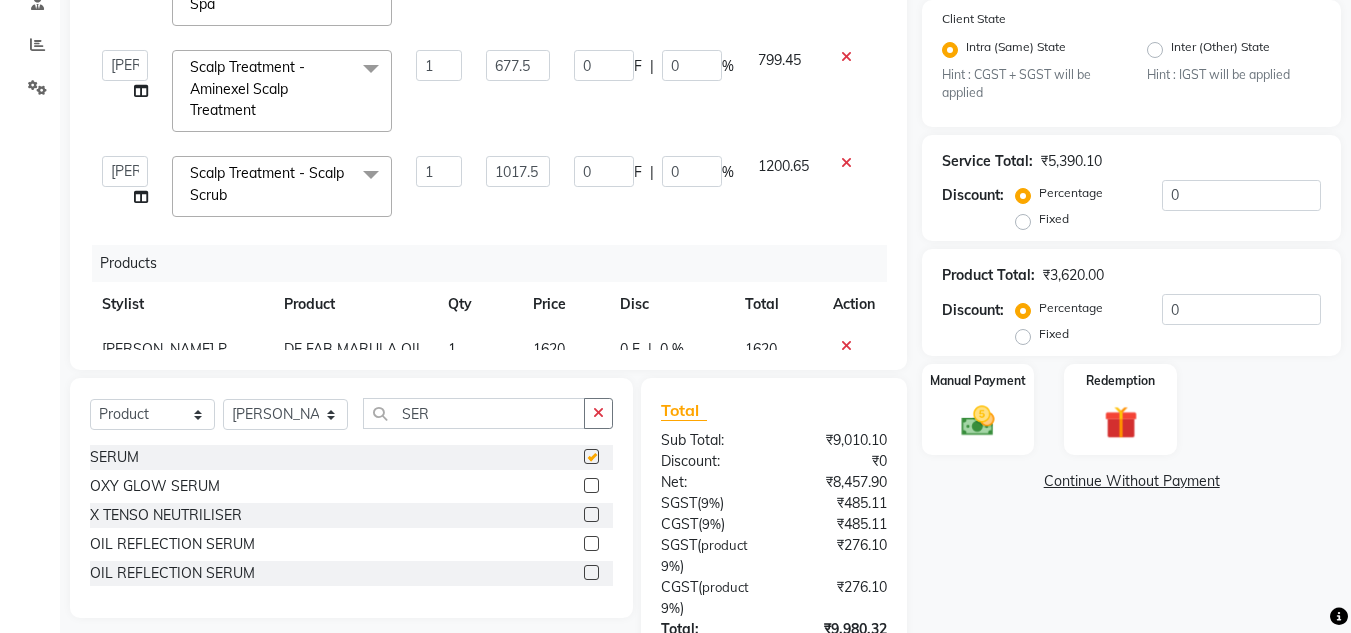 checkbox on "false" 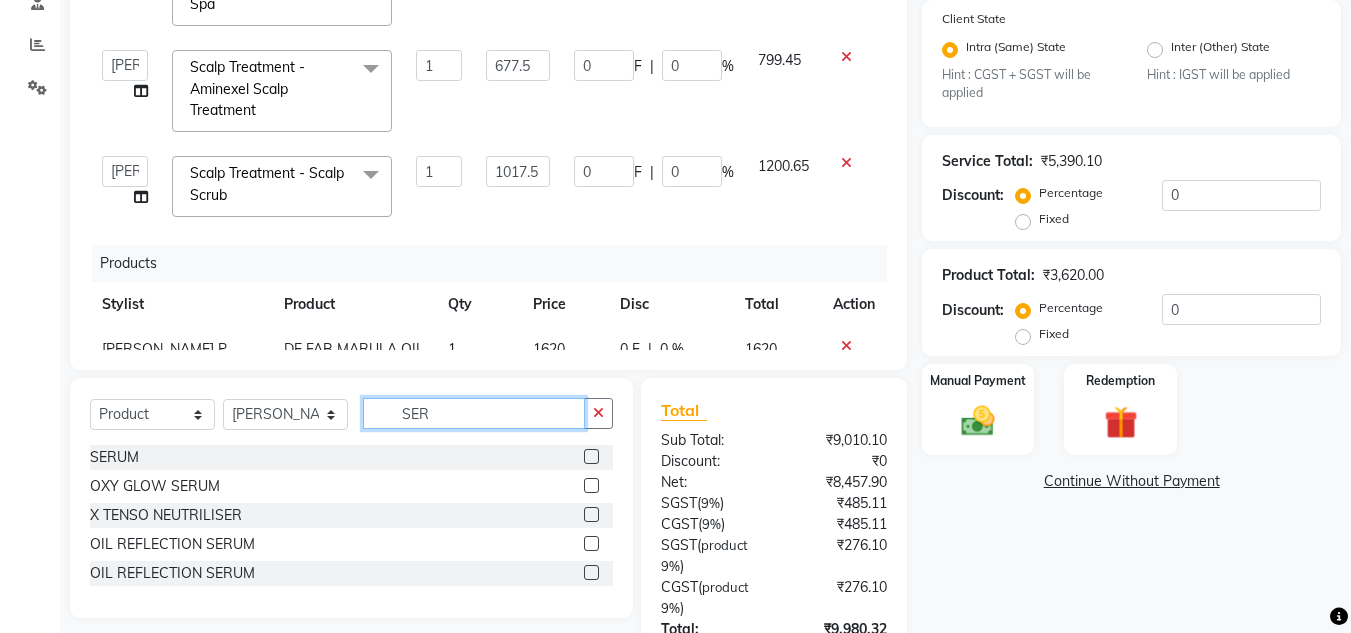 click on "SER" 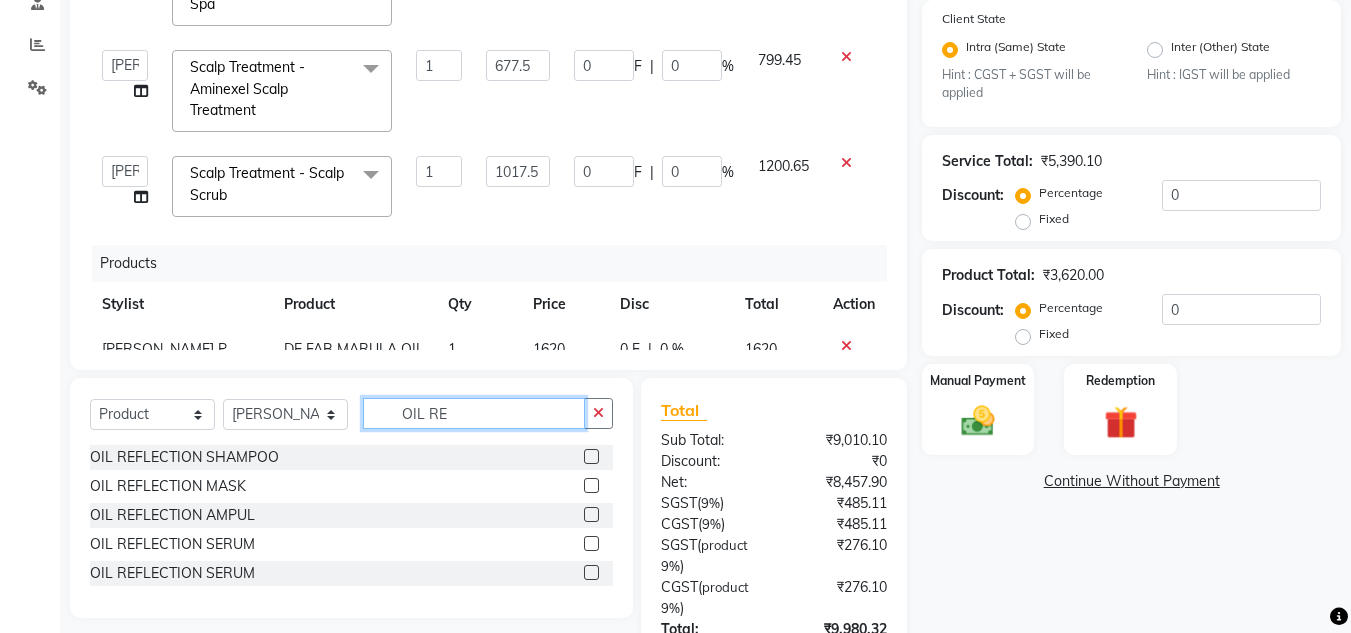 type on "OIL RE" 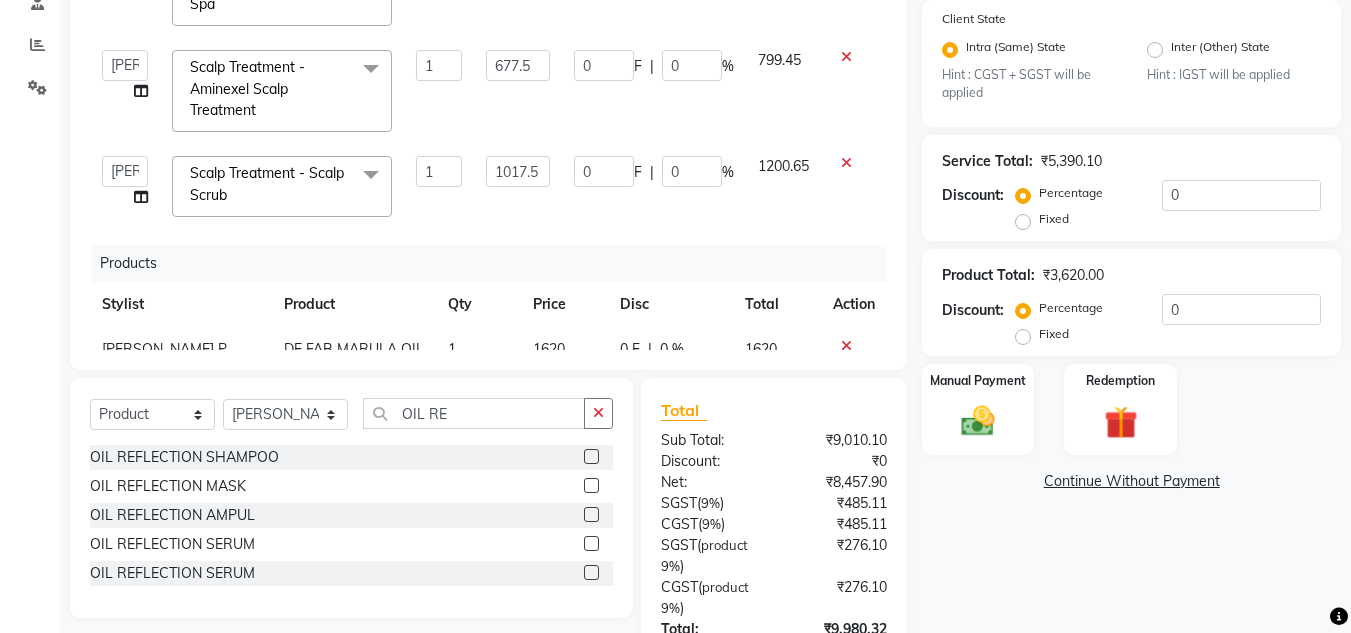 click 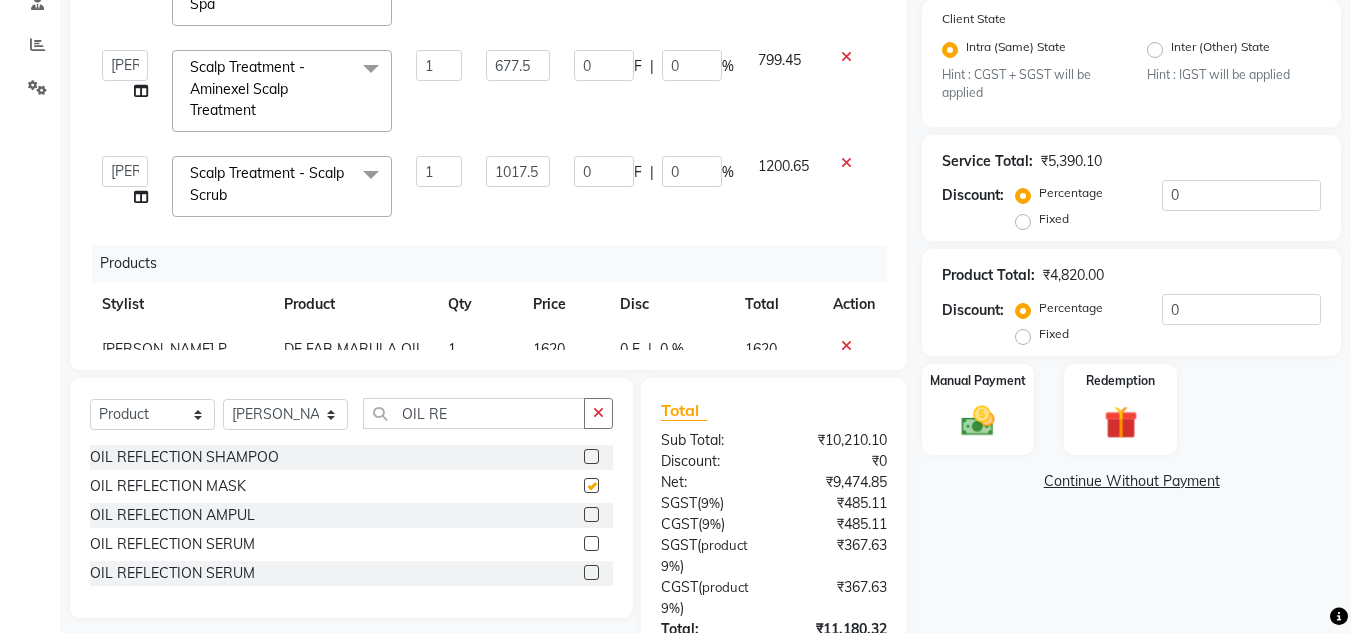 checkbox on "false" 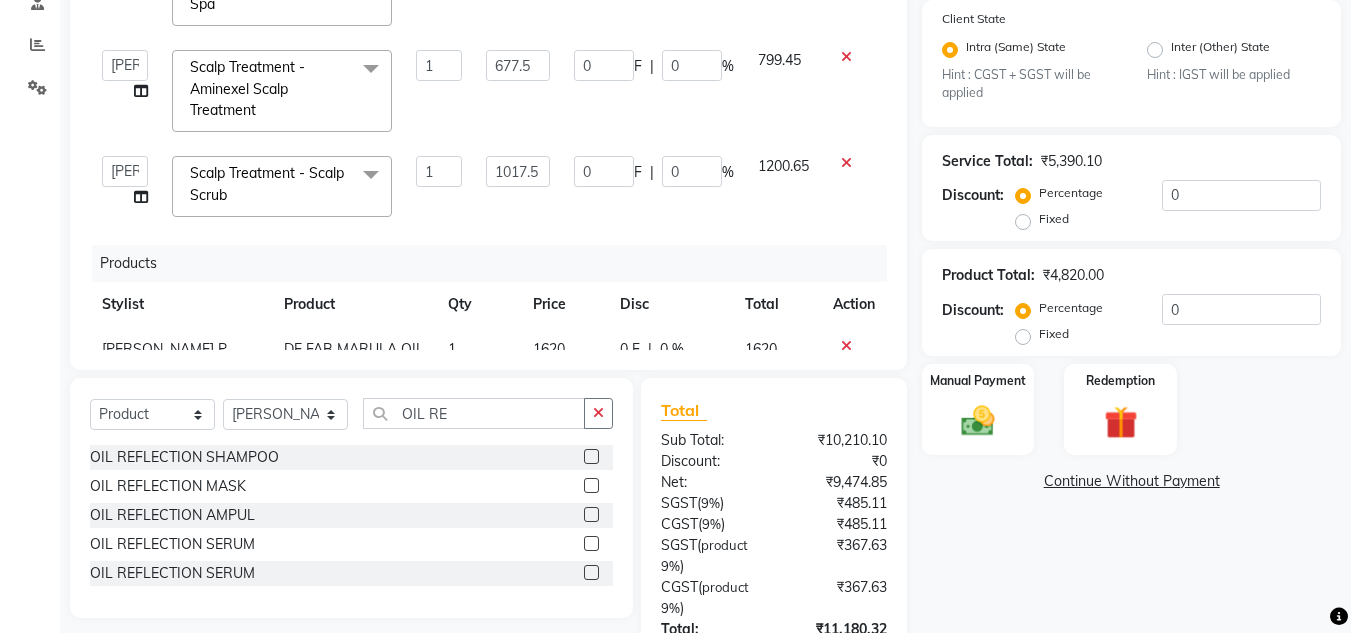 scroll, scrollTop: 185, scrollLeft: 0, axis: vertical 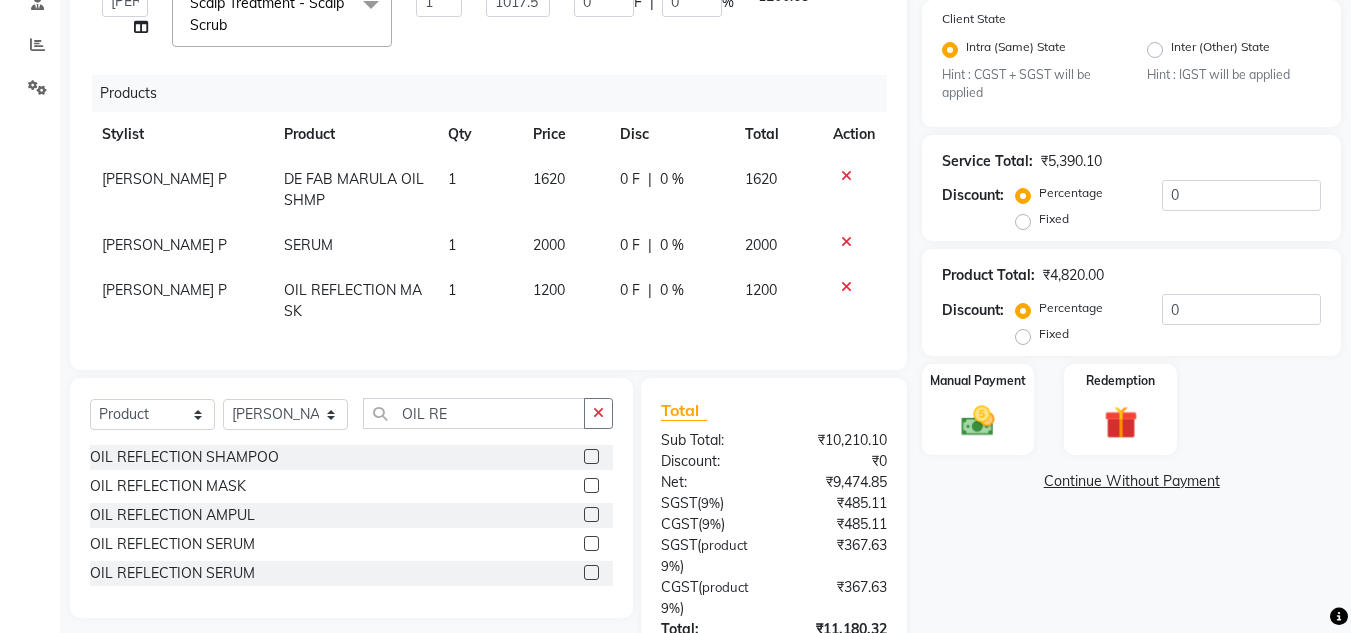 click on "2000" 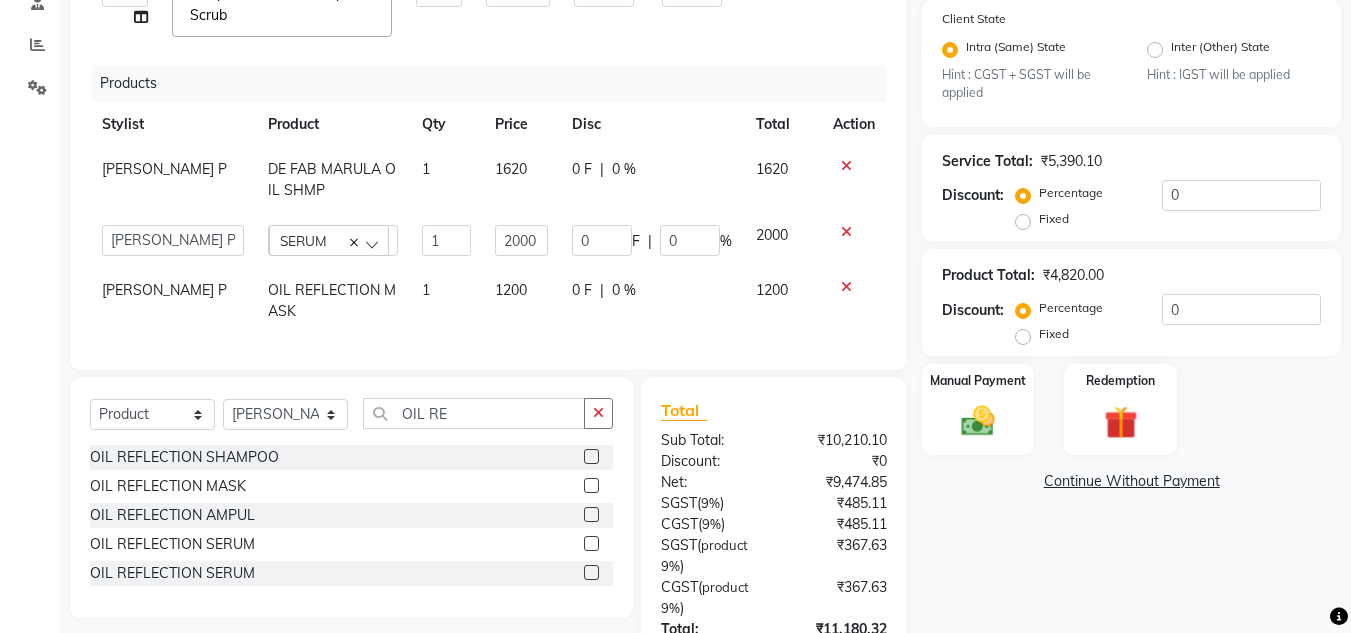 click on "1200" 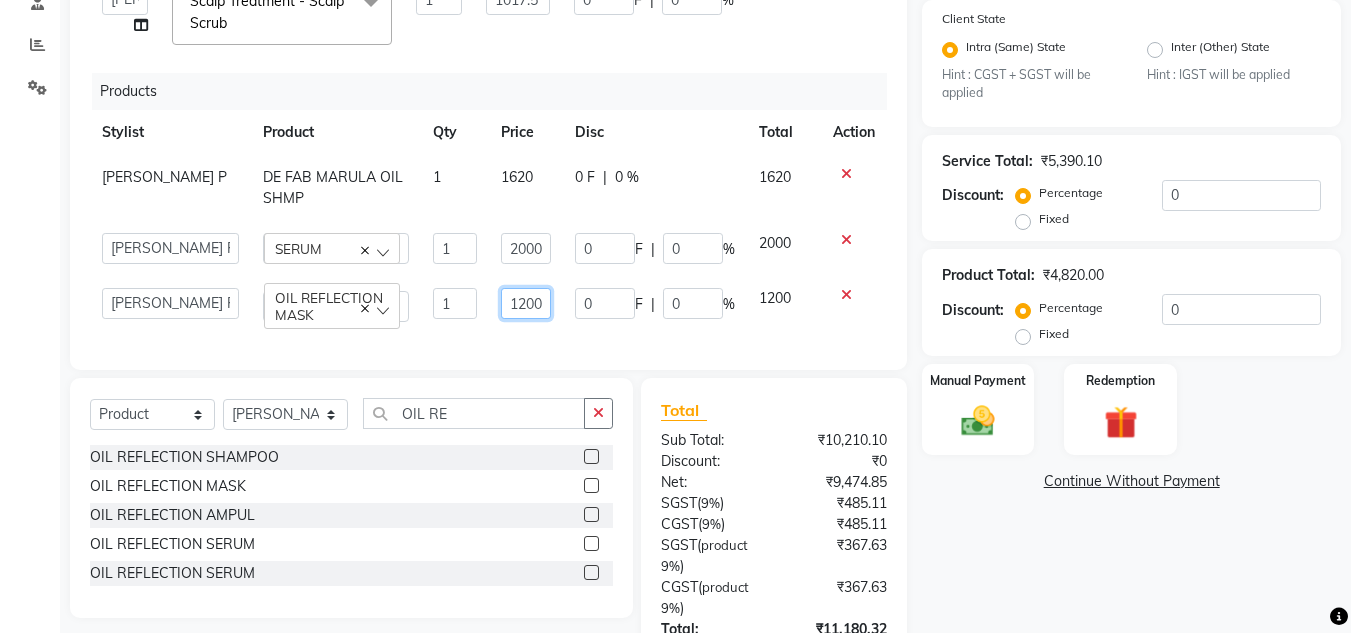 click on "1200" 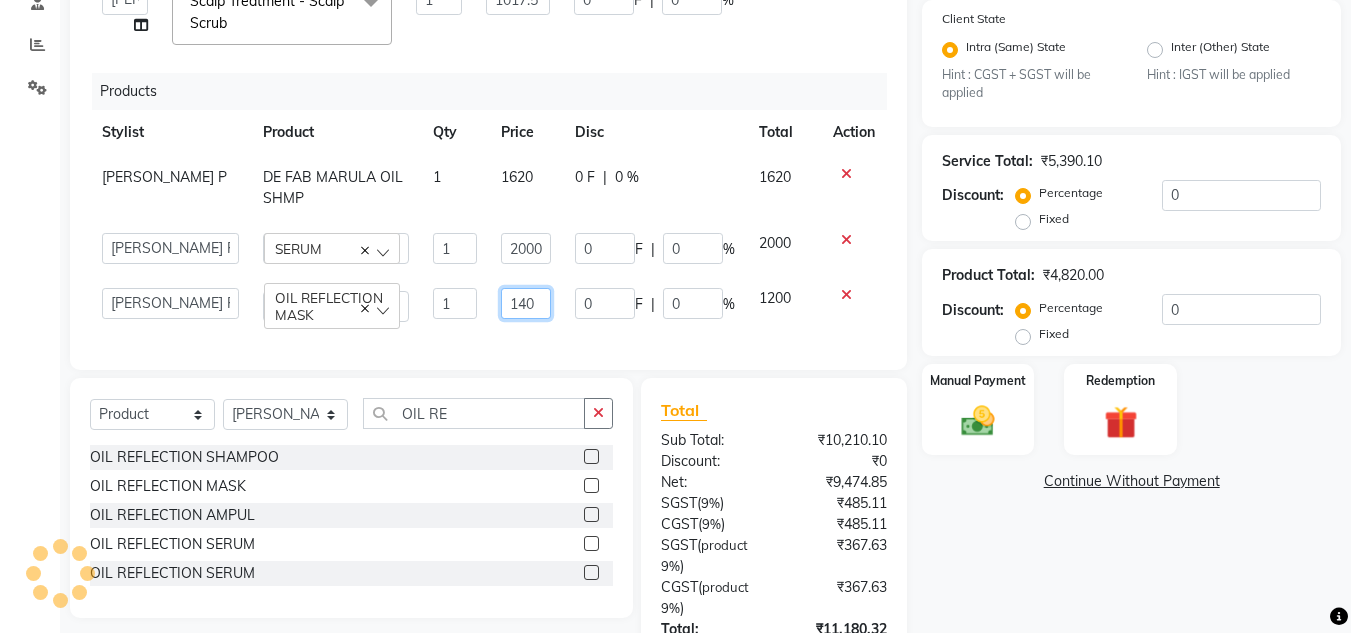 type on "1400" 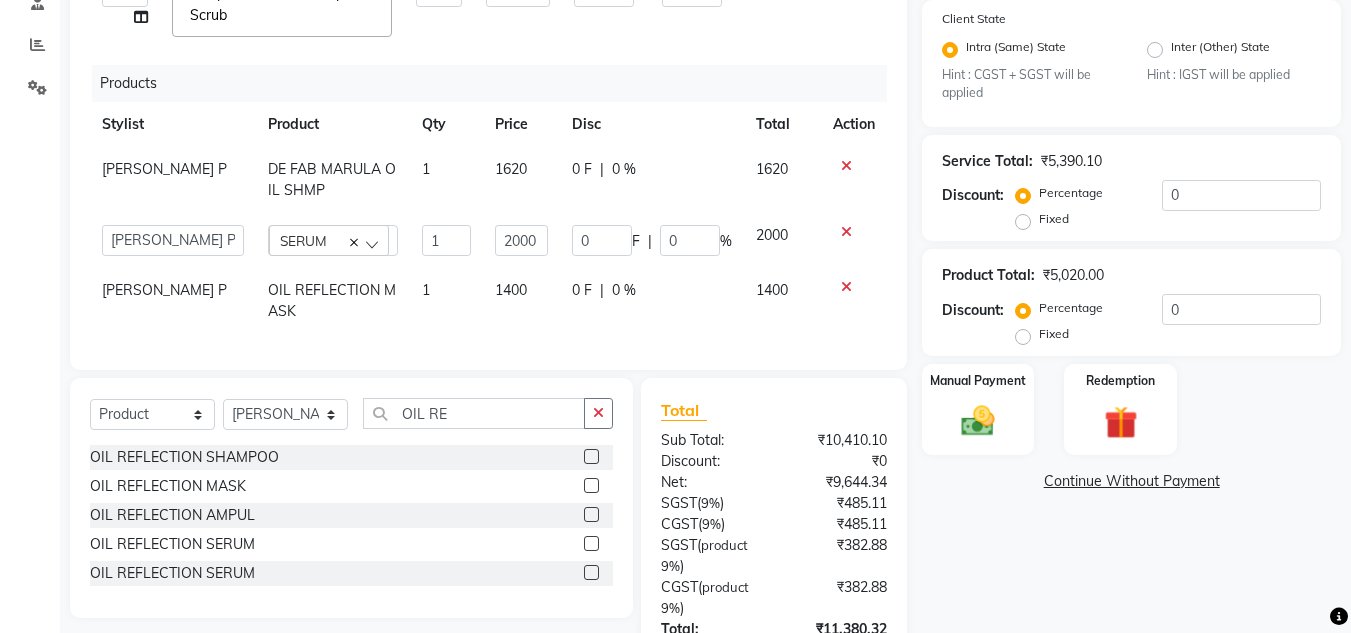 click on "1400" 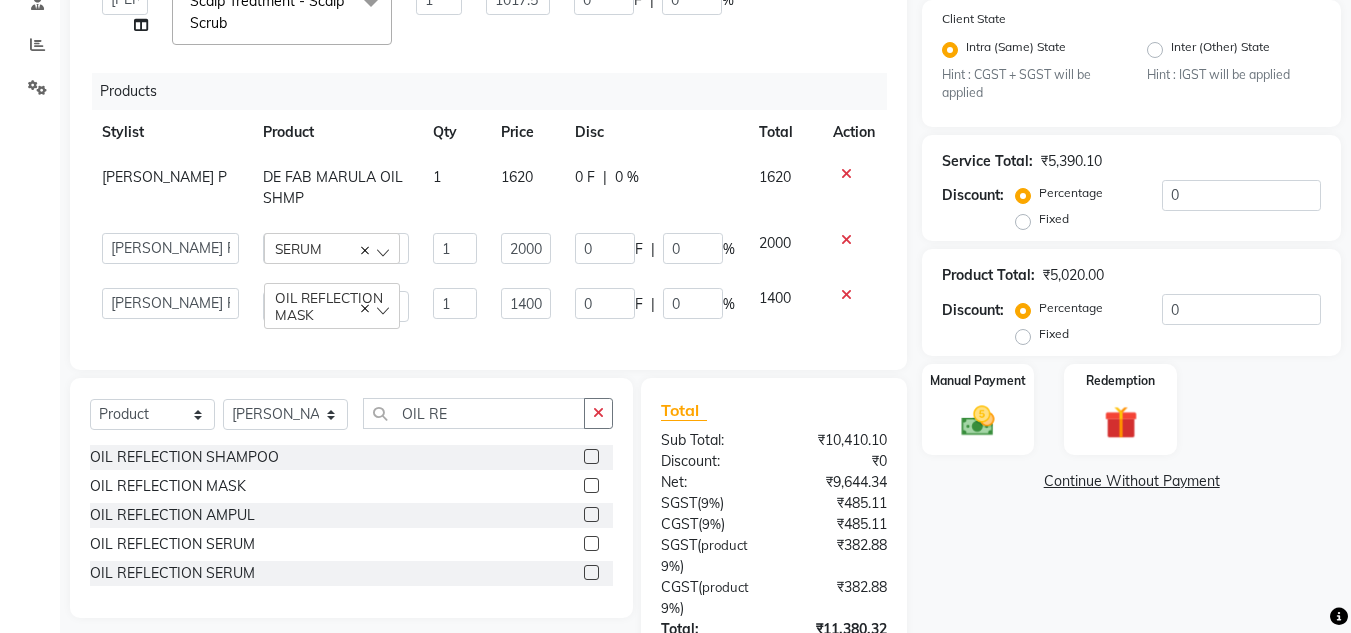 scroll, scrollTop: 572, scrollLeft: 0, axis: vertical 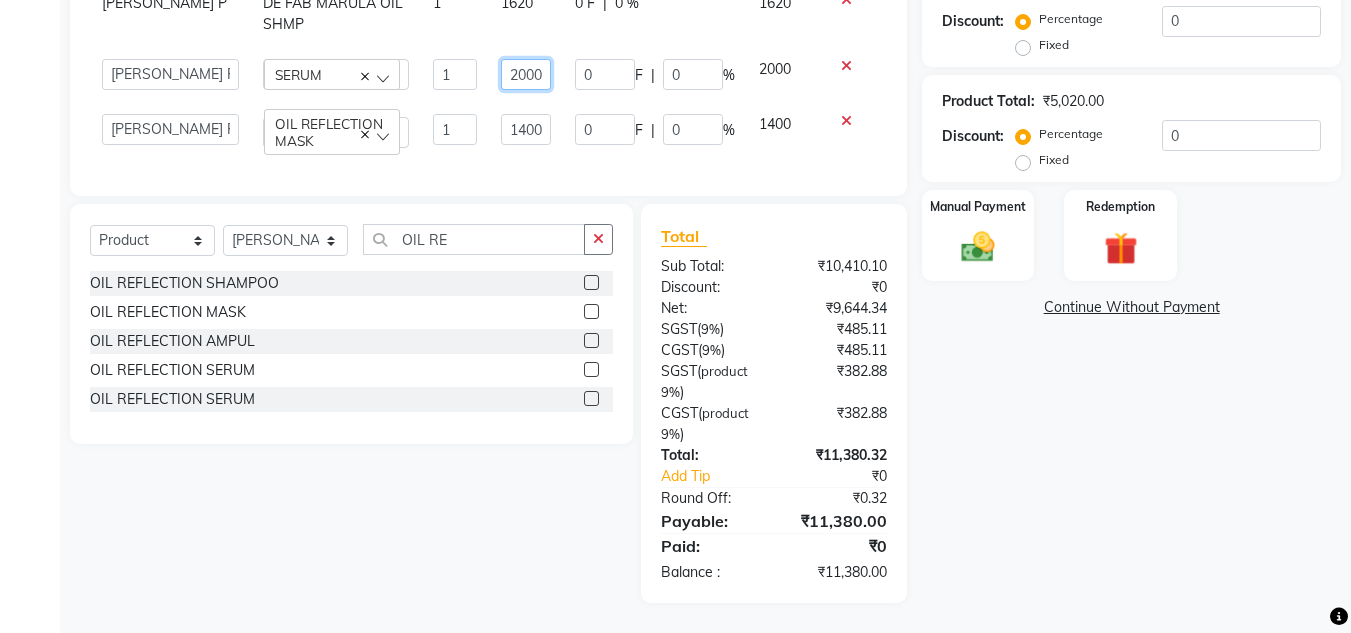 click on "2000" 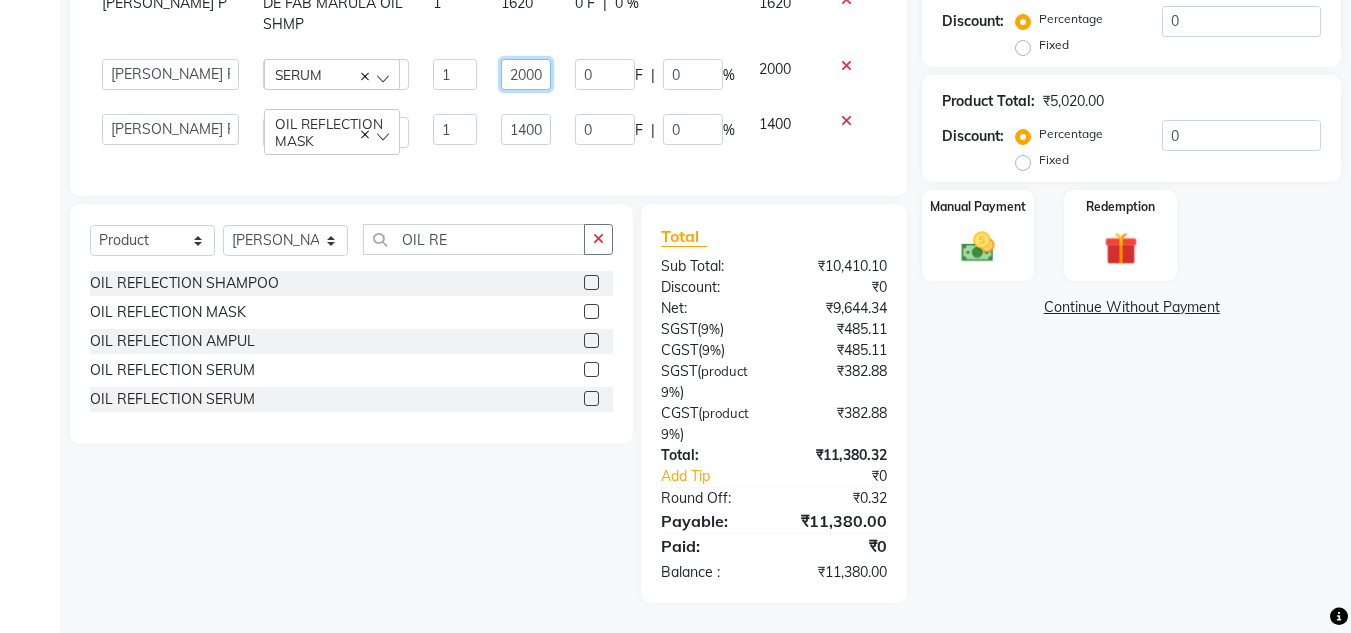 click on "2000" 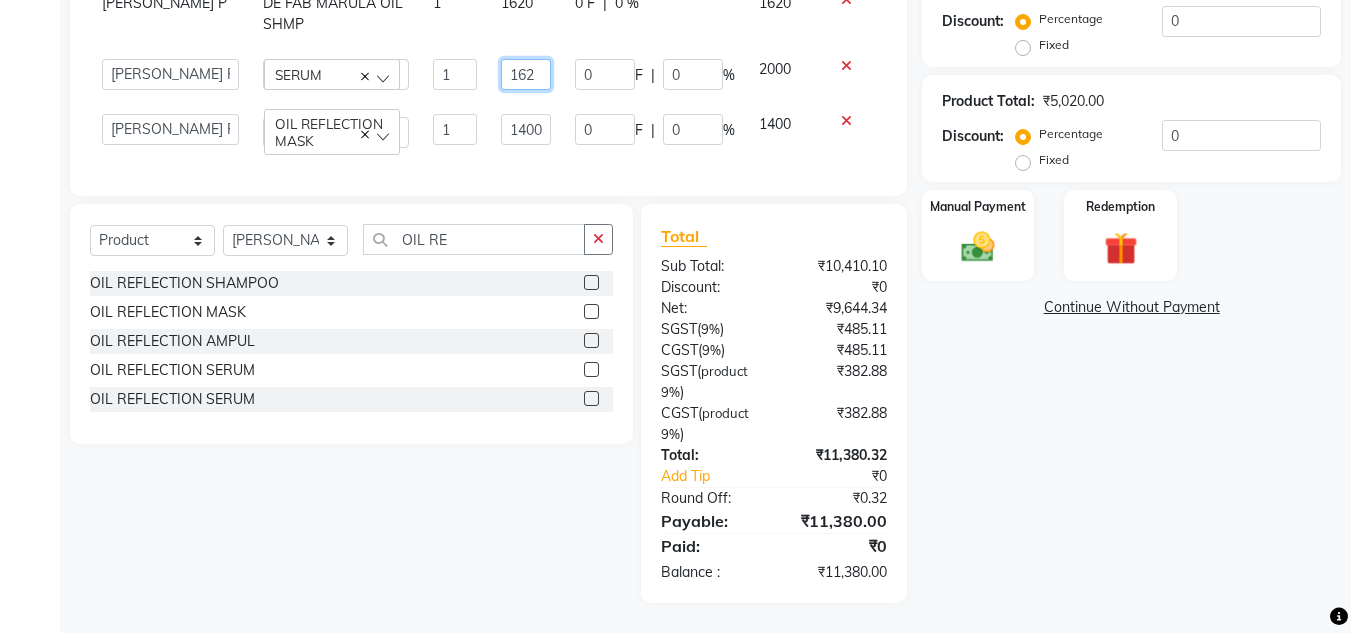 type on "1620" 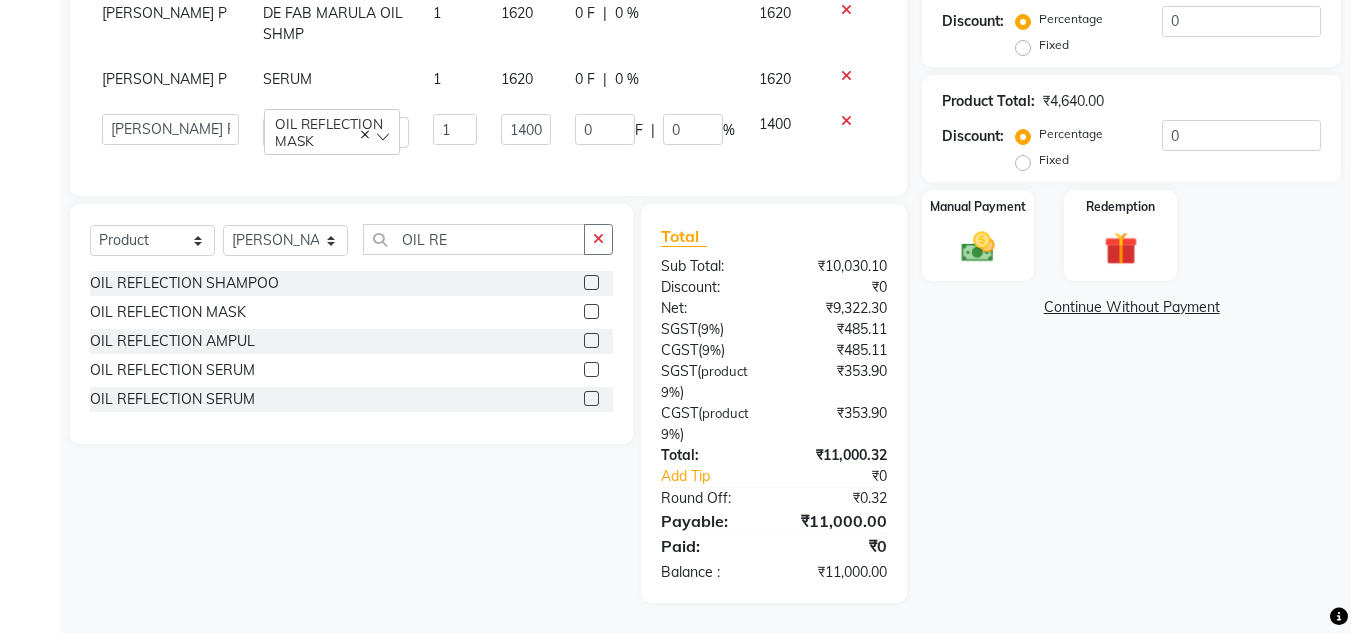 click on "1620" 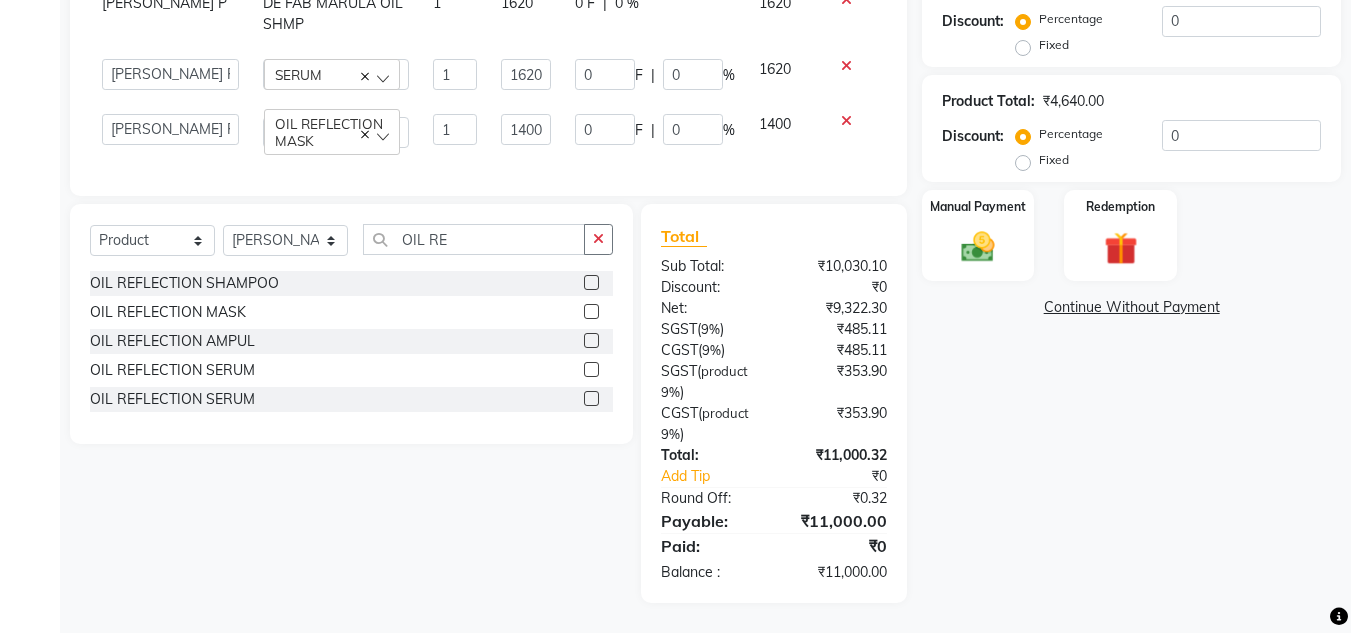 scroll, scrollTop: 185, scrollLeft: 0, axis: vertical 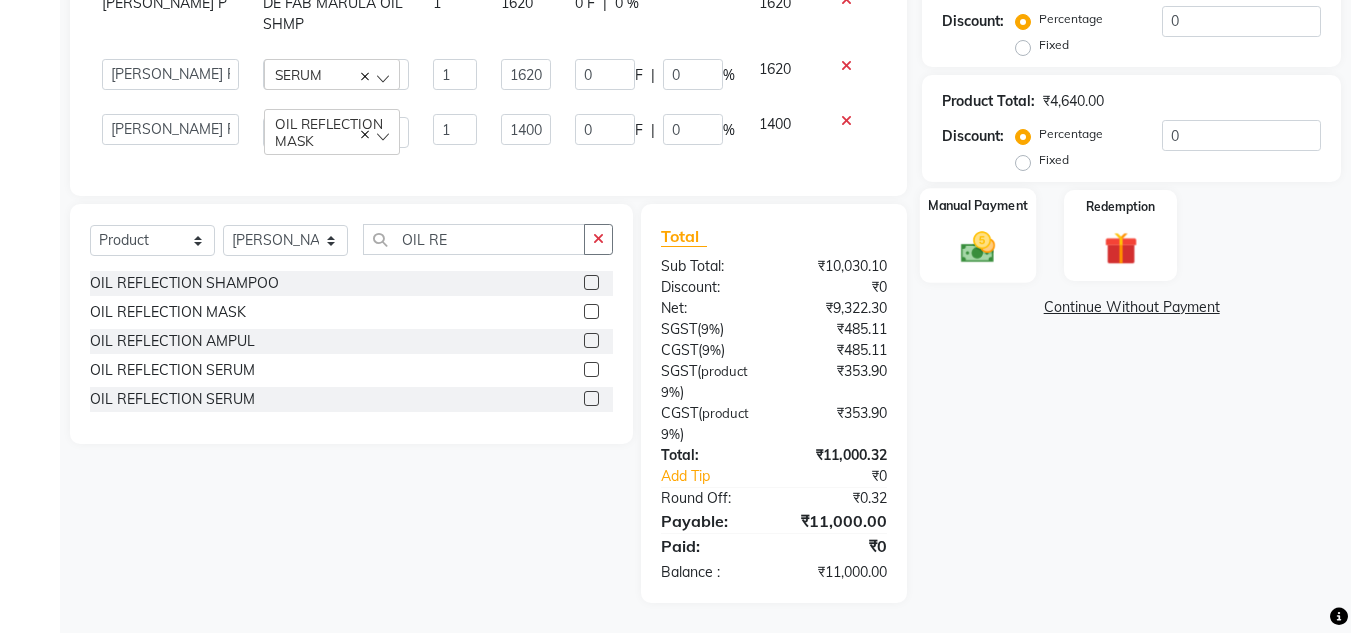 click 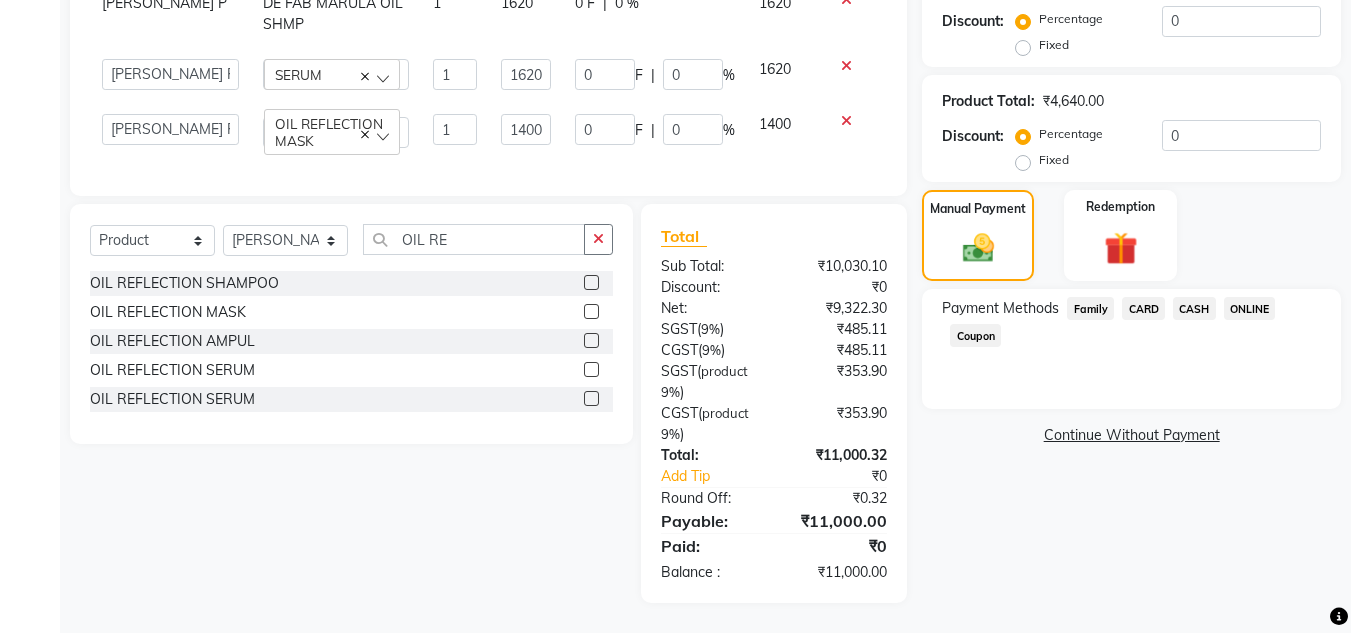 click on "ONLINE" 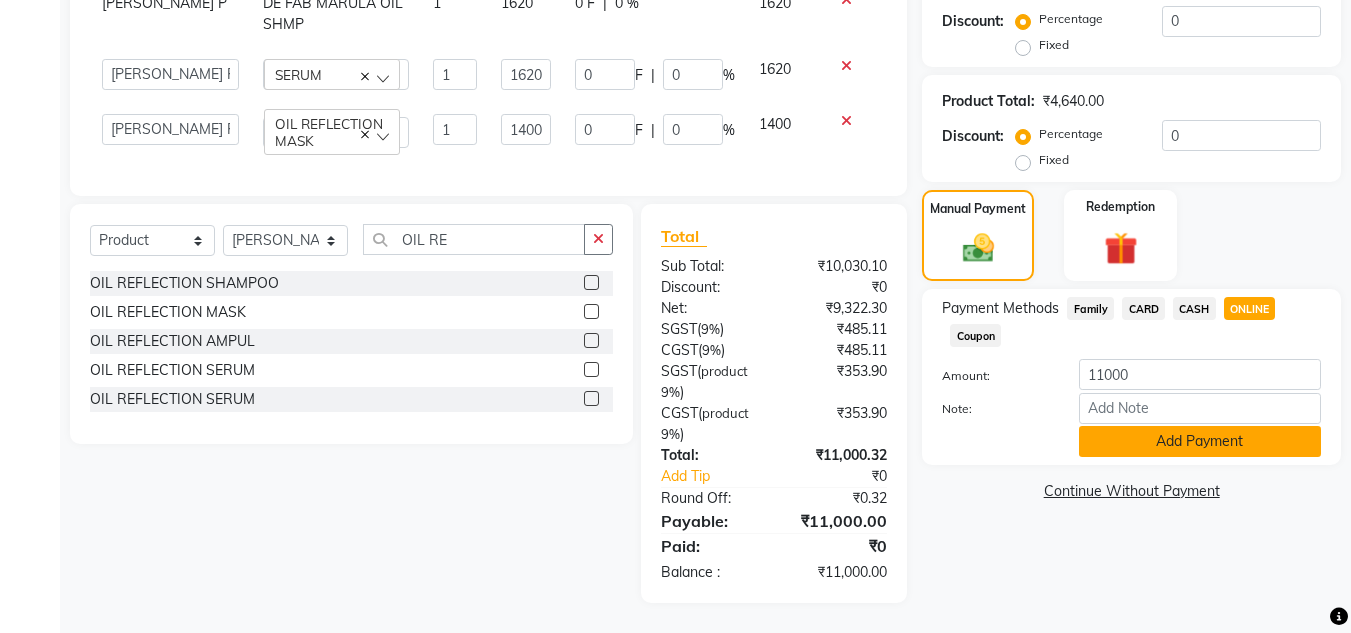 click on "Add Payment" 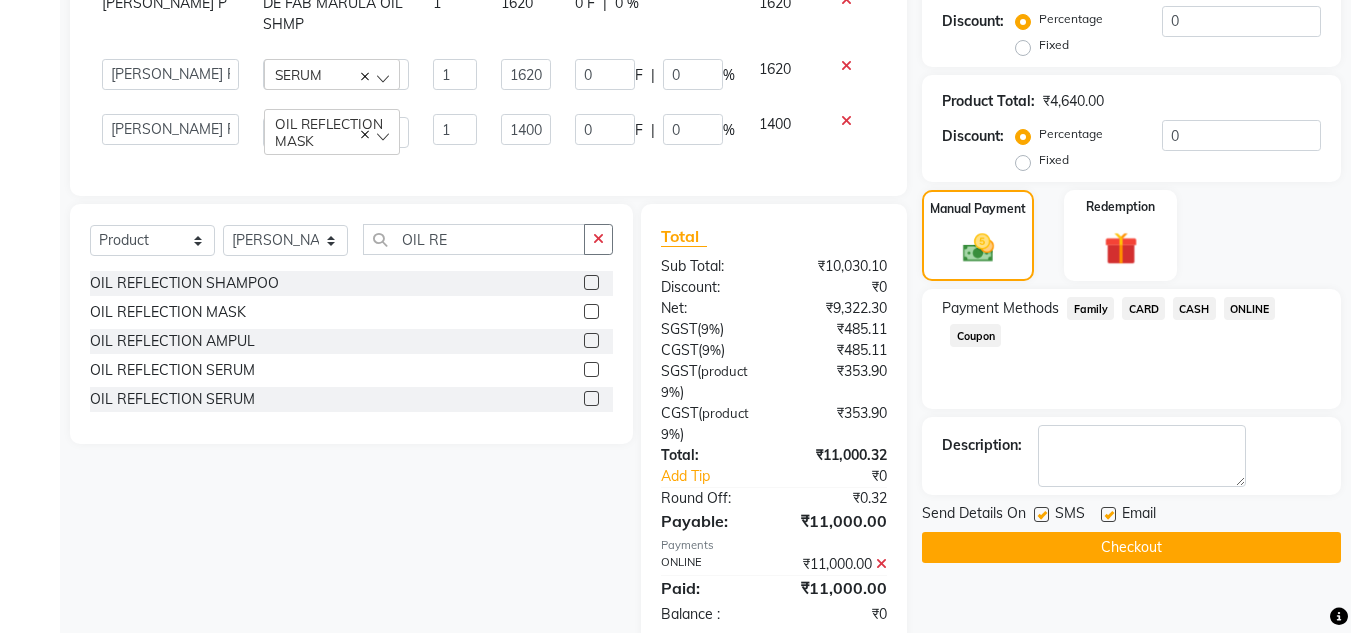 scroll, scrollTop: 614, scrollLeft: 0, axis: vertical 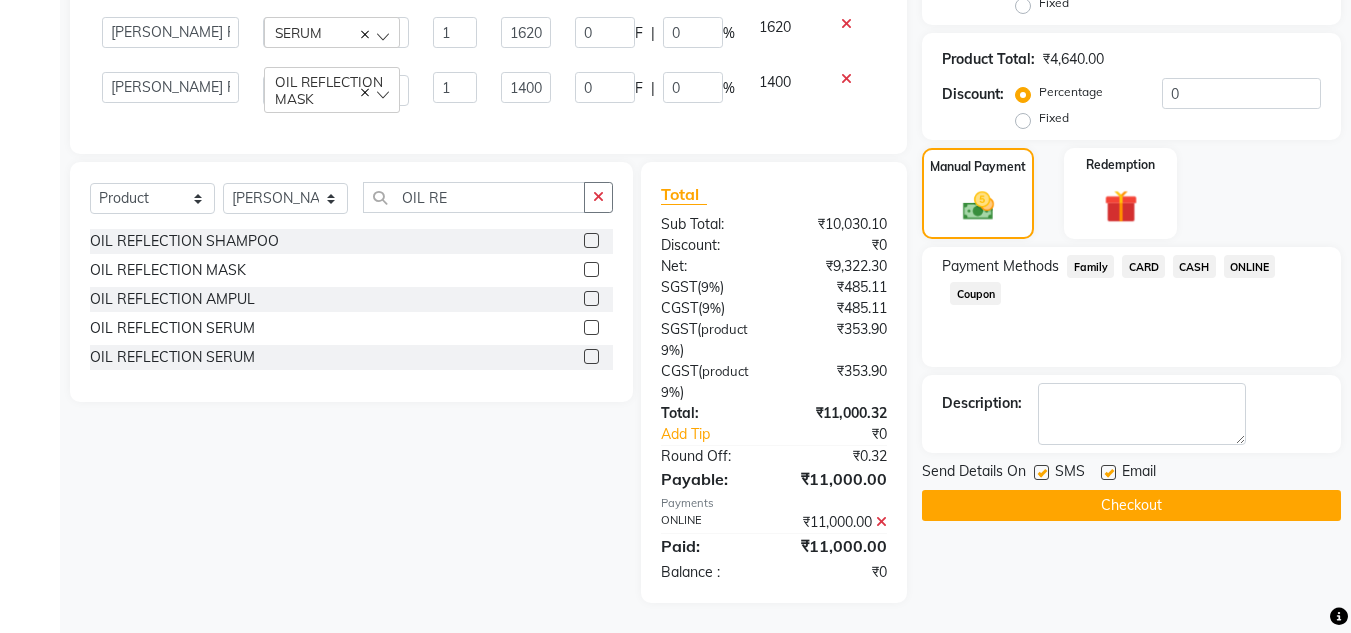 click on "Checkout" 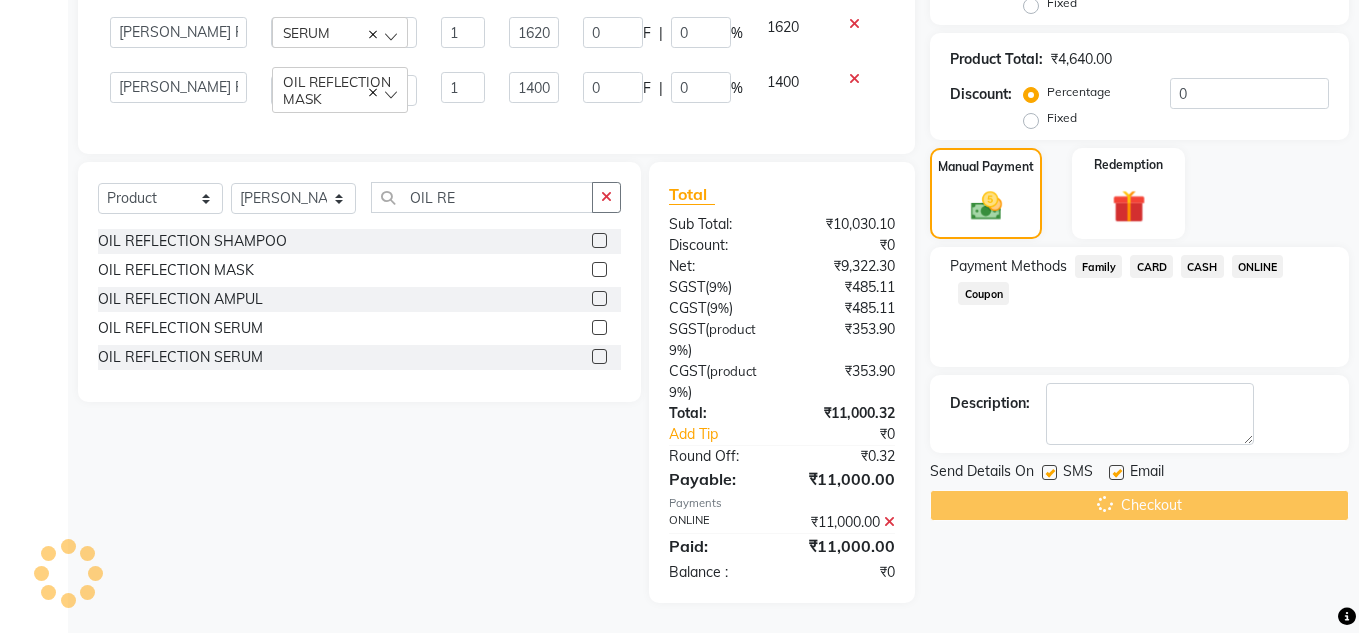 scroll, scrollTop: 0, scrollLeft: 0, axis: both 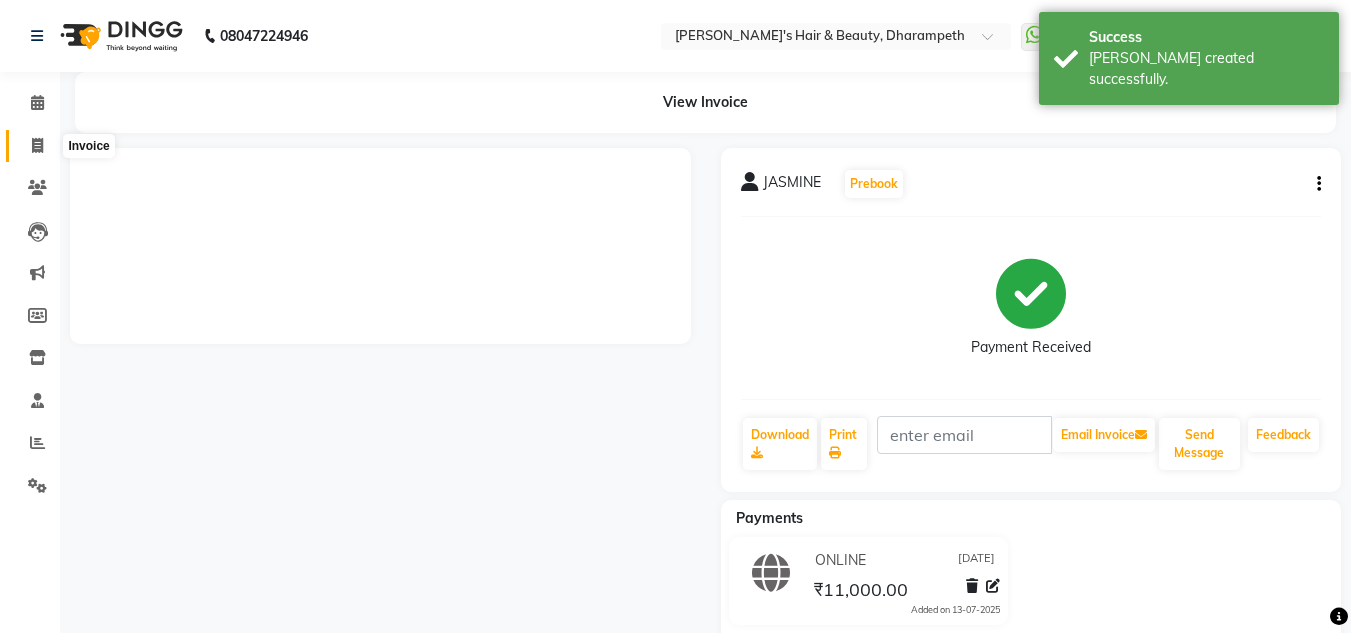 click 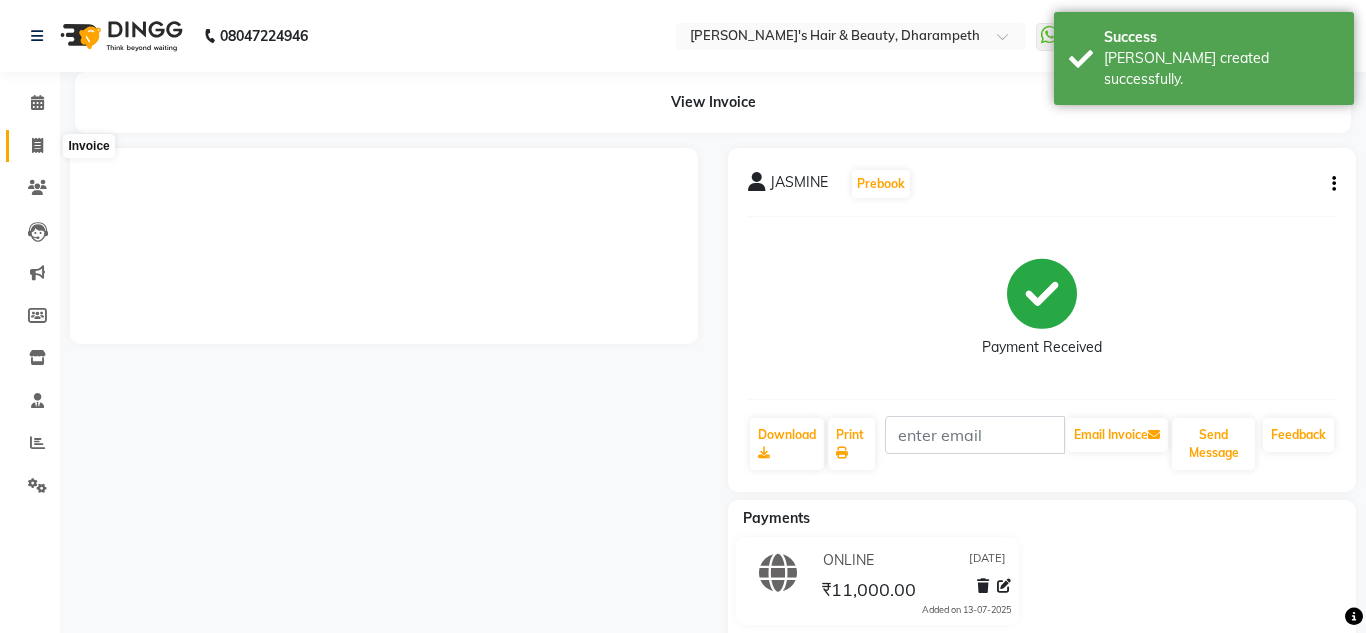 select on "4860" 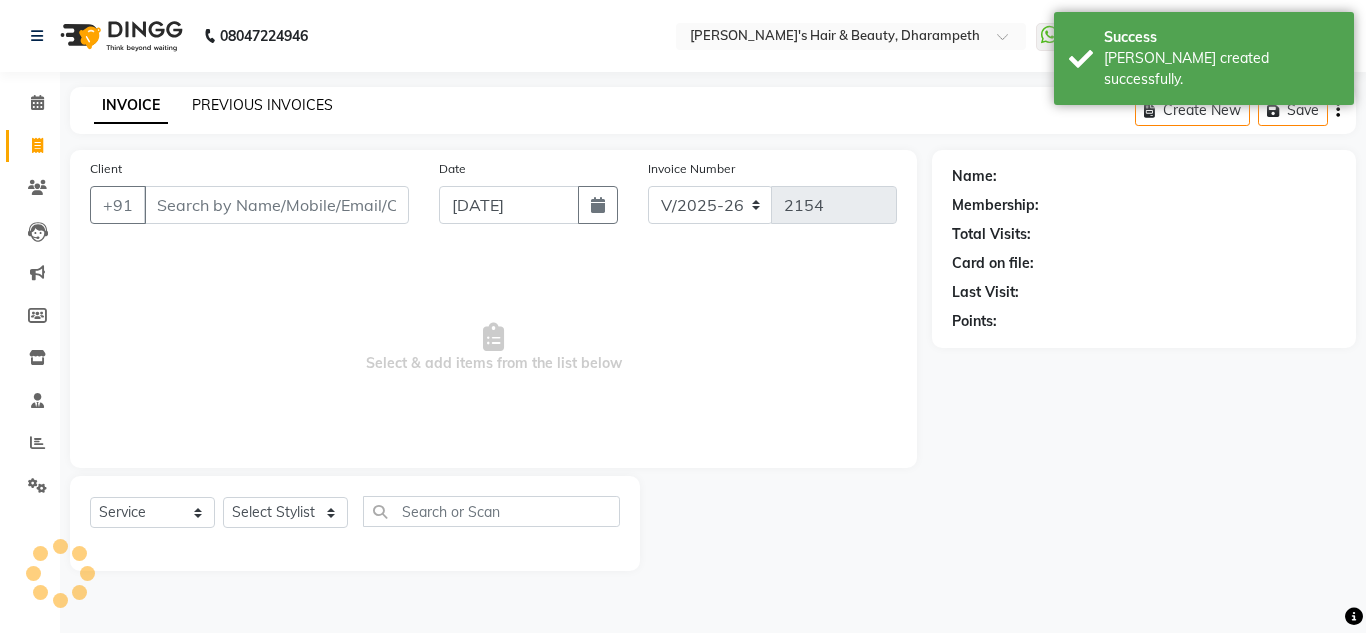 click on "PREVIOUS INVOICES" 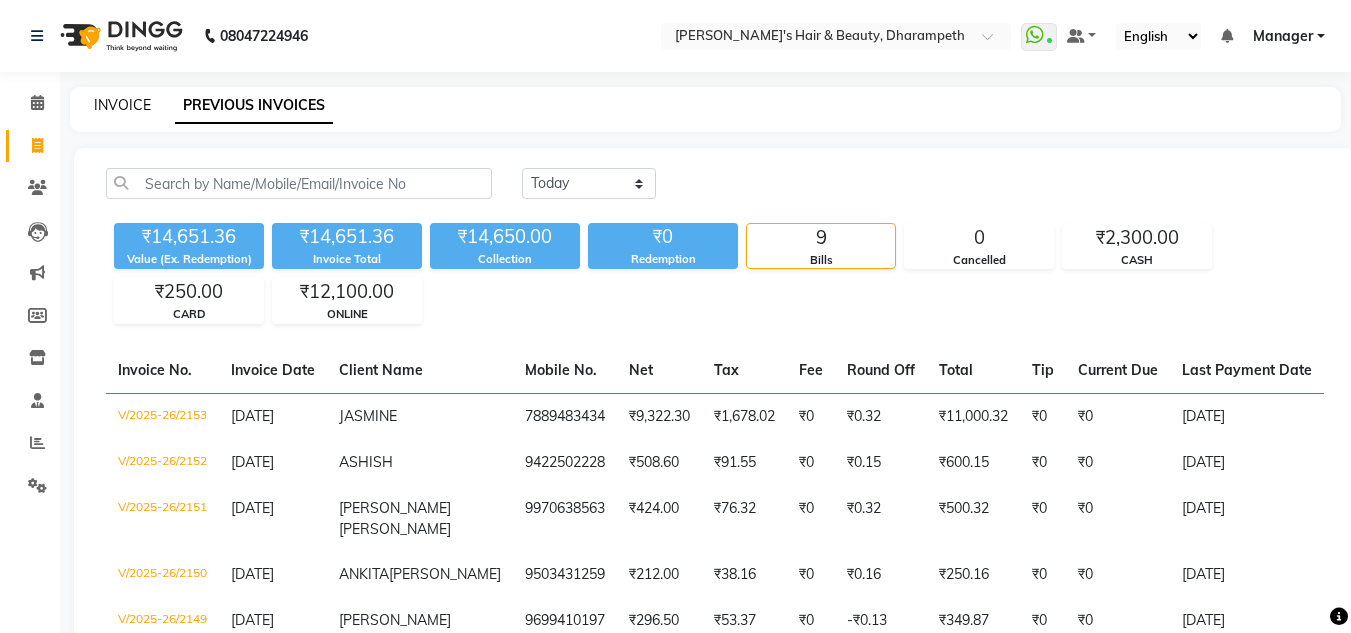 click on "INVOICE" 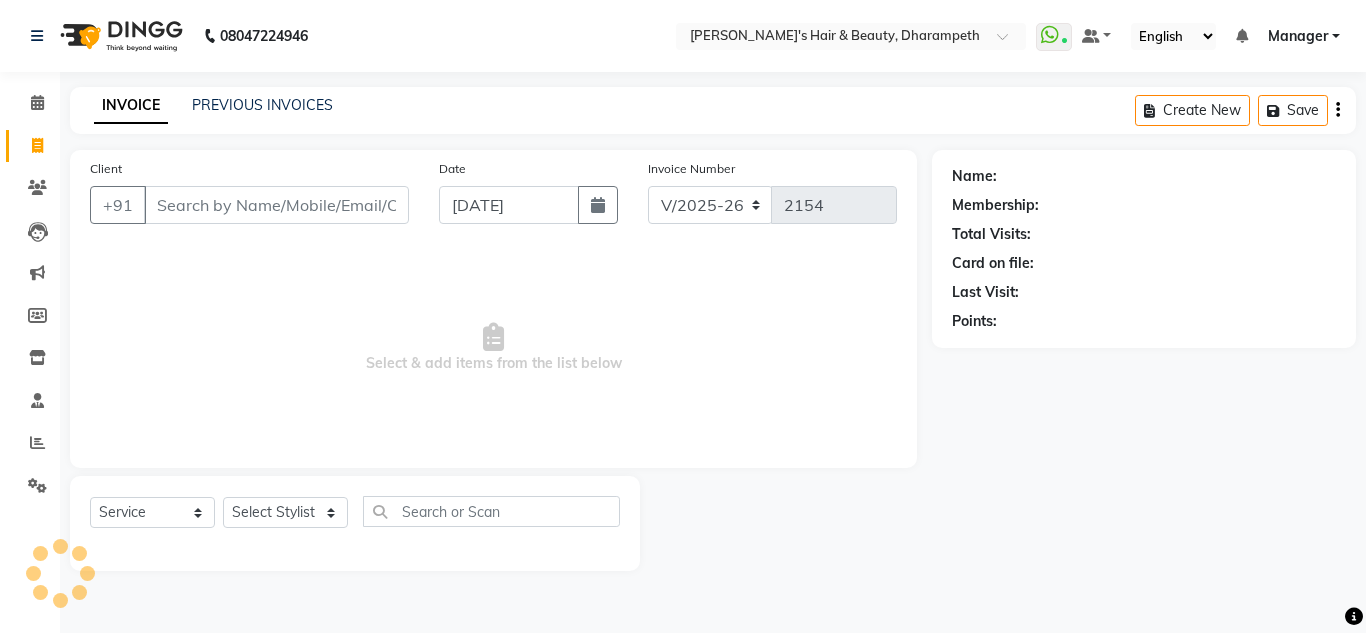 click on "Client" at bounding box center (276, 205) 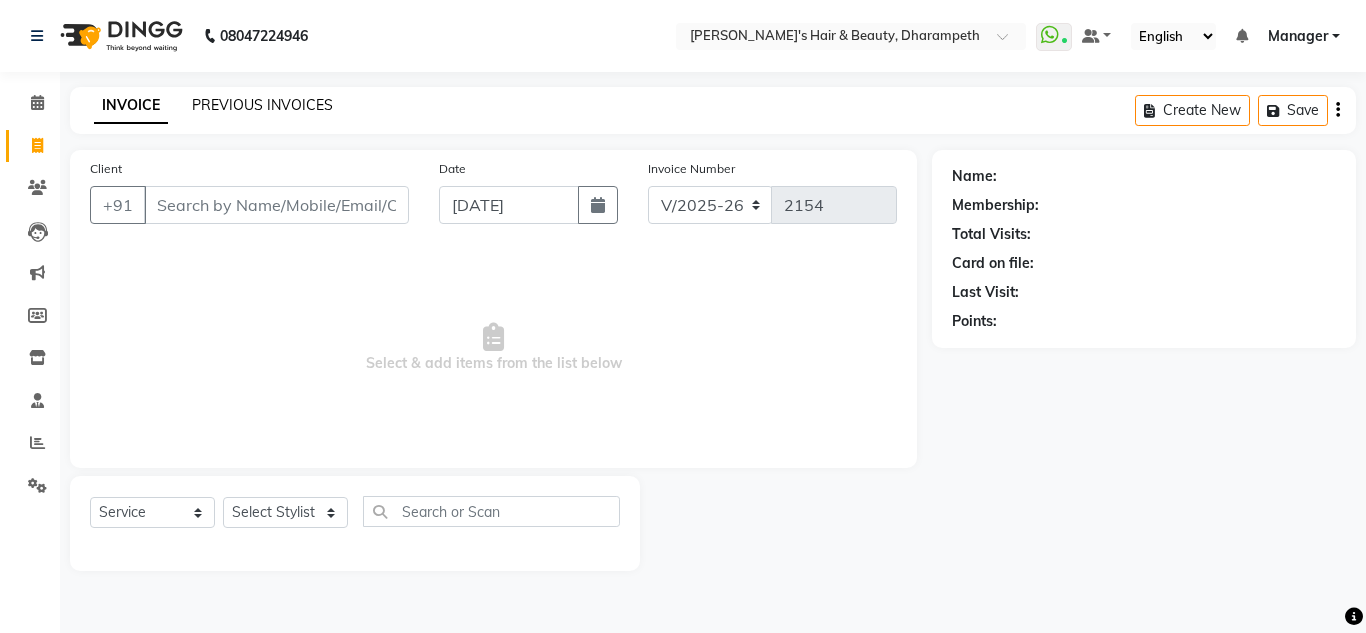 click on "PREVIOUS INVOICES" 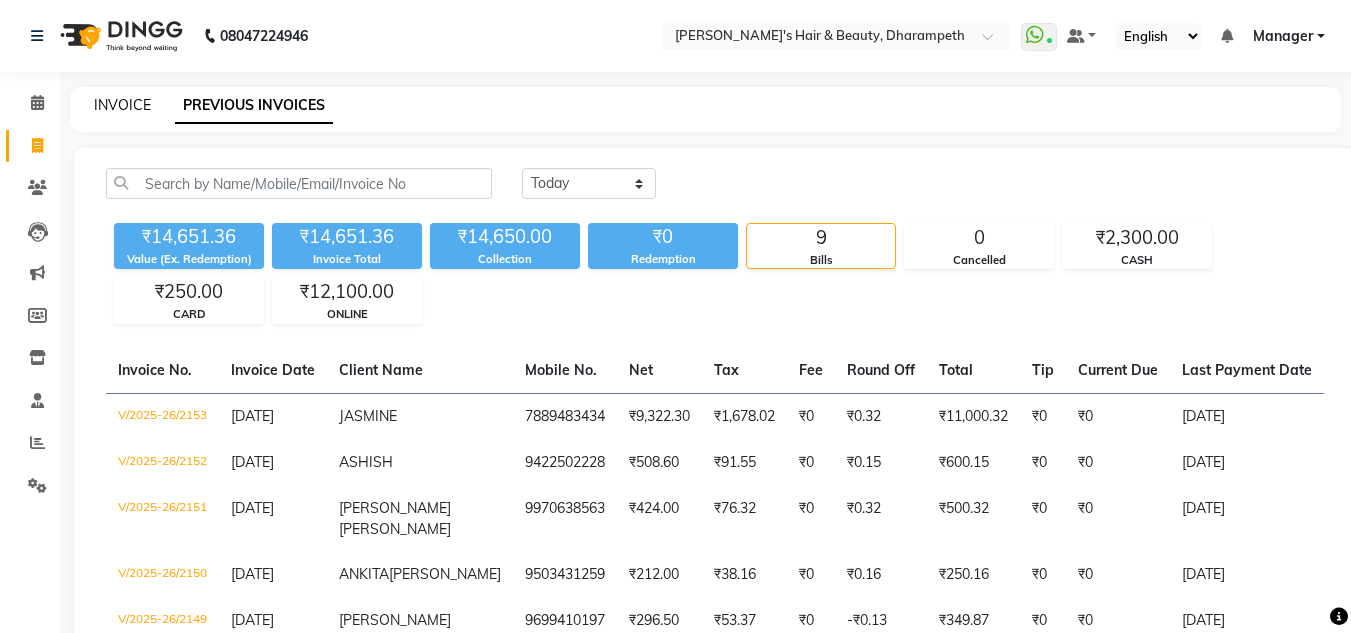click on "INVOICE" 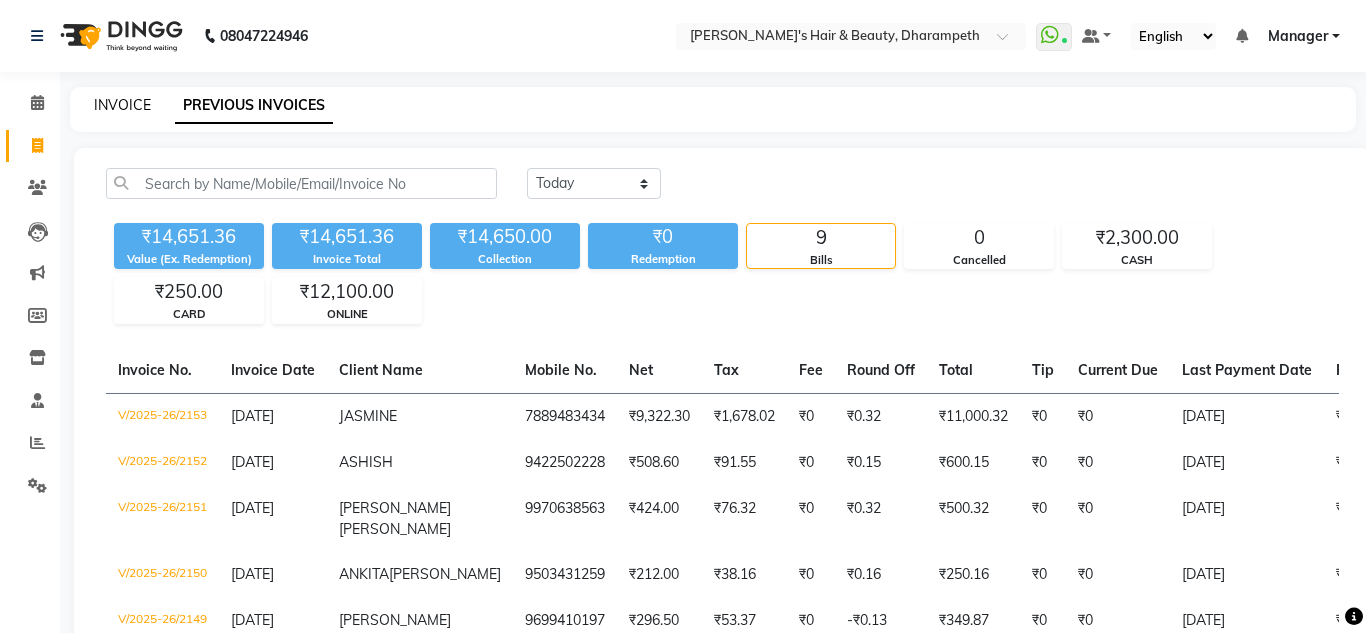 select on "4860" 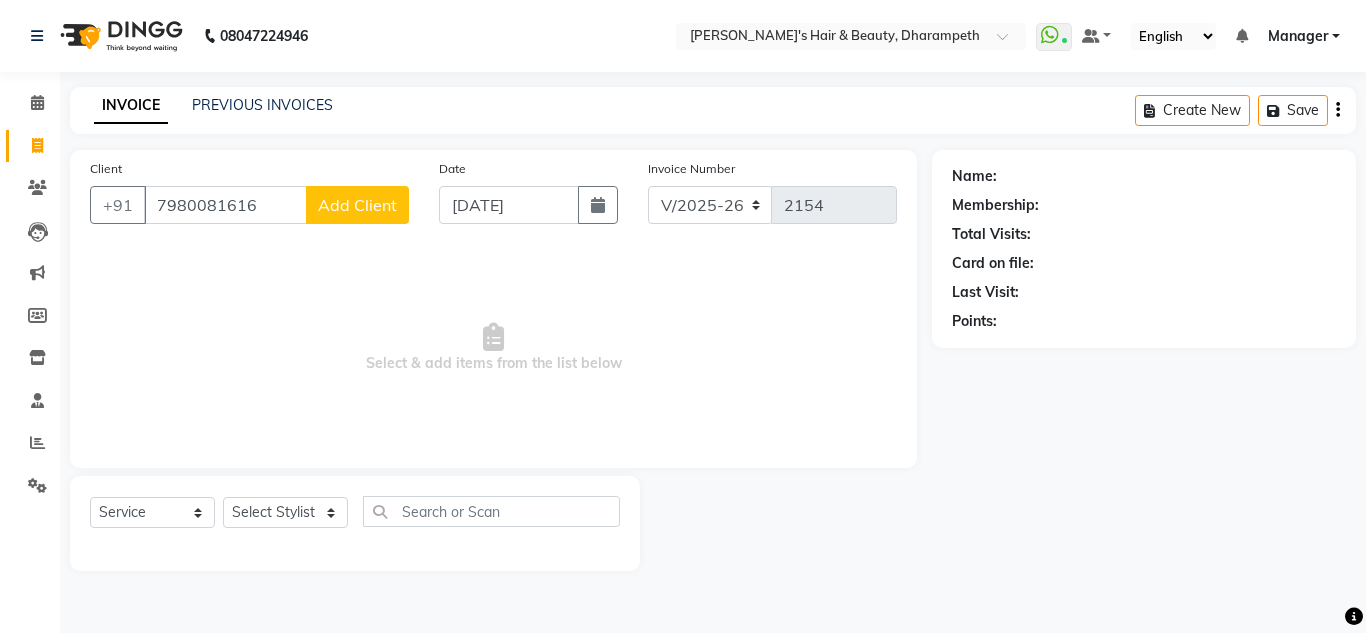 type on "7980081616" 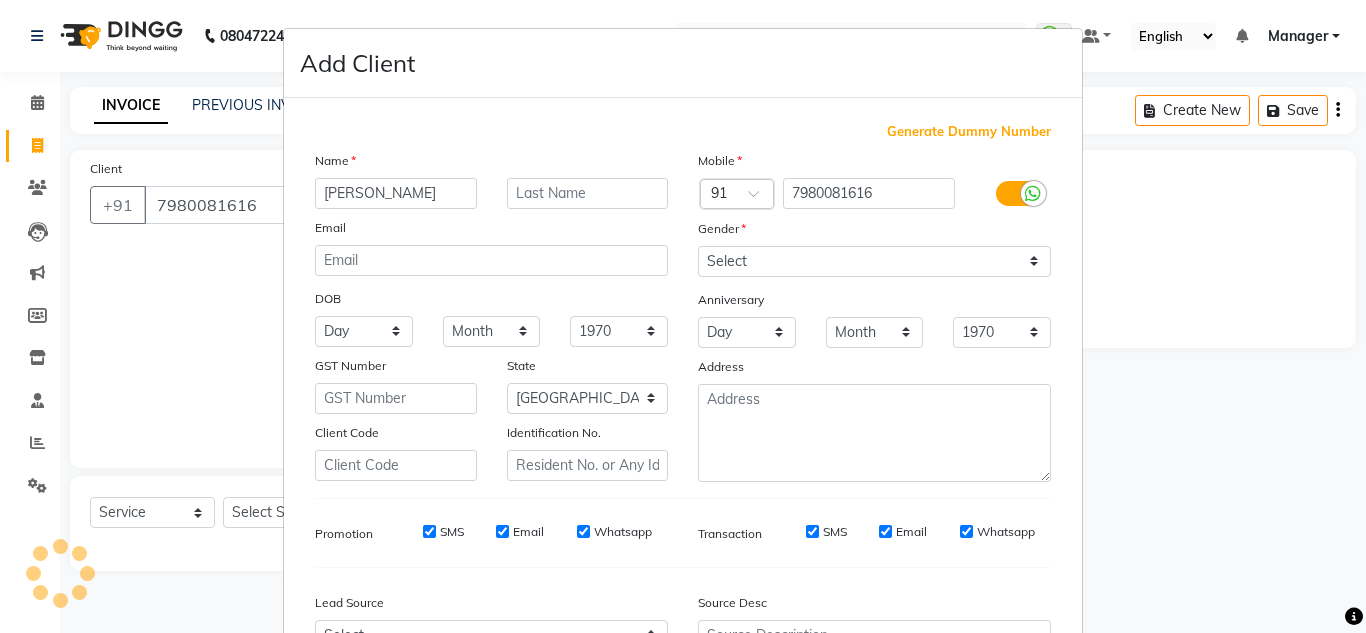 type on "[PERSON_NAME]" 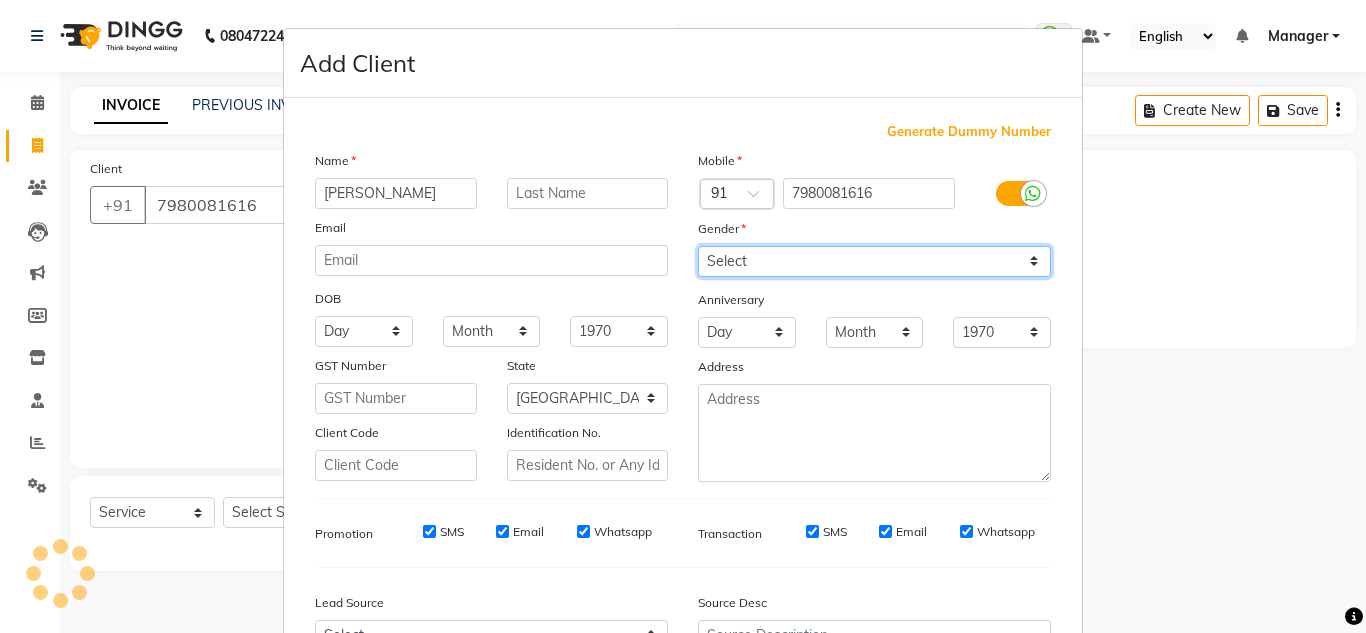 click on "Select [DEMOGRAPHIC_DATA] [DEMOGRAPHIC_DATA] Other Prefer Not To Say" at bounding box center (874, 261) 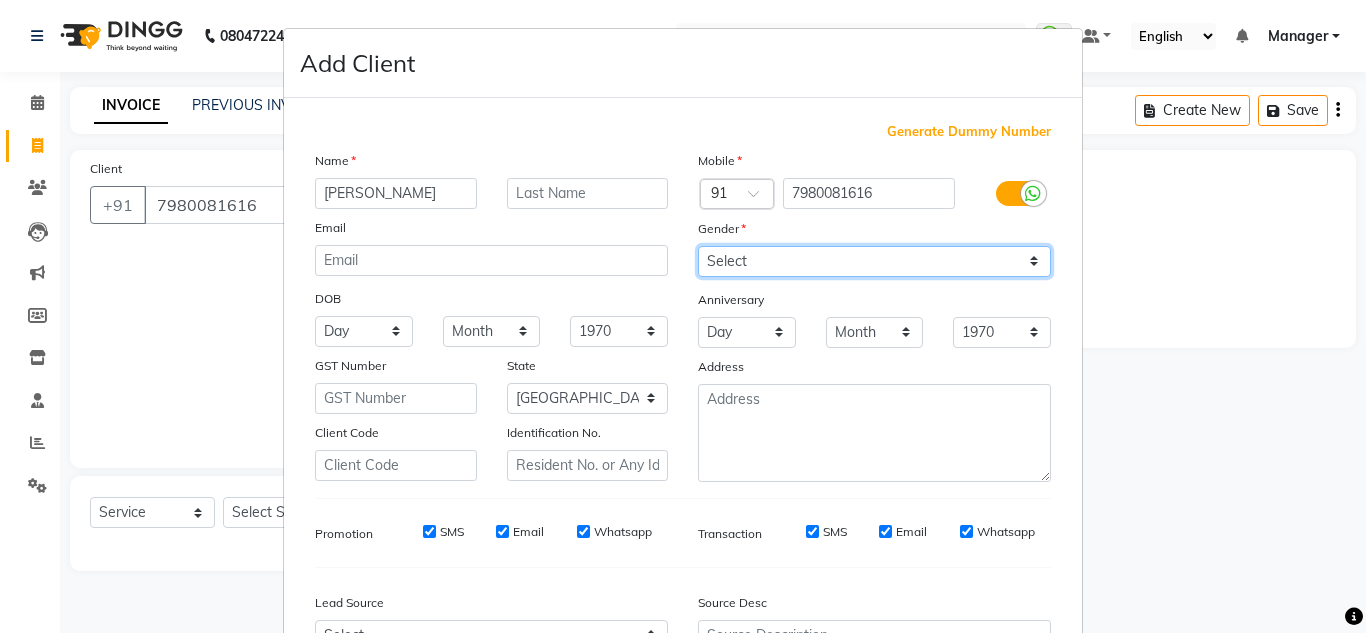select on "[DEMOGRAPHIC_DATA]" 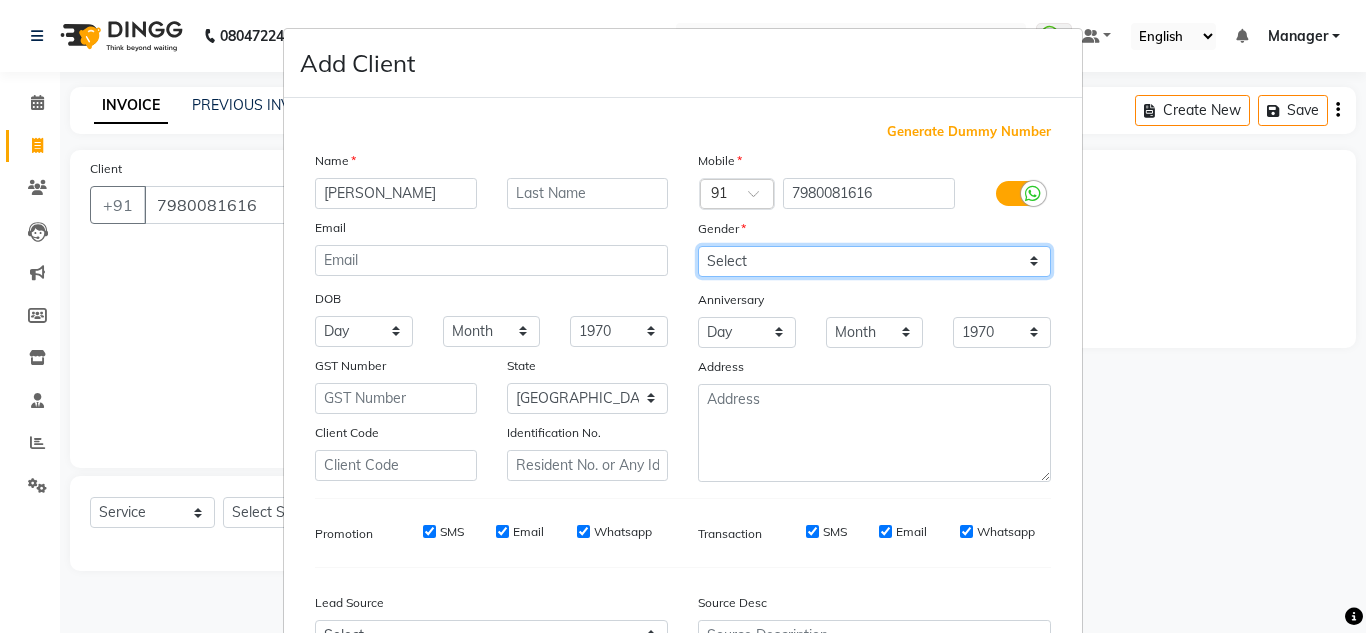 click on "Select [DEMOGRAPHIC_DATA] [DEMOGRAPHIC_DATA] Other Prefer Not To Say" at bounding box center (874, 261) 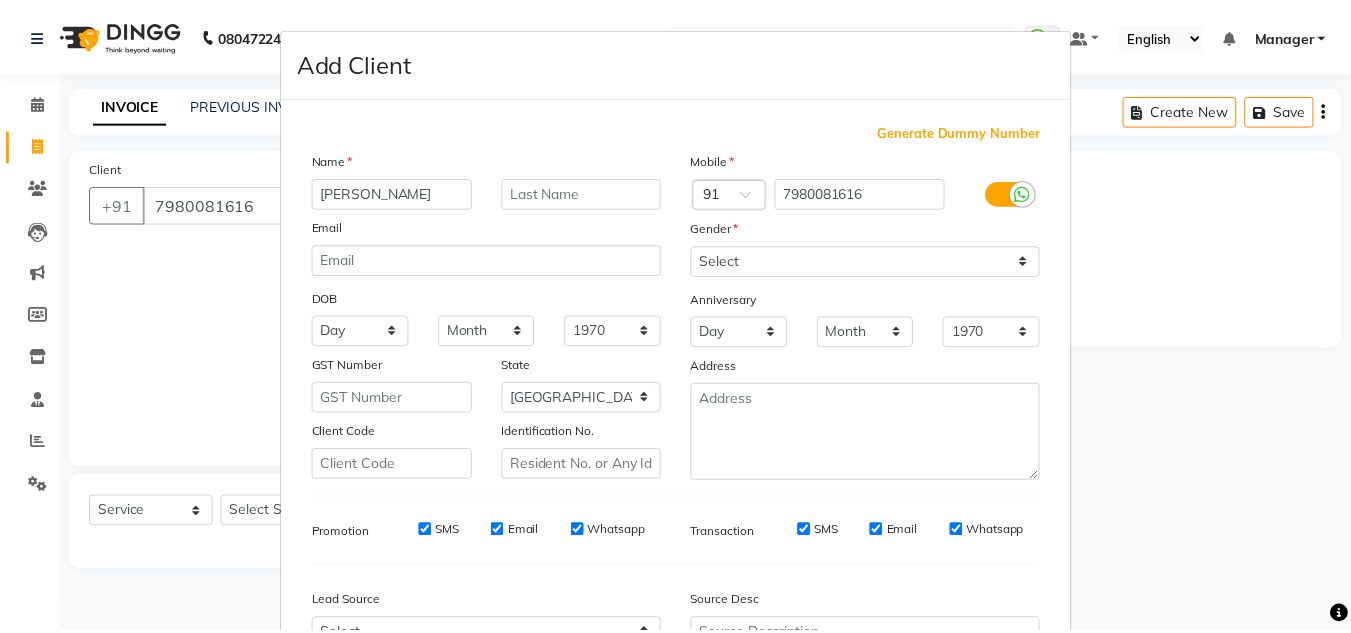 scroll, scrollTop: 216, scrollLeft: 0, axis: vertical 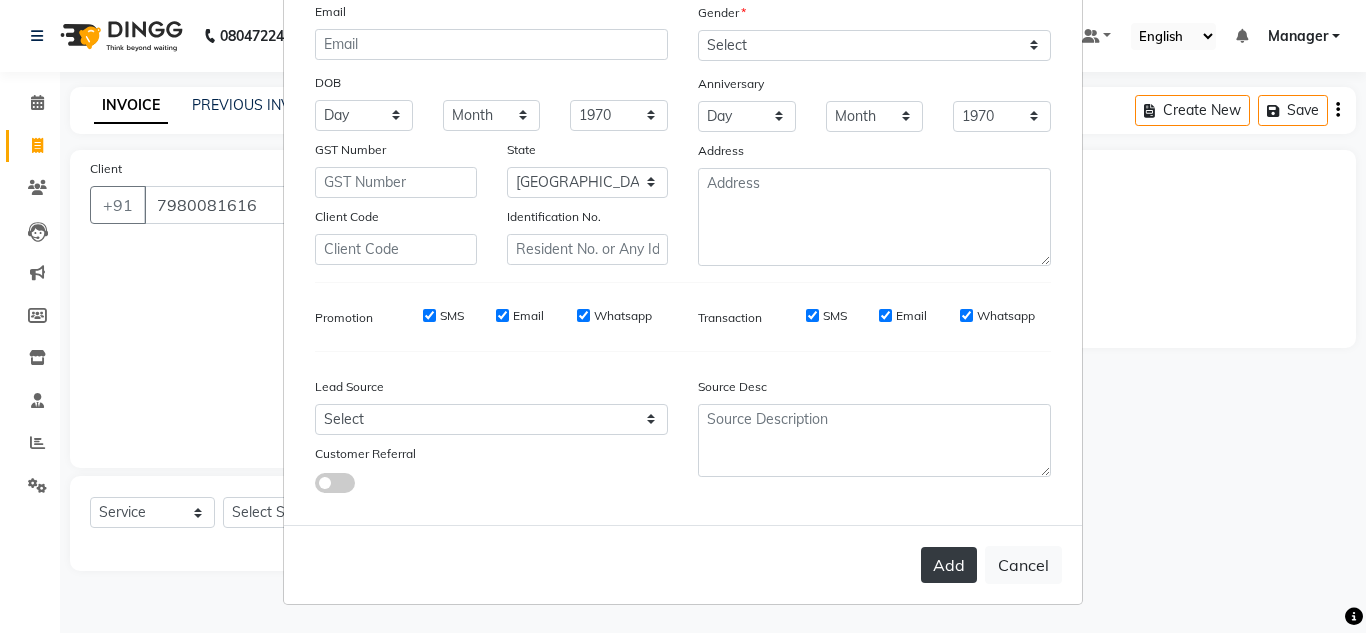 click on "Add" at bounding box center (949, 565) 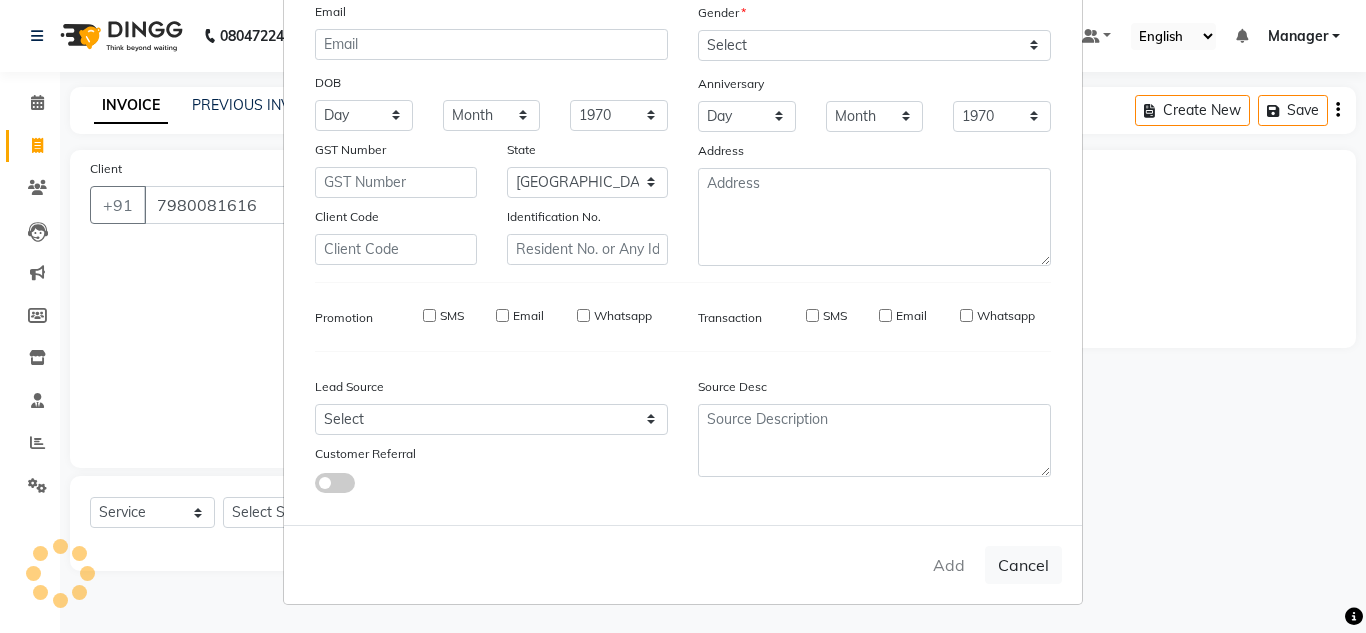 type 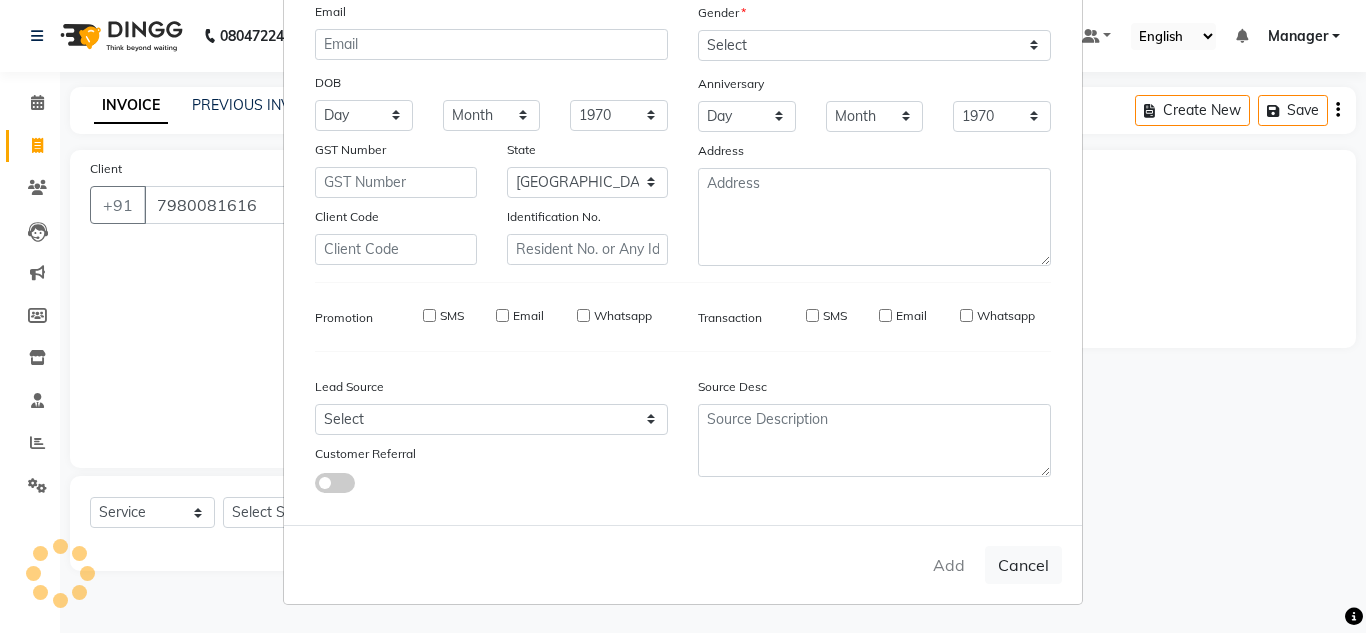 select 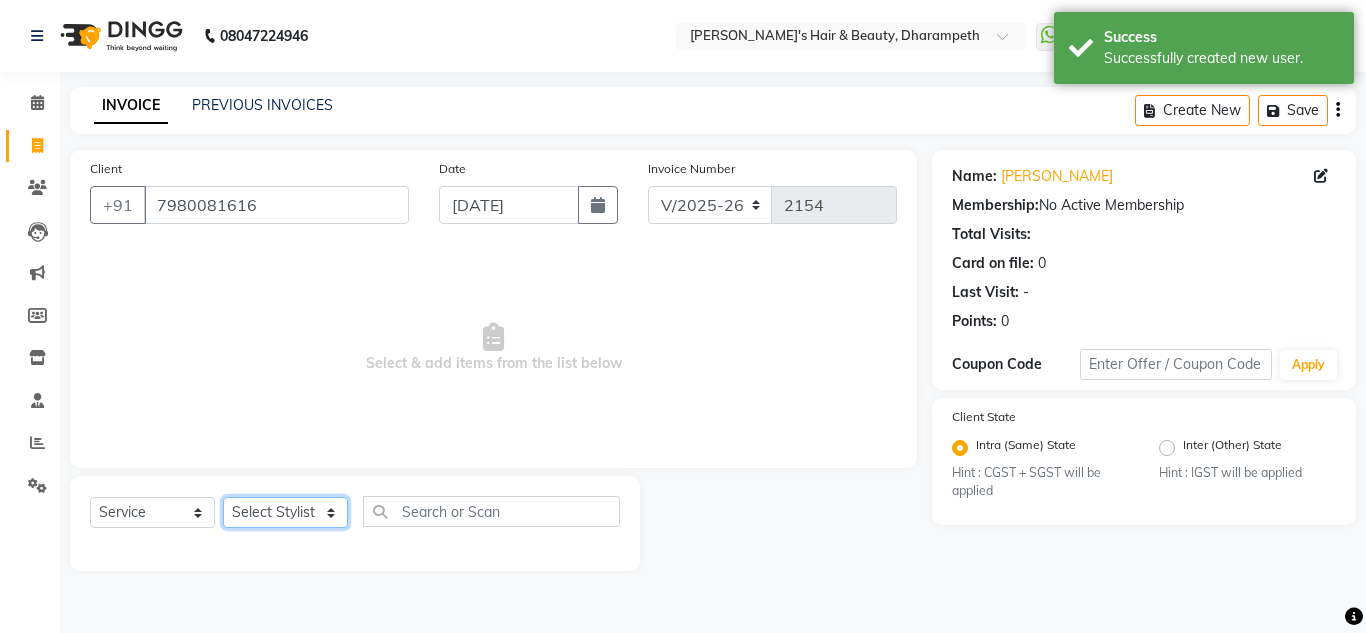 click on "Select Stylist Anuj W [PERSON_NAME] [PERSON_NAME]  Manager [PERSON_NAME] C [PERSON_NAME] S [PERSON_NAME] S Shilpa P Vedant N" 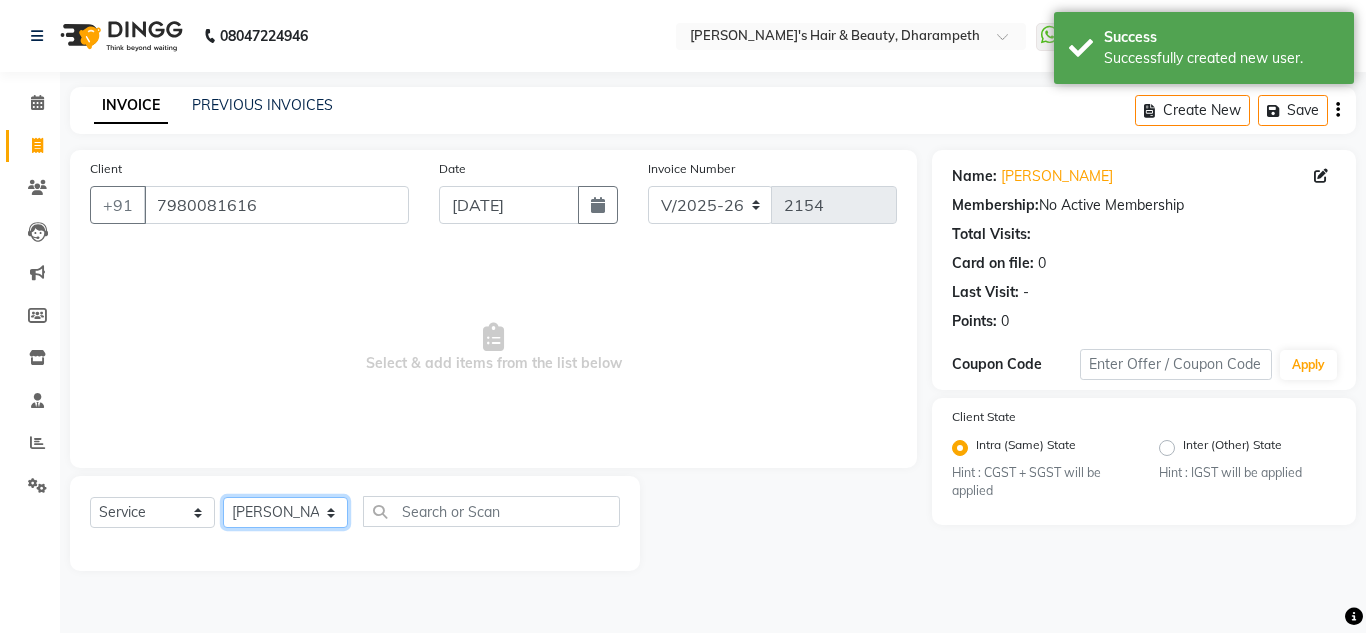 click on "Select Stylist Anuj W [PERSON_NAME] [PERSON_NAME]  Manager [PERSON_NAME] C [PERSON_NAME] S [PERSON_NAME] S Shilpa P Vedant N" 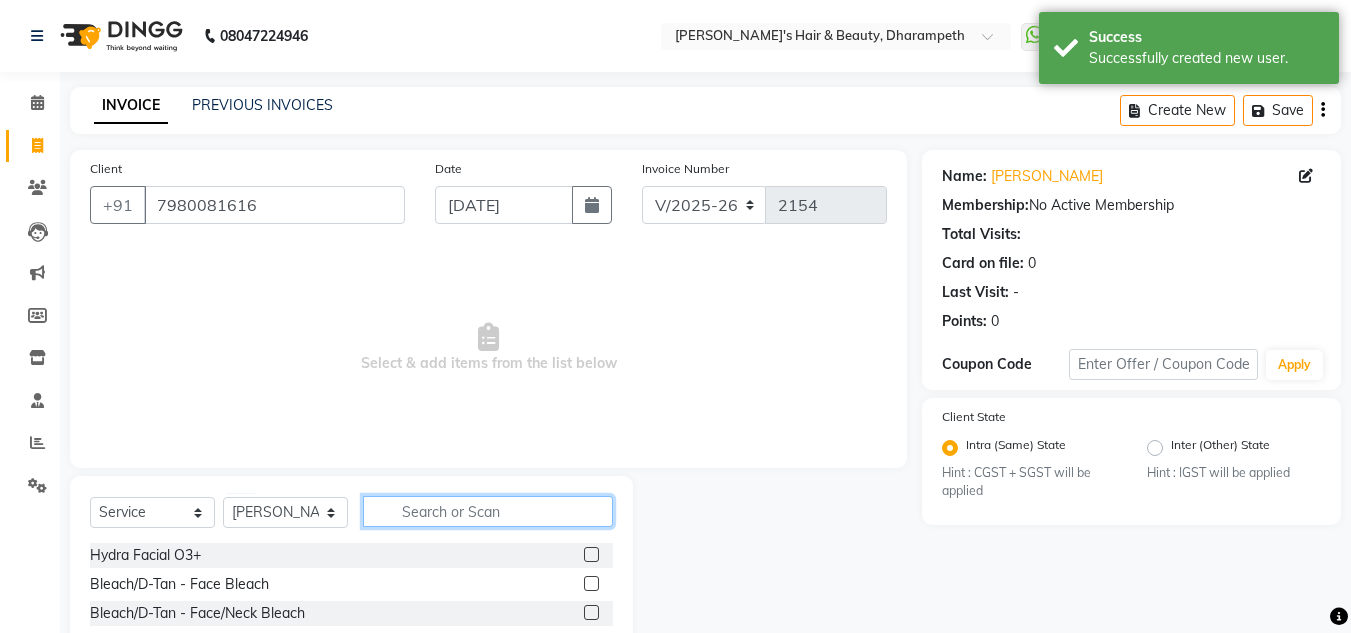 click 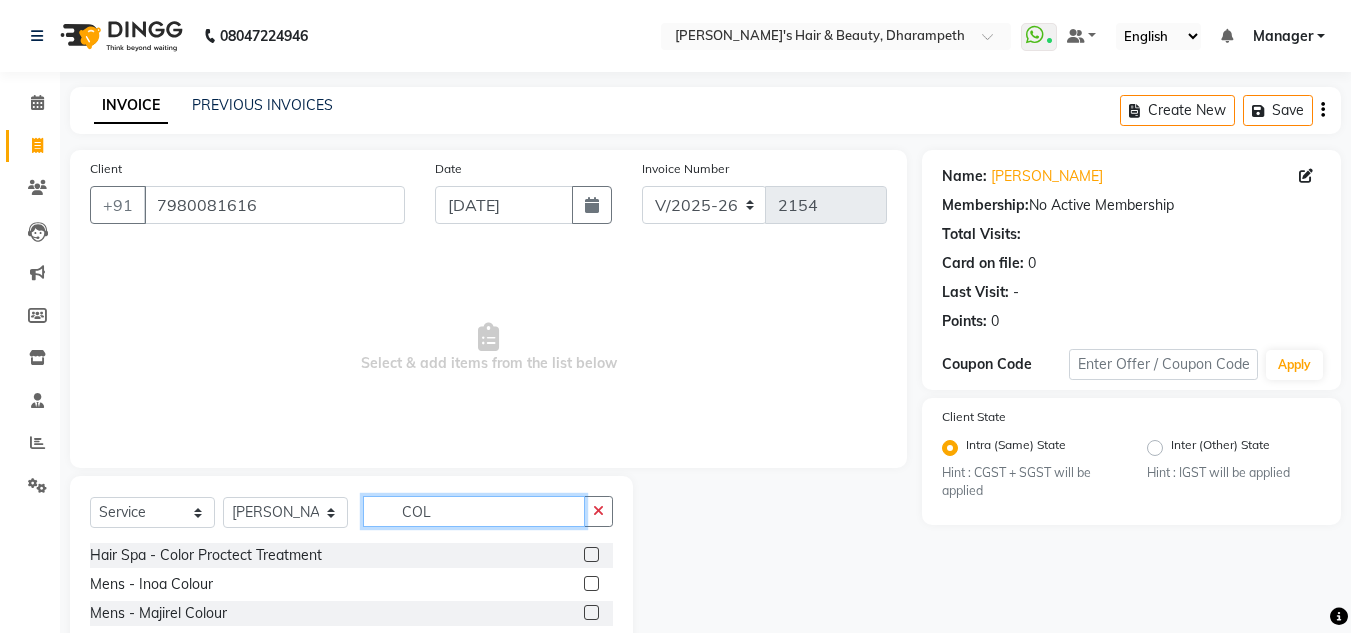 type on "COL" 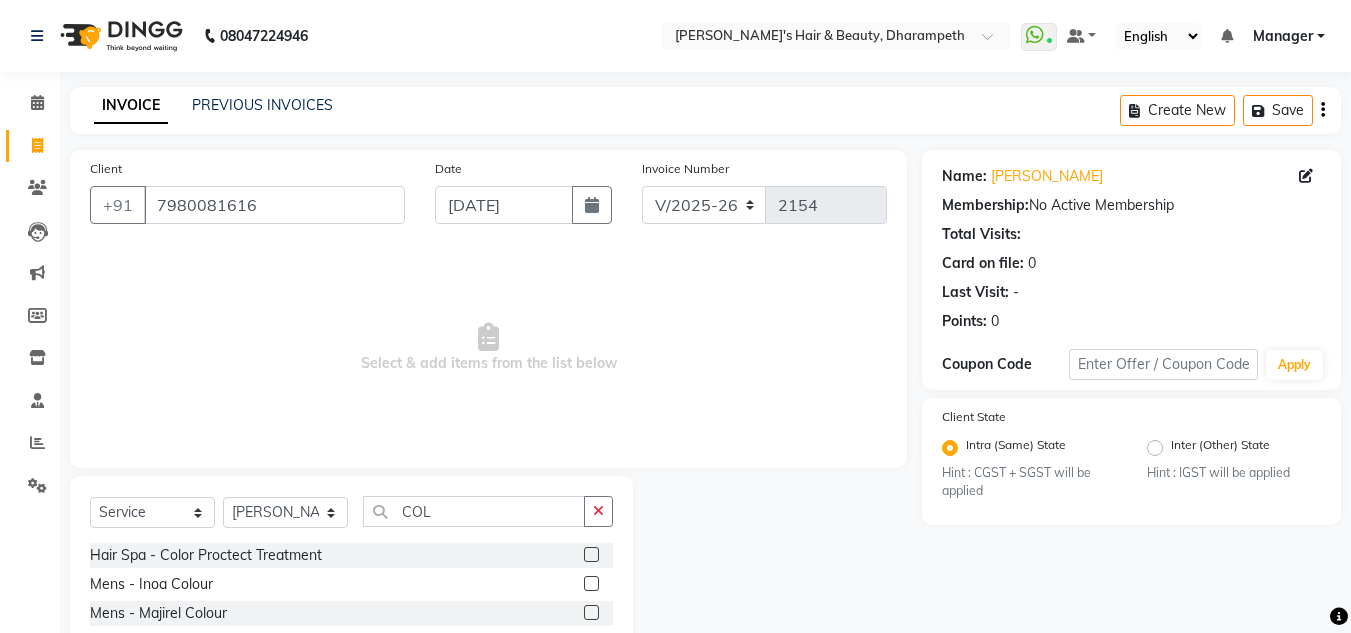 click 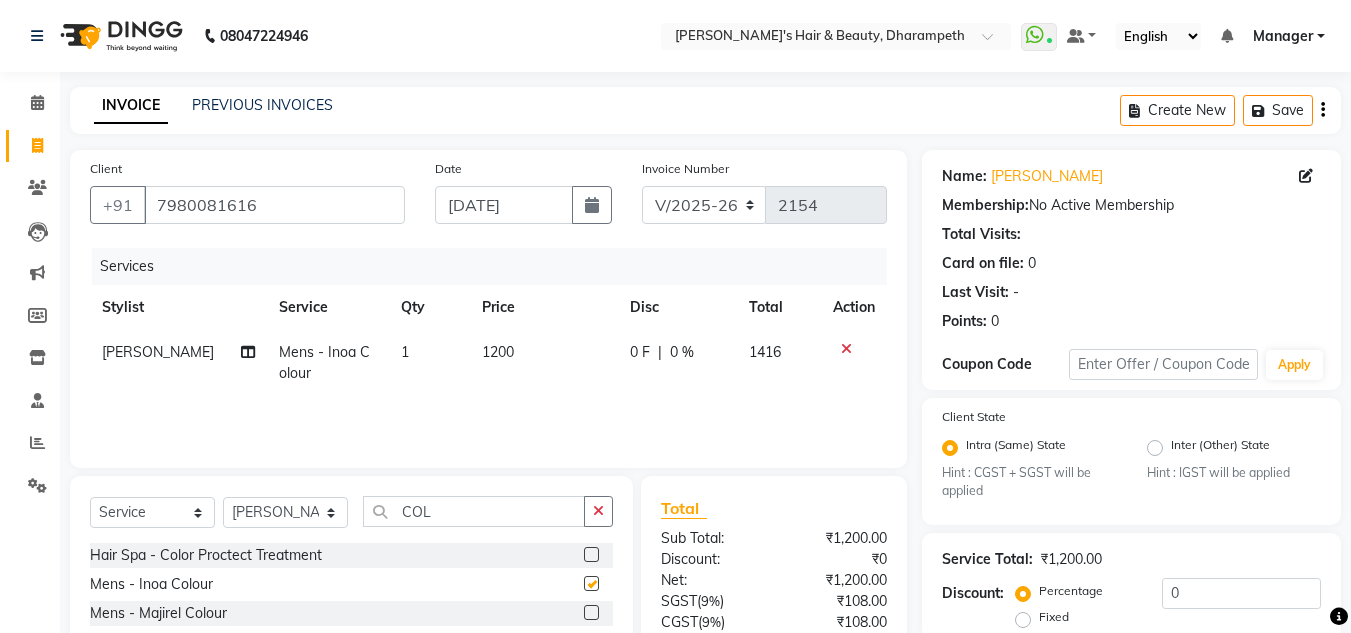 checkbox on "false" 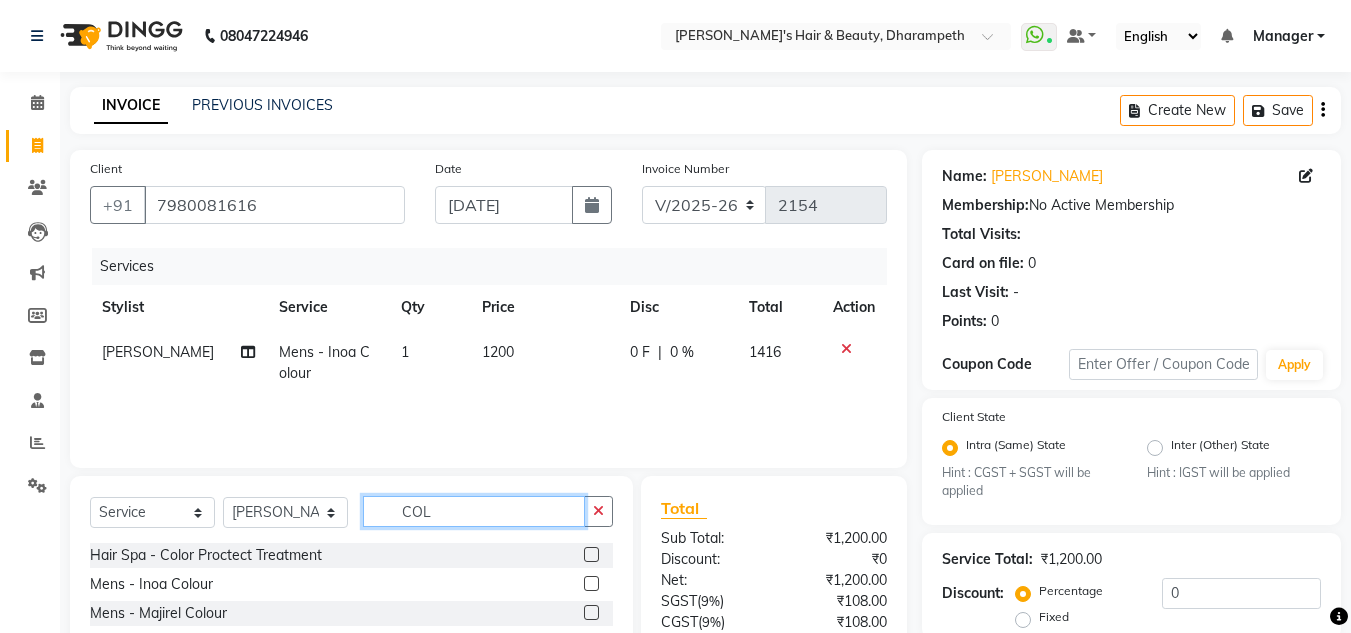 click on "COL" 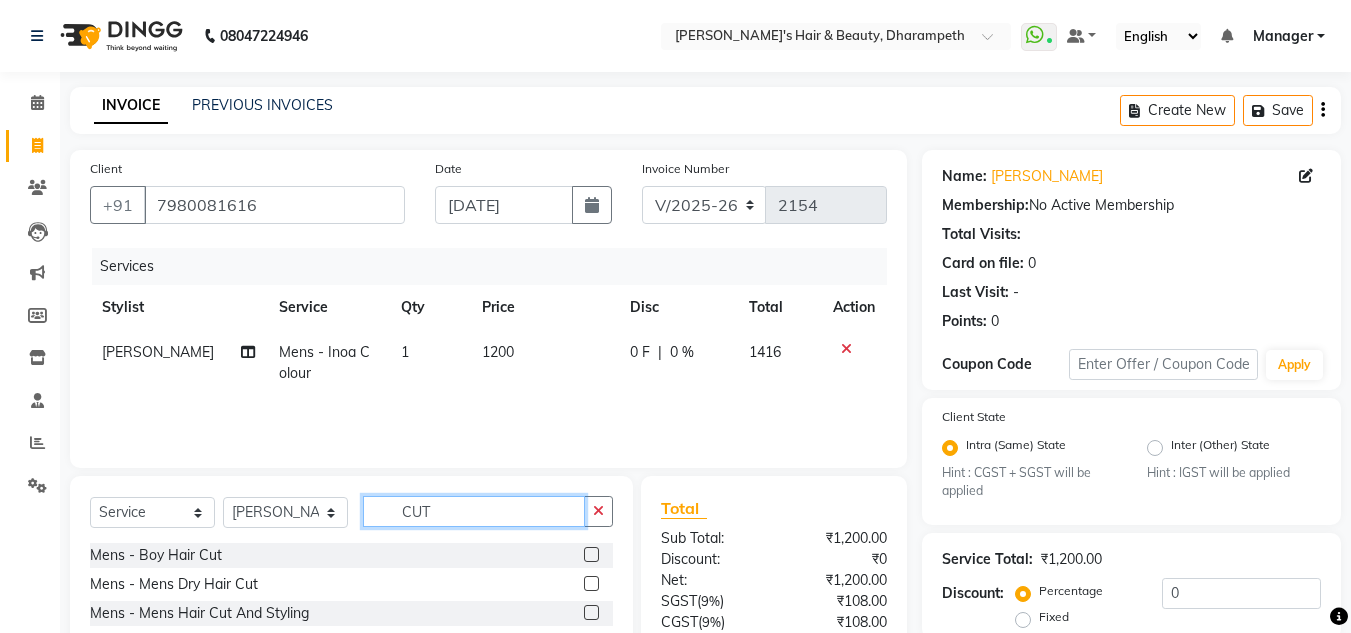 type on "CUT" 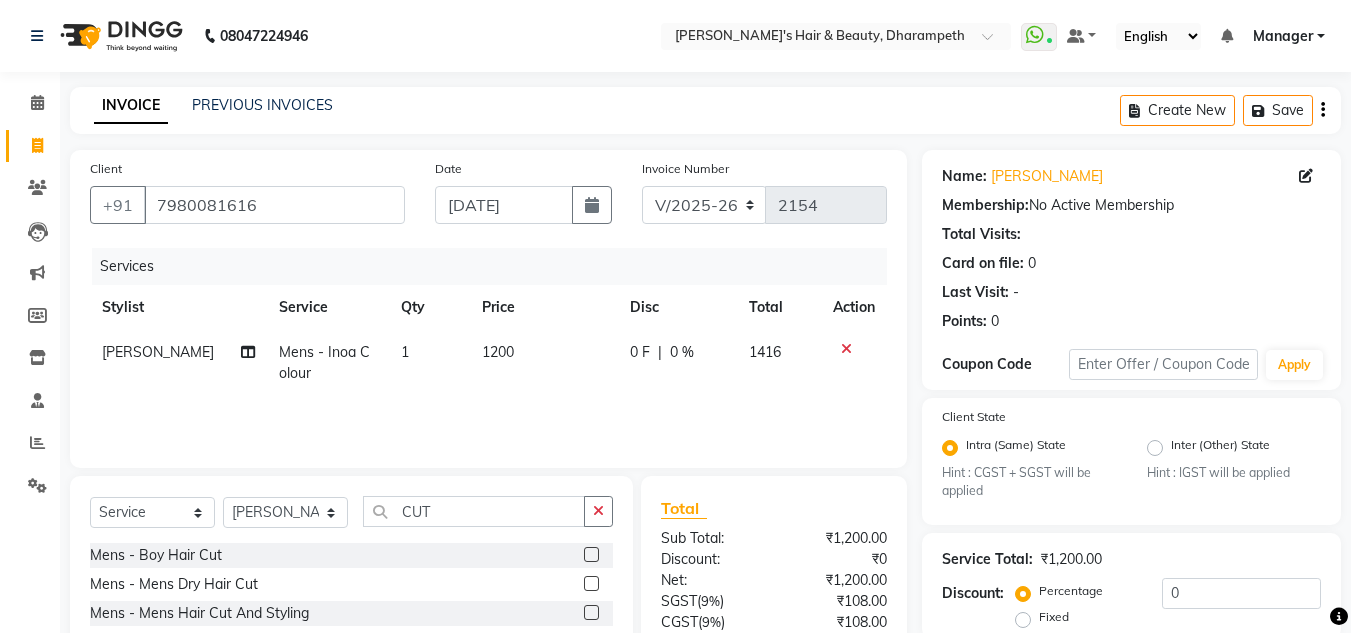 click 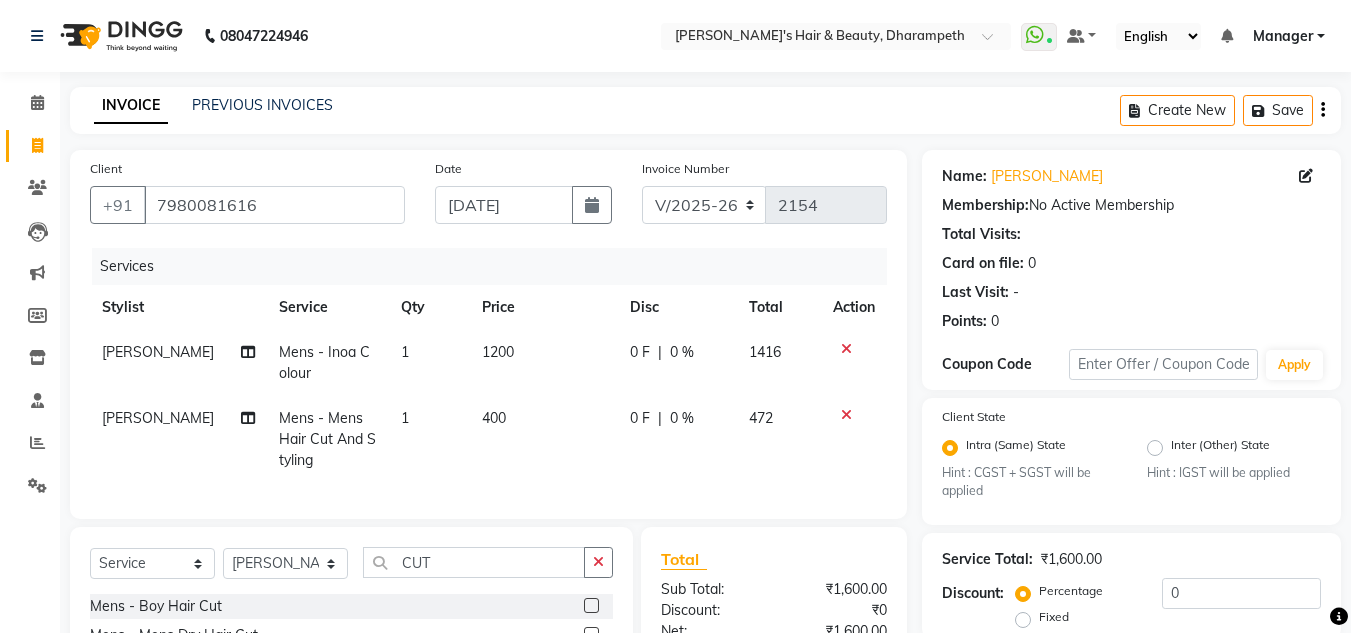checkbox on "false" 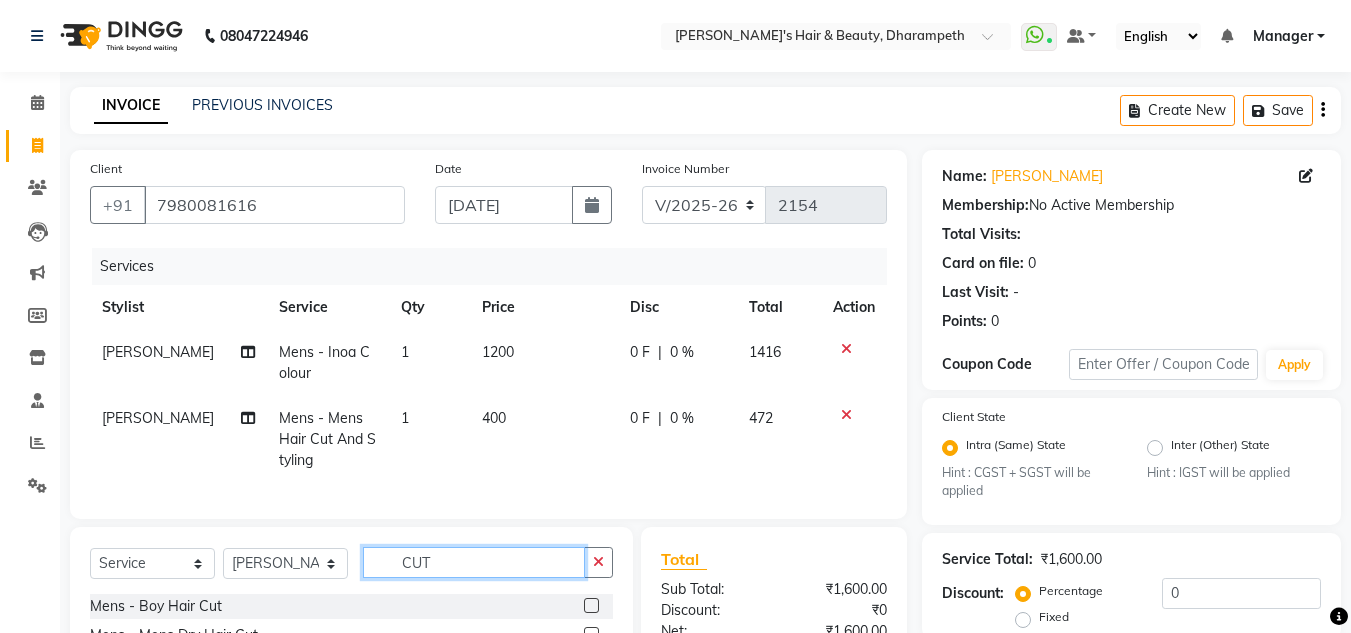 click on "CUT" 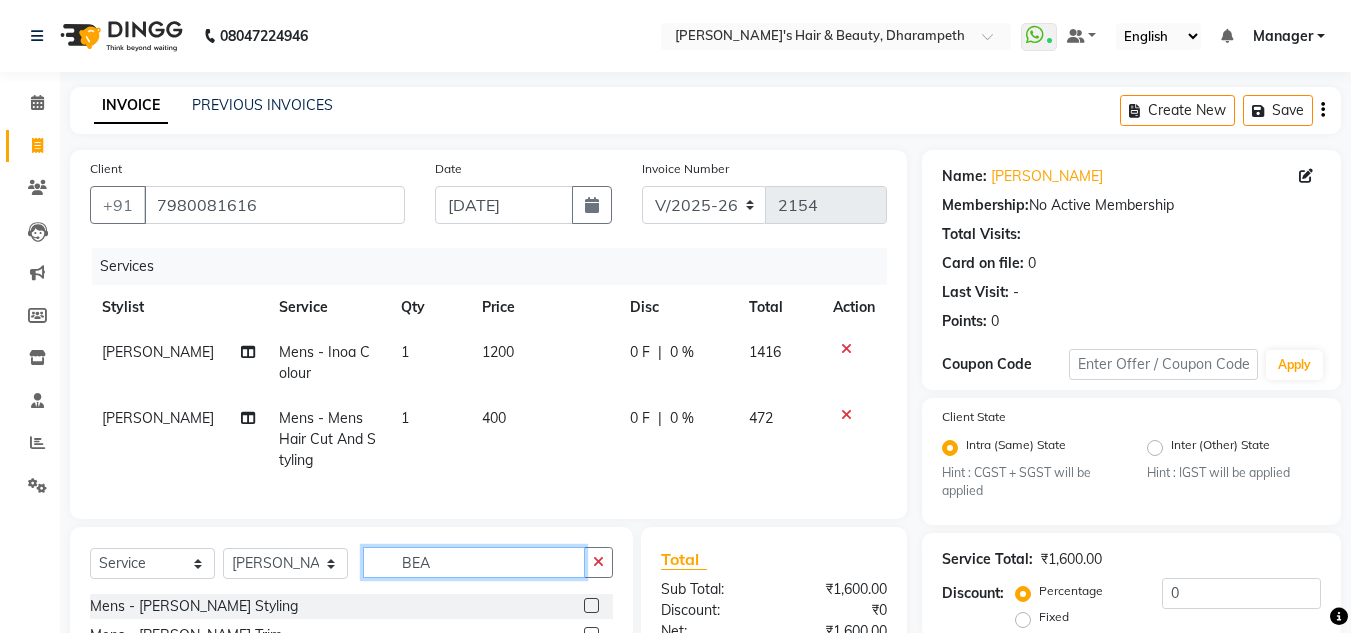 scroll, scrollTop: 233, scrollLeft: 0, axis: vertical 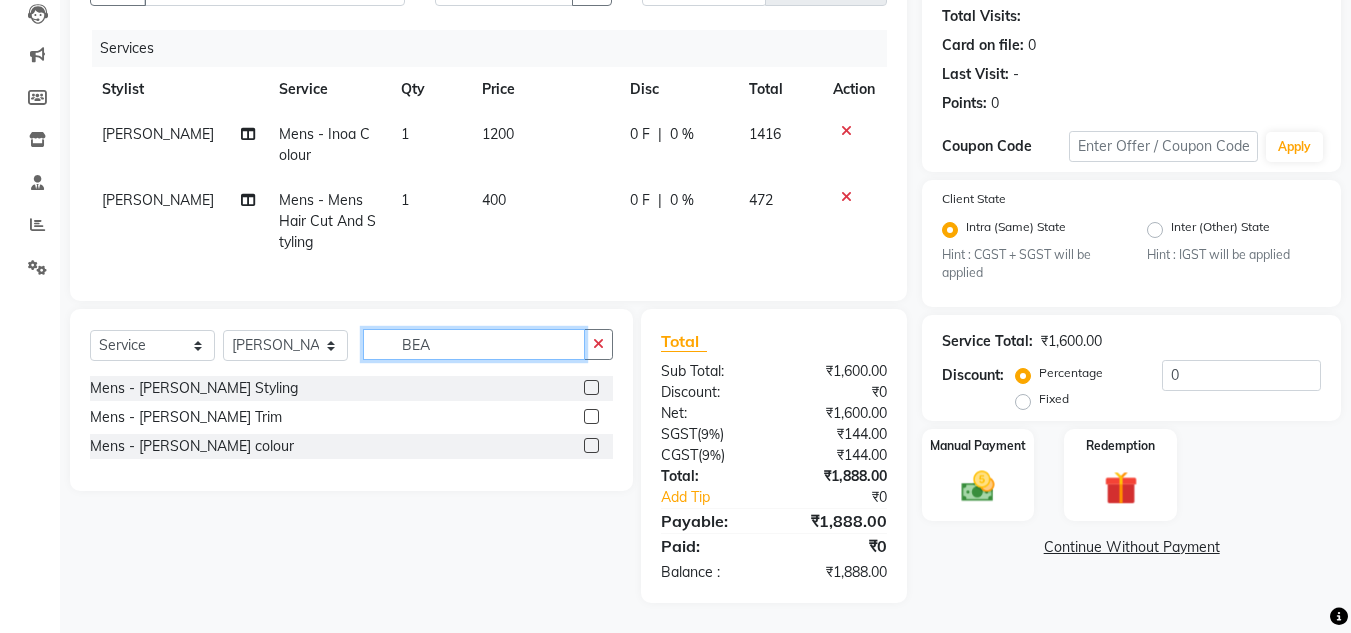 type on "BEA" 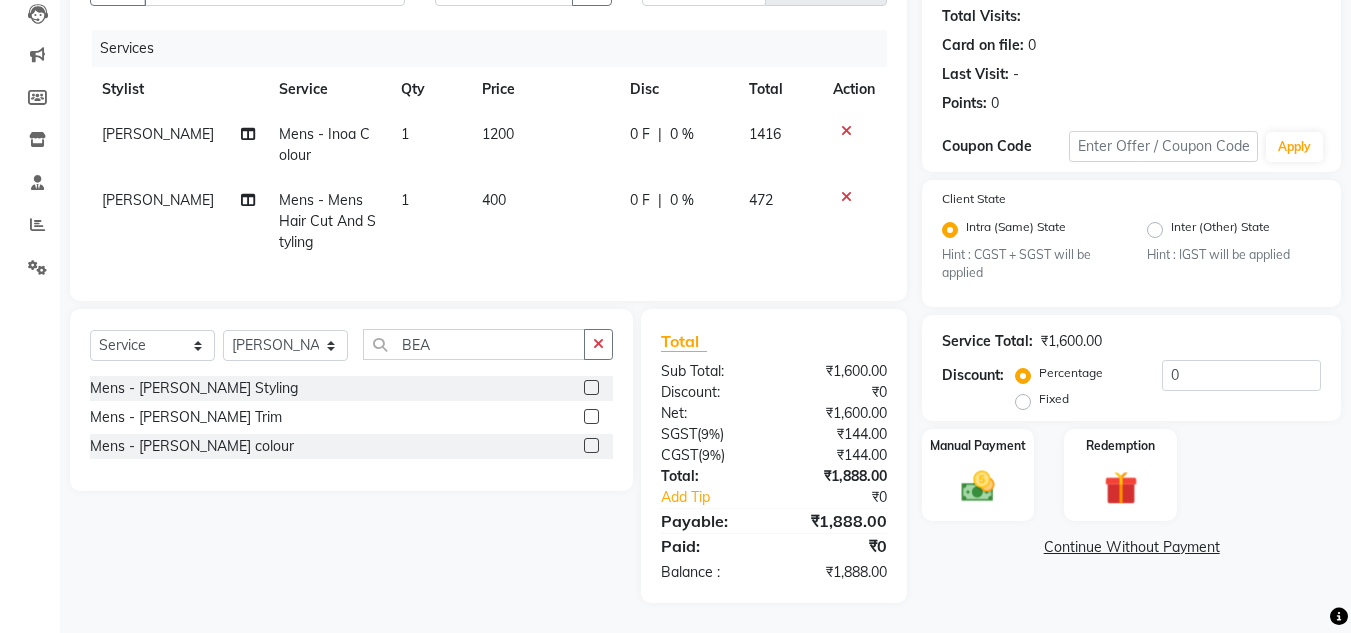 click 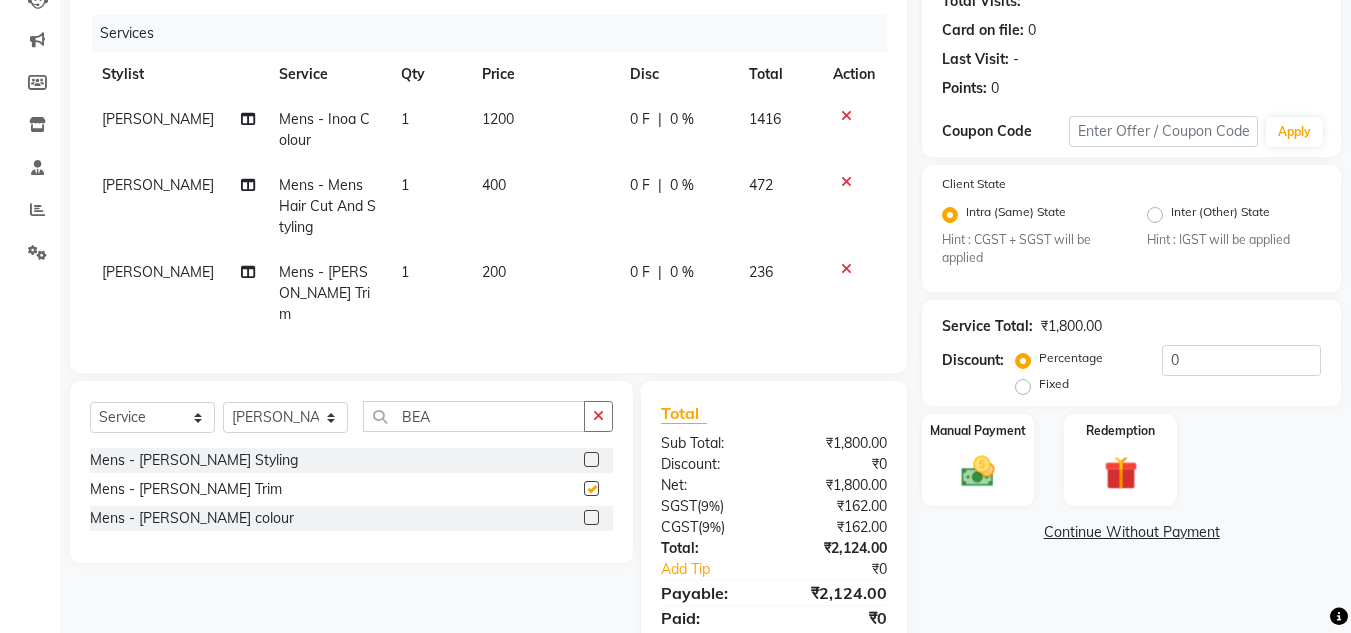 checkbox on "false" 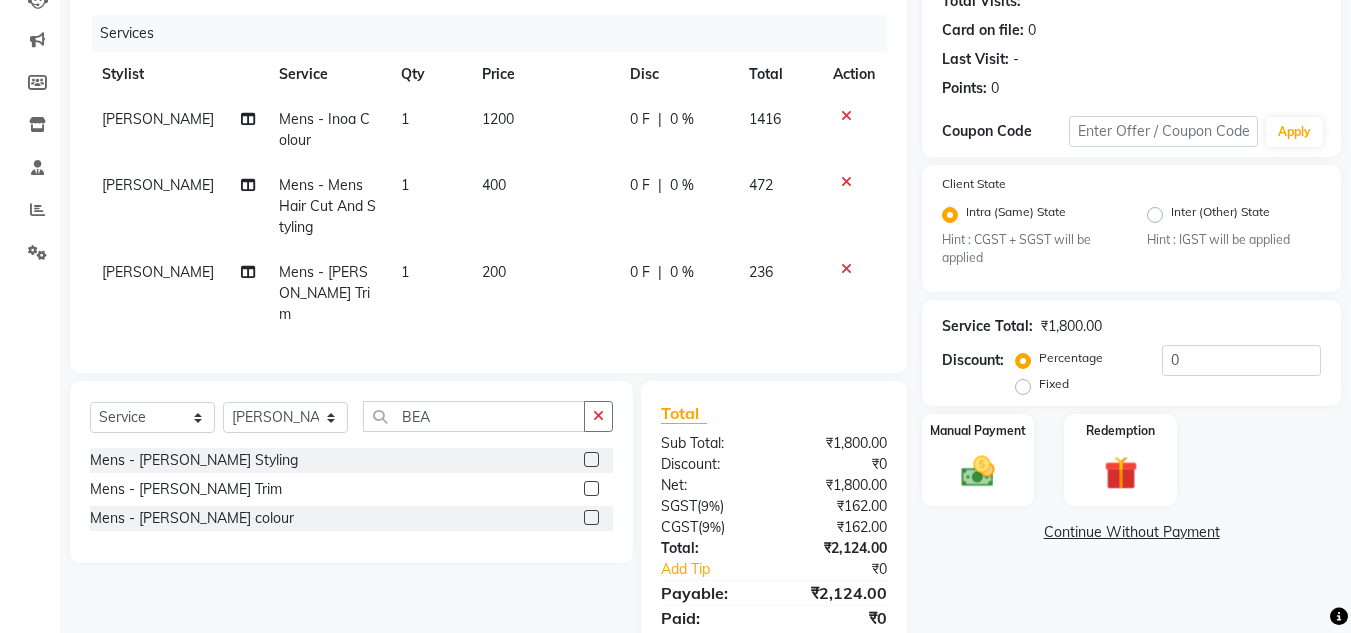click on "200" 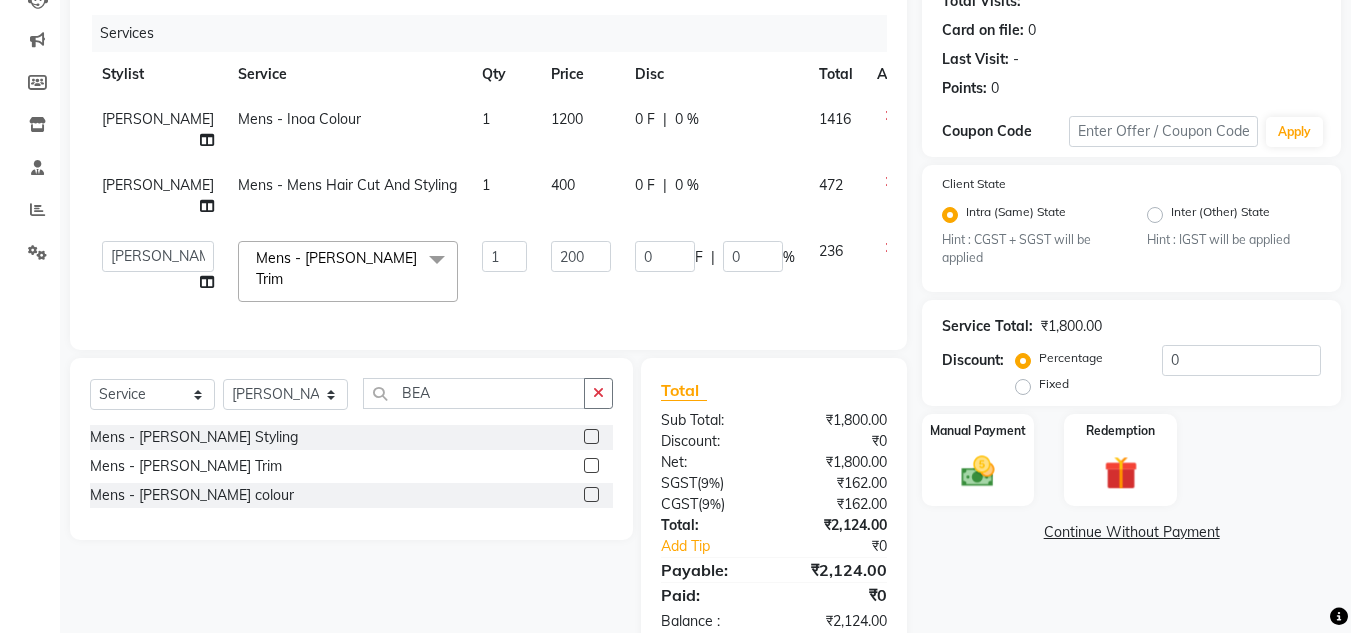 click on "200" 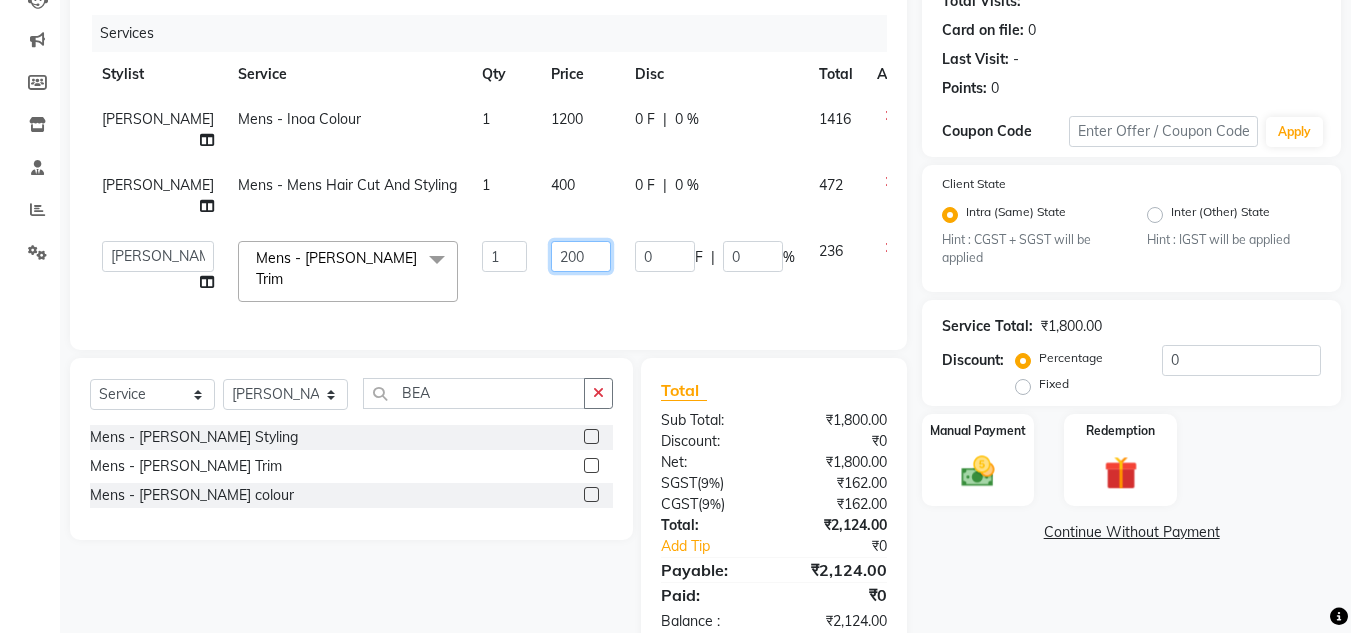 click on "200" 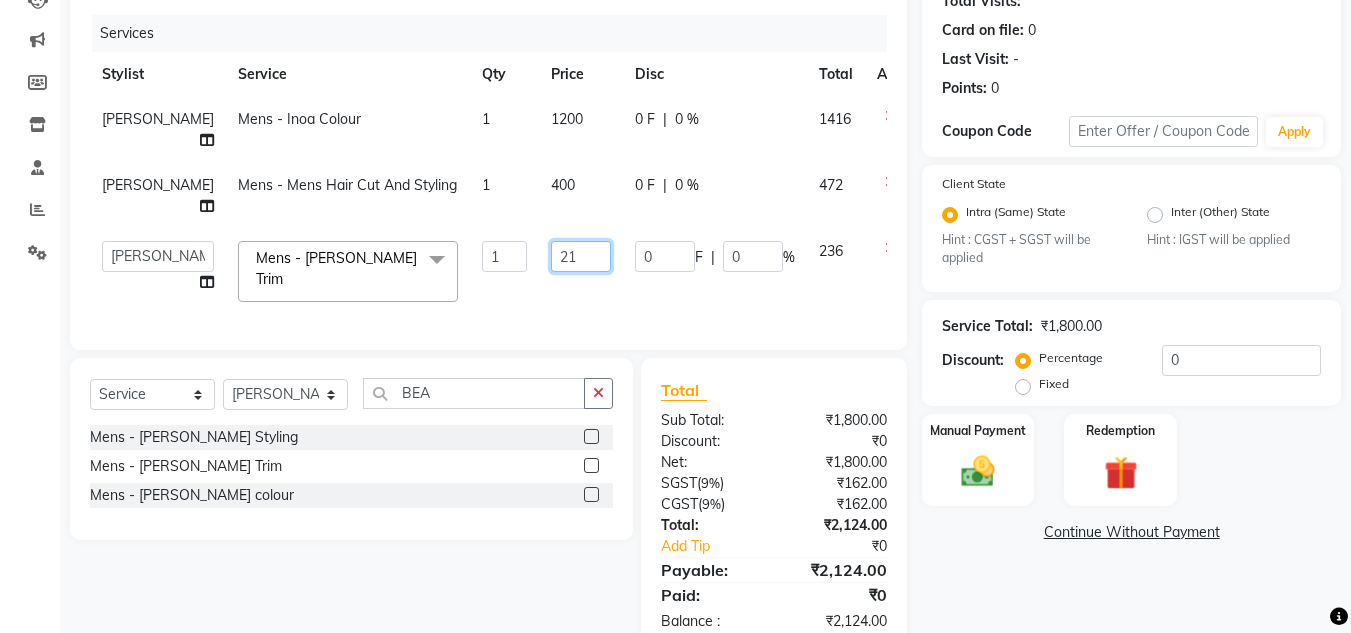 type on "212" 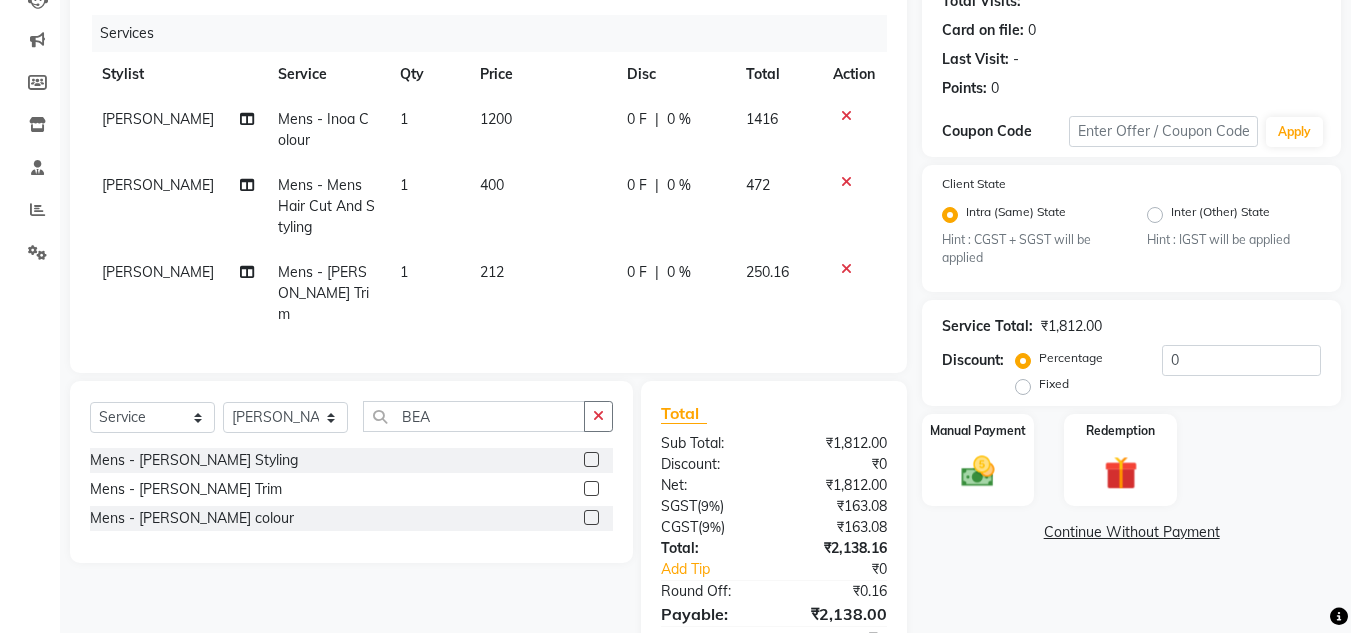 click on "Anuj W Mens - Inoa Colour 1 1200 0 F | 0 % 1416 Anuj W Mens - Mens Hair Cut And Styling 1 400 0 F | 0 % 472 Anuj W Mens - [PERSON_NAME] Trim 1 212 0 F | 0 % 250.16" 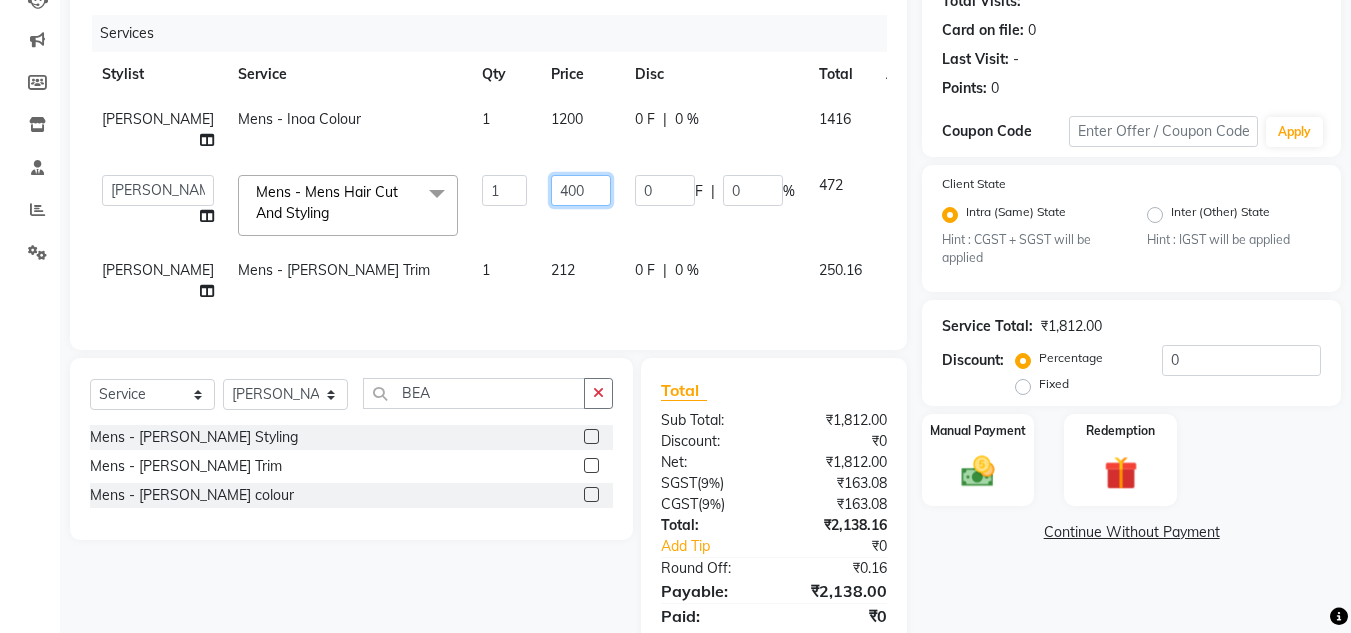 click on "400" 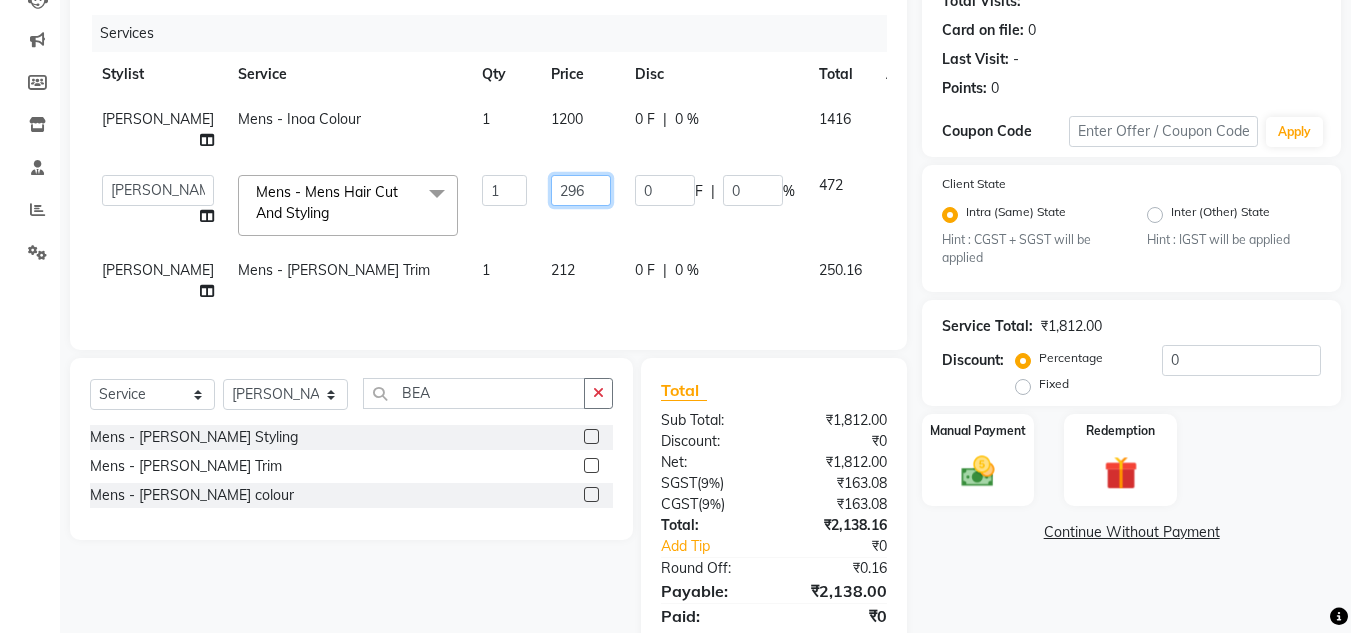 type on "296.5" 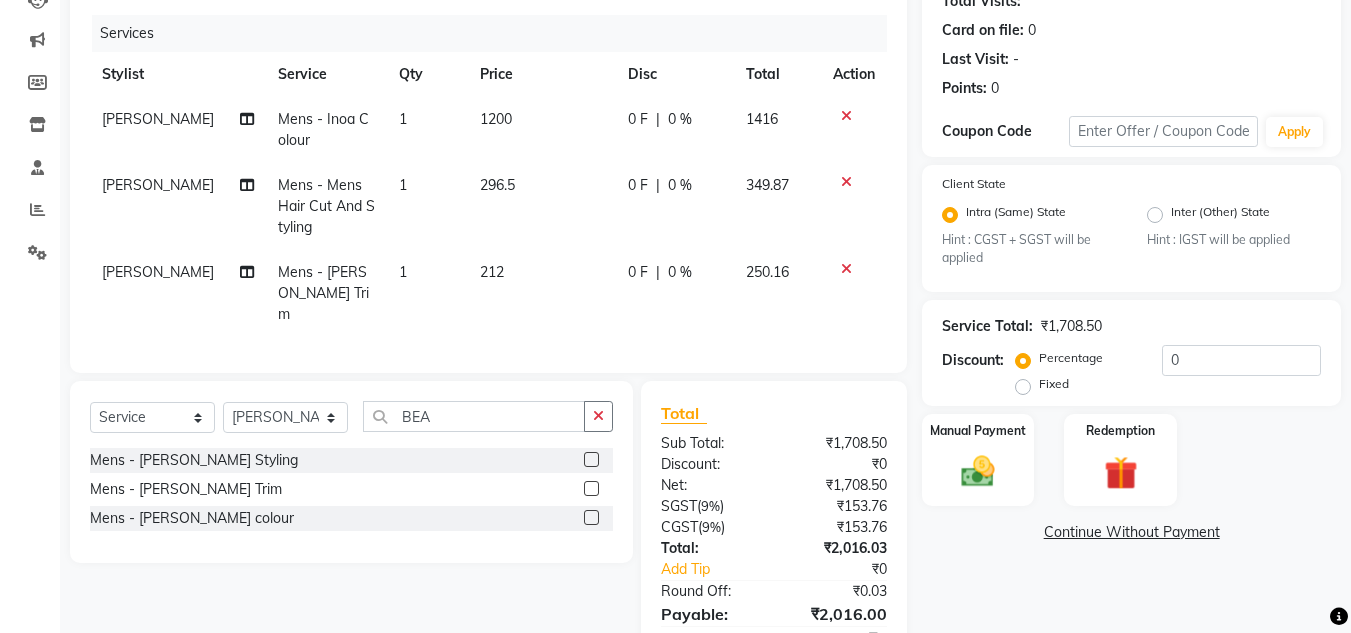 click on "349.87" 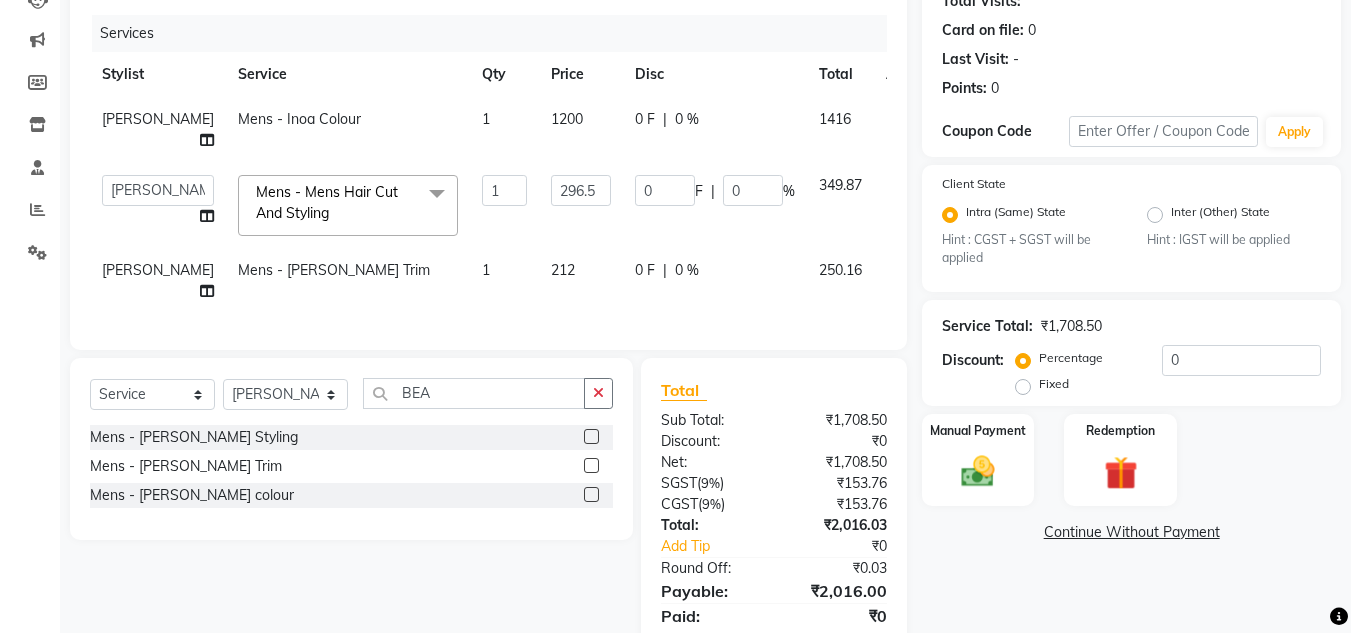 click on "1200" 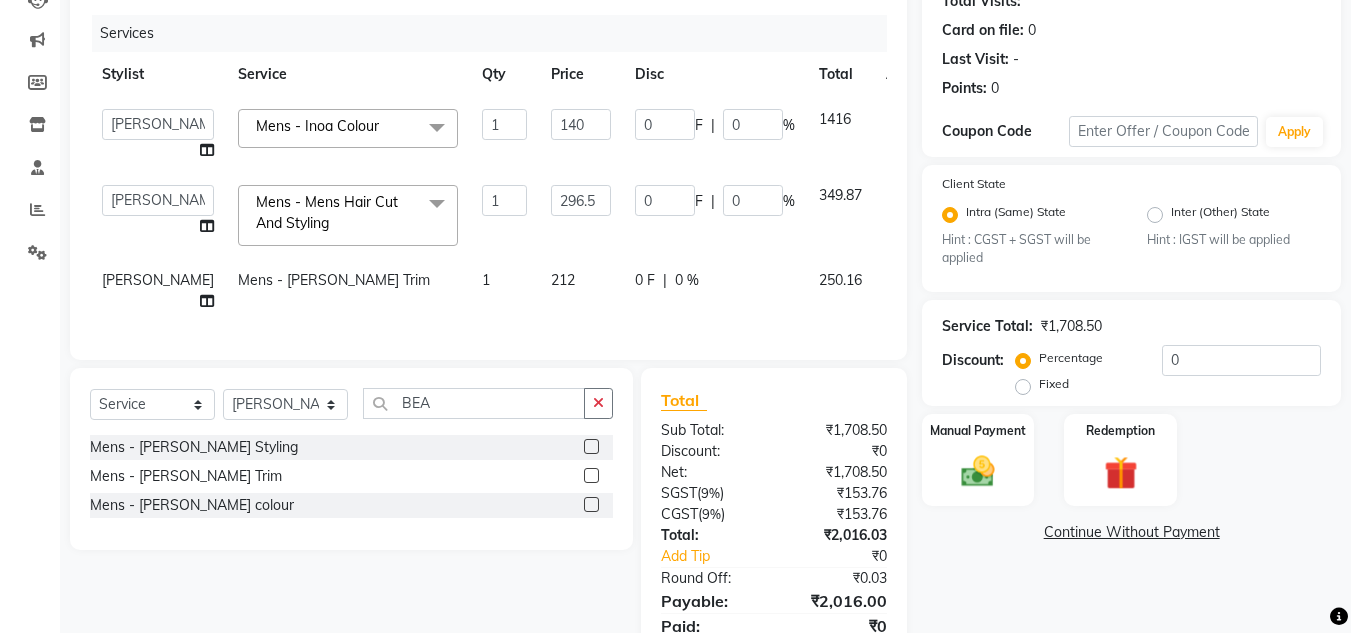 type on "1400" 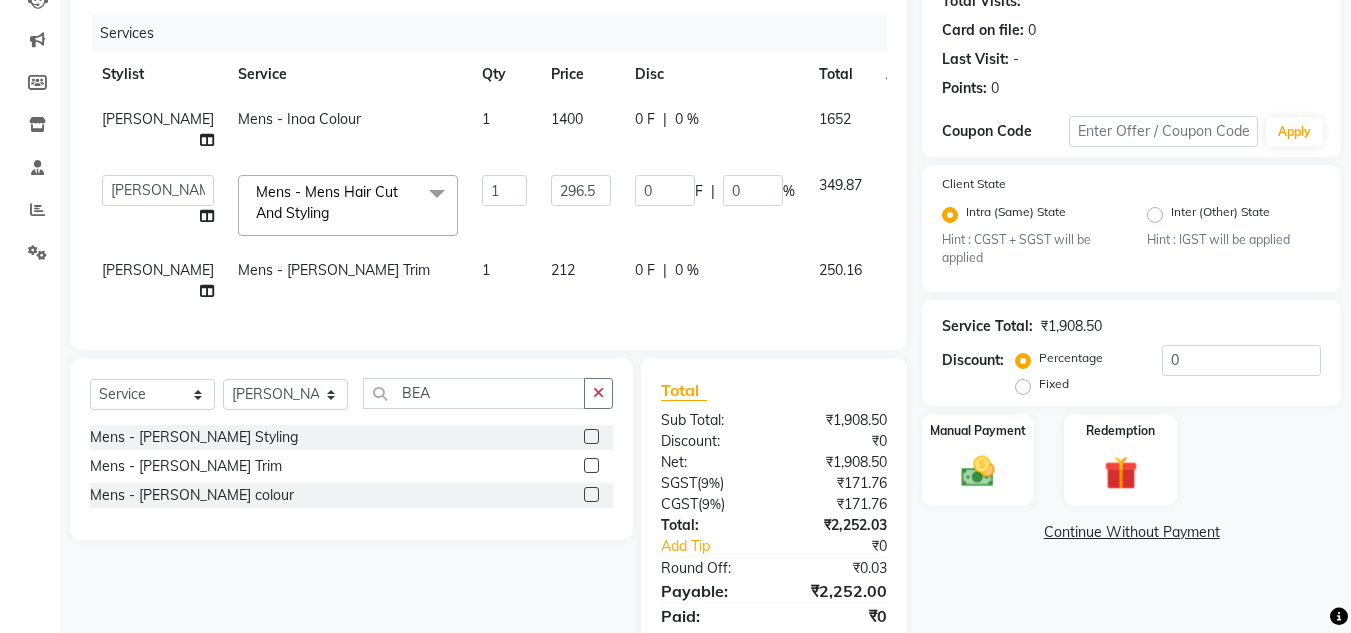 click on "1652" 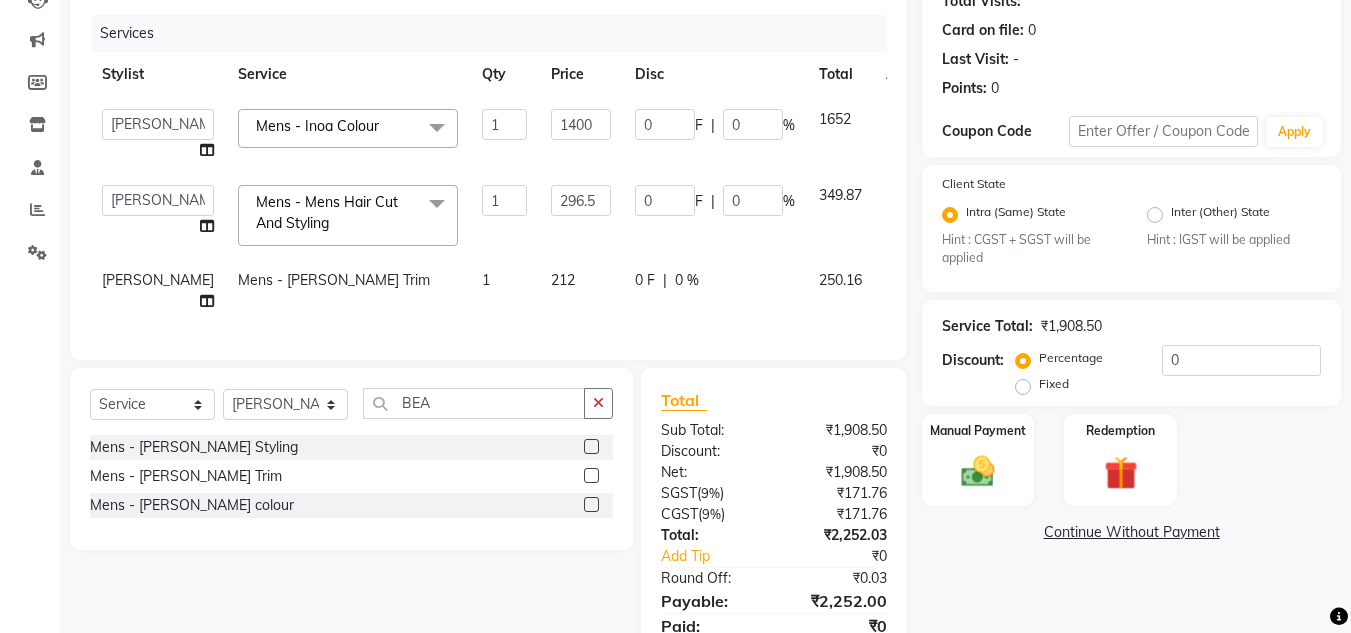 scroll, scrollTop: 328, scrollLeft: 0, axis: vertical 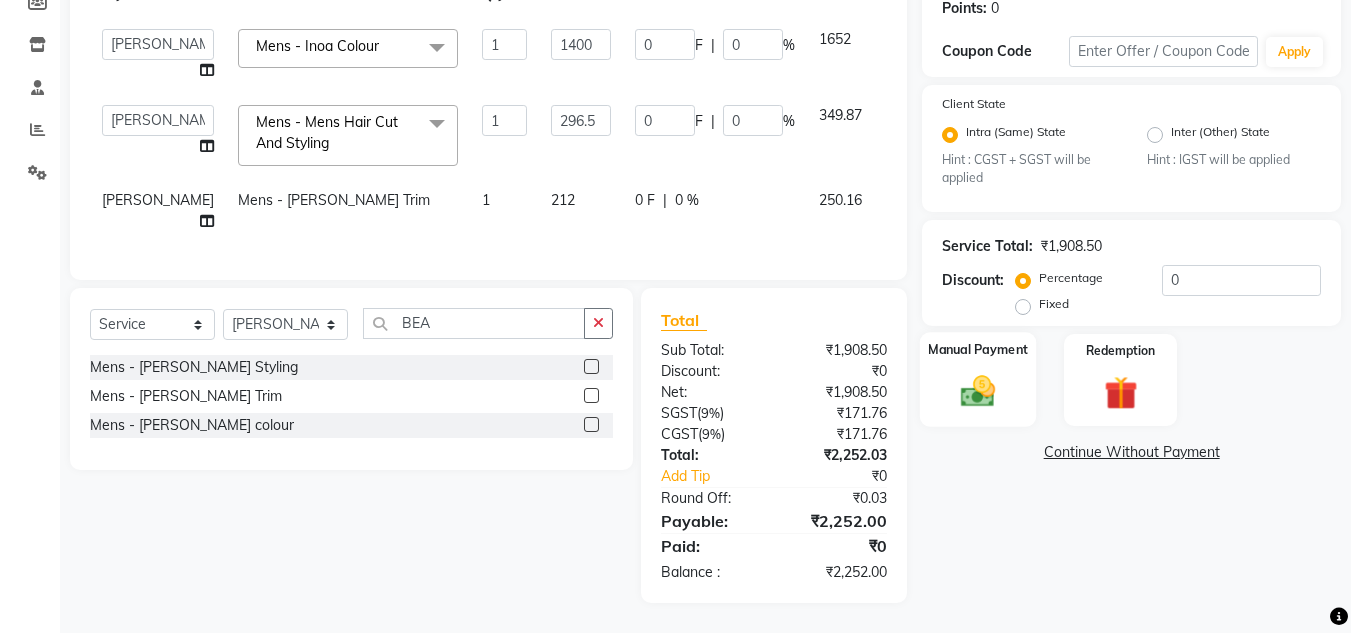 click 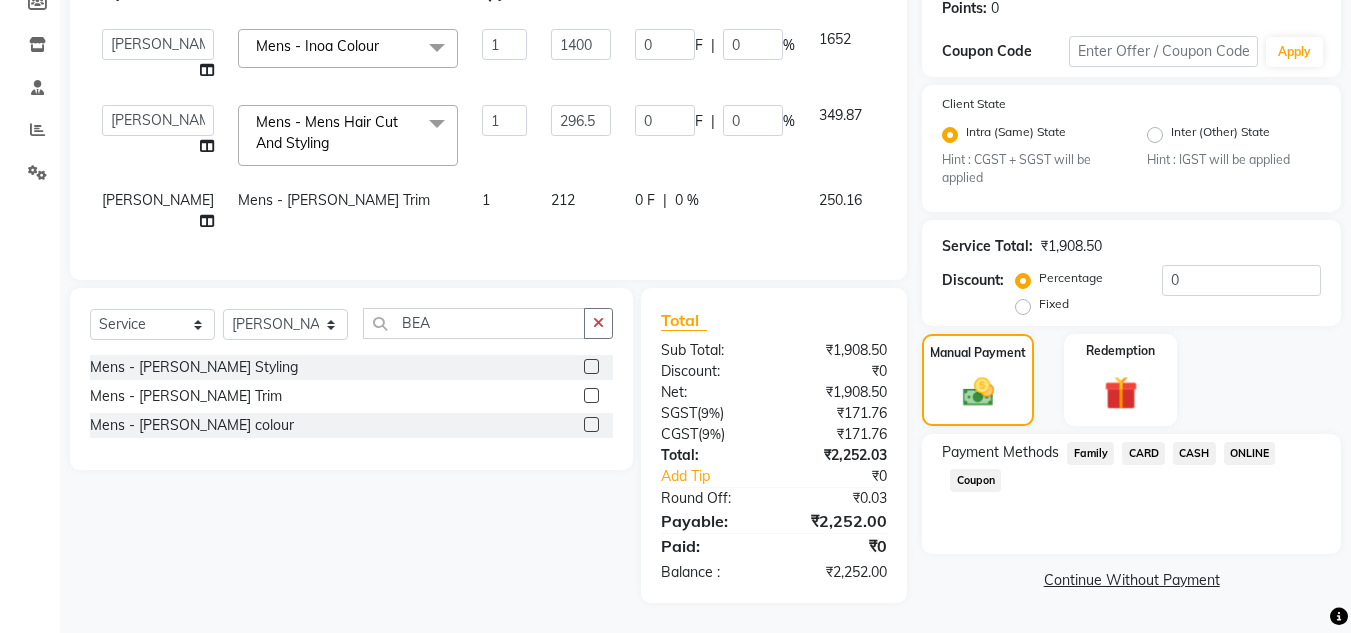 click on "ONLINE" 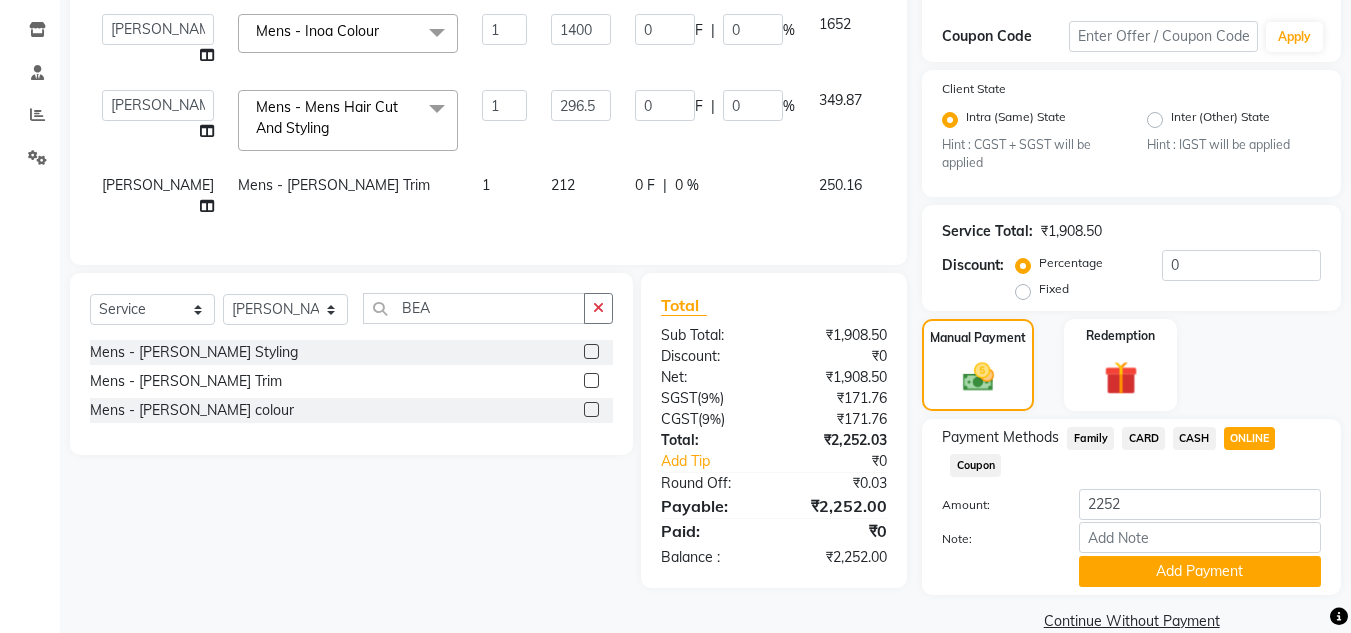 scroll, scrollTop: 361, scrollLeft: 0, axis: vertical 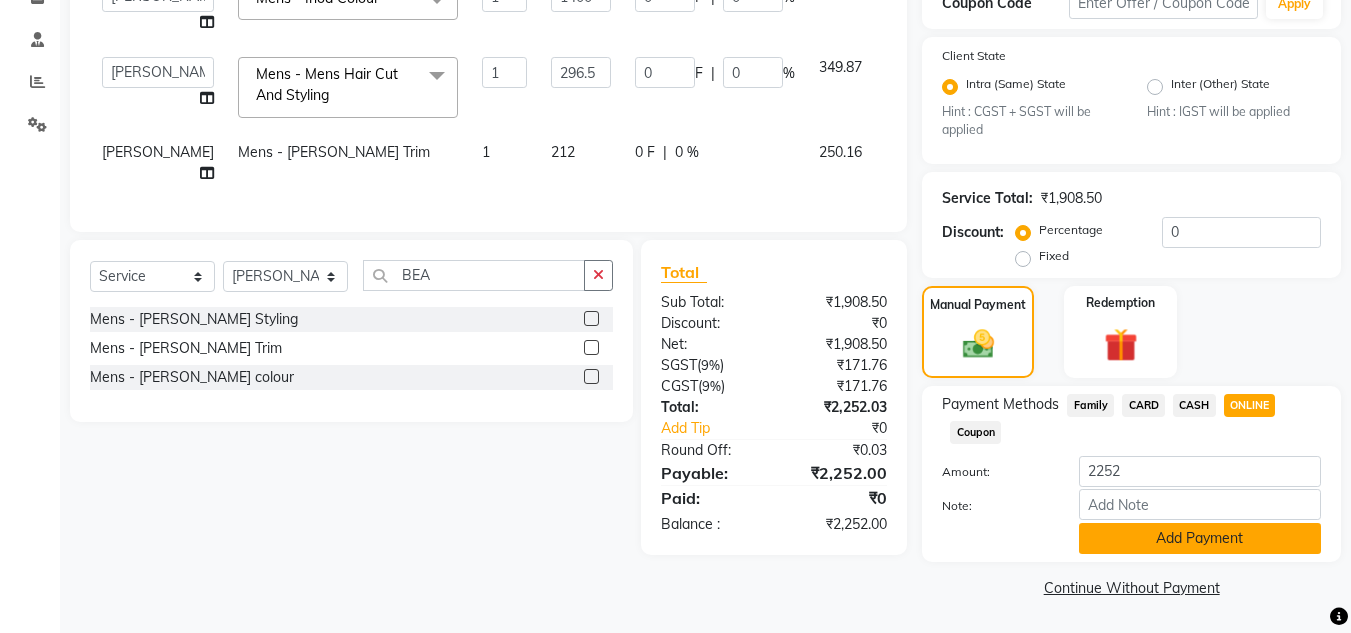 click on "Add Payment" 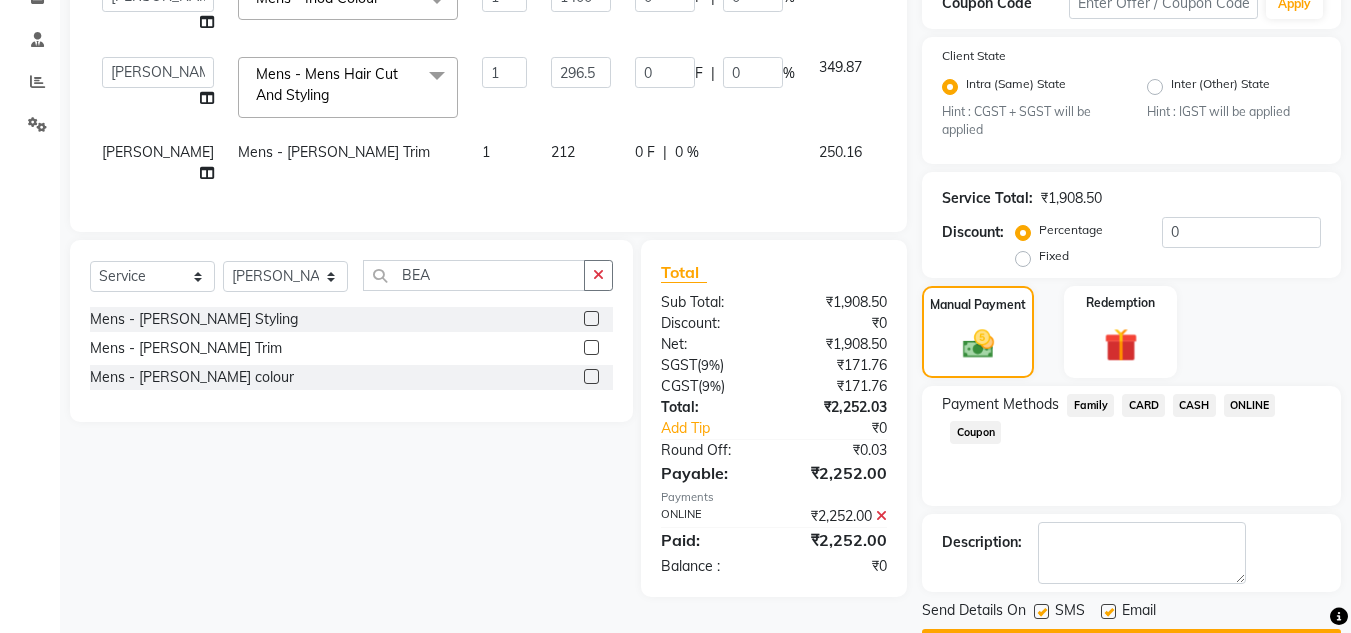 scroll, scrollTop: 418, scrollLeft: 0, axis: vertical 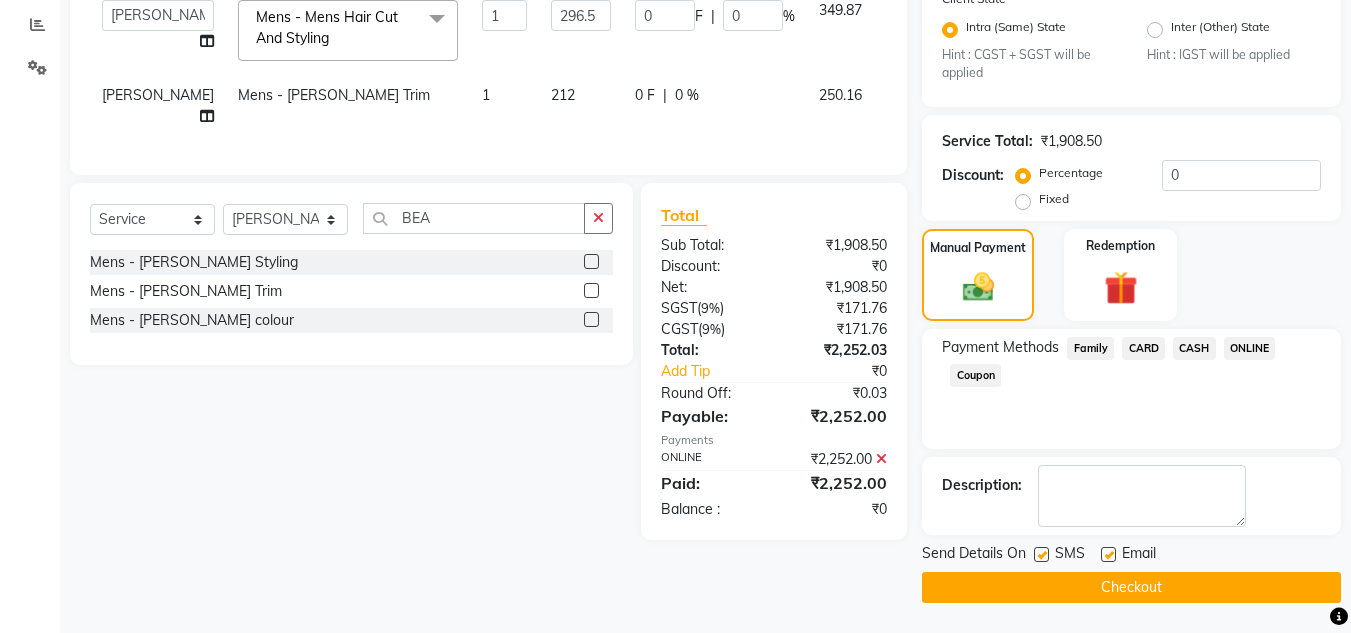 click on "Checkout" 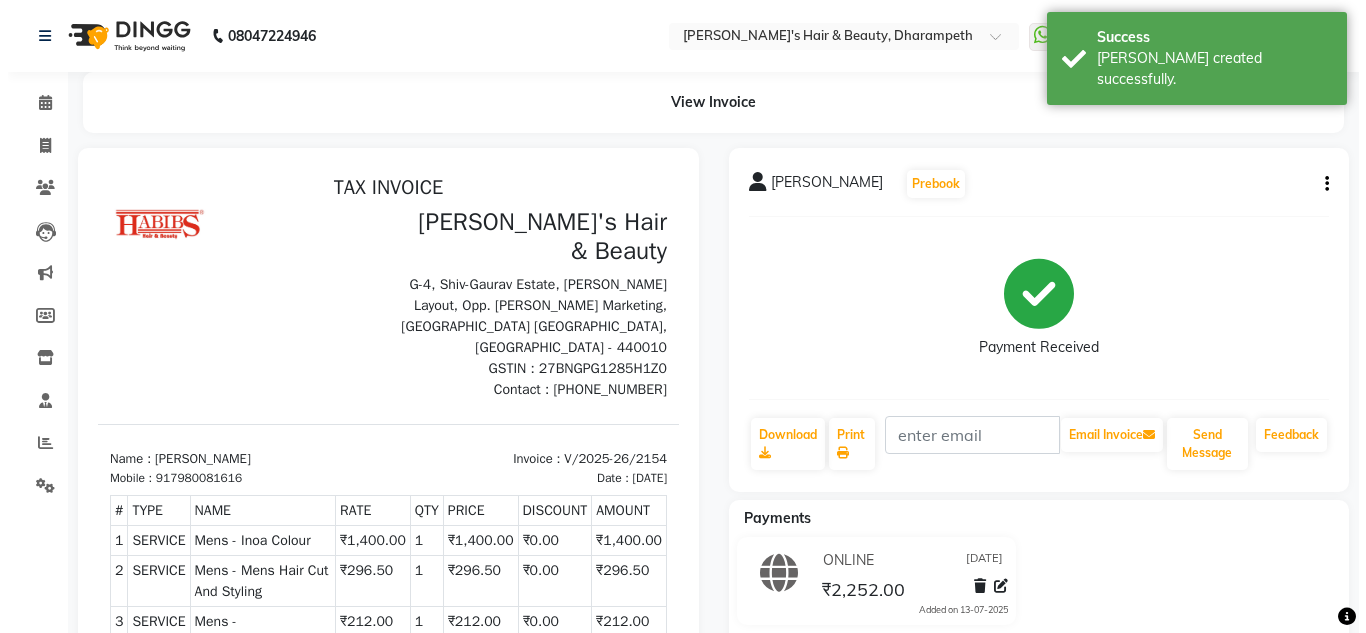 scroll, scrollTop: 0, scrollLeft: 0, axis: both 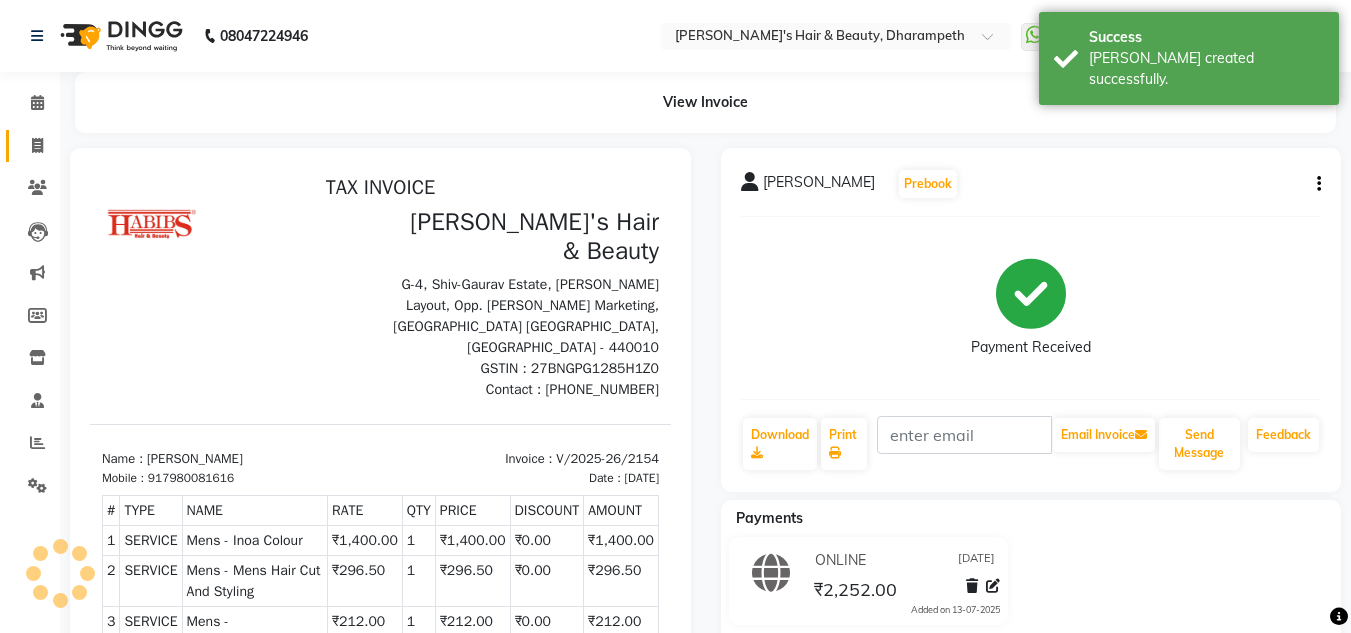 click 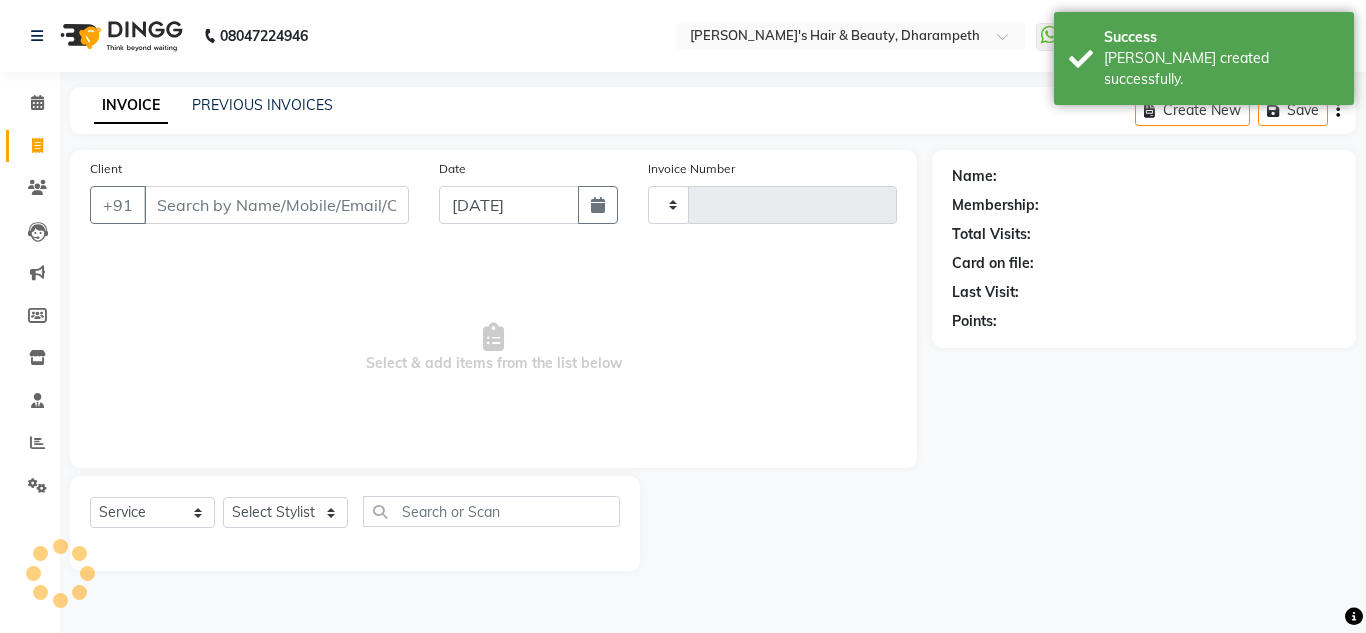 type on "2155" 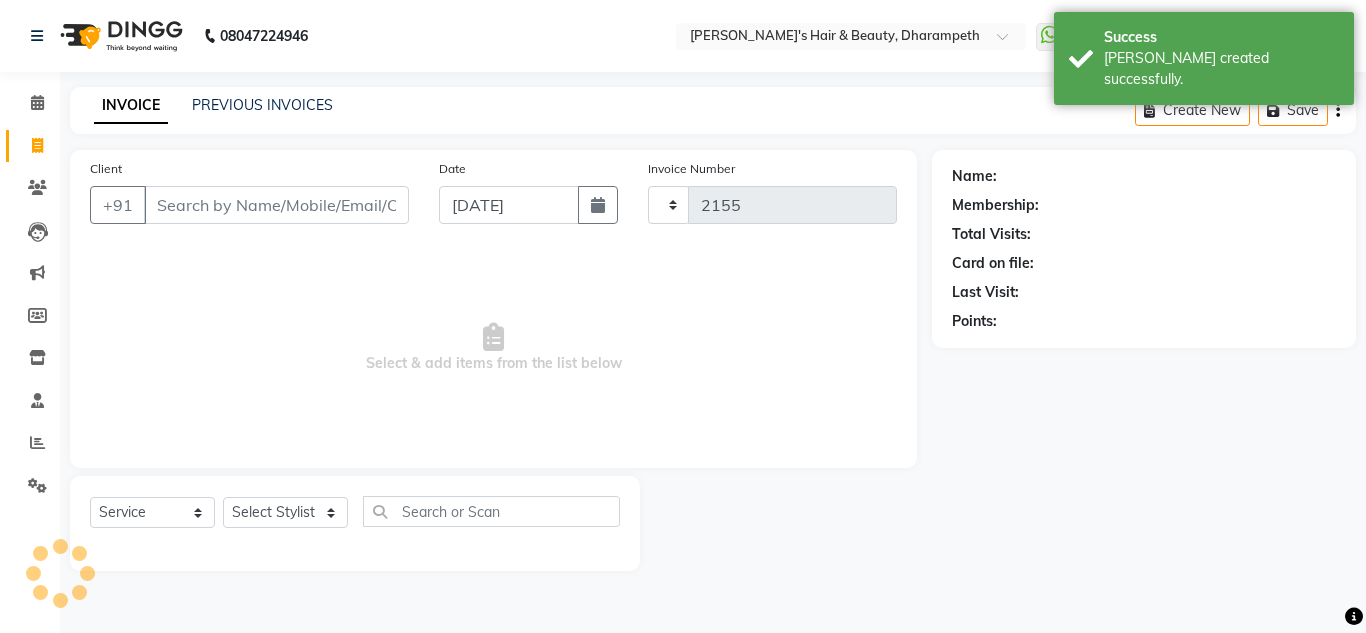 select on "4860" 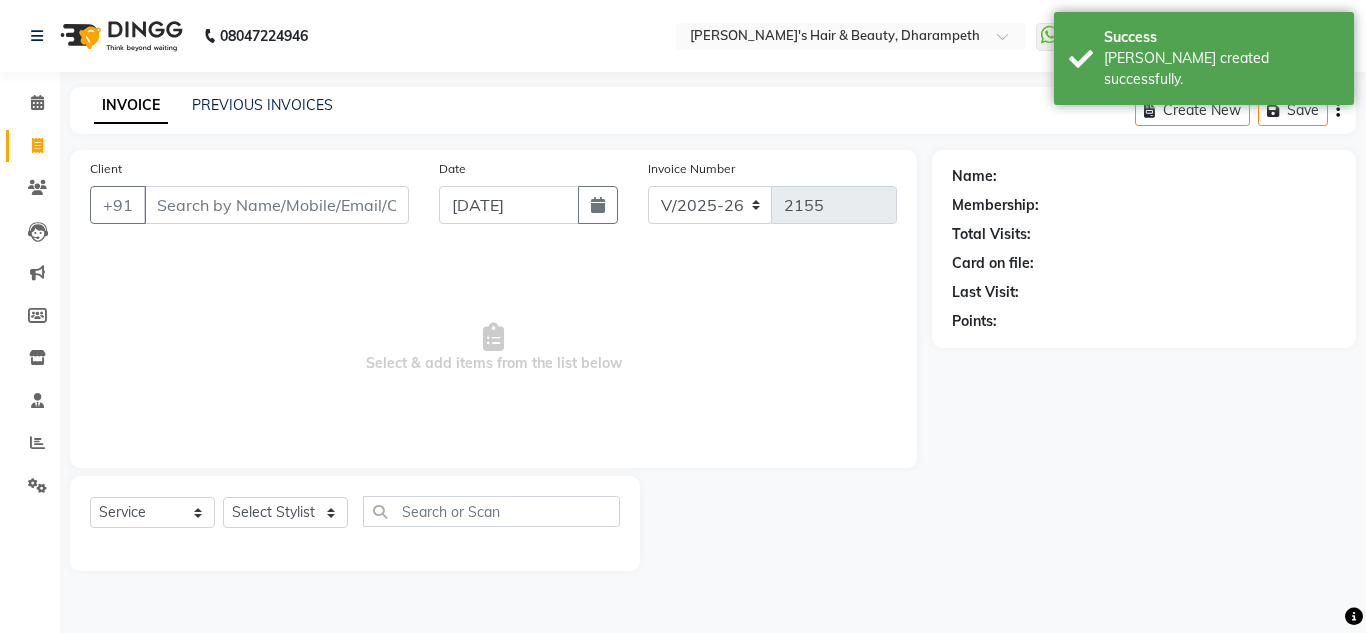 click on "Client" at bounding box center [276, 205] 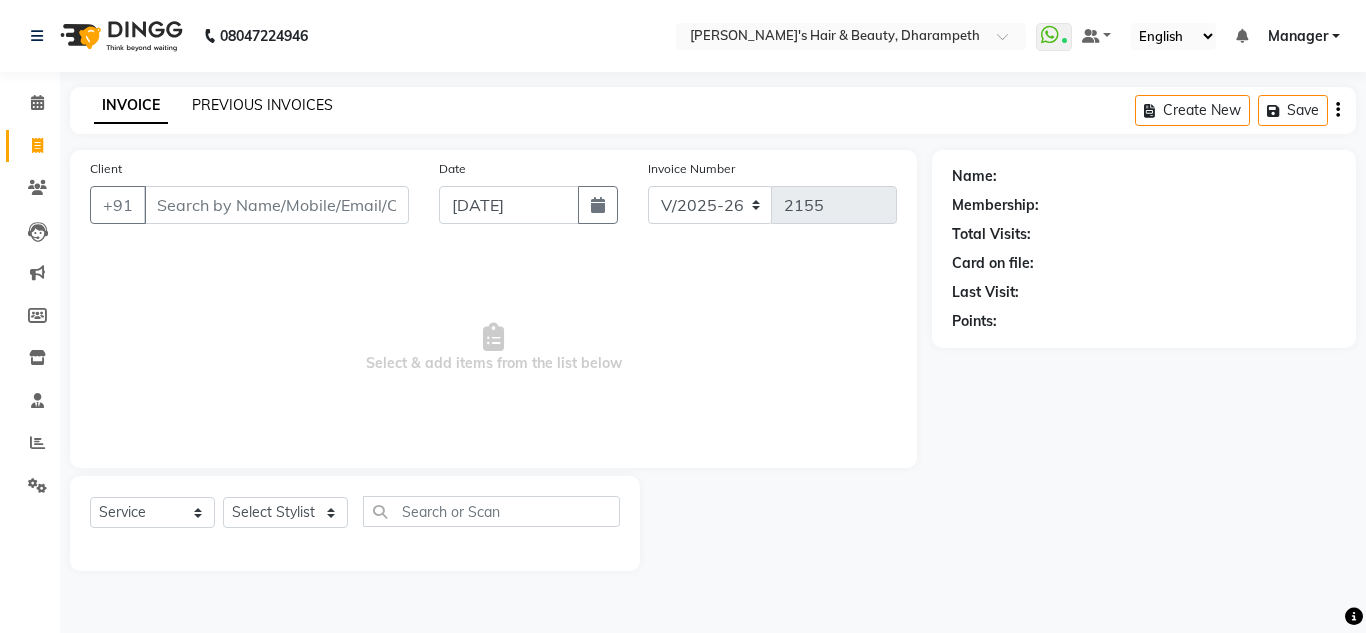 click on "PREVIOUS INVOICES" 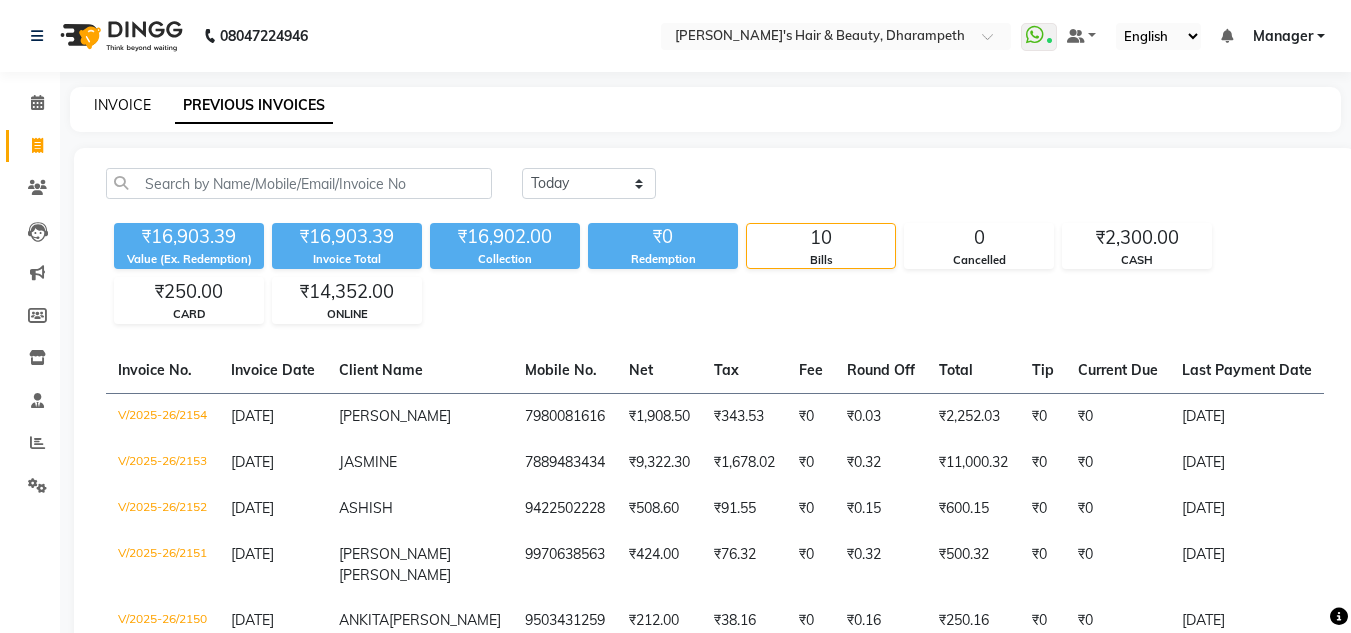 click on "INVOICE" 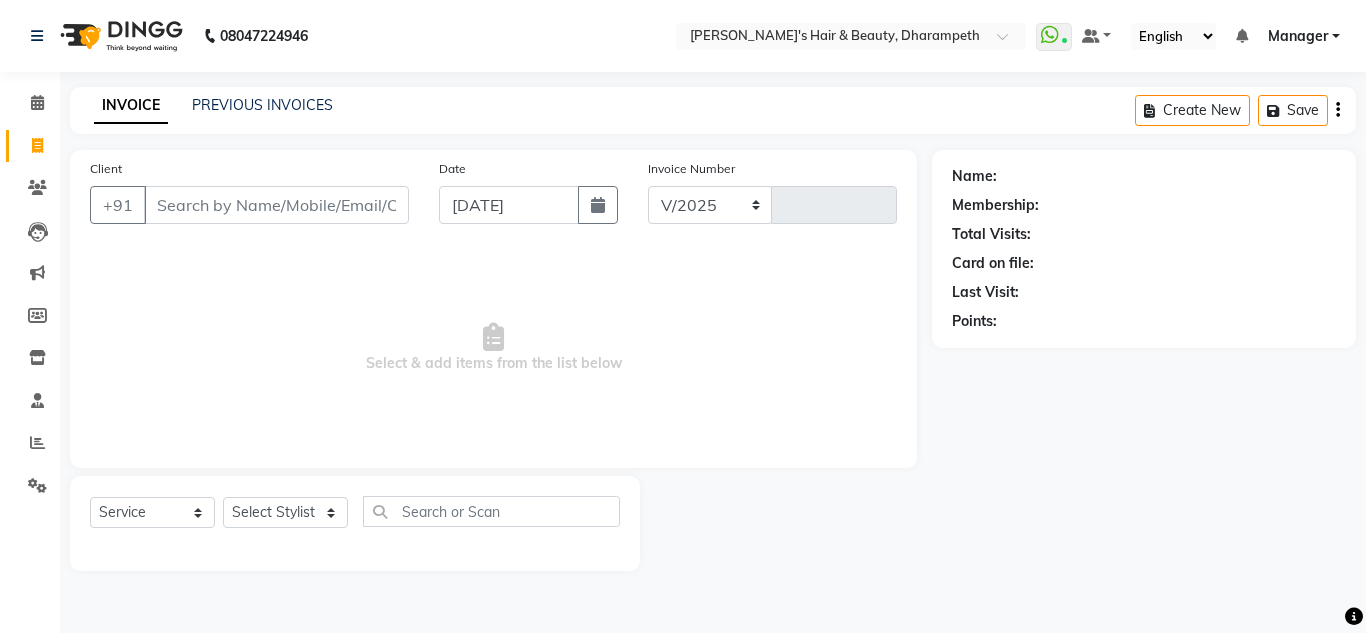 select on "4860" 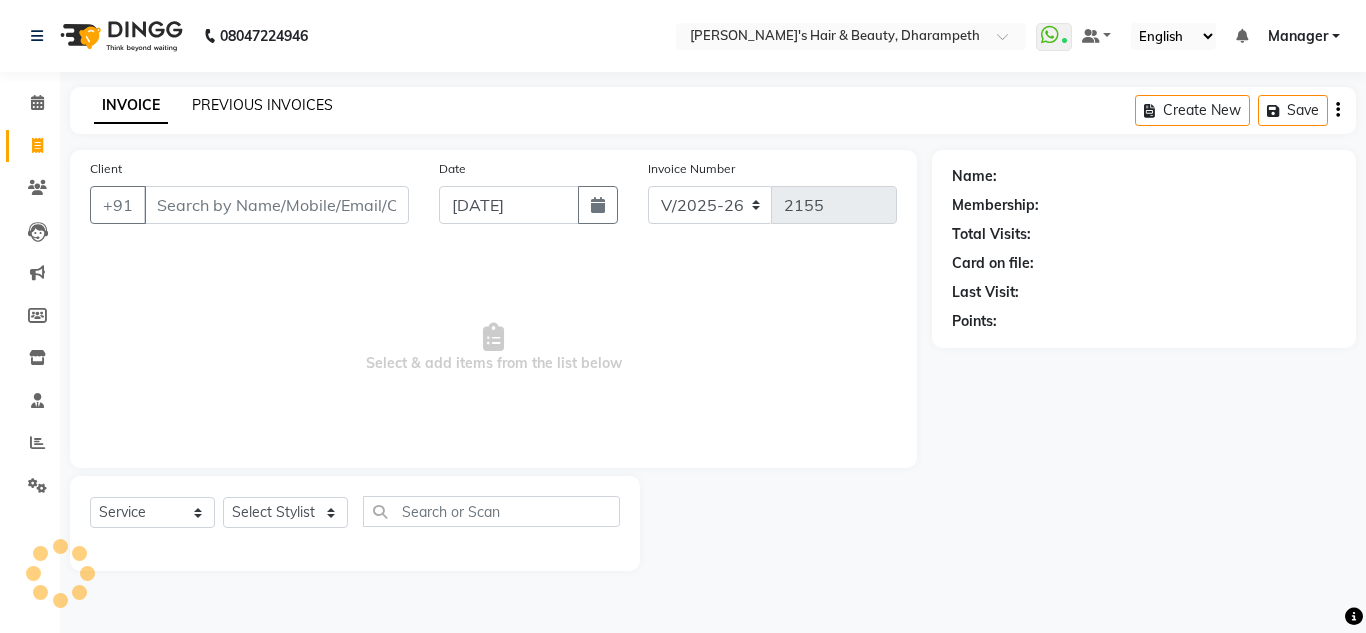 click on "PREVIOUS INVOICES" 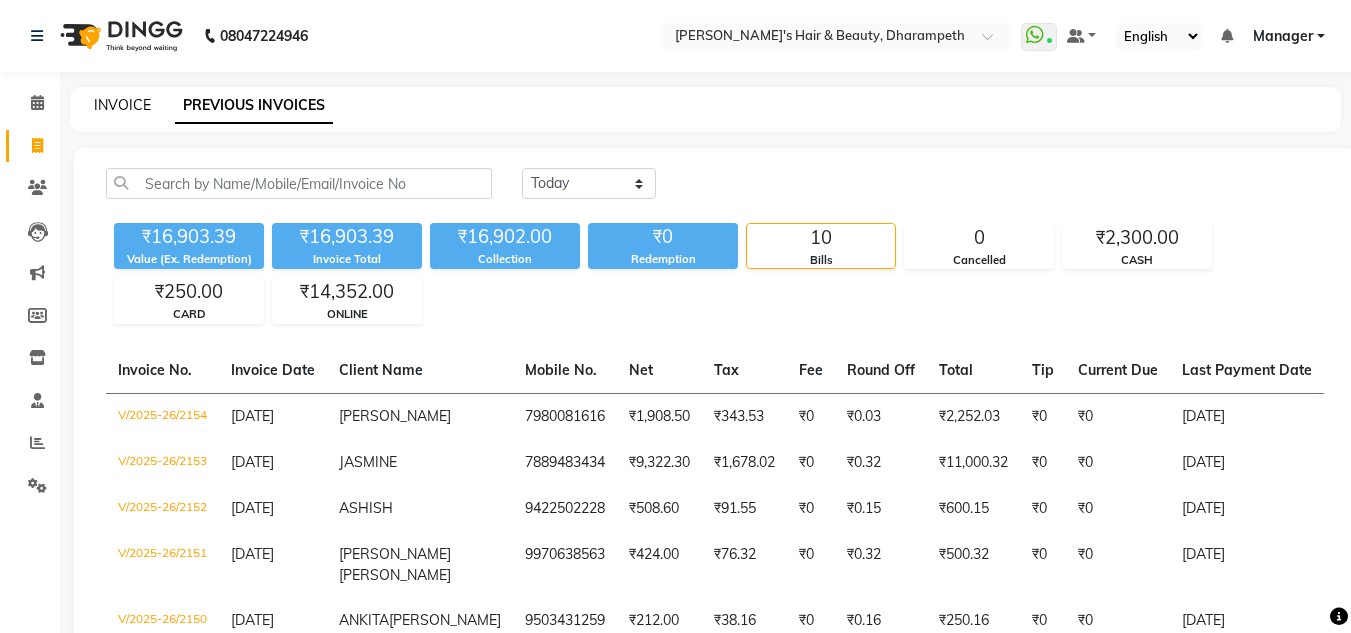 click on "INVOICE" 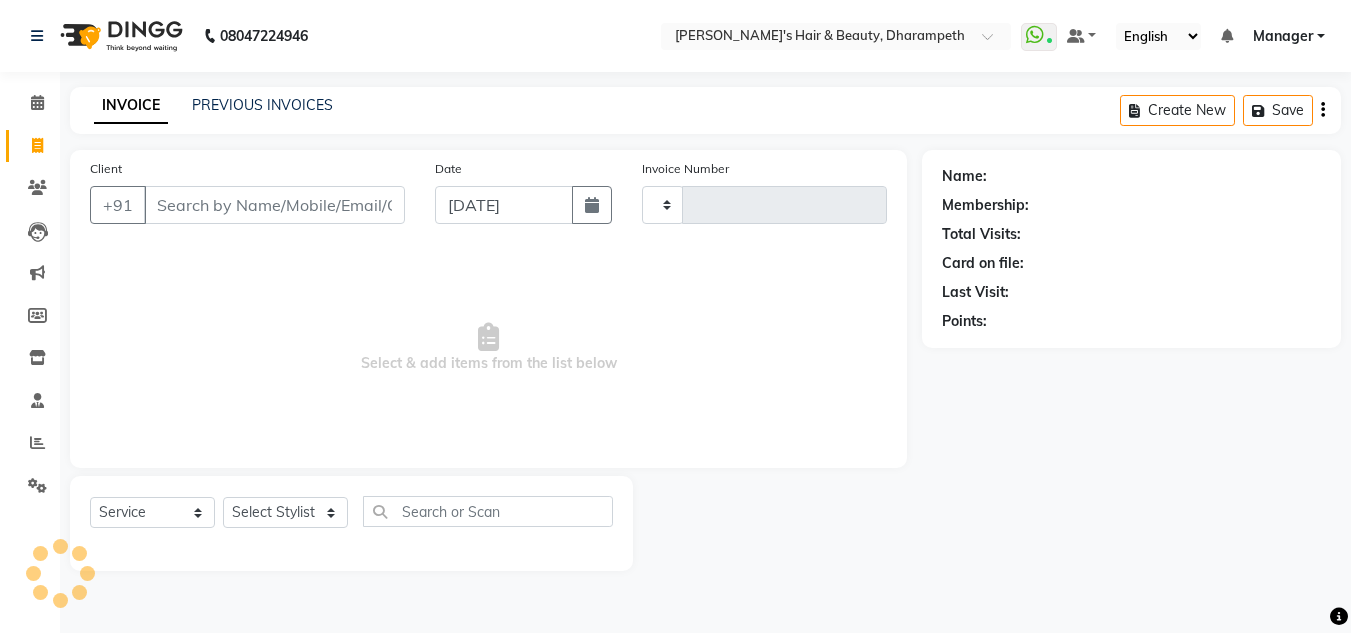 type on "2155" 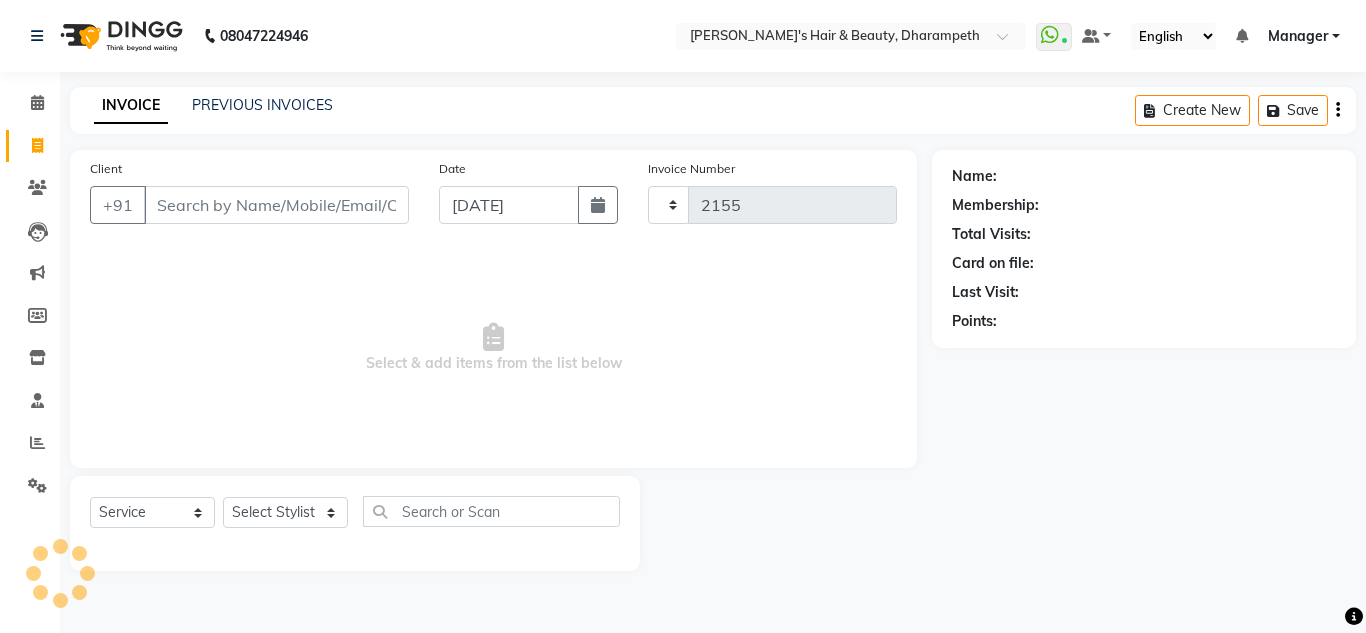 select on "4860" 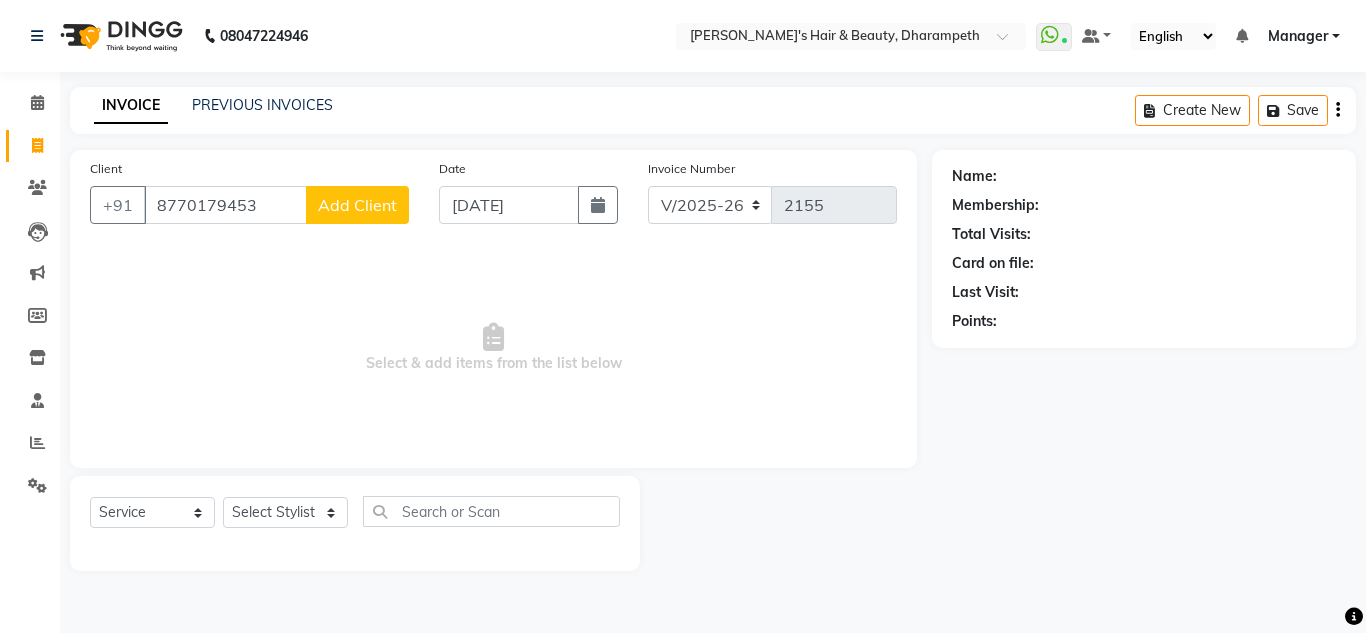 type on "8770179453" 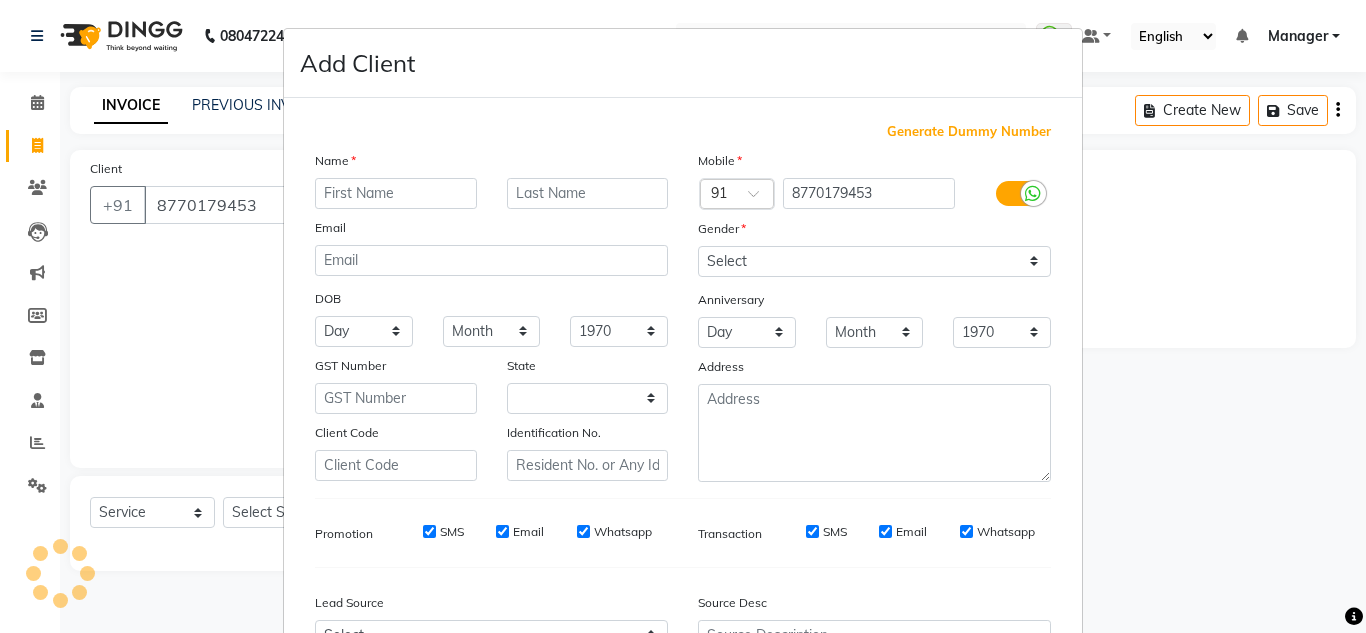 select on "22" 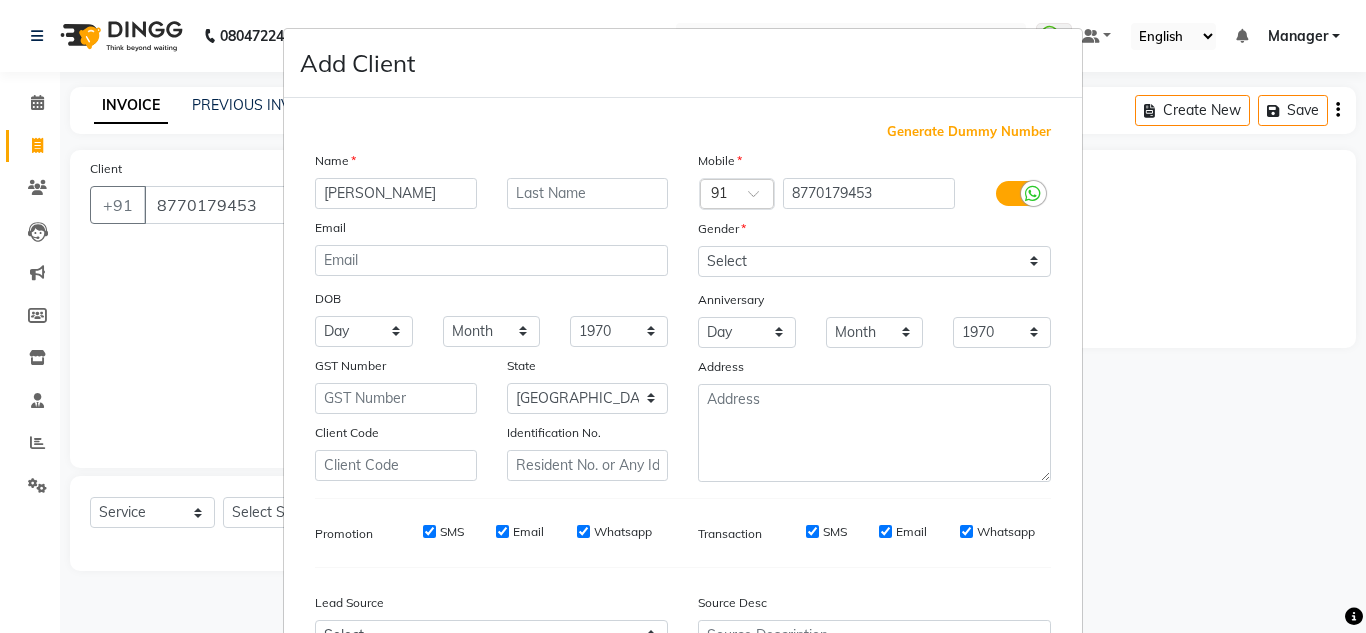 click on "[PERSON_NAME]" at bounding box center (396, 193) 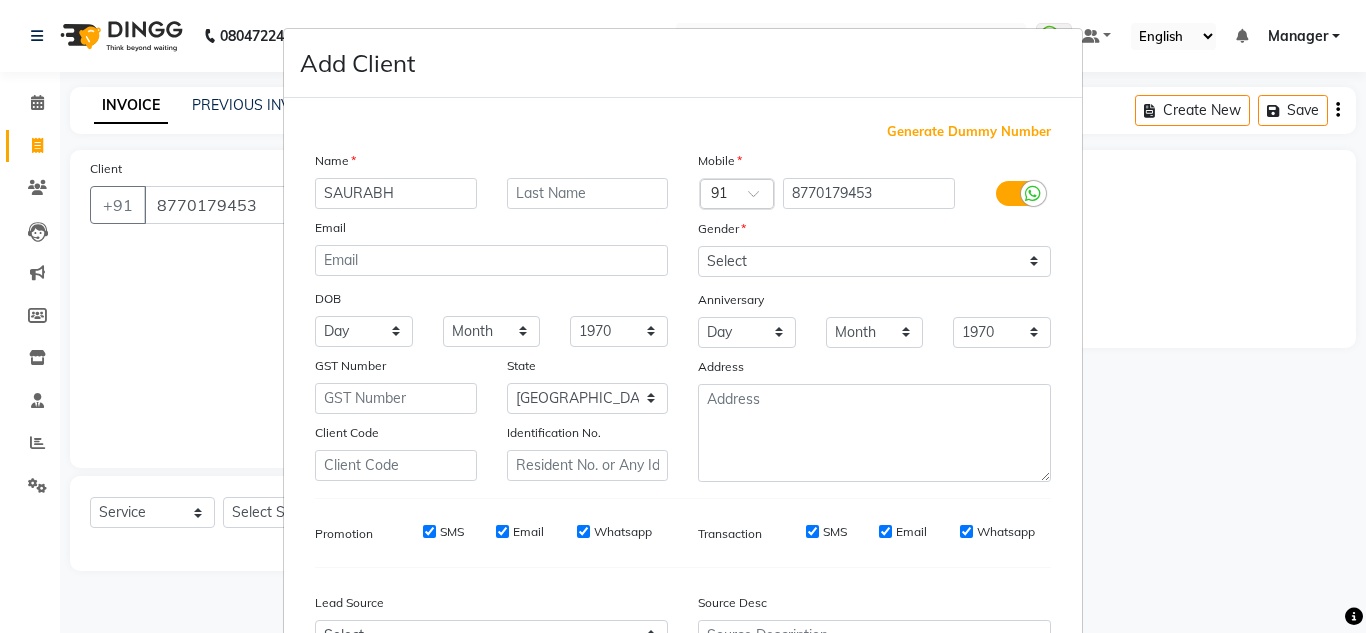 type on "SAURABH" 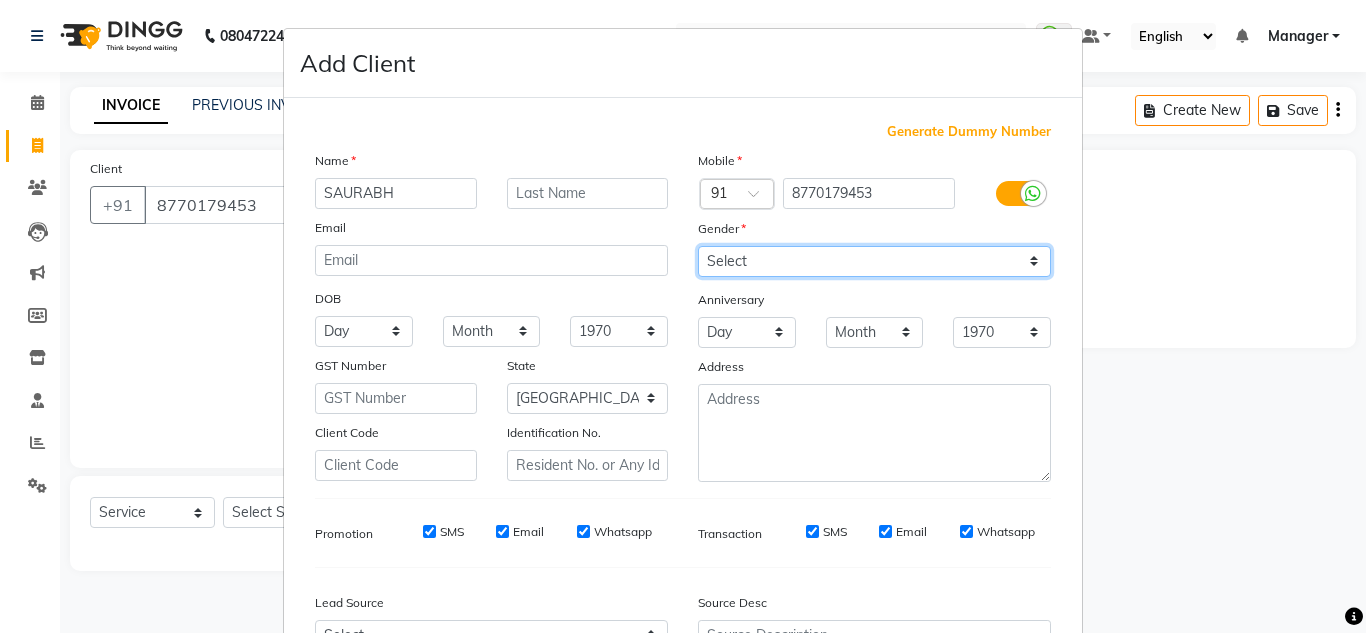 click on "Select [DEMOGRAPHIC_DATA] [DEMOGRAPHIC_DATA] Other Prefer Not To Say" at bounding box center (874, 261) 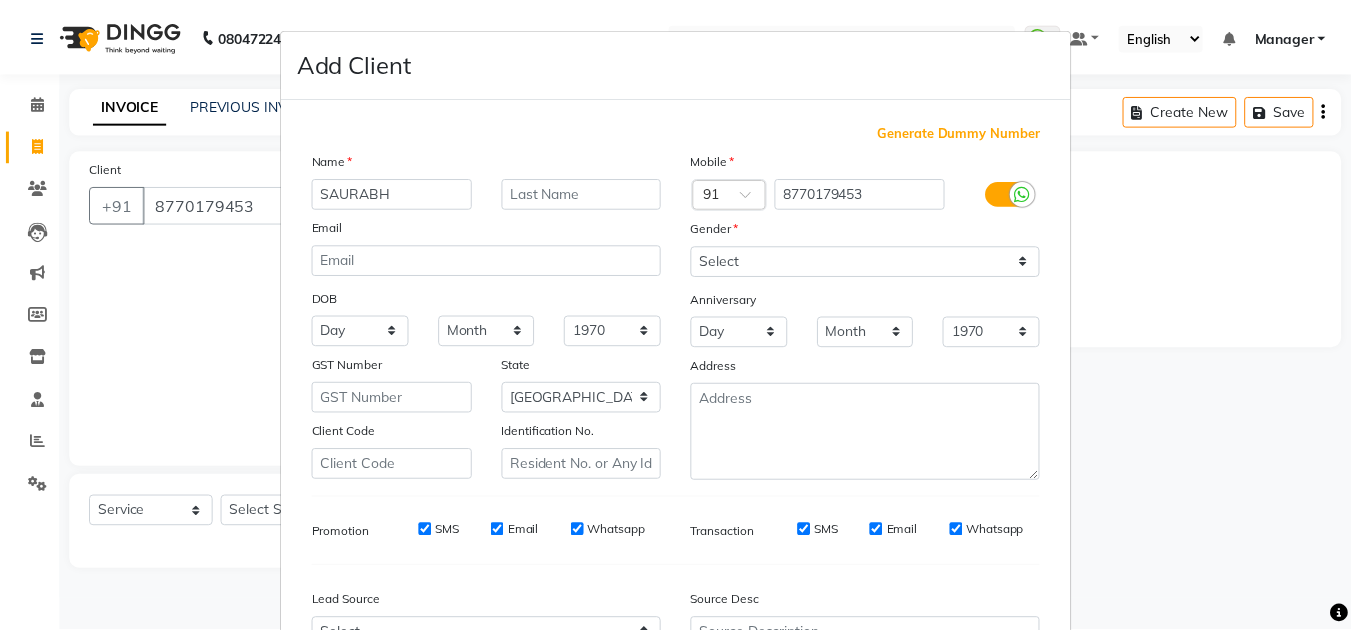 scroll, scrollTop: 216, scrollLeft: 0, axis: vertical 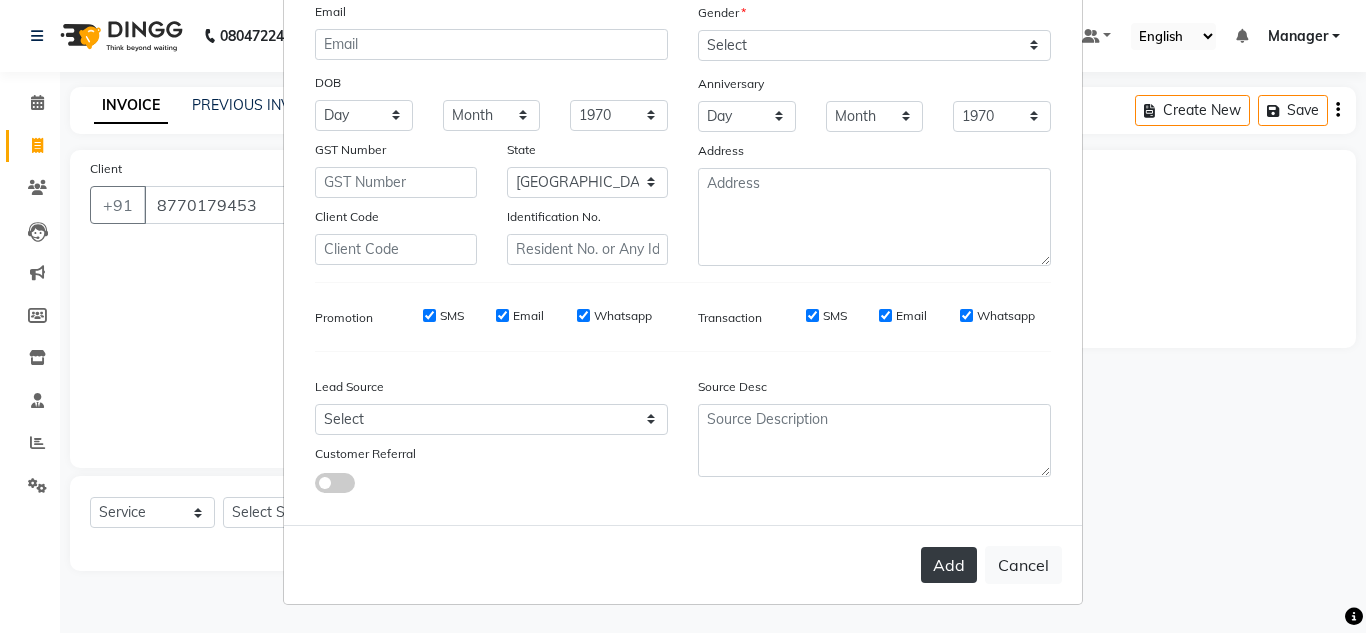 click on "Add" at bounding box center (949, 565) 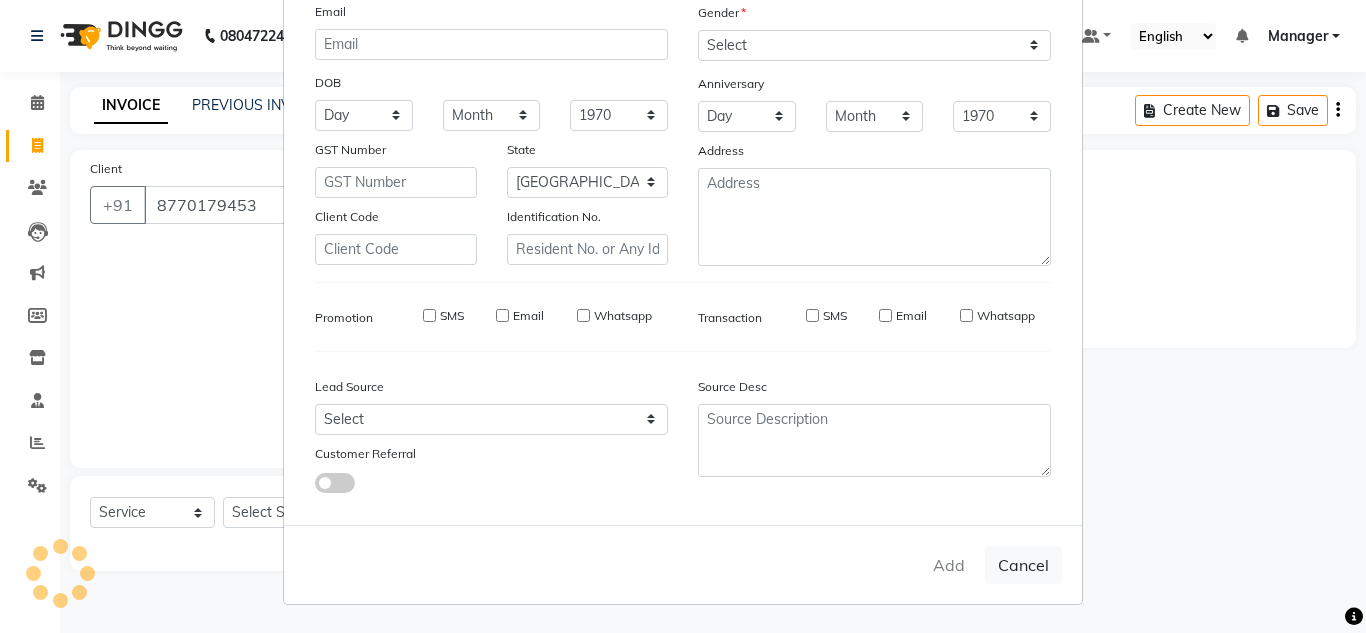 type 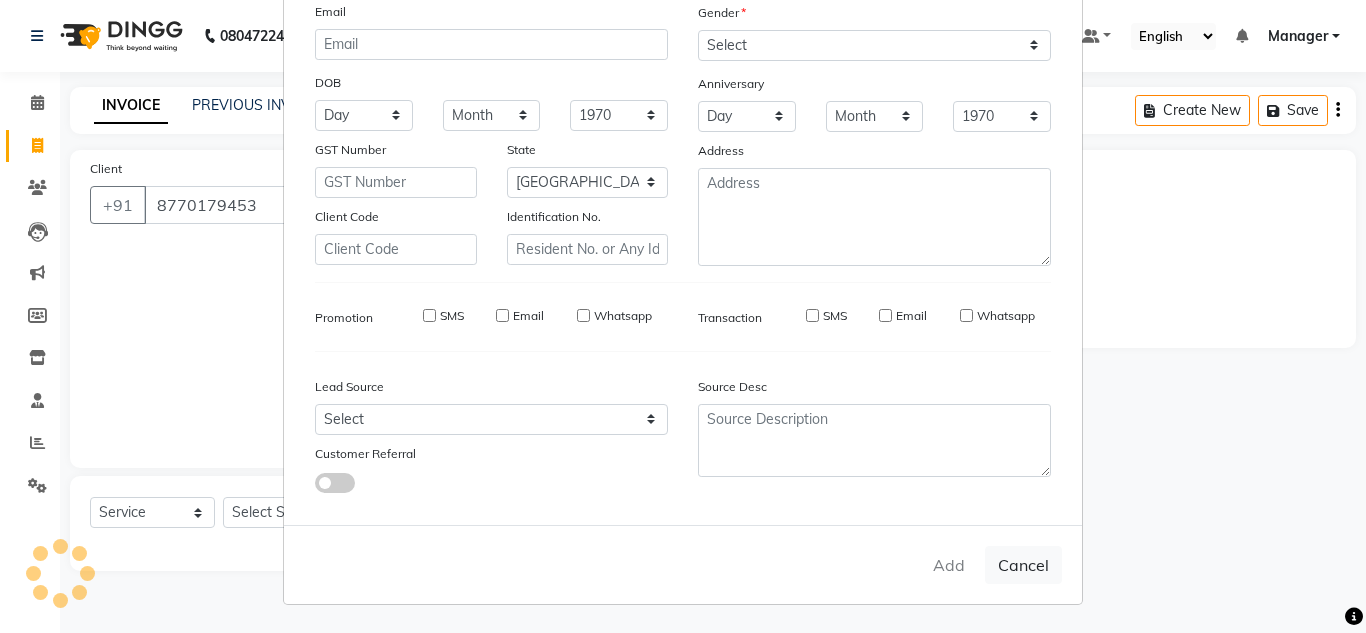 select 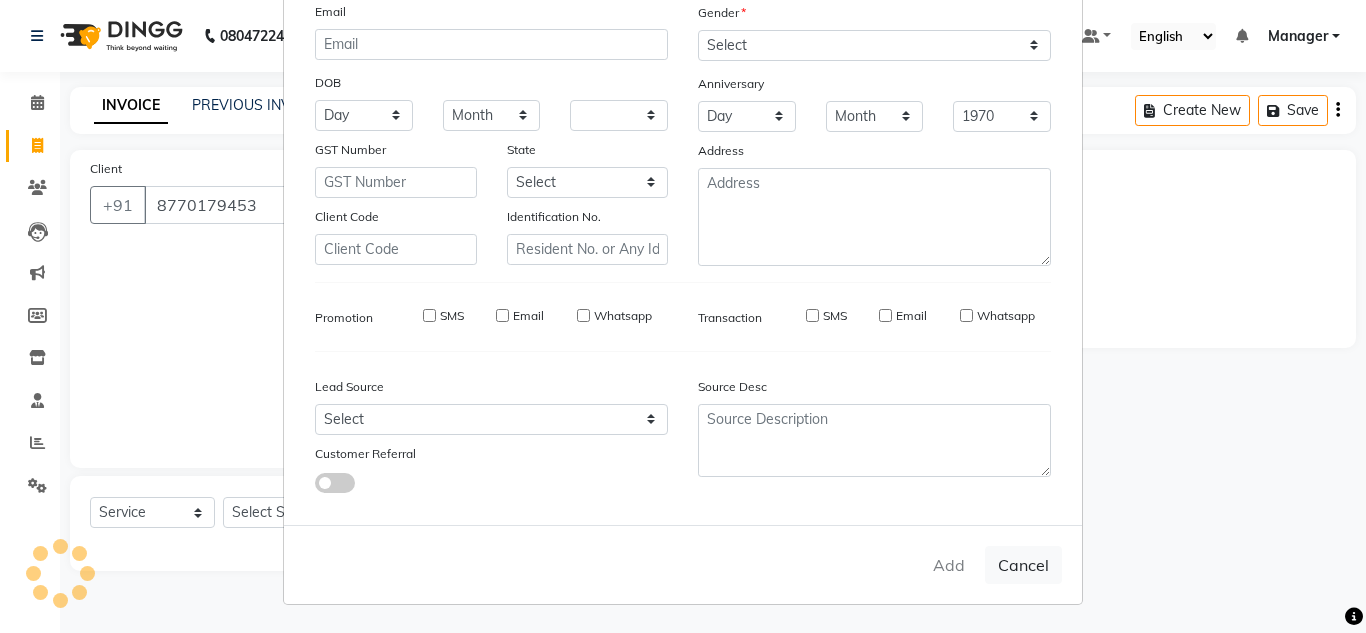select 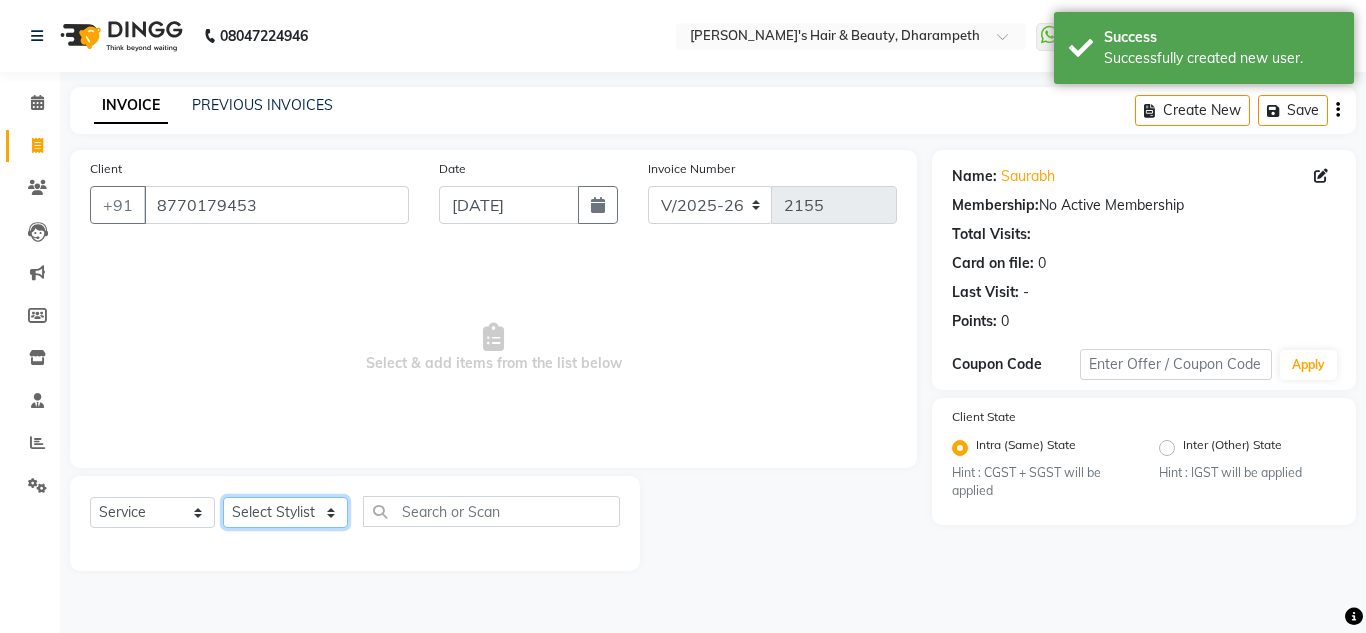 click on "Select Stylist Anuj W [PERSON_NAME] [PERSON_NAME]  Manager [PERSON_NAME] C [PERSON_NAME] S [PERSON_NAME] S Shilpa P Vedant N" 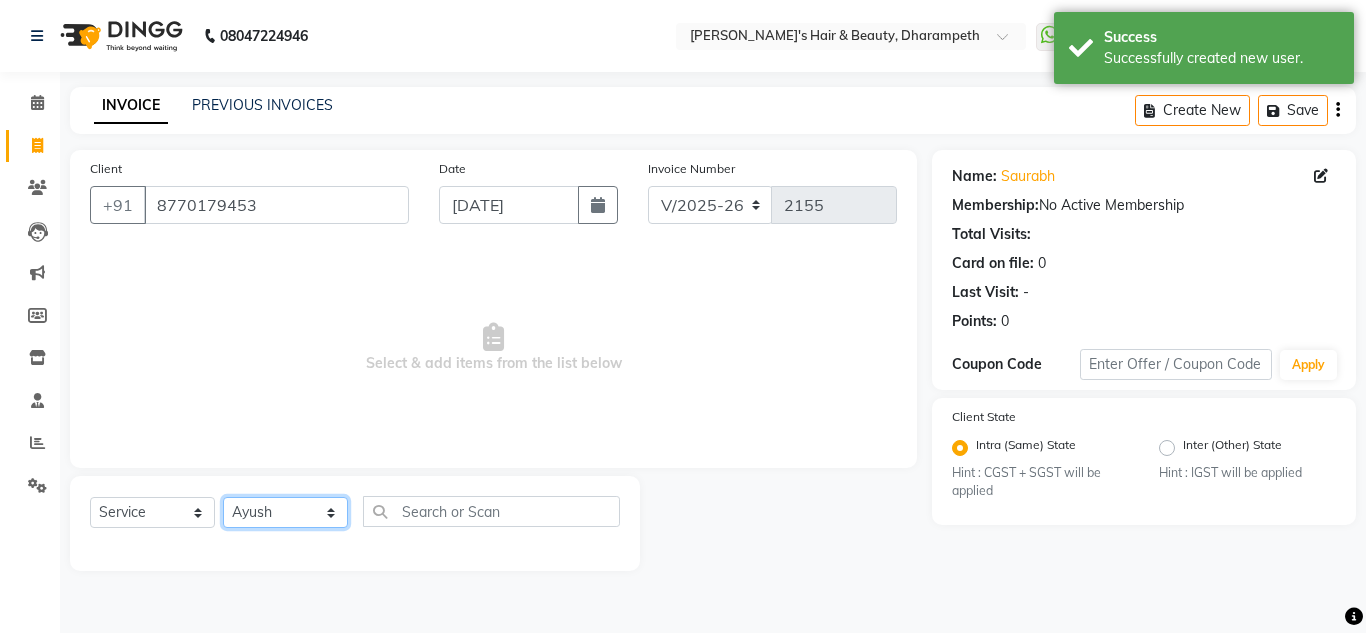 click on "Select Stylist Anuj W [PERSON_NAME] [PERSON_NAME]  Manager [PERSON_NAME] C [PERSON_NAME] S [PERSON_NAME] S Shilpa P Vedant N" 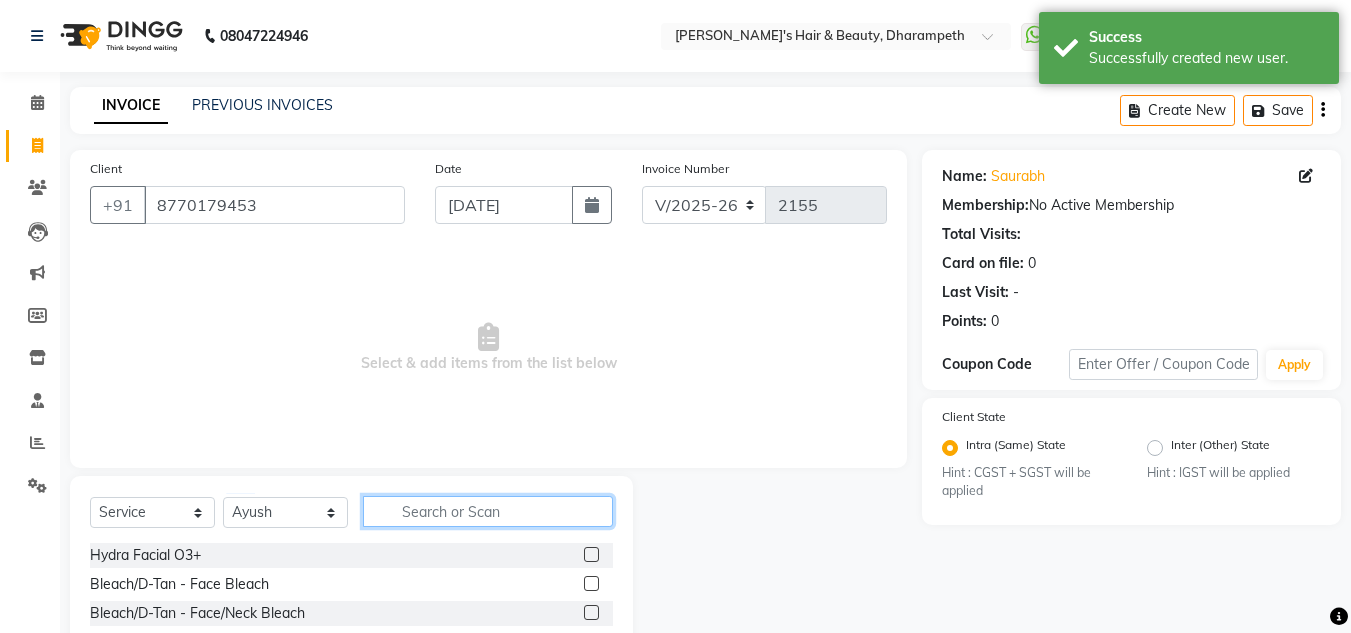 click 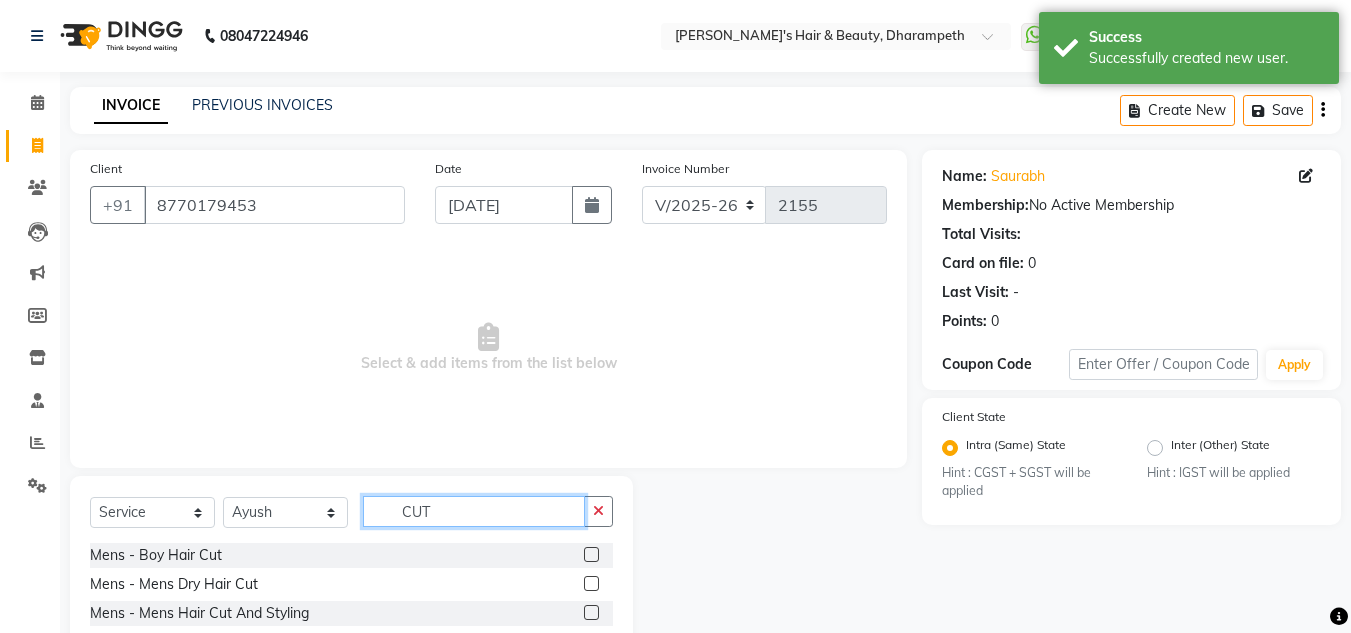 type on "CUT" 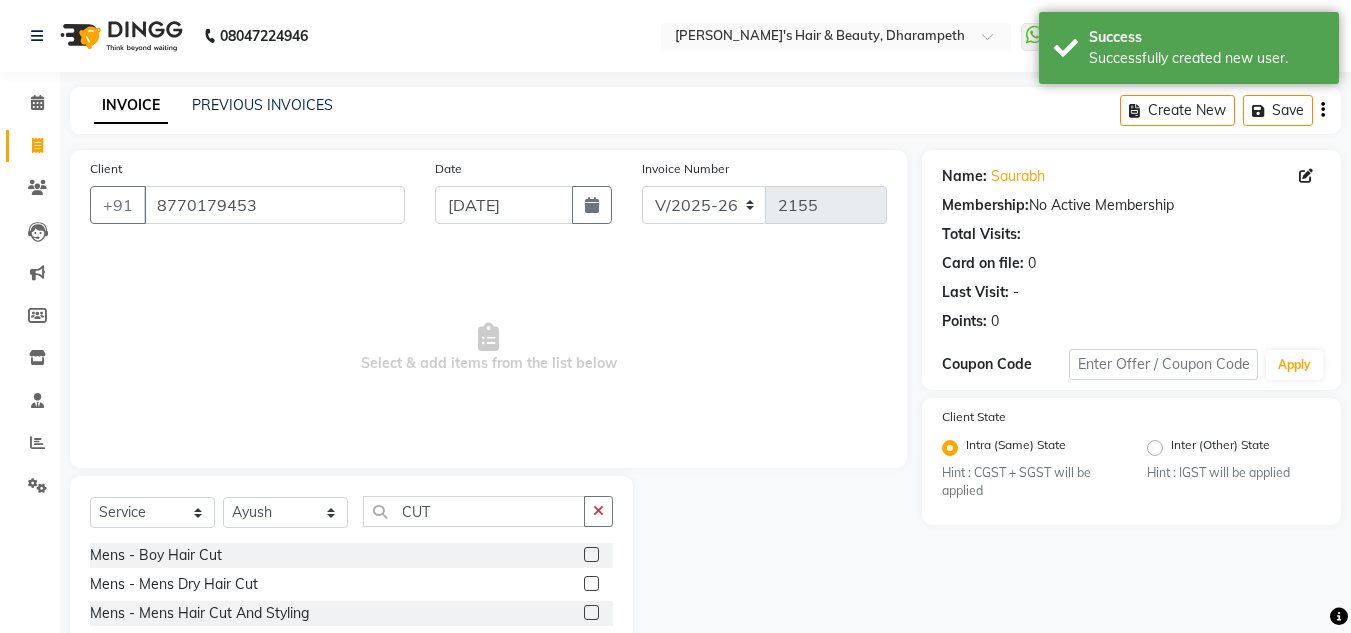 click 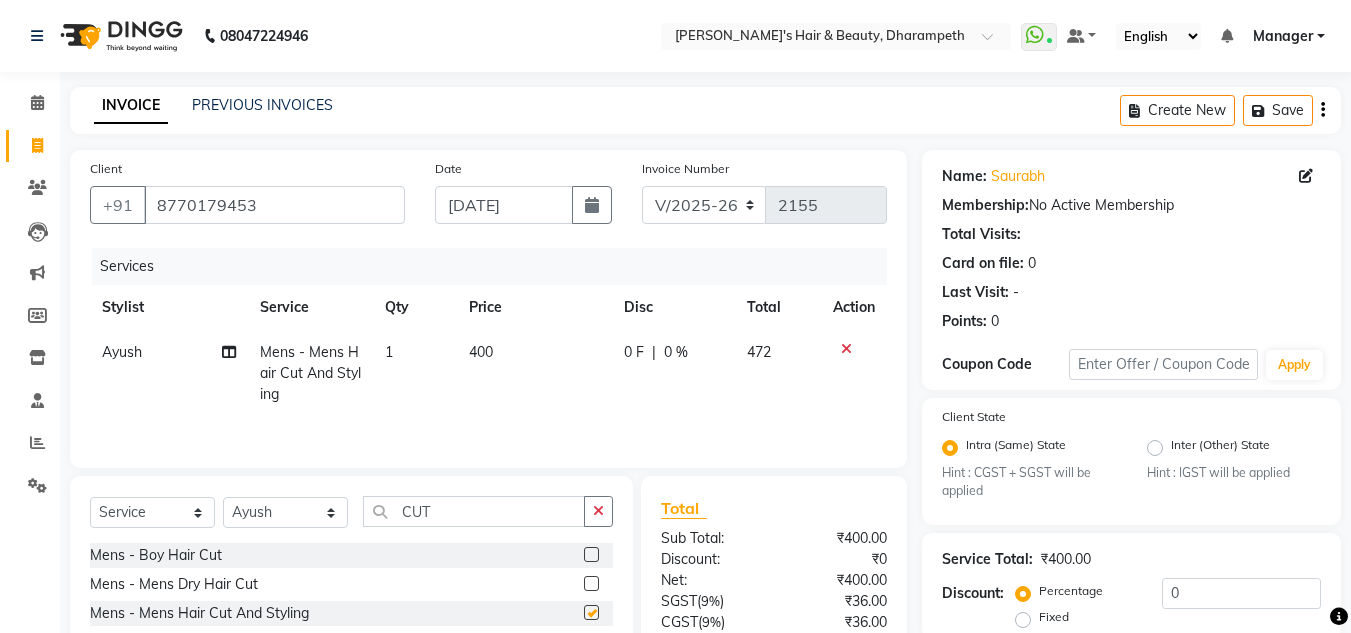 checkbox on "false" 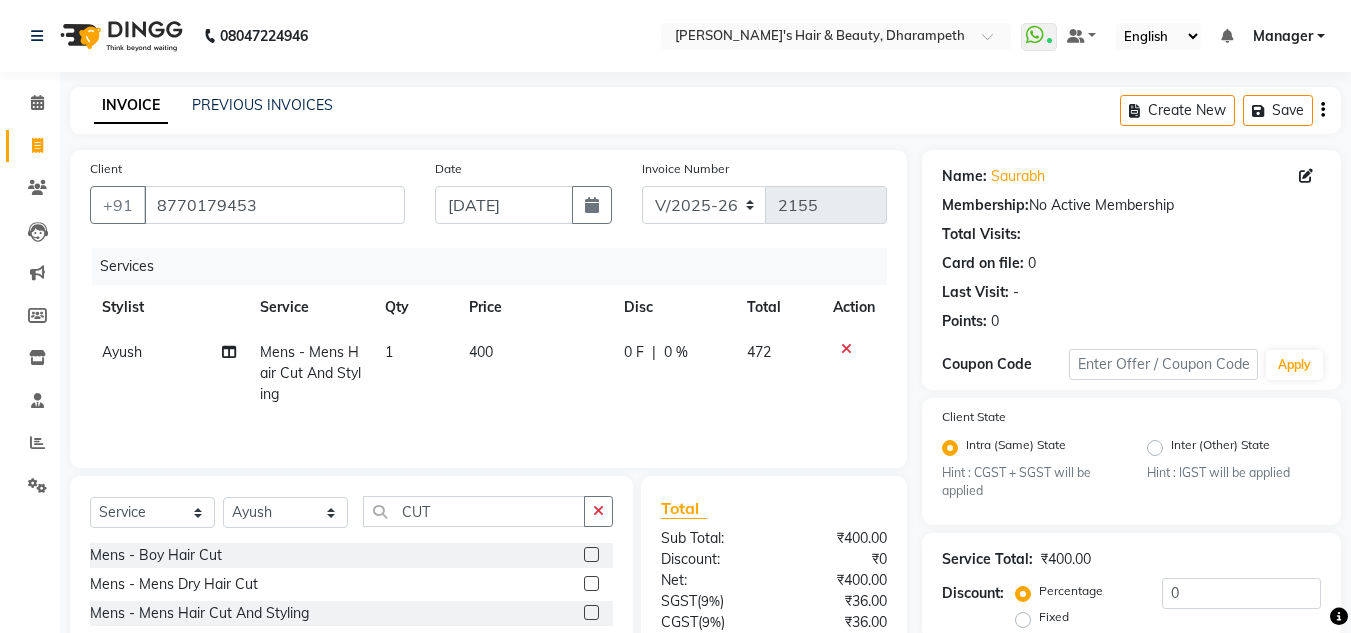 click on "400" 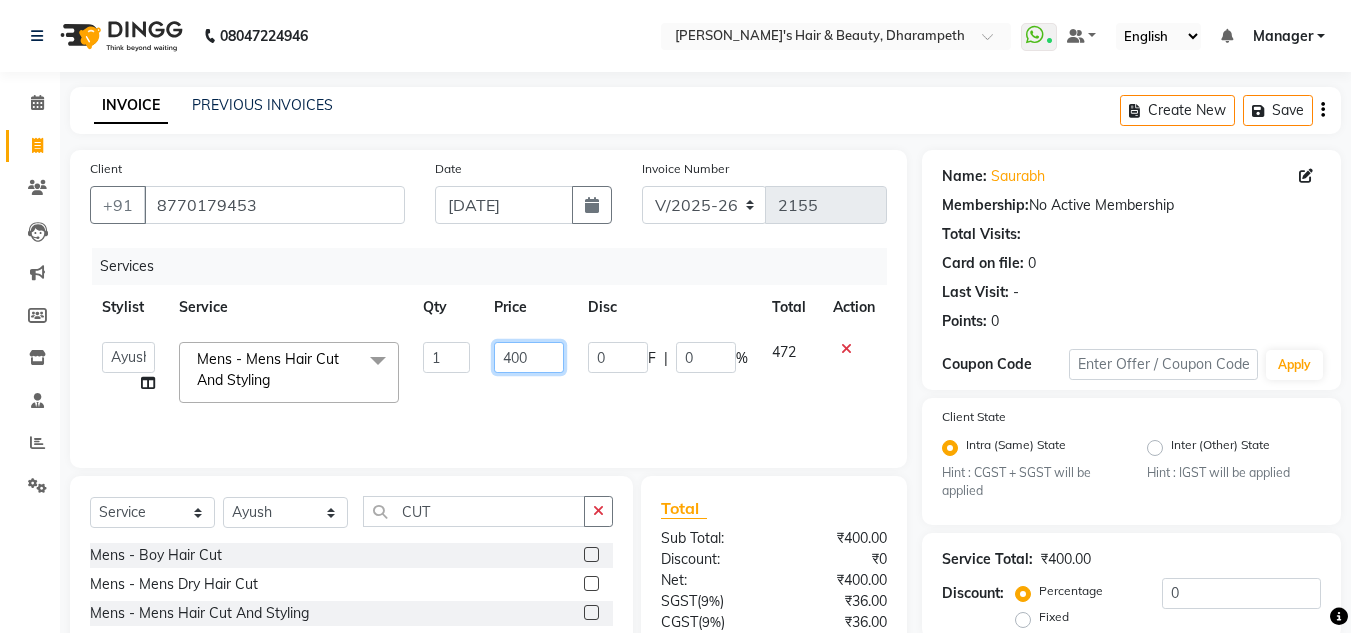 click on "400" 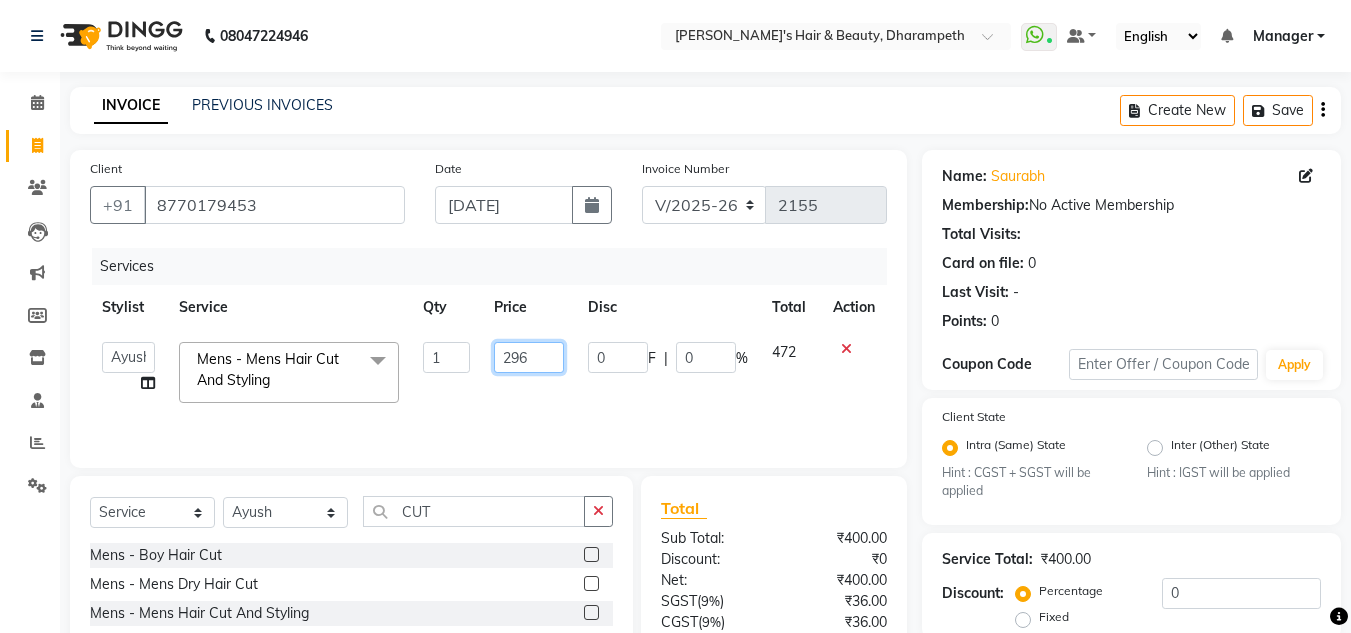 type on "296.5" 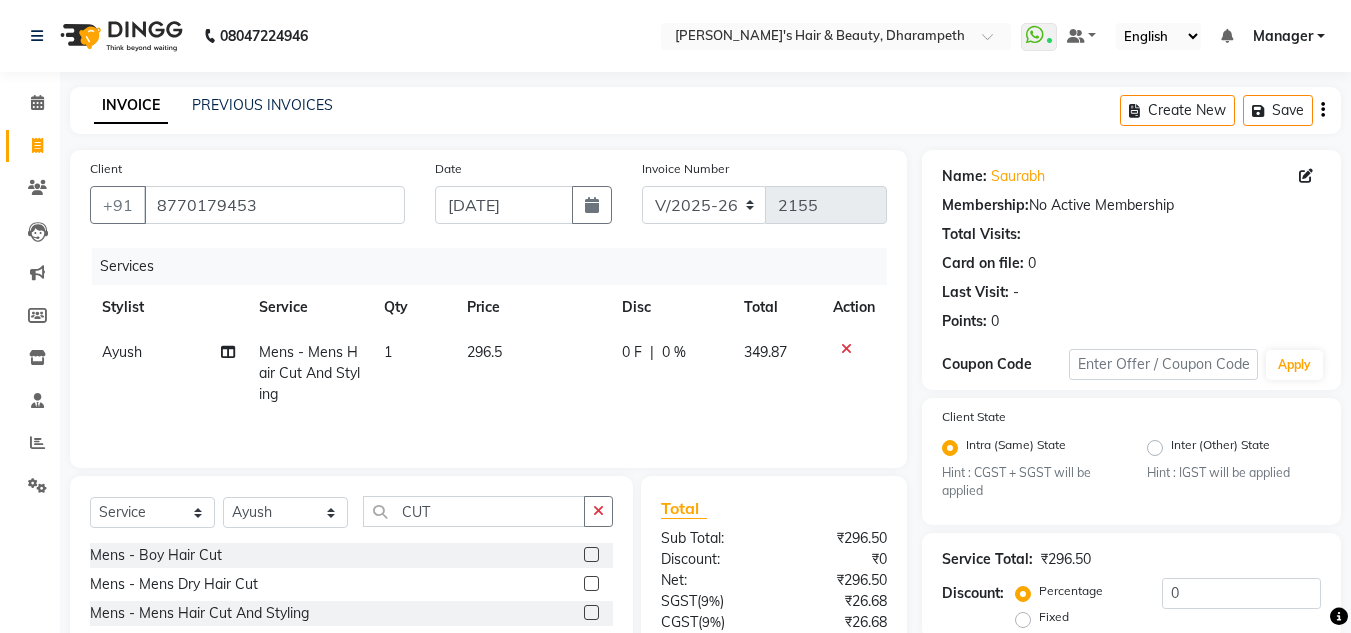 click on "349.87" 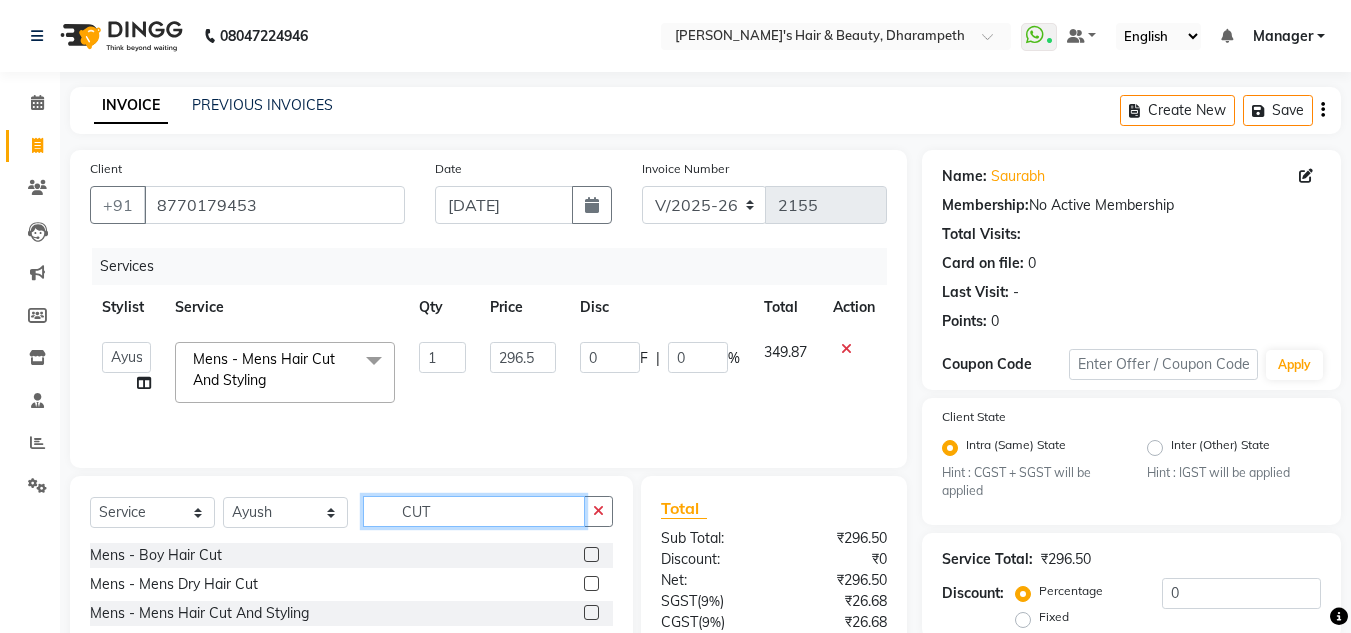 click on "CUT" 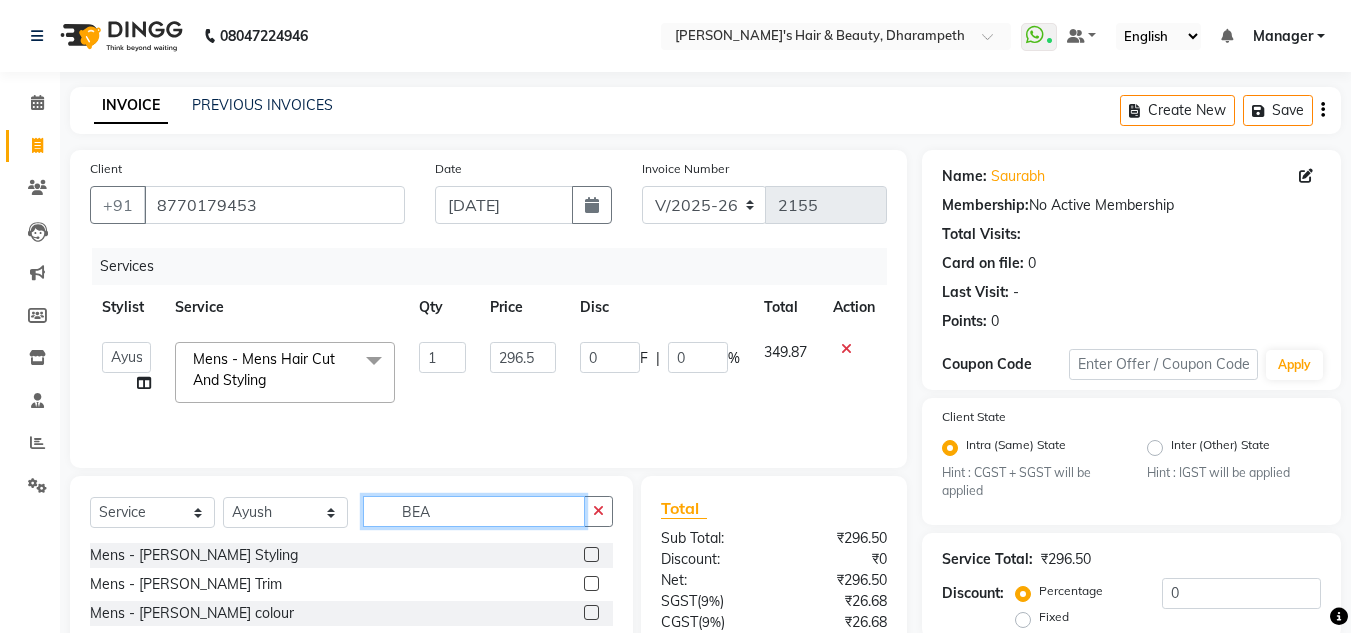 type on "BEA" 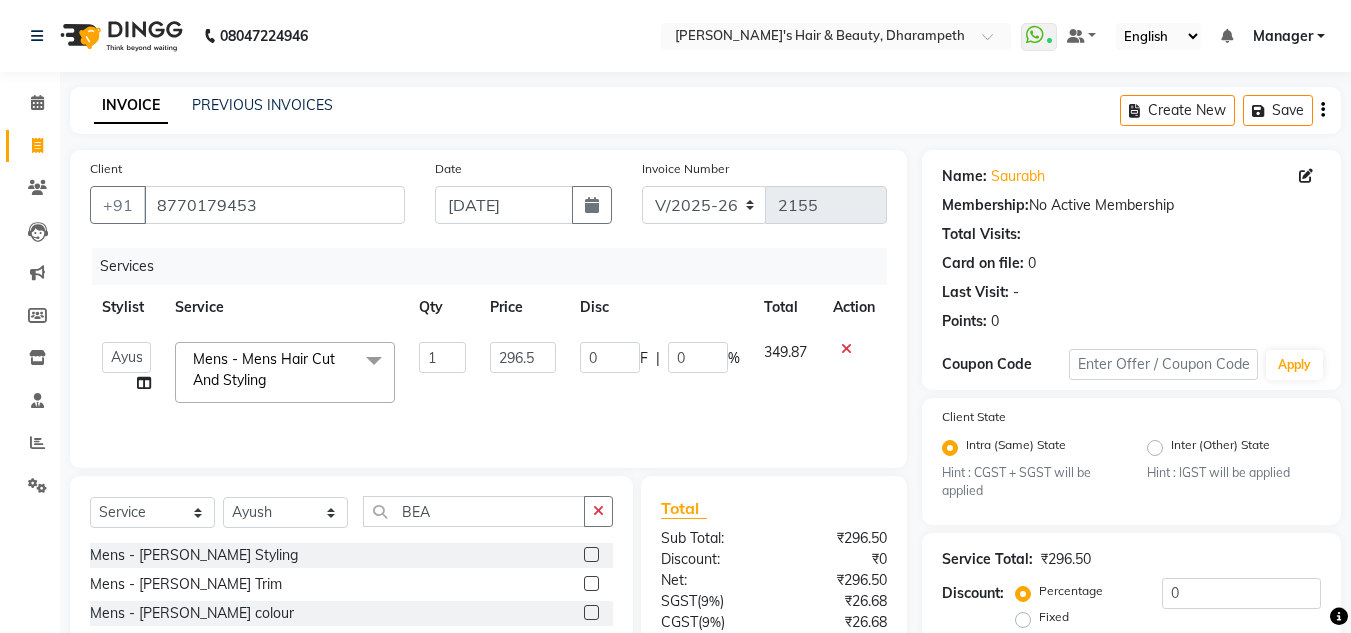click 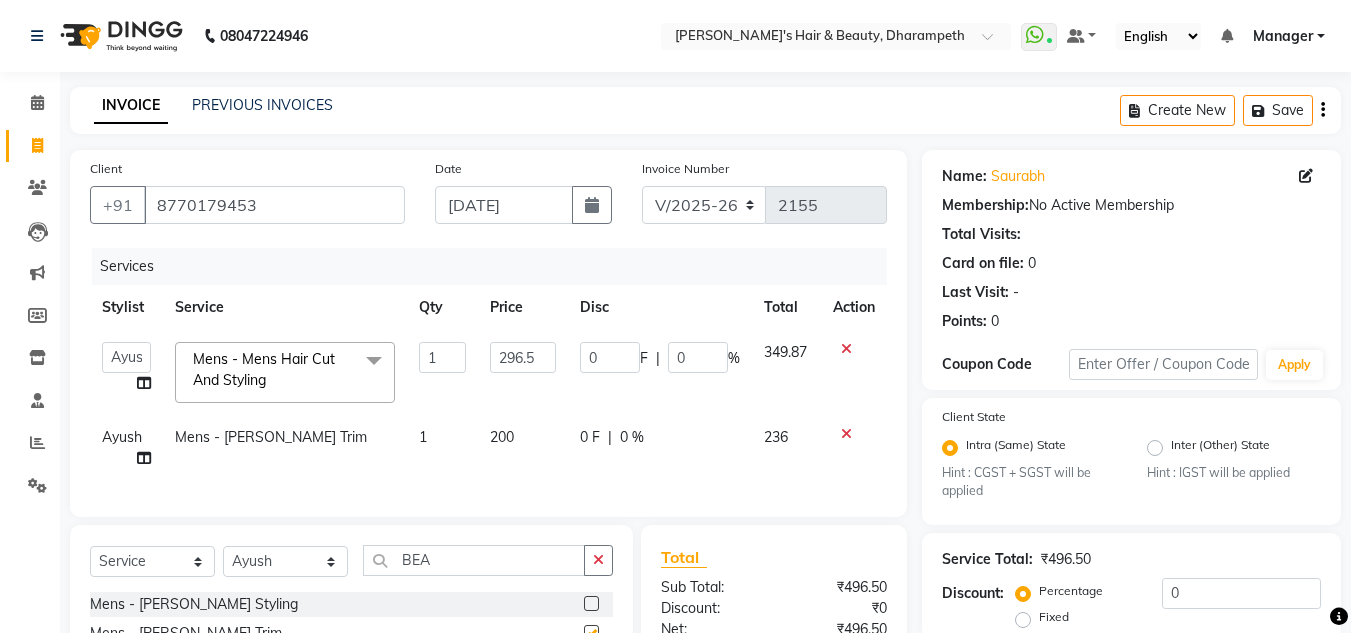 checkbox on "false" 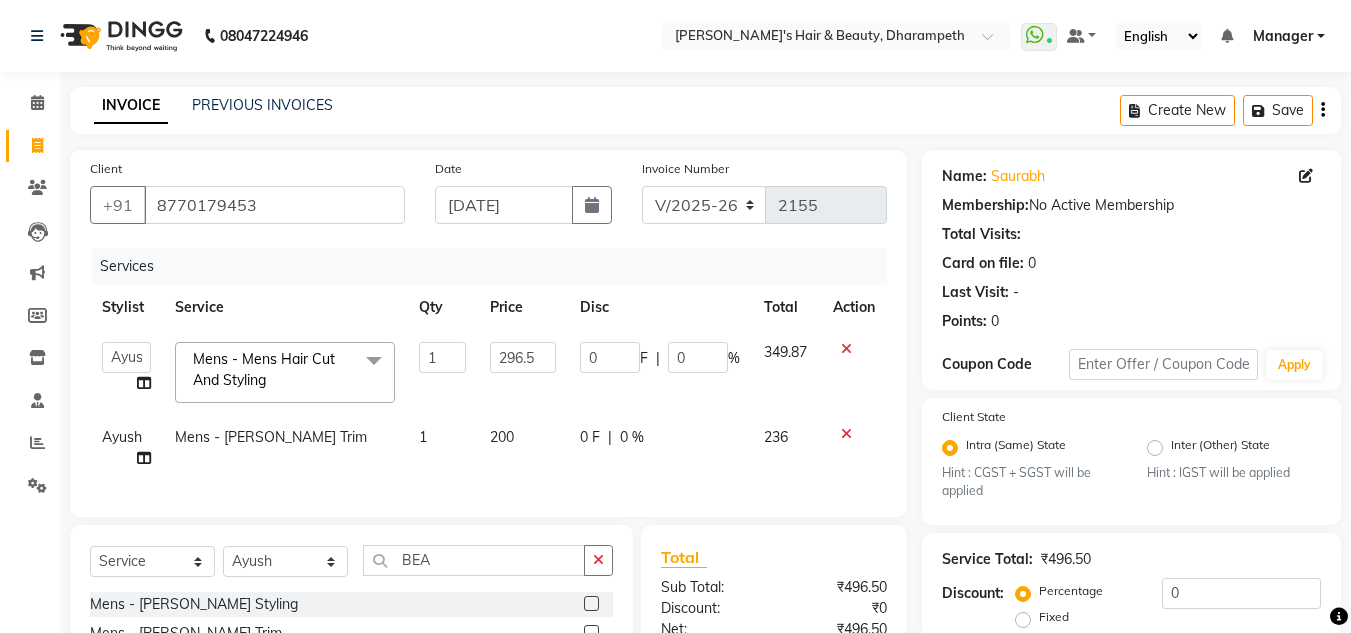 click on "200" 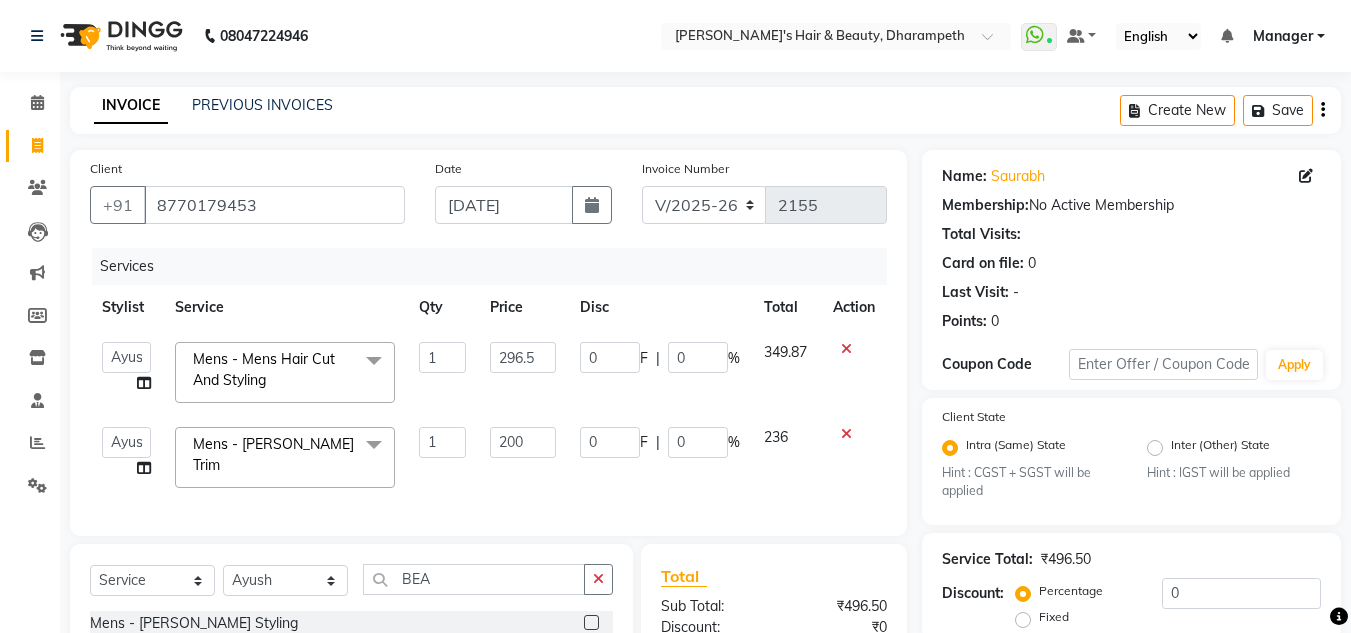 click on "200" 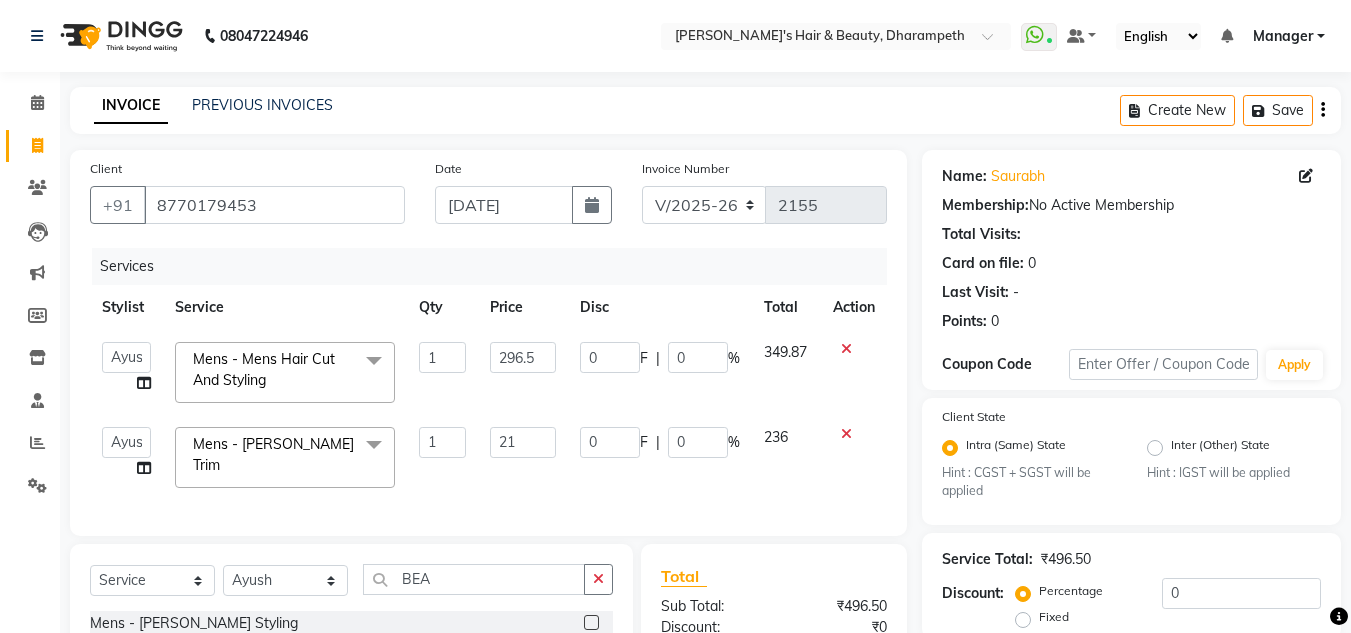 type on "212" 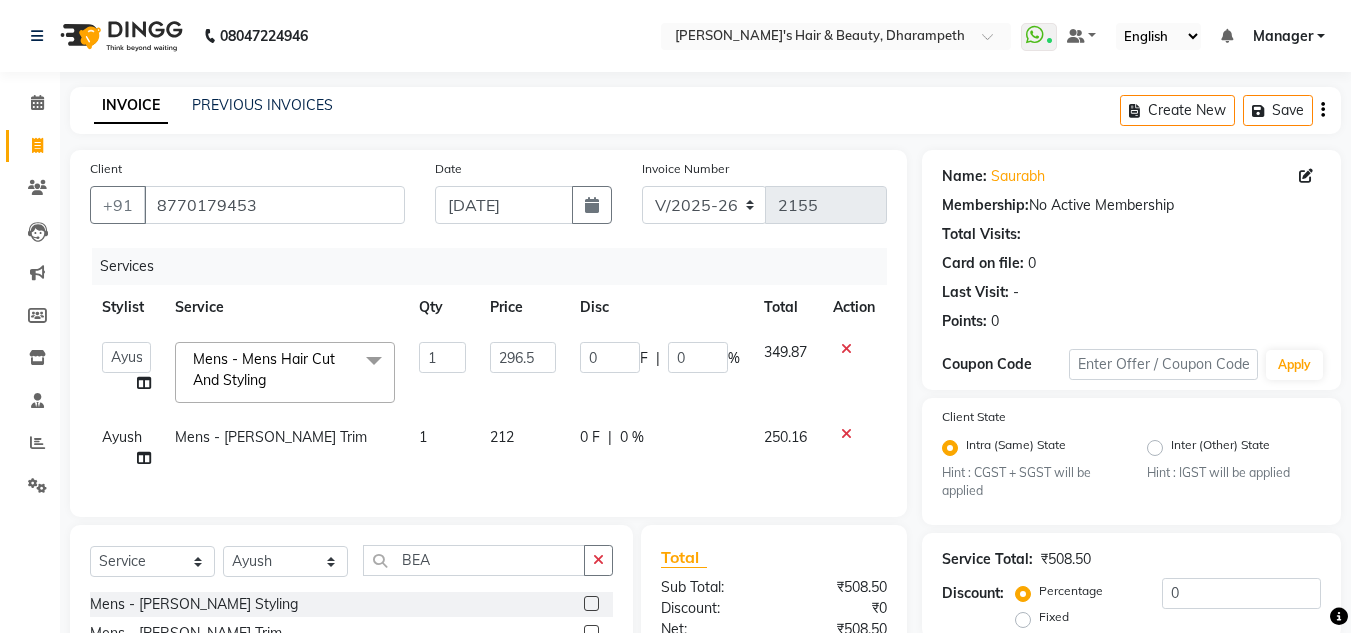 click on "250.16" 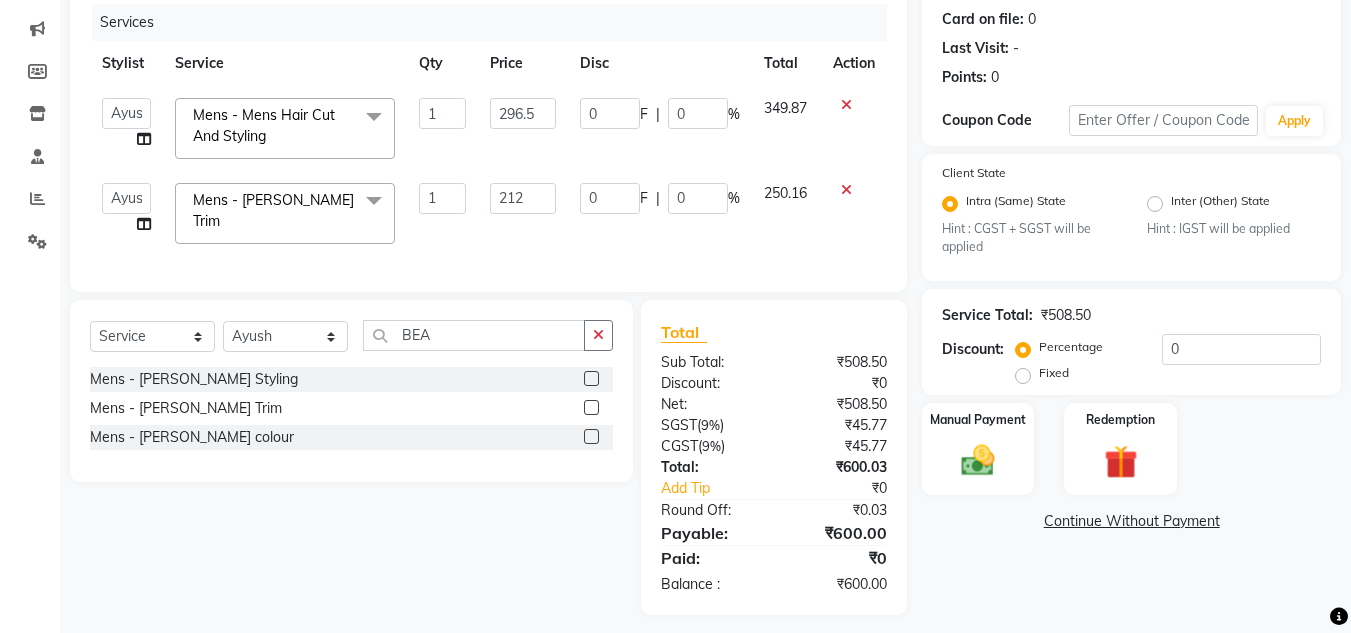 scroll, scrollTop: 262, scrollLeft: 0, axis: vertical 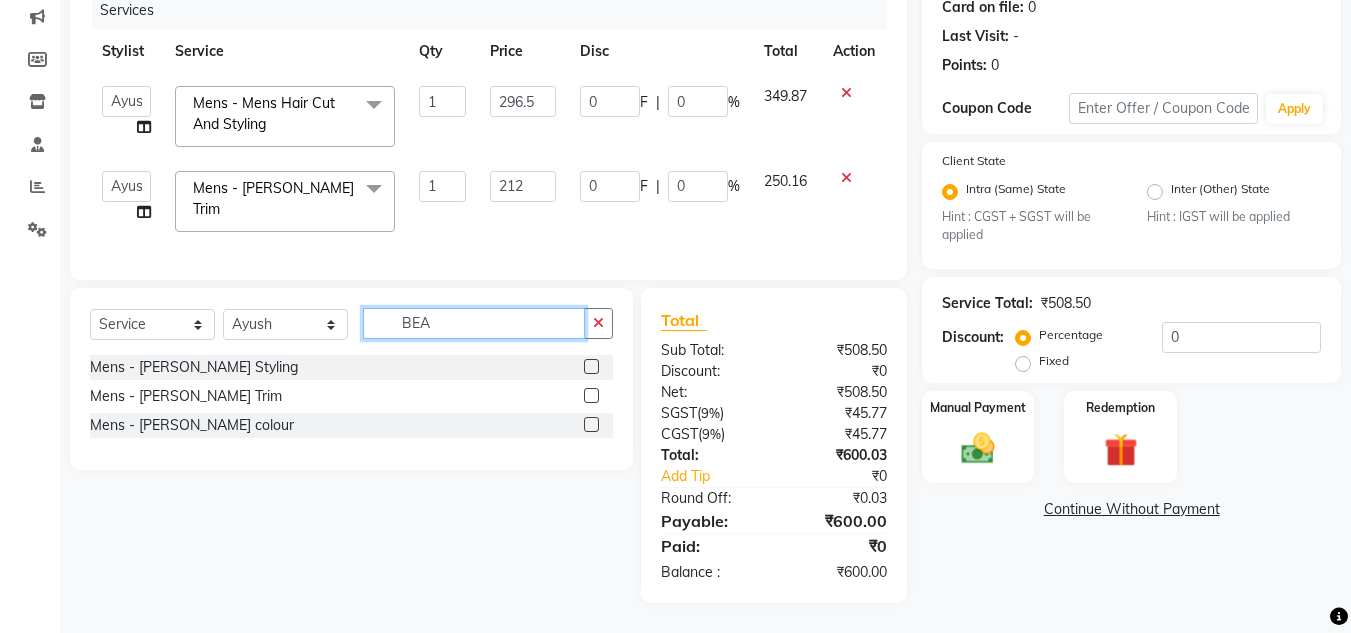 click on "BEA" 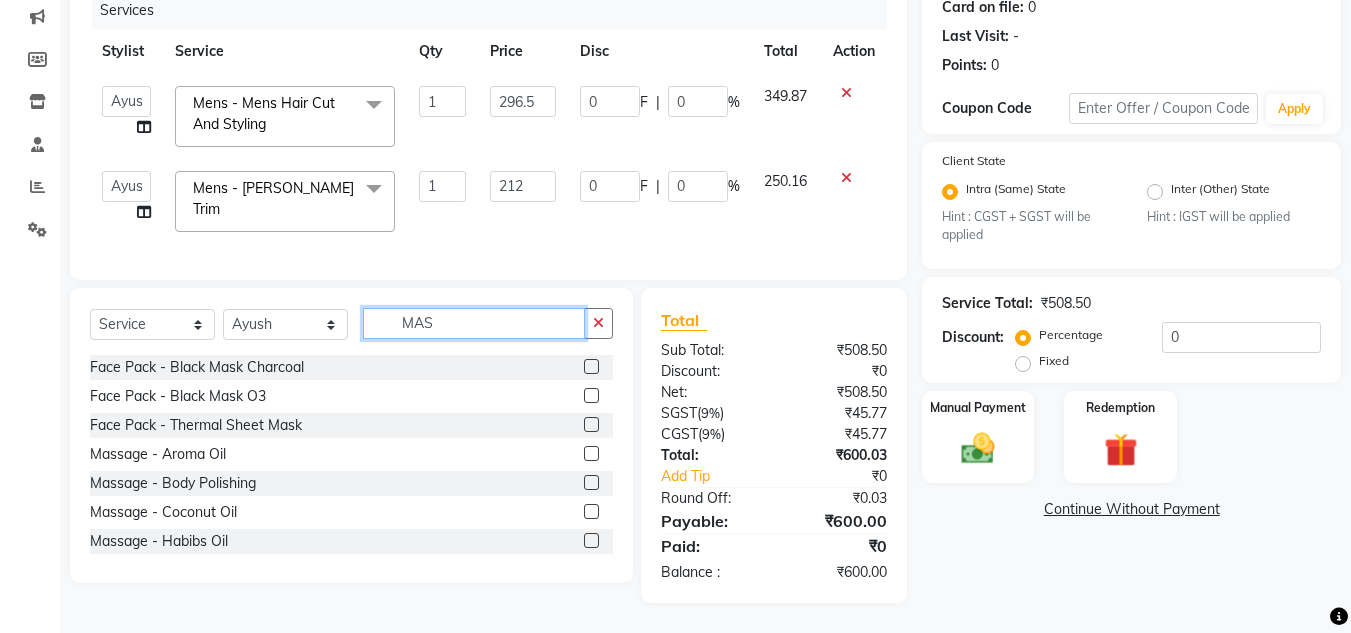 type on "MAS" 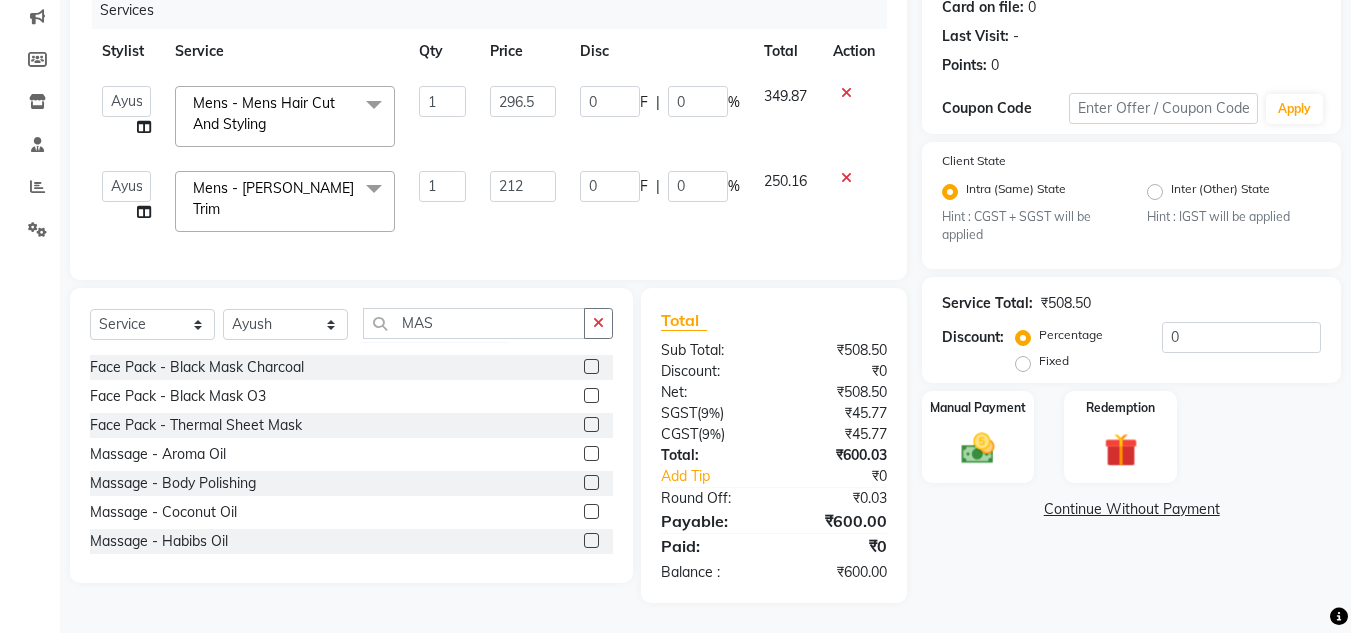 click 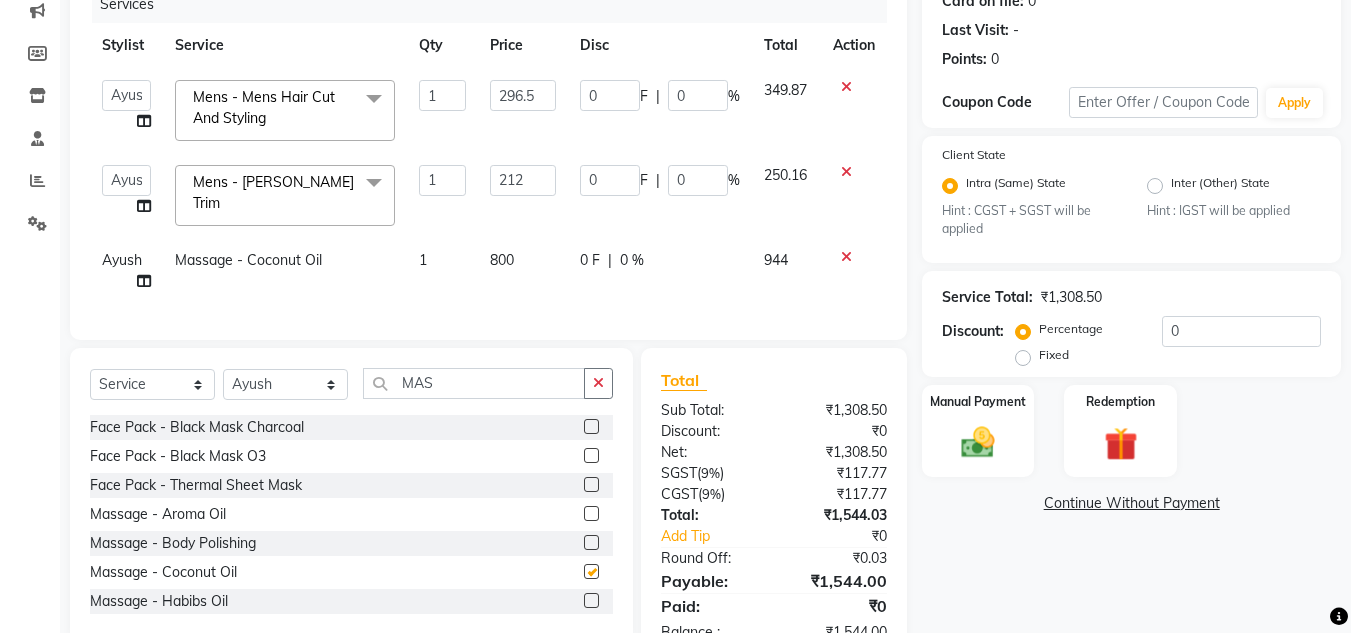 checkbox on "false" 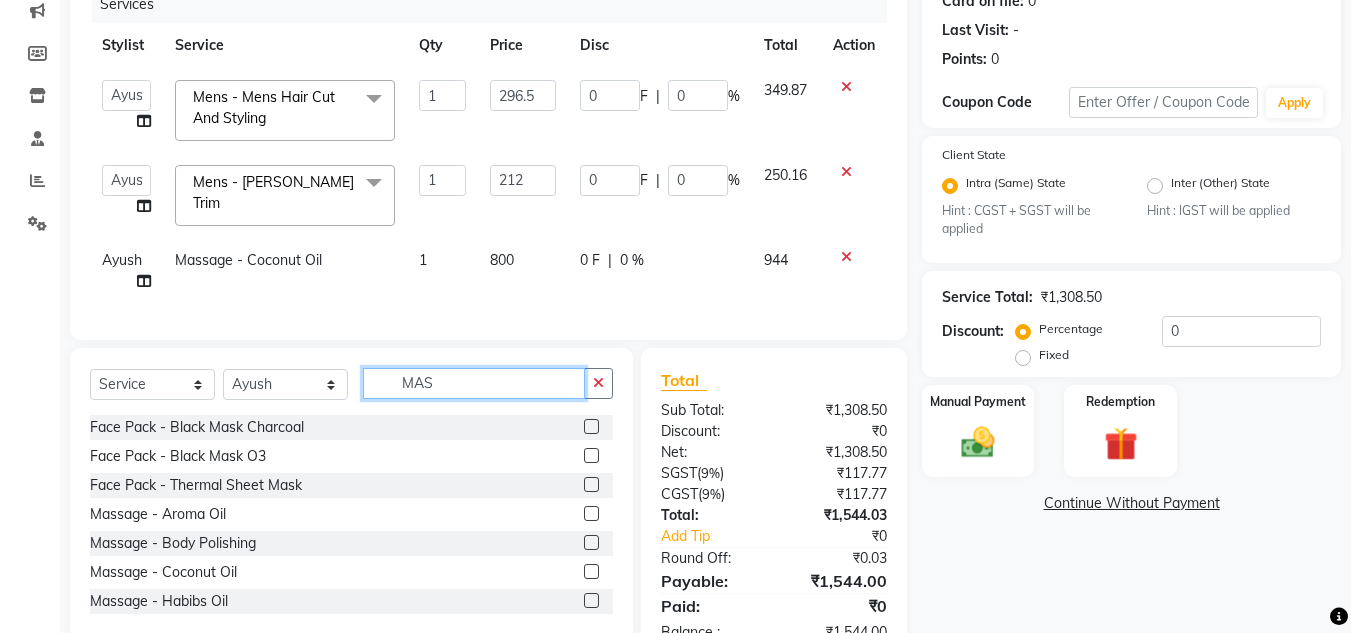 click on "MAS" 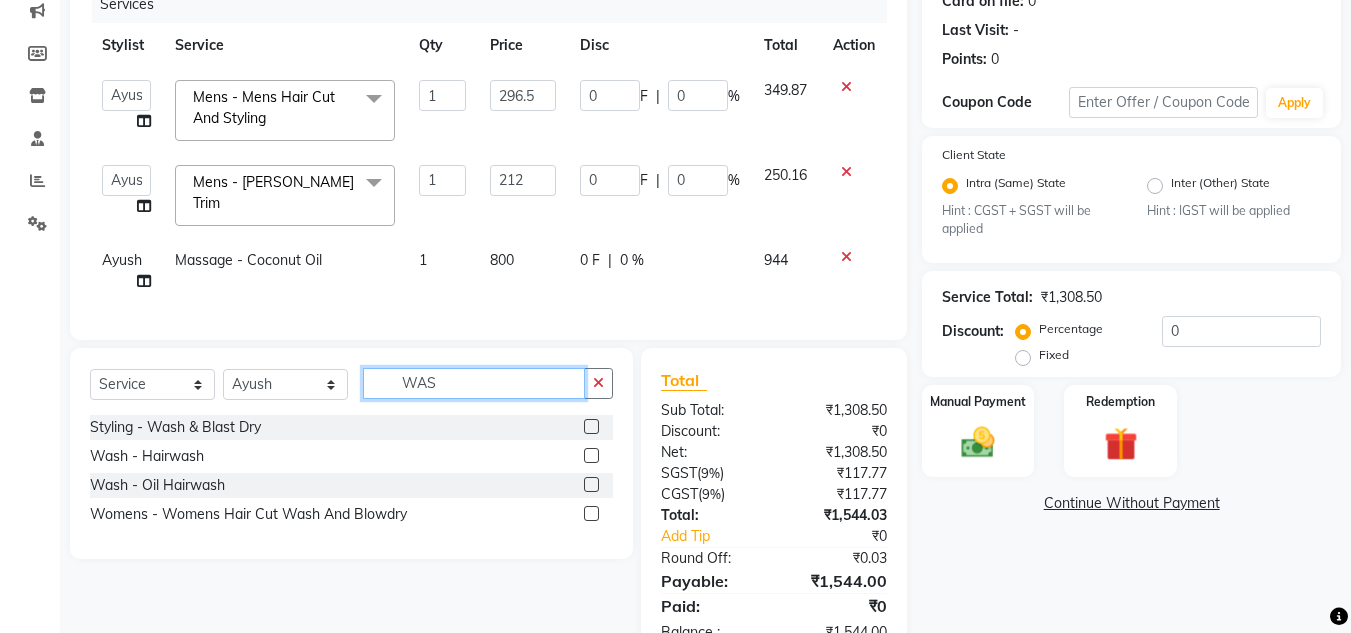 type on "WAS" 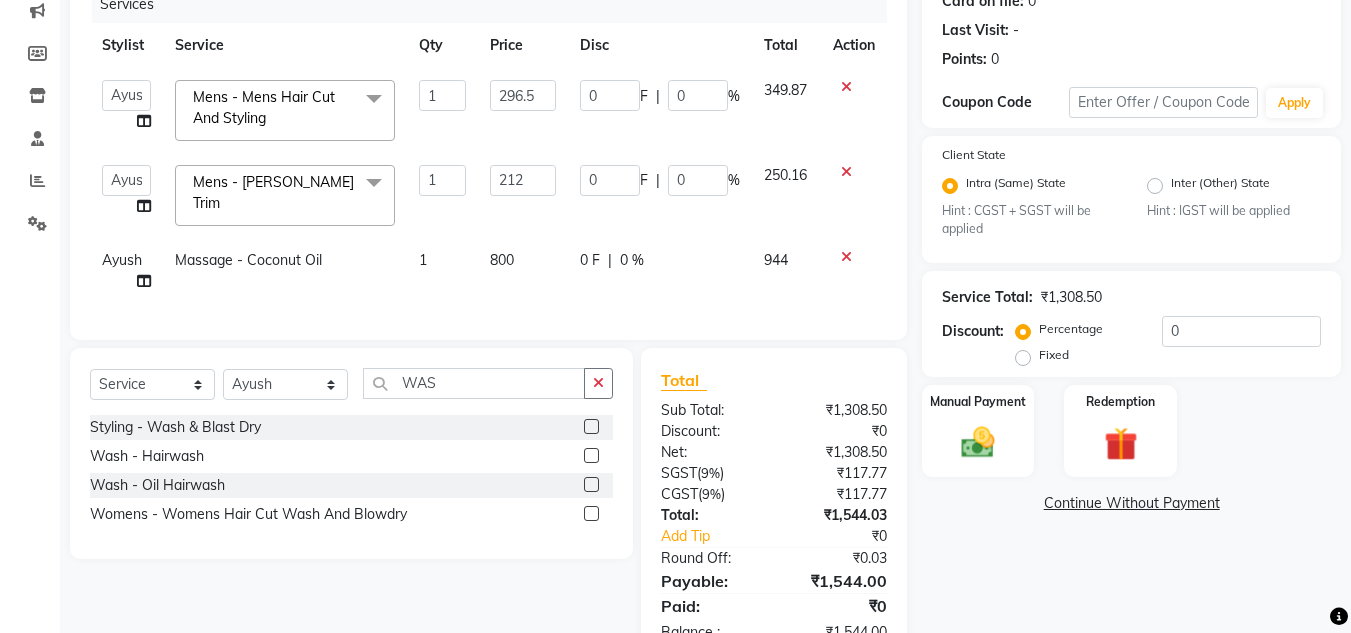 click 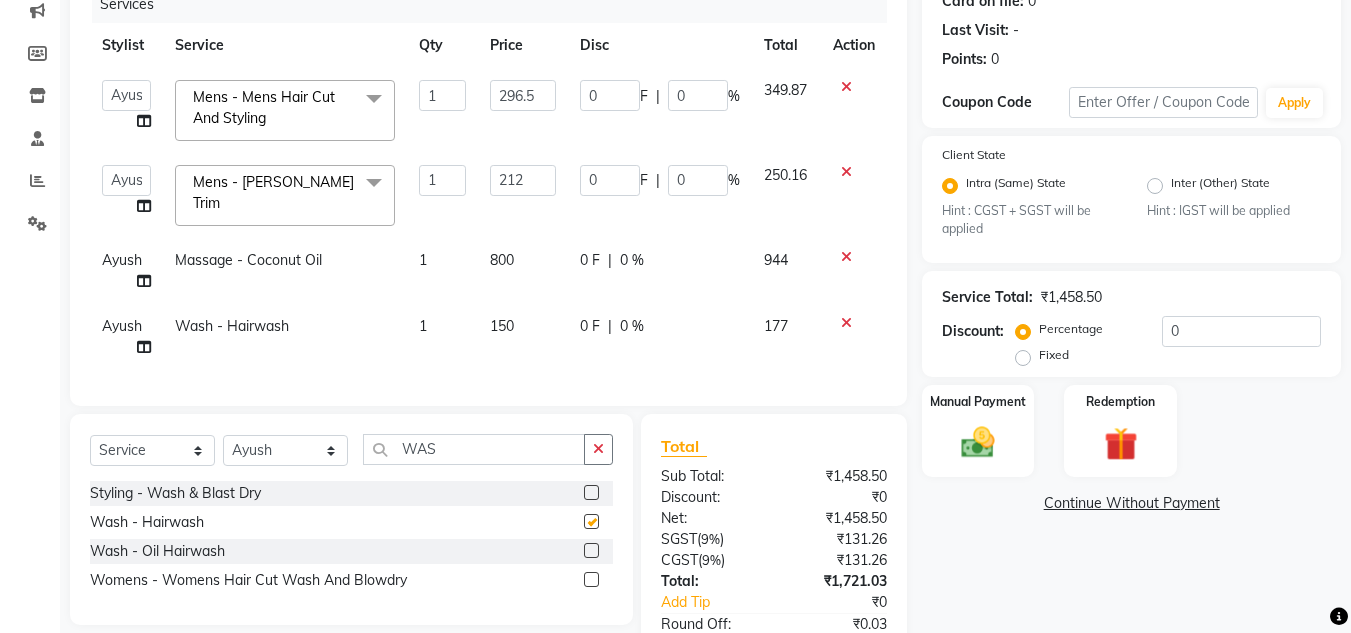 checkbox on "false" 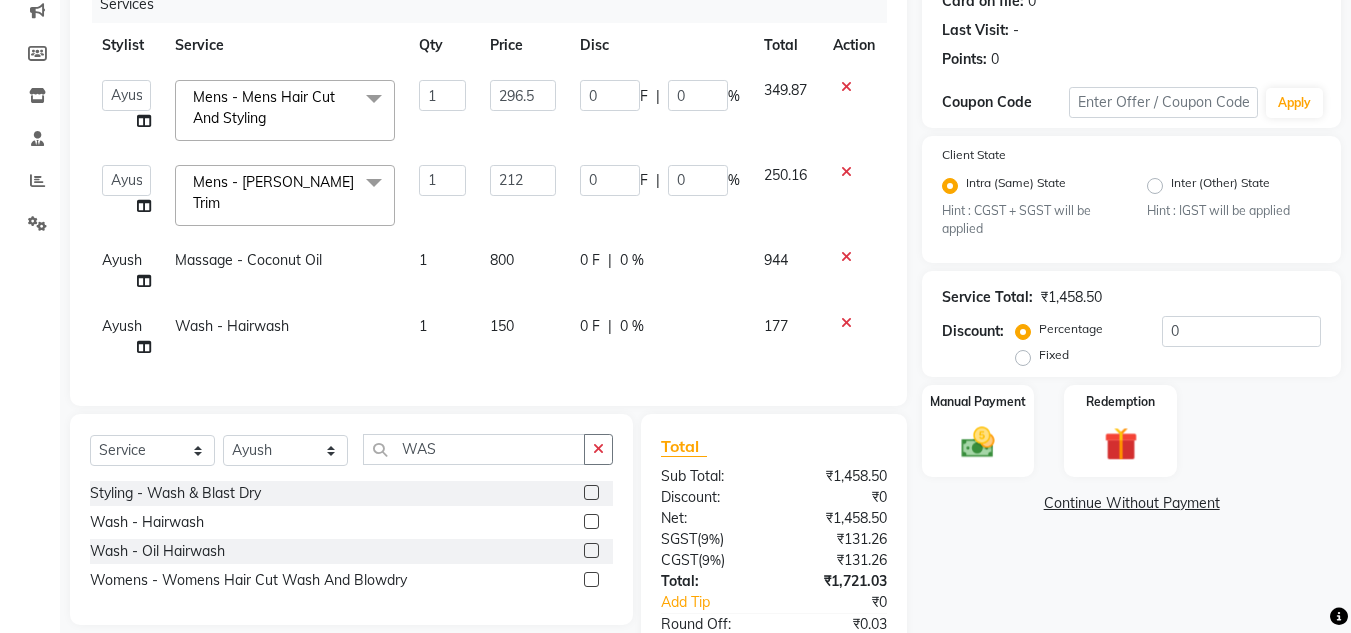 click on "150" 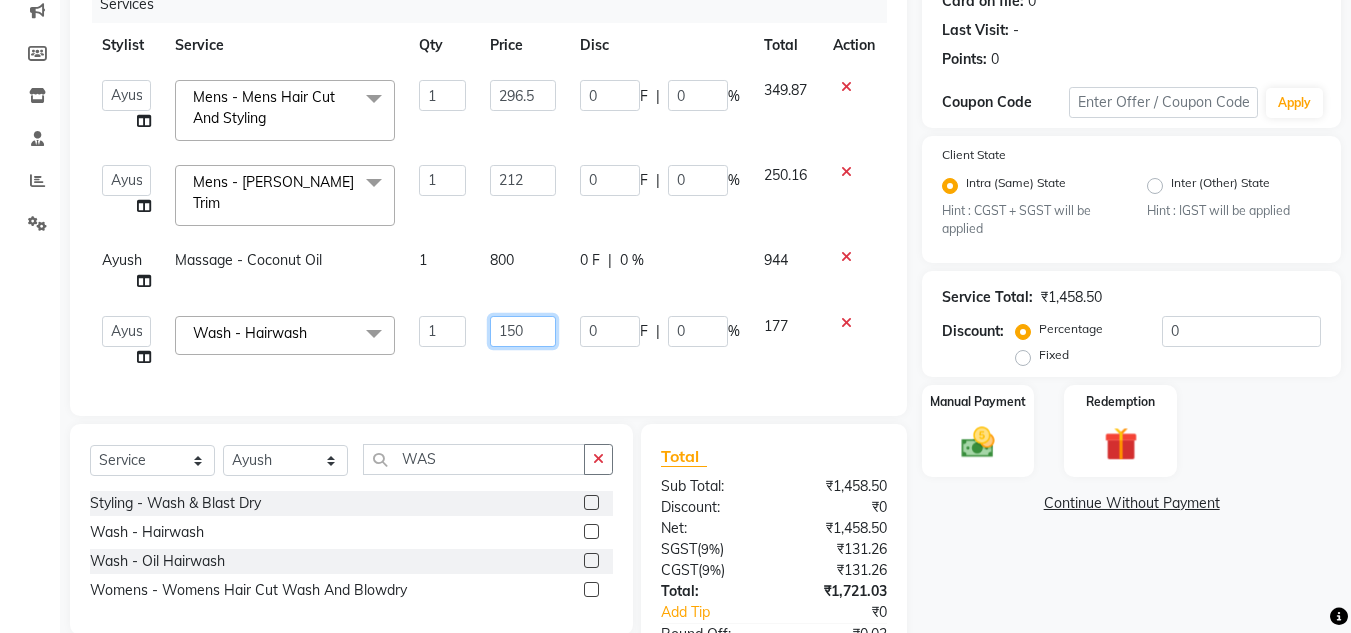 drag, startPoint x: 537, startPoint y: 318, endPoint x: 426, endPoint y: 316, distance: 111.01801 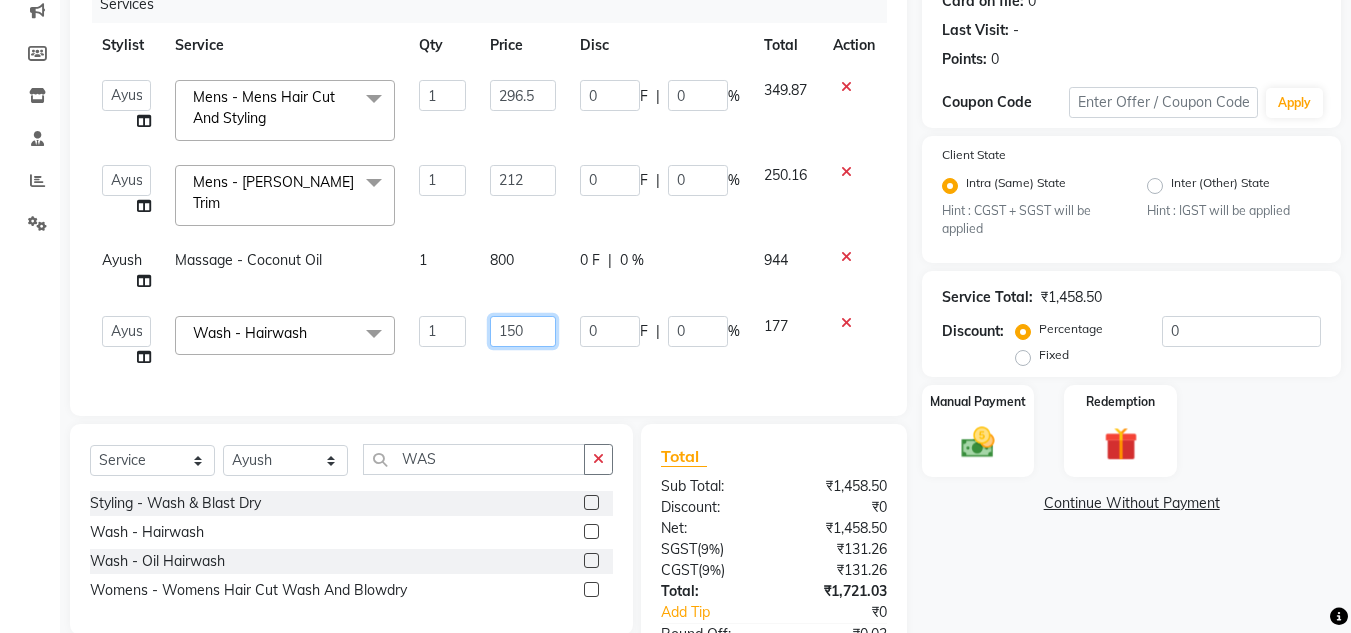 click on "Anuj W   [PERSON_NAME]   [PERSON_NAME]    Manager   [PERSON_NAME] C   [PERSON_NAME] S   [PERSON_NAME] S   Shilpa P   Vedant N  Wash - Hairwash  x Hydra Facial O3+ Bleach/D-Tan - Face  Bleach Bleach/D-Tan - Face/Neck Bleach Bleach/D-Tan - Full Body Bleach Bleach/D-Tan - Hand Bleach Bleach/D-Tan - Legs Bleach Bleach/D-Tan - O3 D-Tan Bleach/D-Tan - Raga D- Tan NANO PLASTIA SHOULDER LENGTH Mintree Tan- Go Manicure Mintree Tan-Go Pedicure TIP Deep Conditioning  Whitening Facial O3+ Facial Mediceuticals dand treatment BOOKING AMT OF SERVICE Fibre Complex Treatment [DEMOGRAPHIC_DATA] Lower Lips -Threading Knot Free Service Blow Dry - Blow Dry Below Shoulder Length Blow Dry - Blow Dry Shoulder Length Blow Dry - Blow Dry Waist Length Clean Up - Aroma Clean Up Clean Up - Herbal Cleanup Clean Up - Instglow Claenup Clean Up - O3 Pore Clean Up Clean Up - Vlcc Gold Clean Up Clean Up - D Tan Clean UP Face Pack - Black Mask Charcoal Face Pack - Black Mask O3 Face Pack - O3 Peel Off Face Pack - Thermal Sheet Mask Facial - Anti Tan Facial Nail cut 1 0" 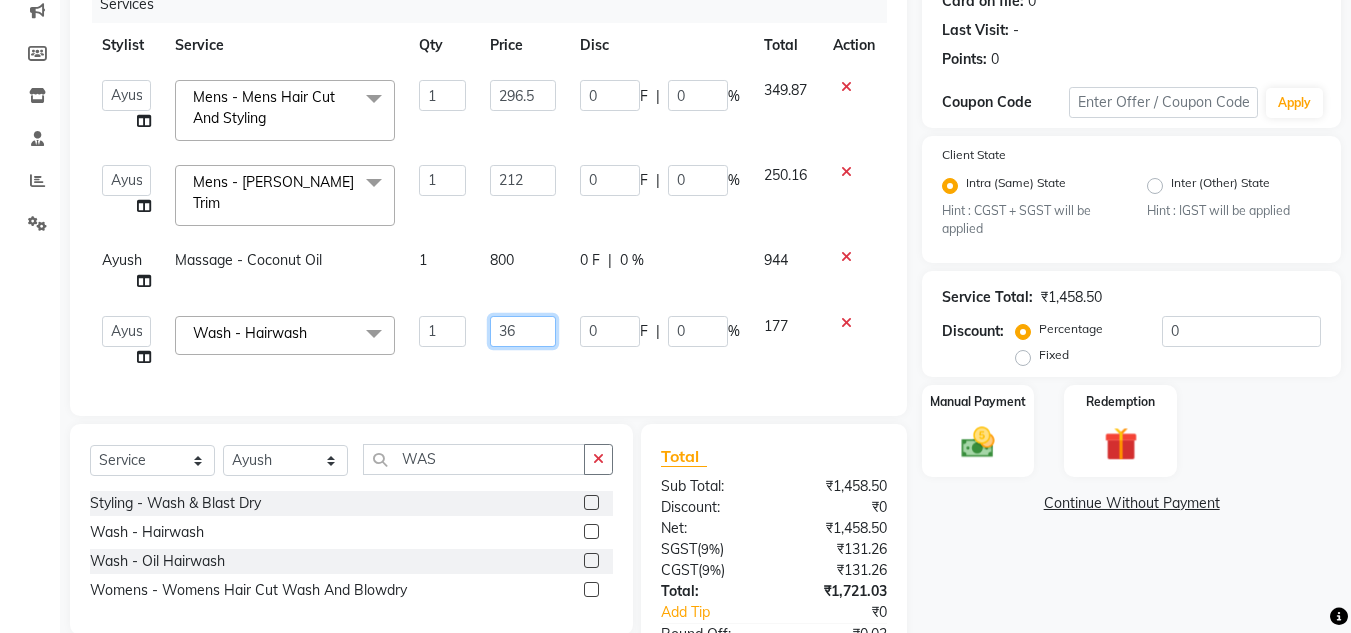 type on "360" 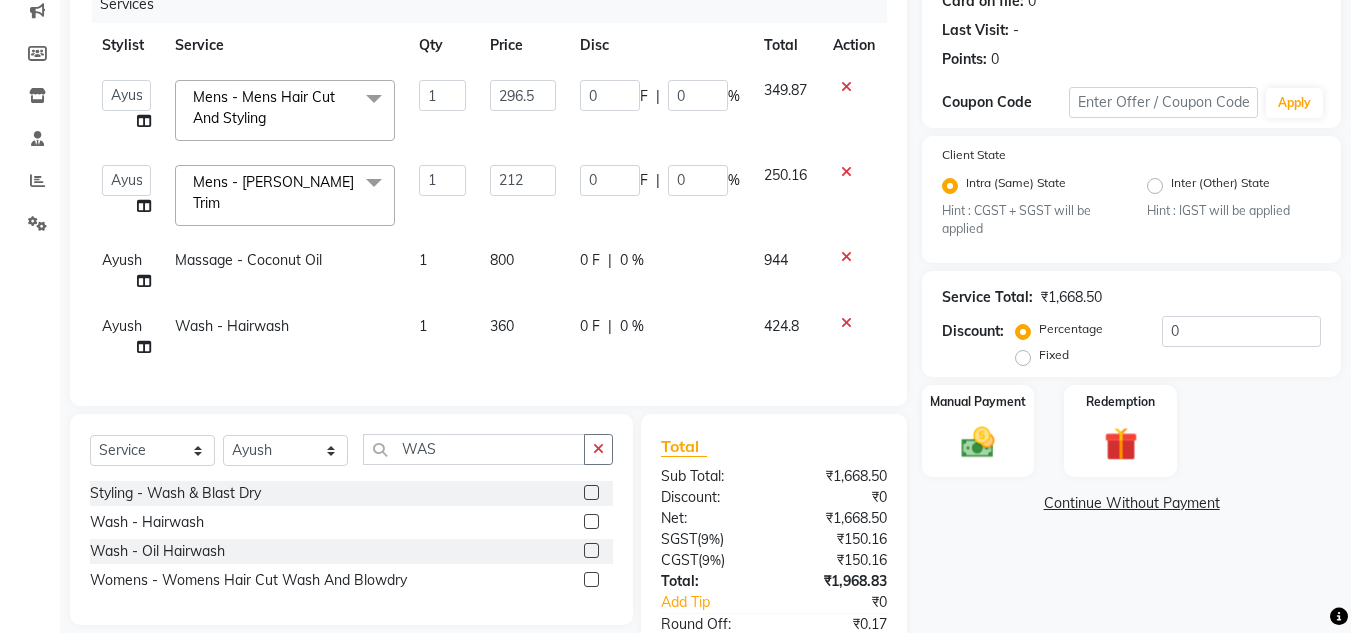 click on "424.8" 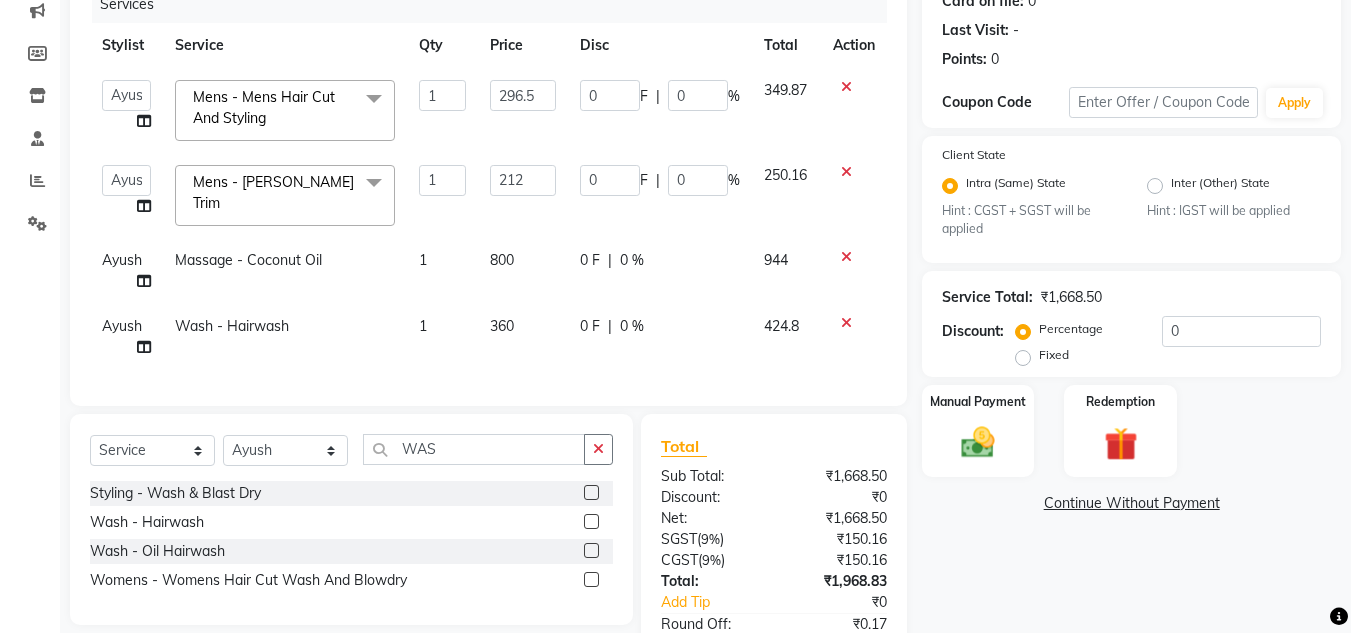 select on "49108" 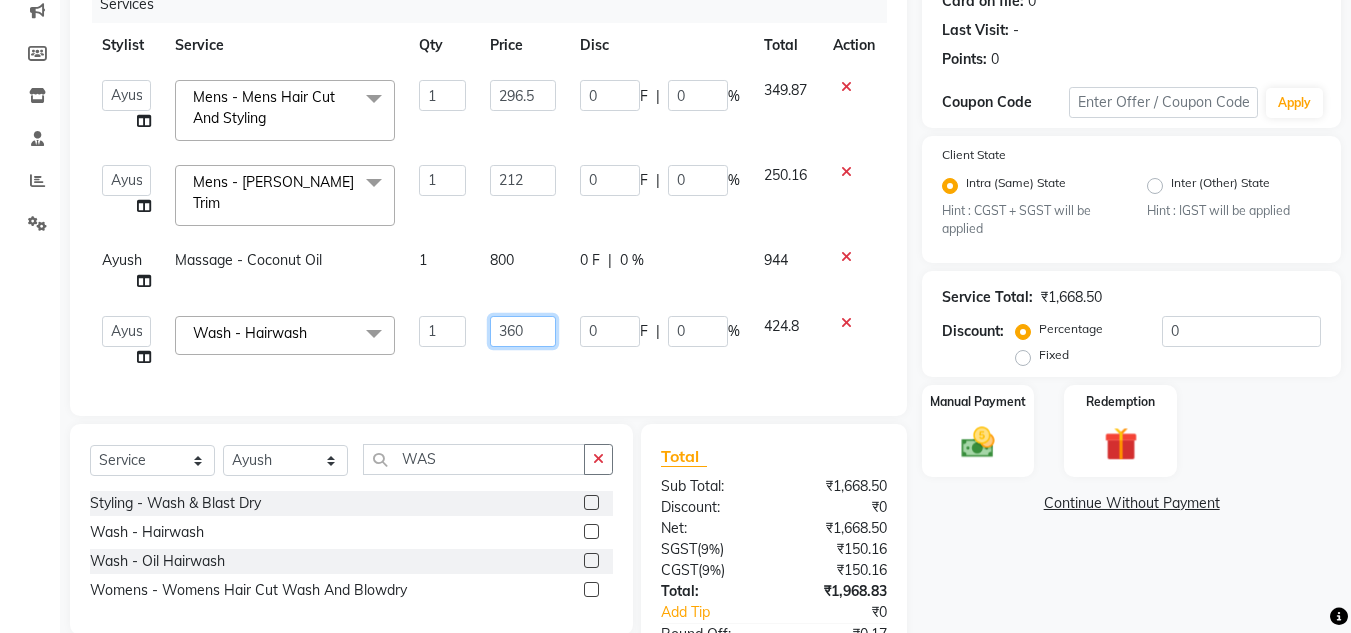 click on "360" 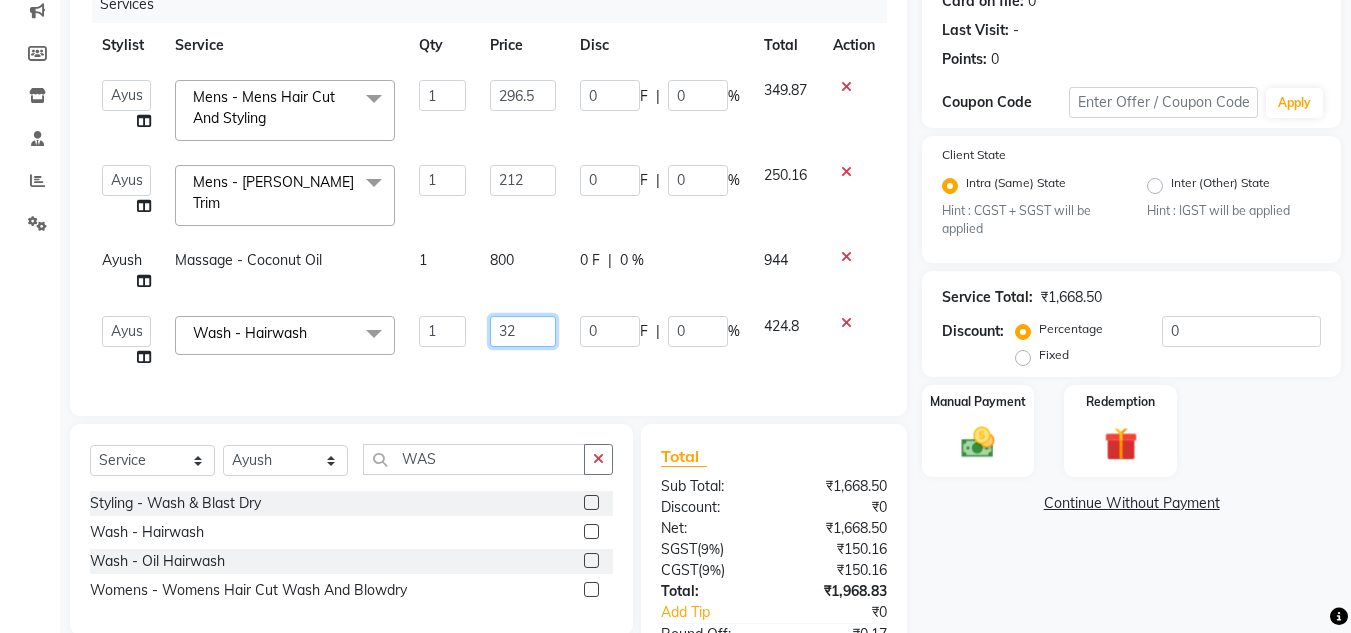 type on "320" 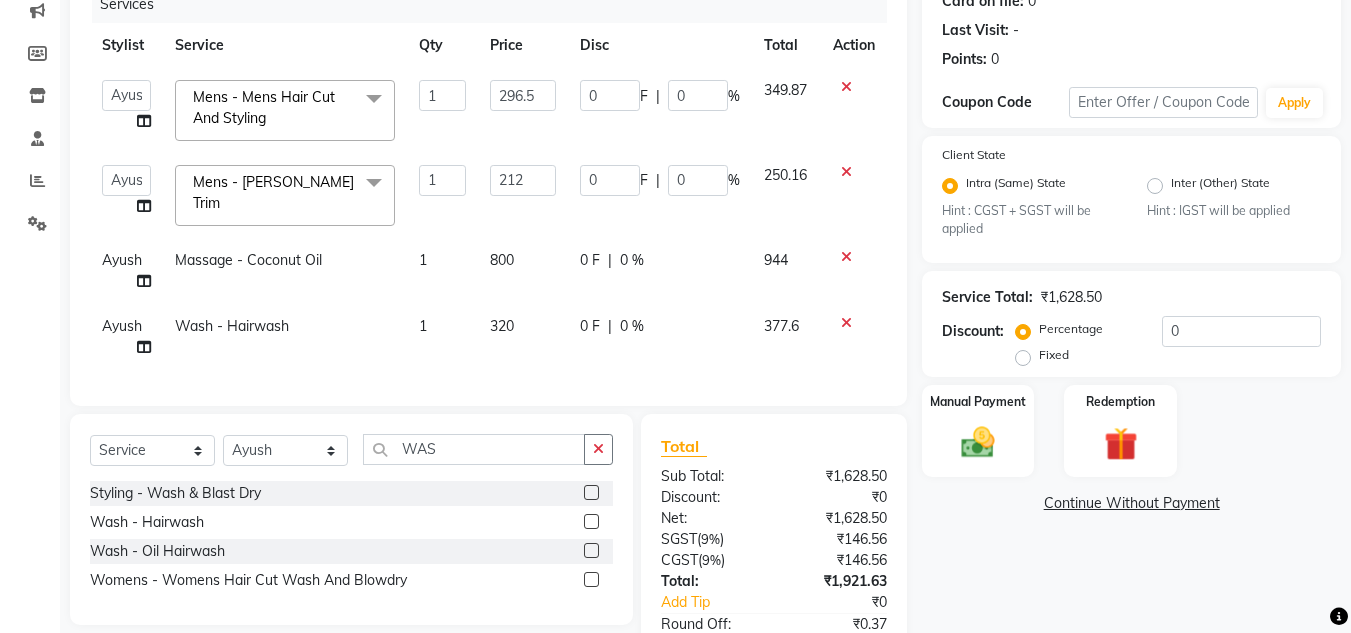 click on "377.6" 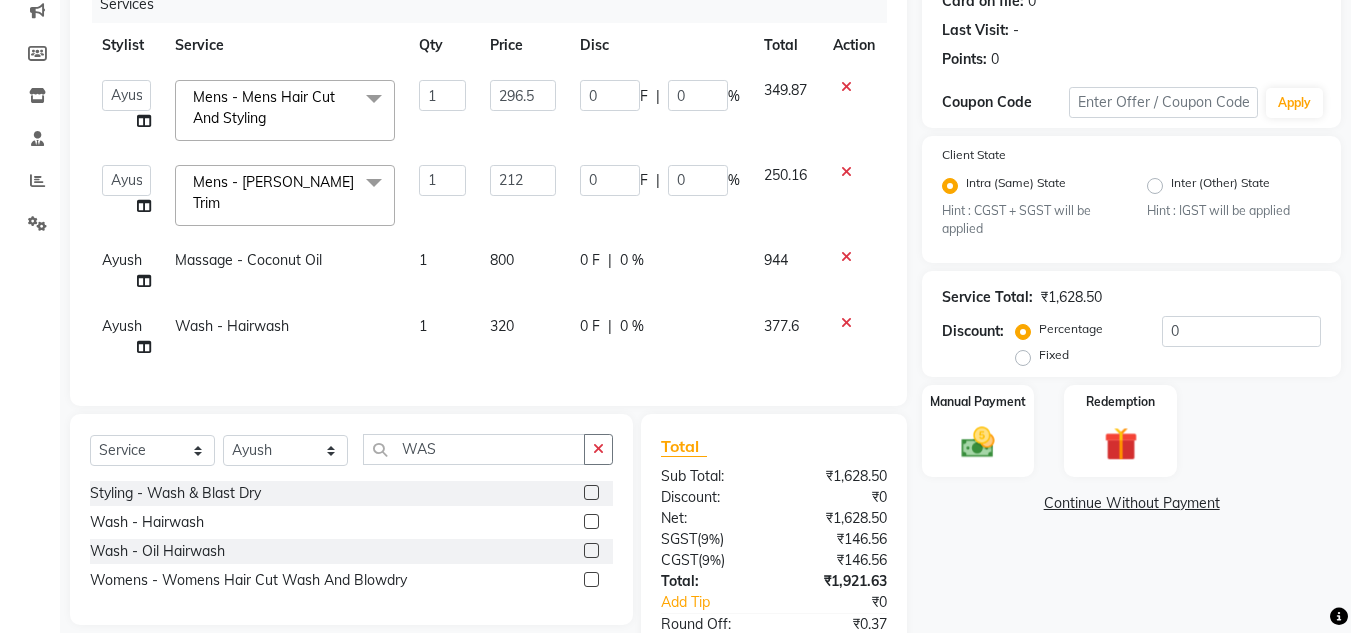 select on "49108" 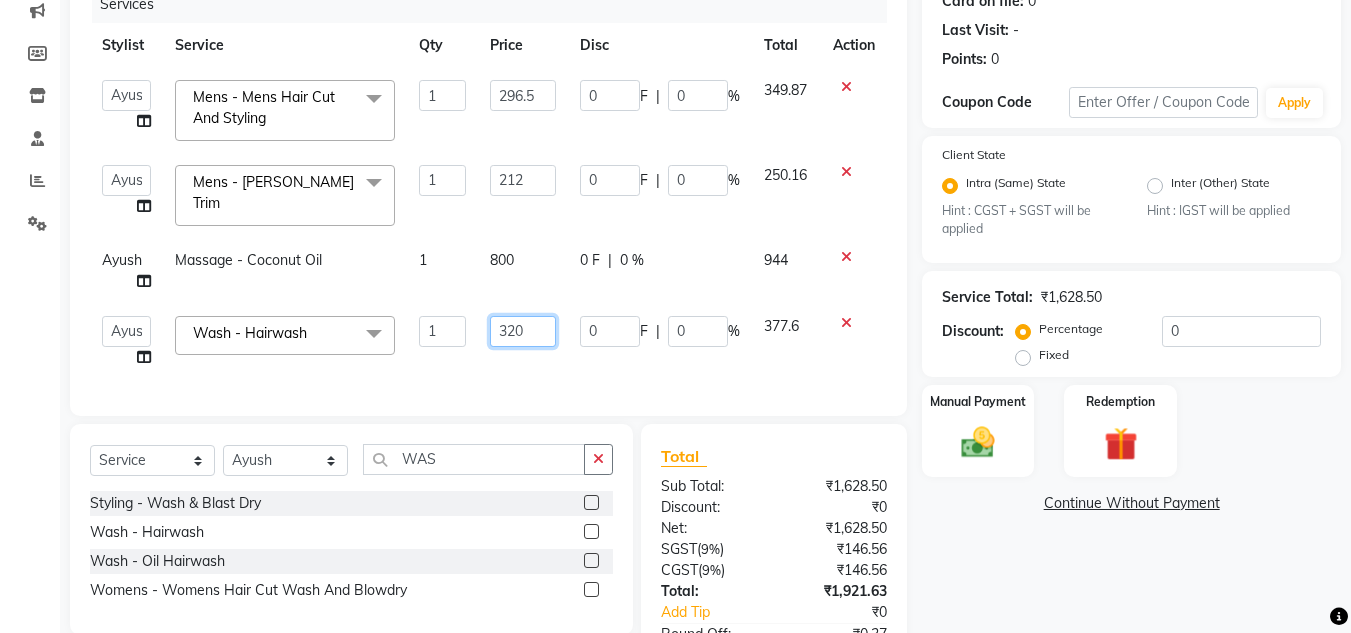 drag, startPoint x: 532, startPoint y: 318, endPoint x: 433, endPoint y: 324, distance: 99.18165 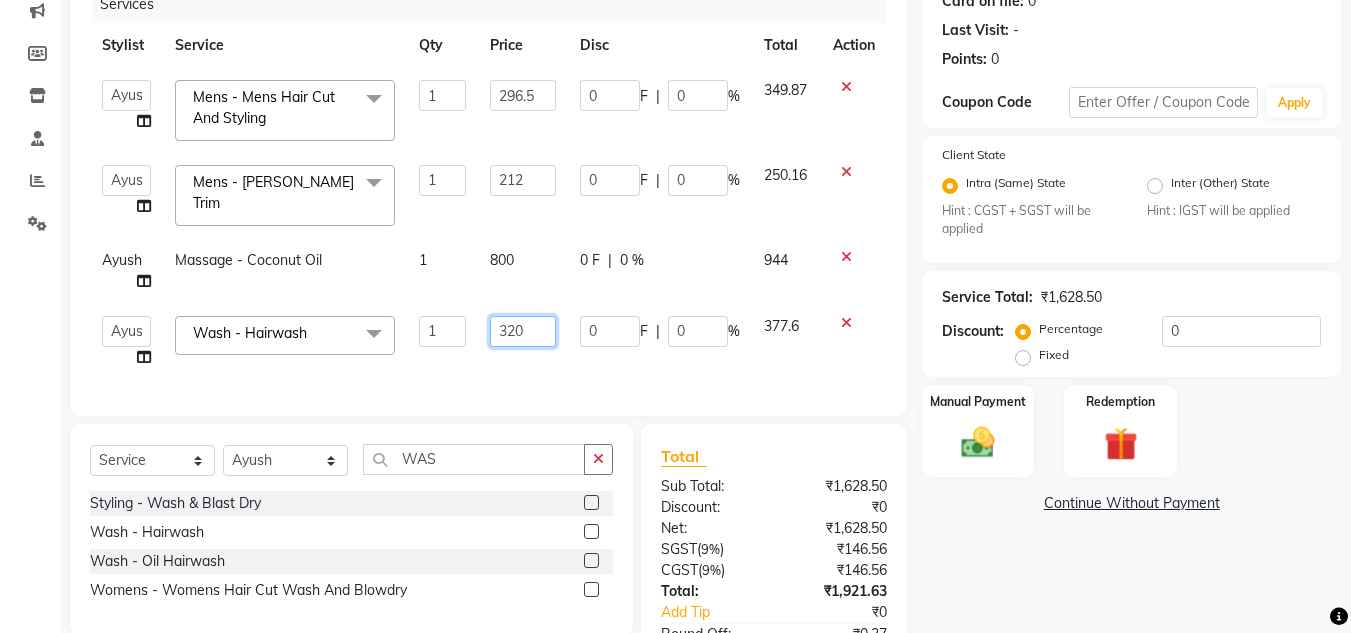 click on "Anuj W   [PERSON_NAME]   [PERSON_NAME]    Manager   [PERSON_NAME] C   [PERSON_NAME] S   [PERSON_NAME] S   Shilpa P   Vedant N  Wash - Hairwash  x Hydra Facial O3+ Bleach/D-Tan - Face  Bleach Bleach/D-Tan - Face/Neck Bleach Bleach/D-Tan - Full Body Bleach Bleach/D-Tan - Hand Bleach Bleach/D-Tan - Legs Bleach Bleach/D-Tan - O3 D-Tan Bleach/D-Tan - Raga D- Tan NANO PLASTIA SHOULDER LENGTH Mintree Tan- Go Manicure Mintree Tan-Go Pedicure TIP Deep Conditioning  Whitening Facial O3+ Facial Mediceuticals dand treatment BOOKING AMT OF SERVICE Fibre Complex Treatment [DEMOGRAPHIC_DATA] Lower Lips -Threading Knot Free Service Blow Dry - Blow Dry Below Shoulder Length Blow Dry - Blow Dry Shoulder Length Blow Dry - Blow Dry Waist Length Clean Up - Aroma Clean Up Clean Up - Herbal Cleanup Clean Up - Instglow Claenup Clean Up - O3 Pore Clean Up Clean Up - Vlcc Gold Clean Up Clean Up - D Tan Clean UP Face Pack - Black Mask Charcoal Face Pack - Black Mask O3 Face Pack - O3 Peel Off Face Pack - Thermal Sheet Mask Facial - Anti Tan Facial Nail cut 1 0" 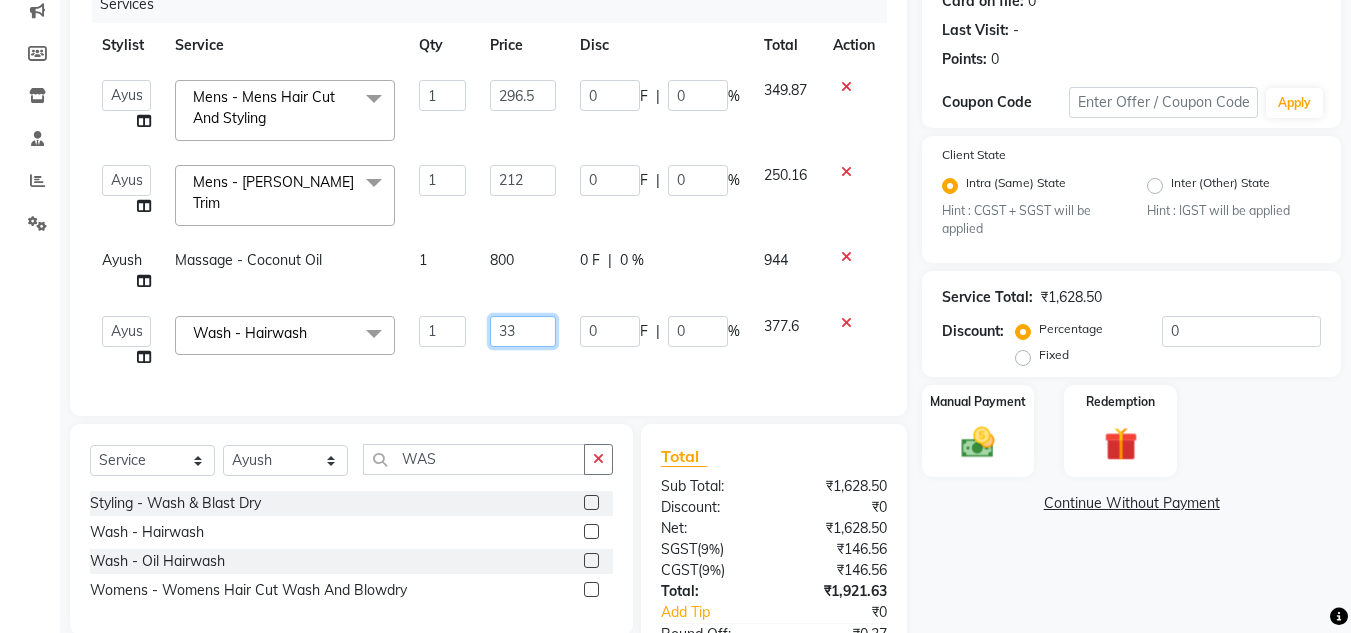 type on "339" 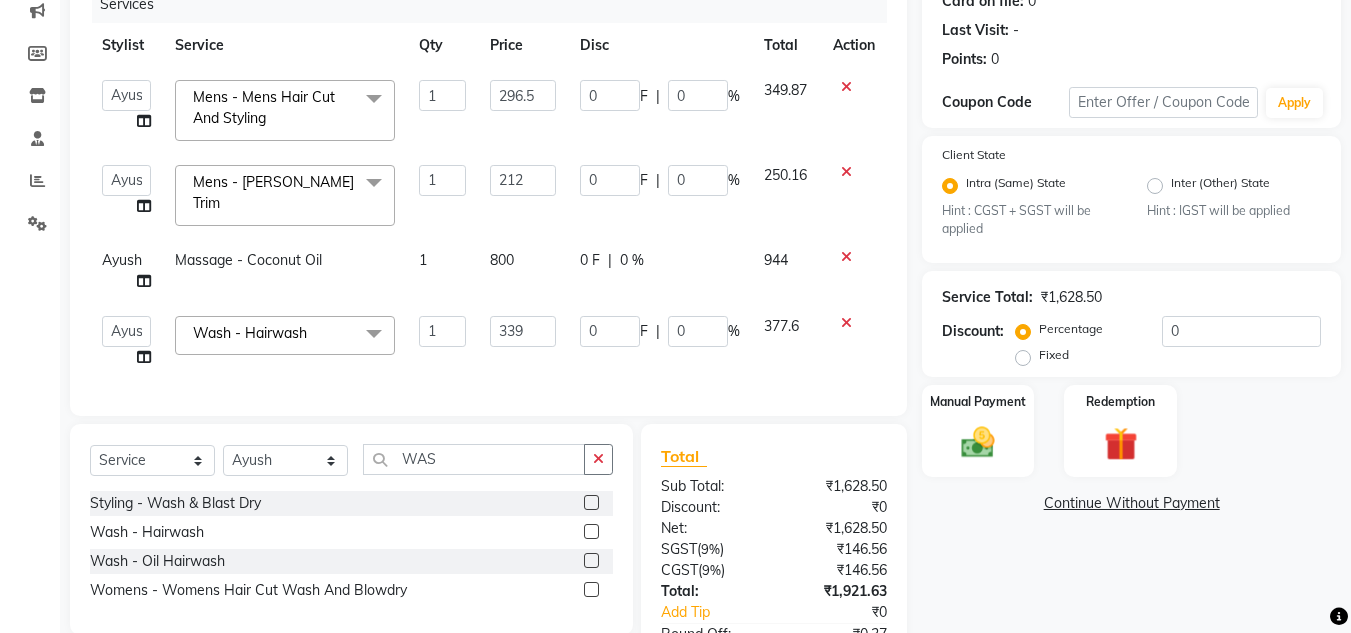 click on "377.6" 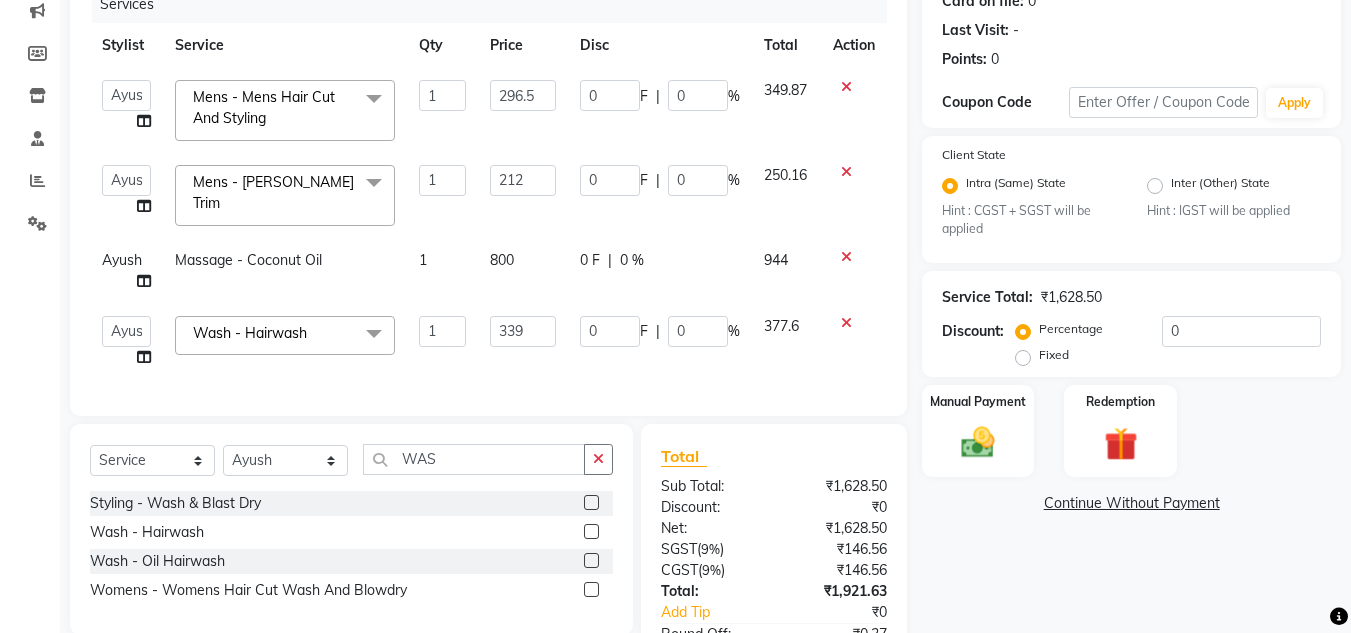 select on "49108" 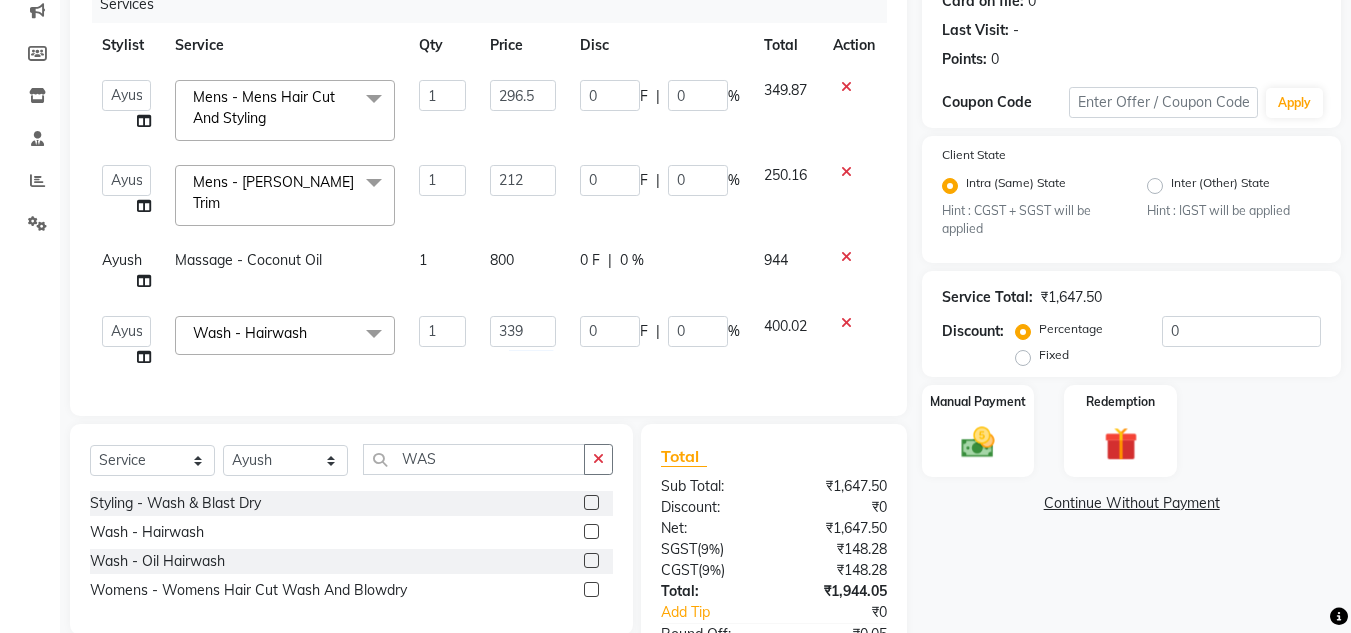 click on "800" 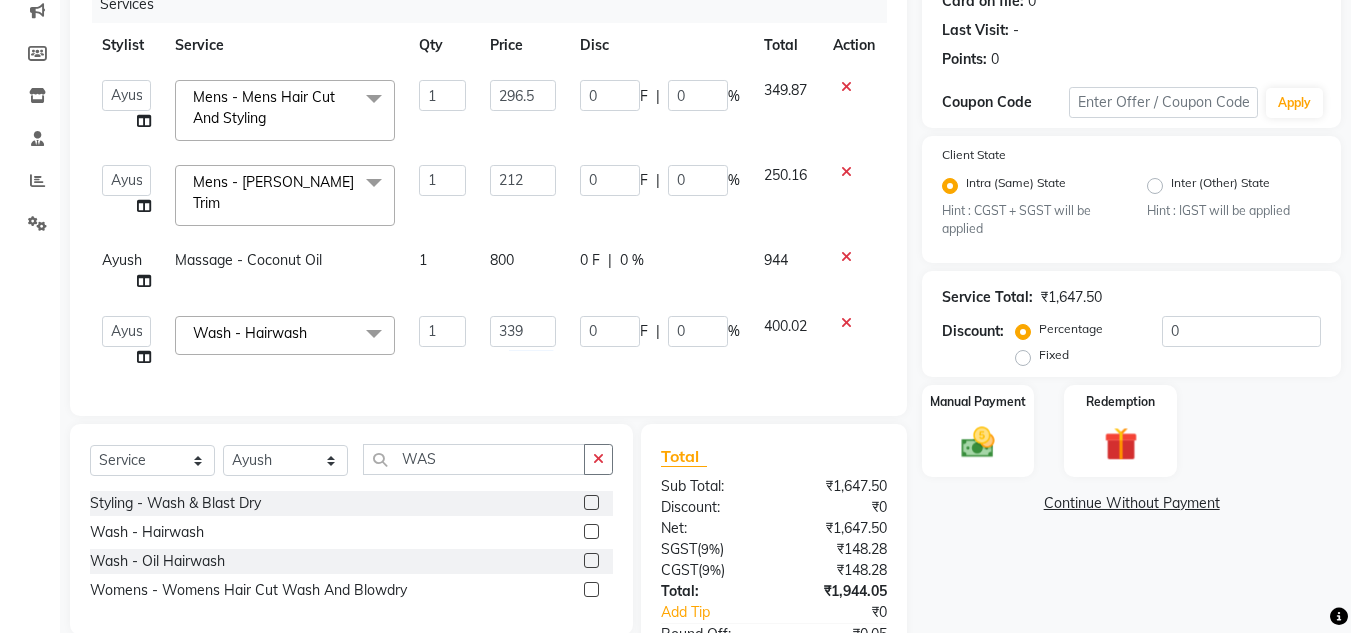 select on "49108" 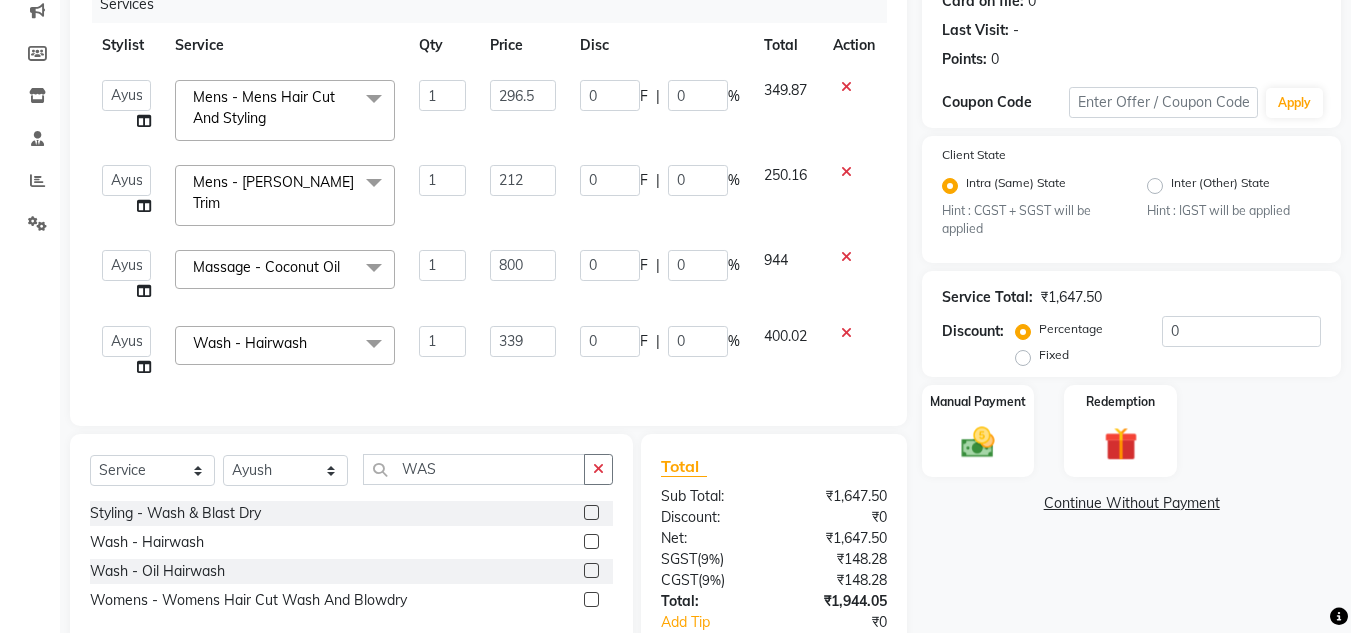 click on "800" 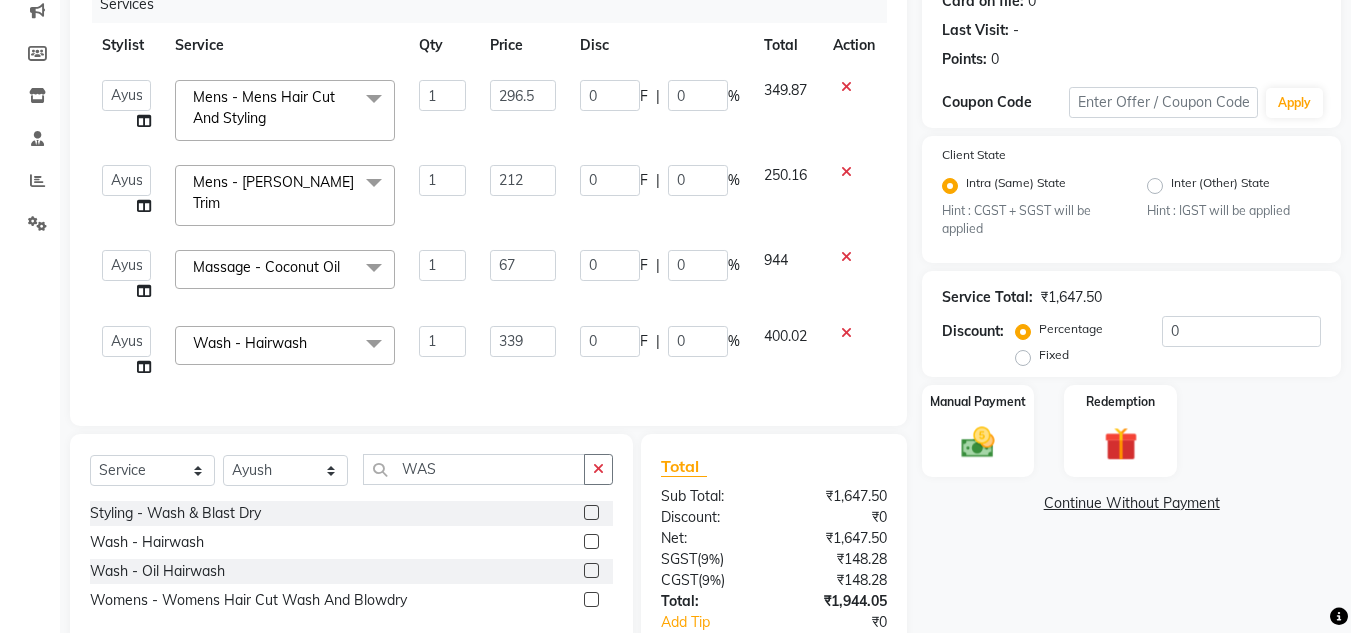 type on "678" 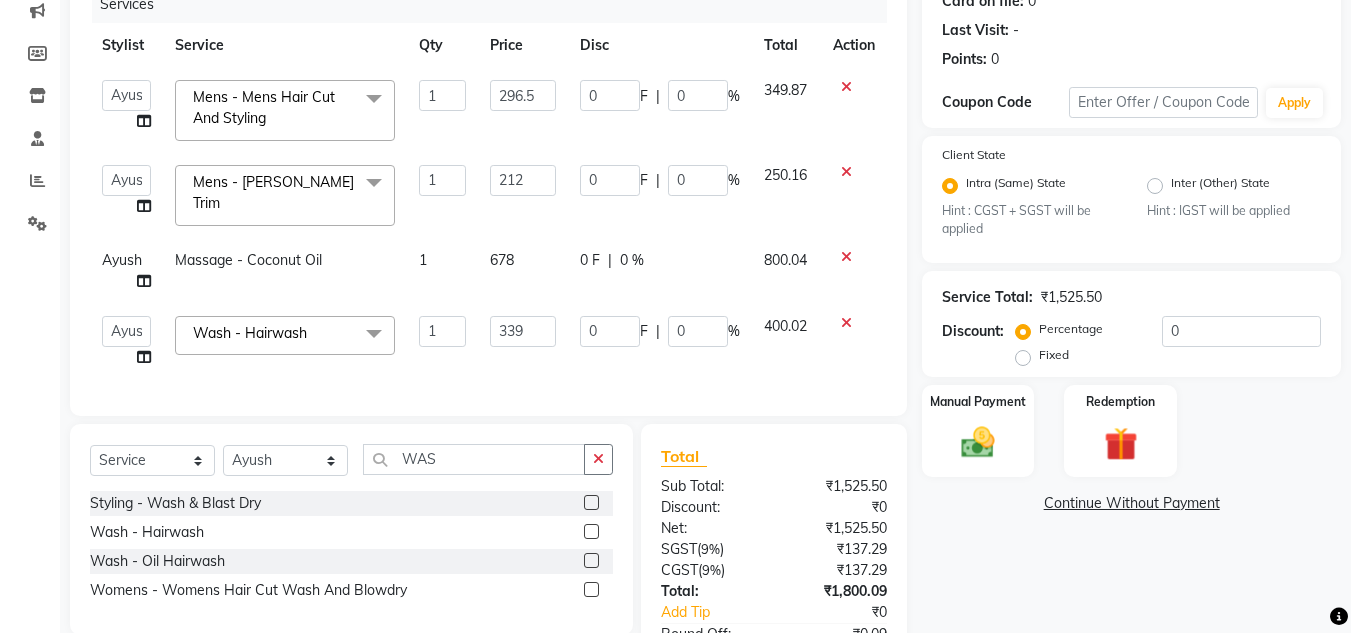 click on "800.04" 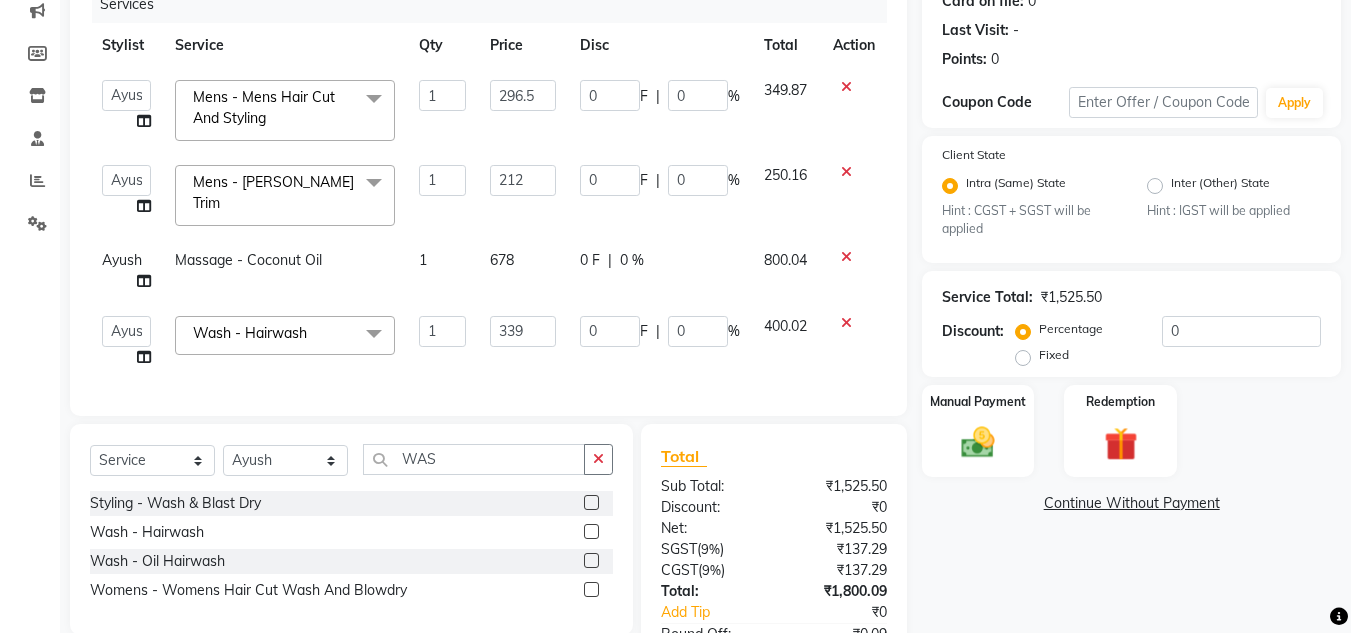 select on "49108" 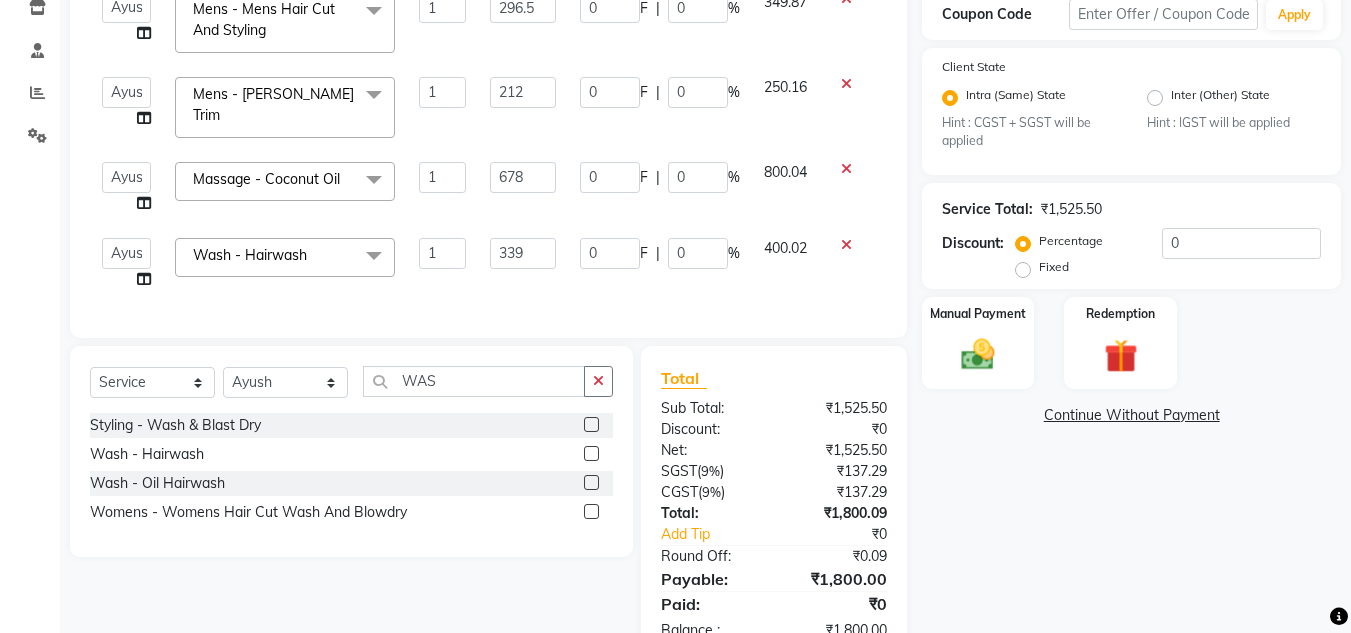 scroll, scrollTop: 414, scrollLeft: 0, axis: vertical 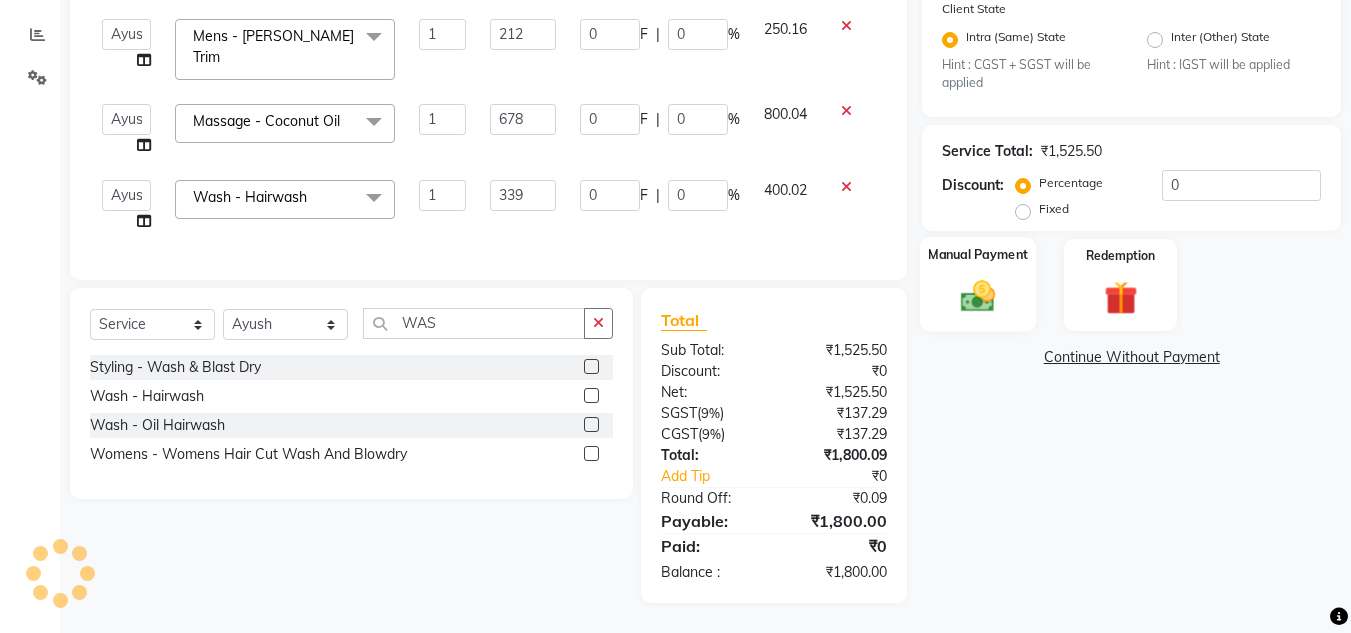 click 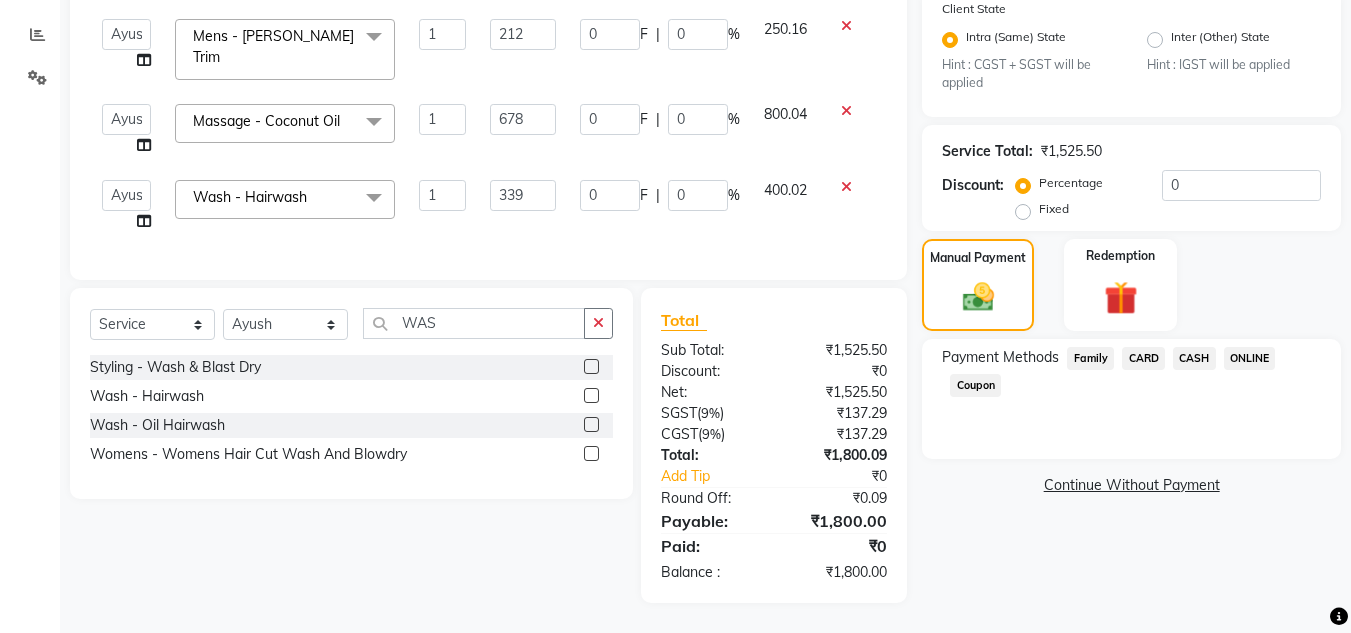 click on "ONLINE" 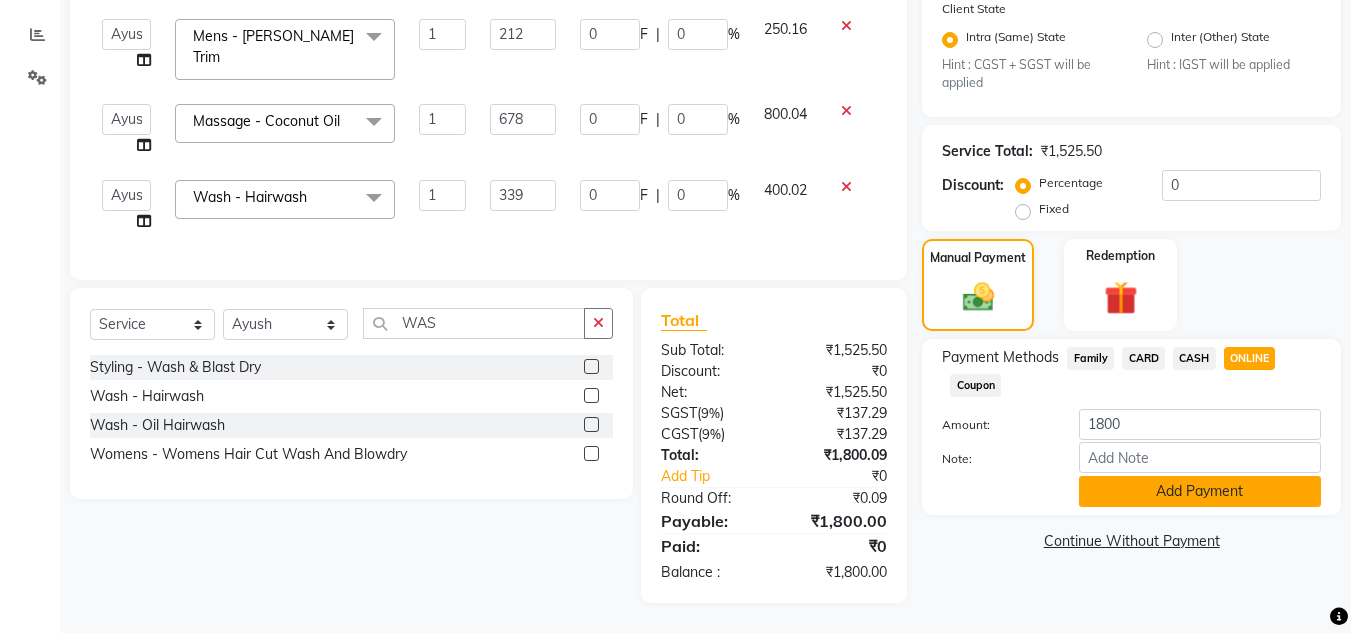 click on "Add Payment" 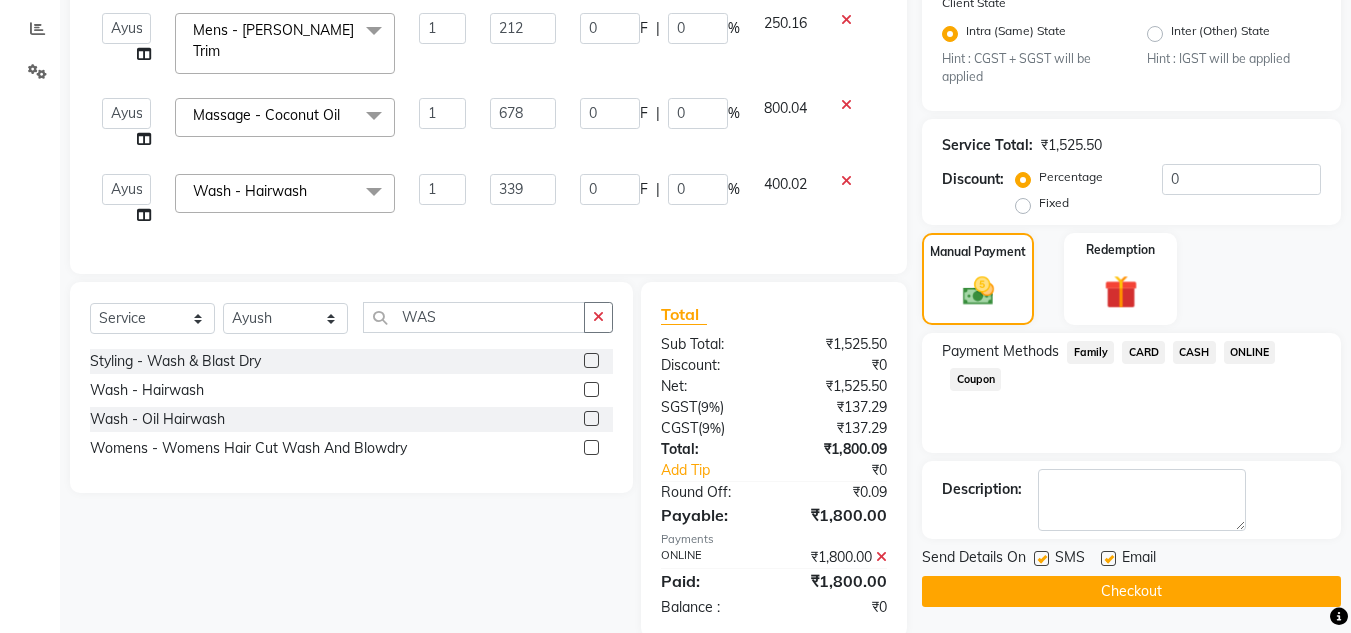 click on "Checkout" 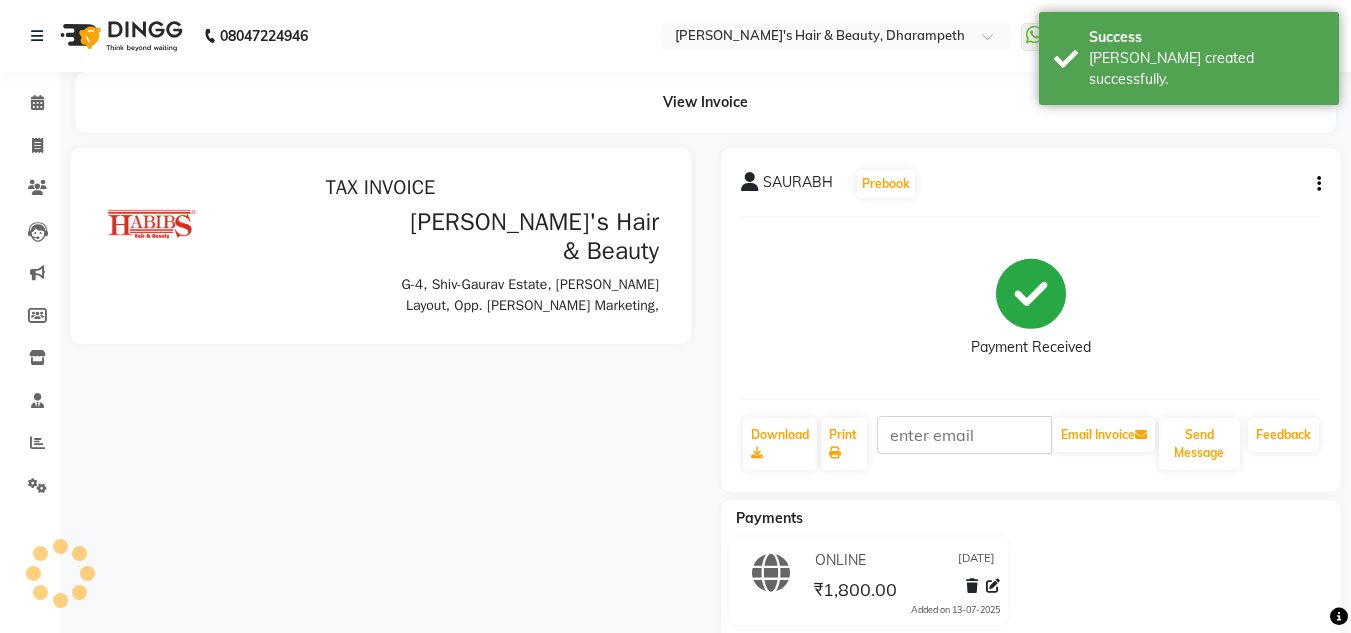 scroll, scrollTop: 0, scrollLeft: 0, axis: both 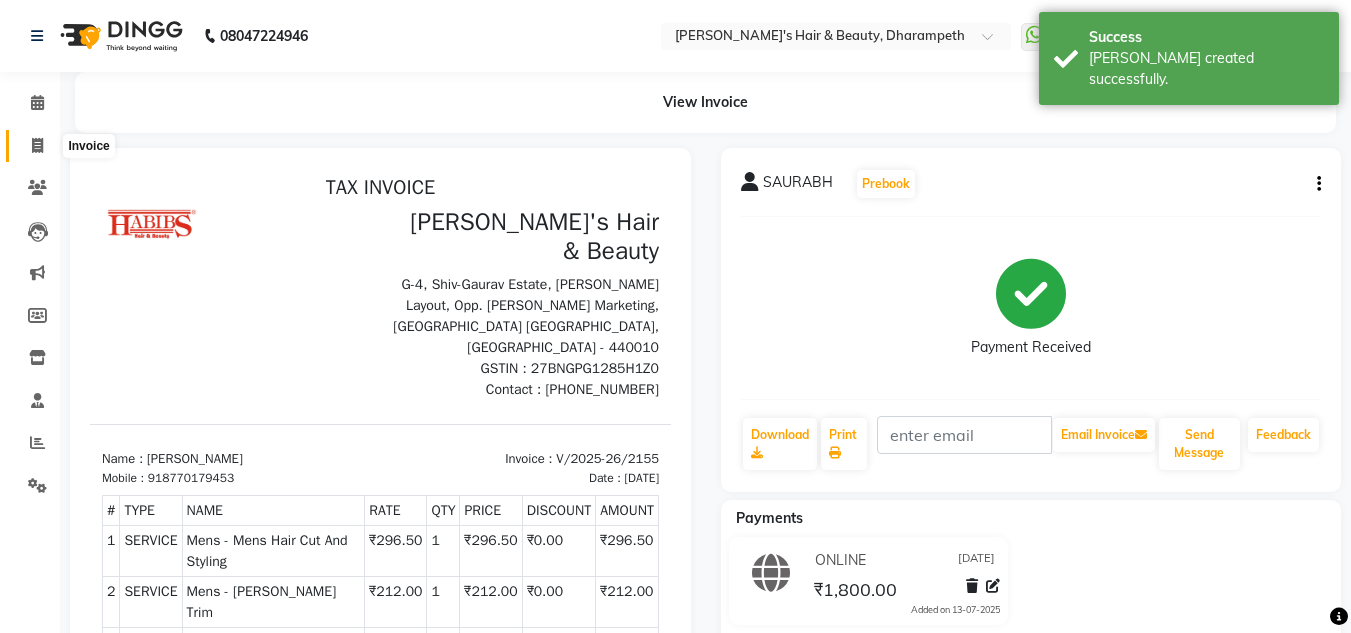 click 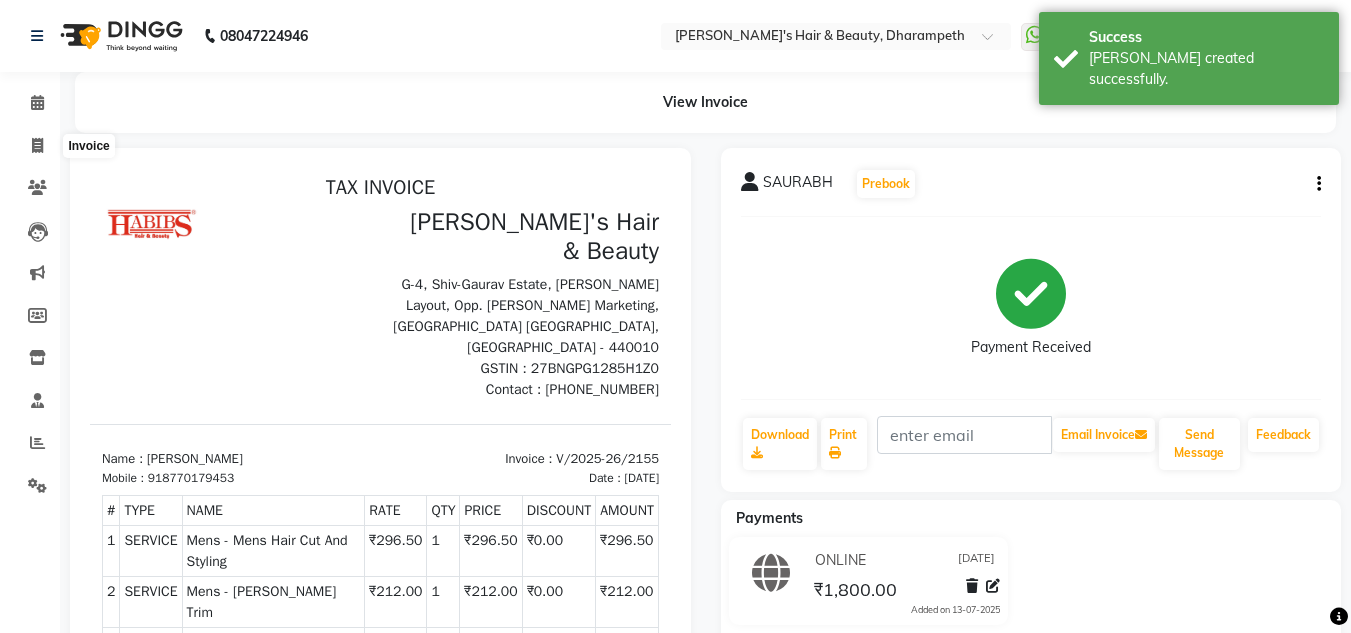 select on "service" 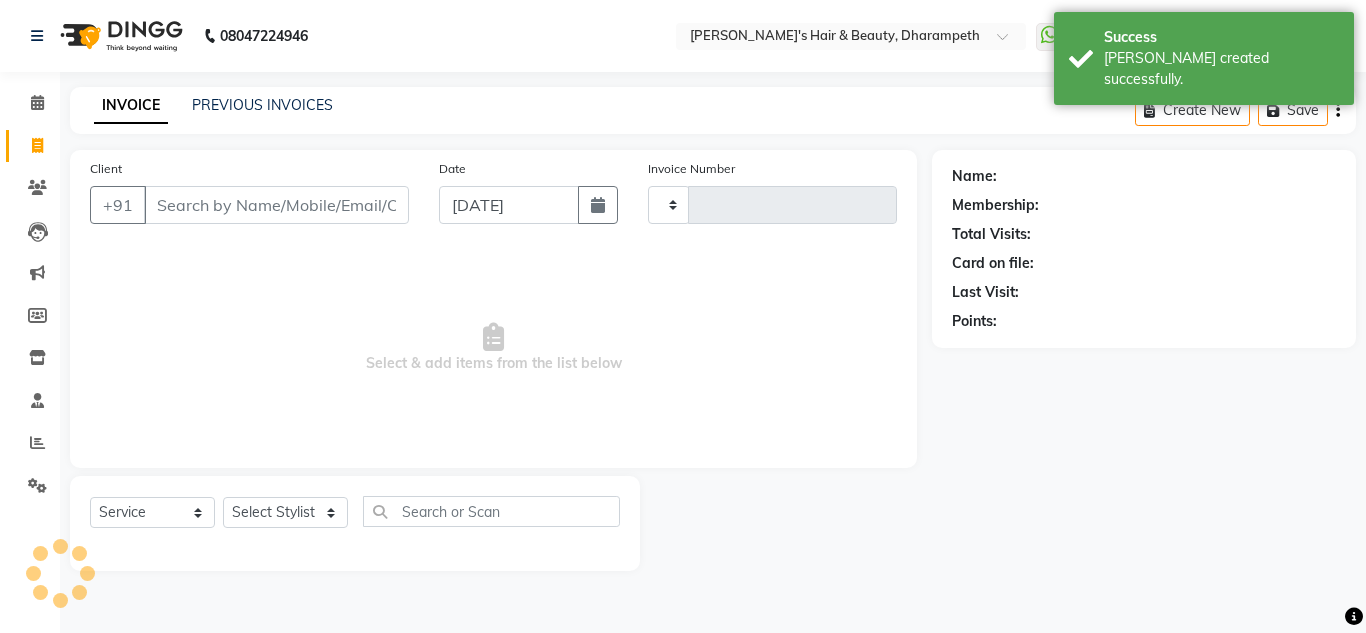 type on "2156" 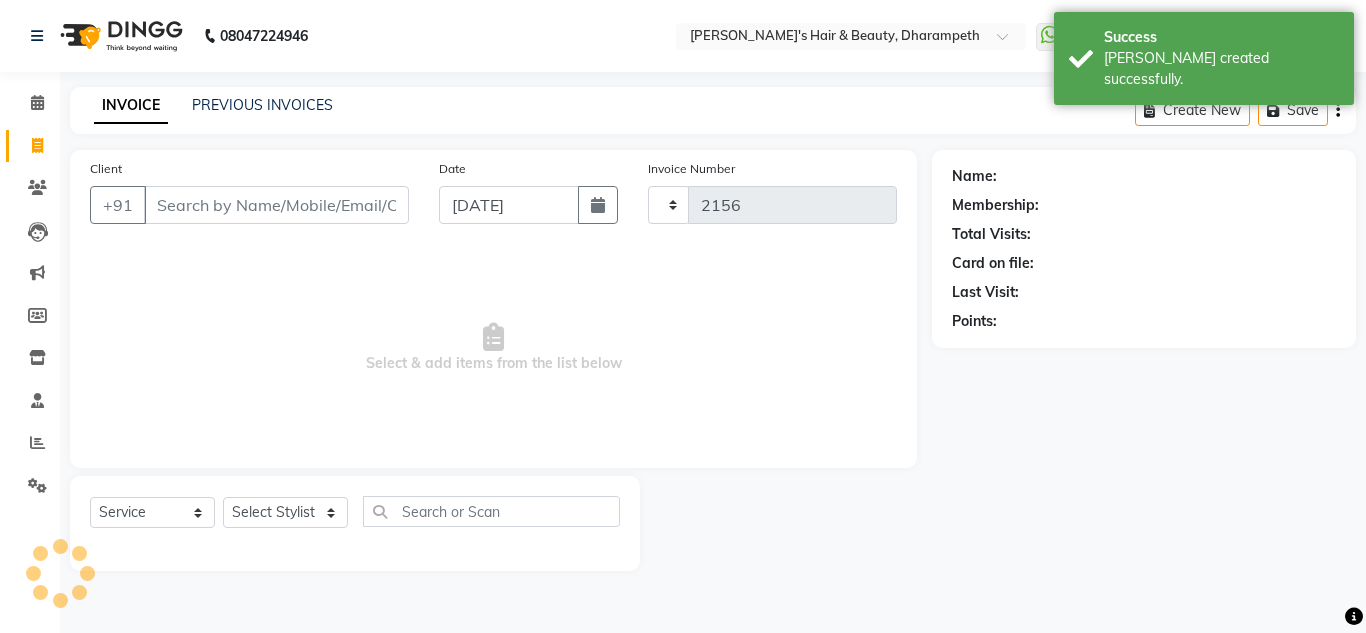 select on "4860" 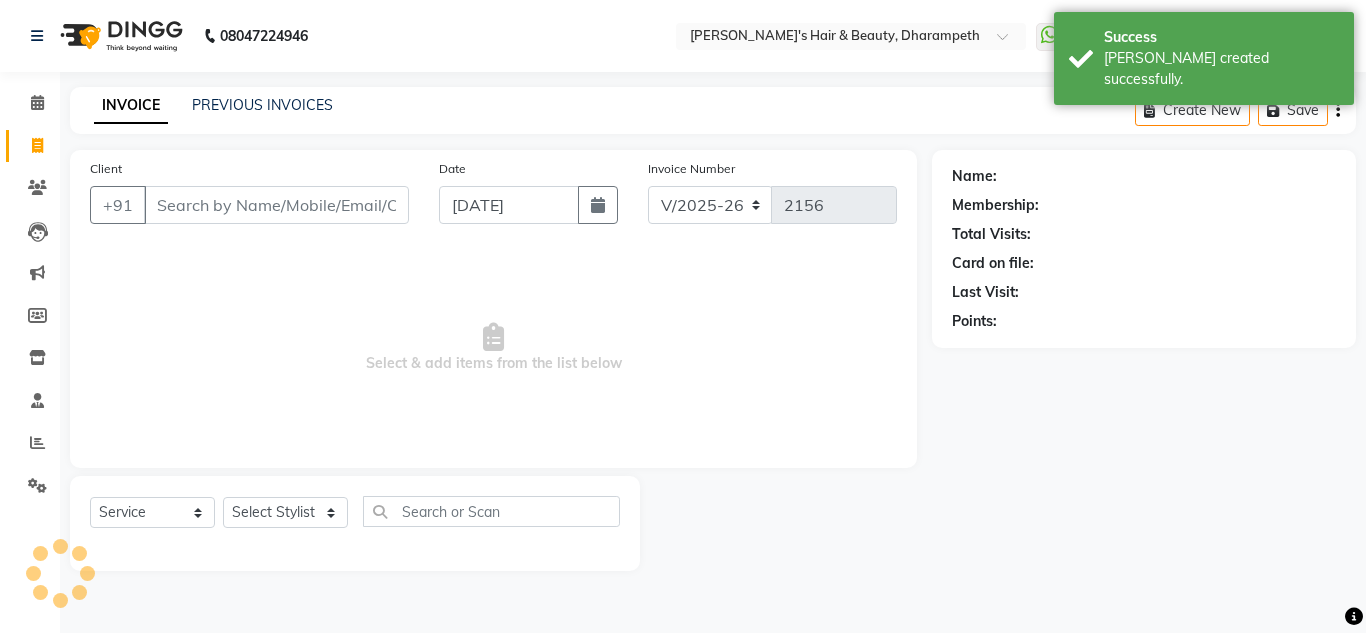 click on "Client" at bounding box center (276, 205) 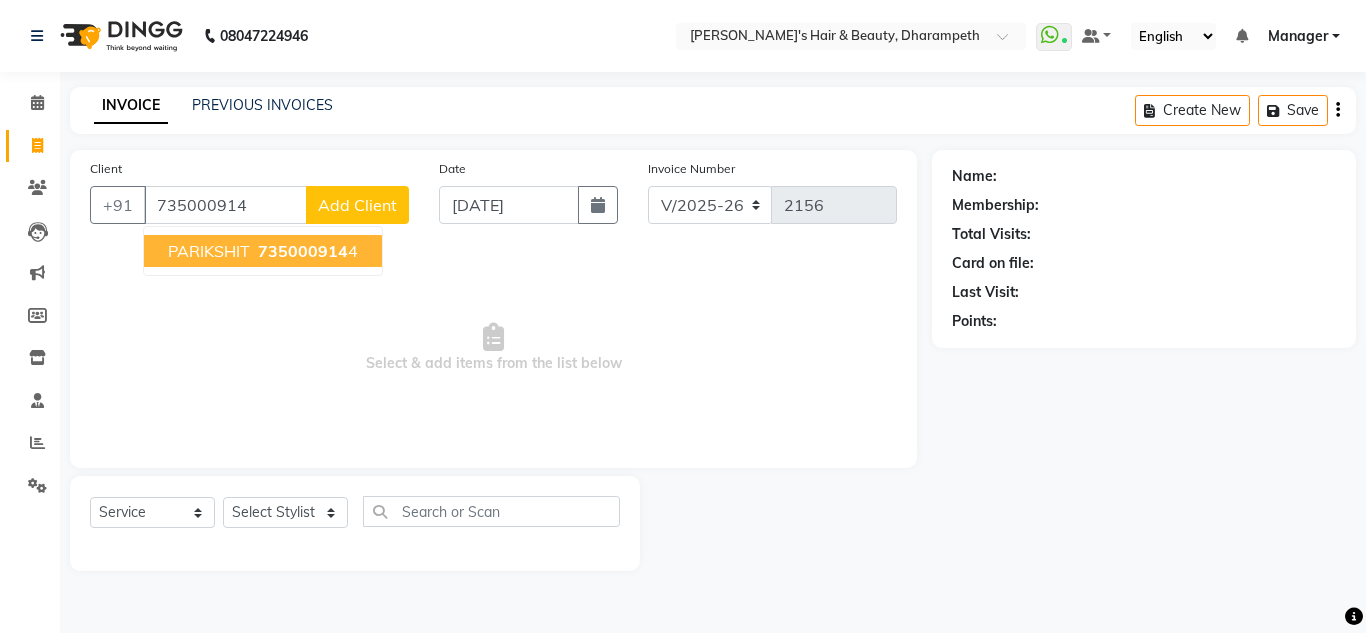 click on "735000914" at bounding box center (303, 251) 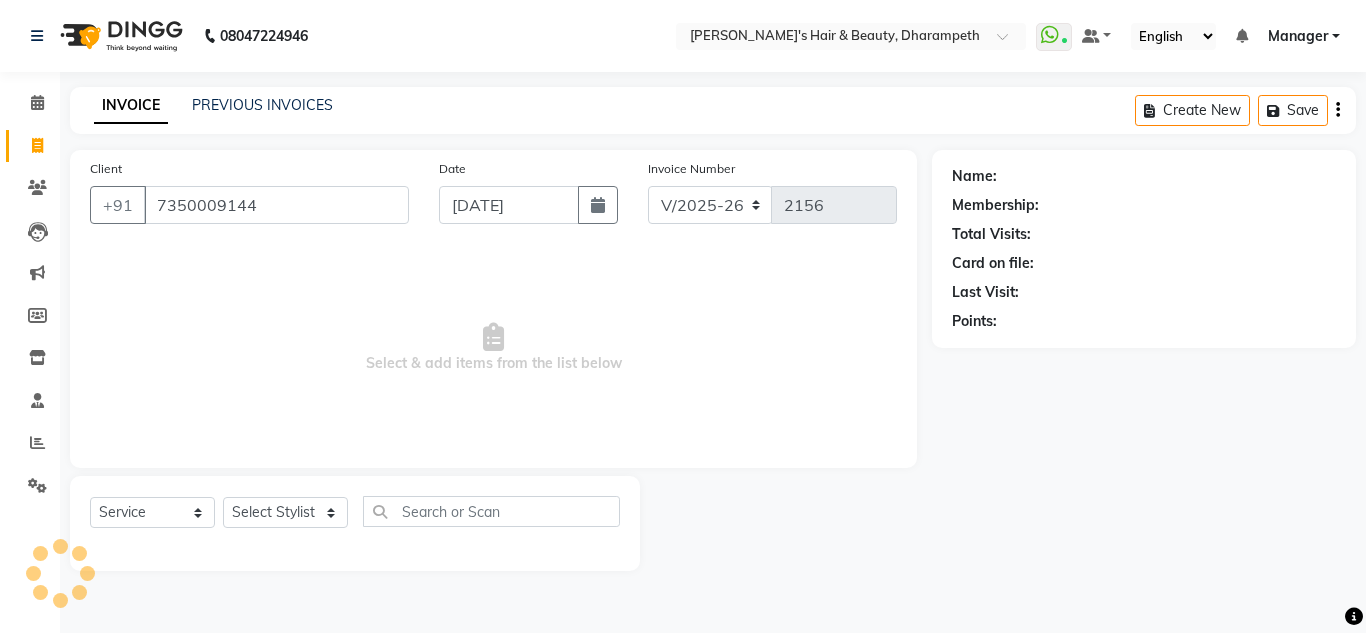 type on "7350009144" 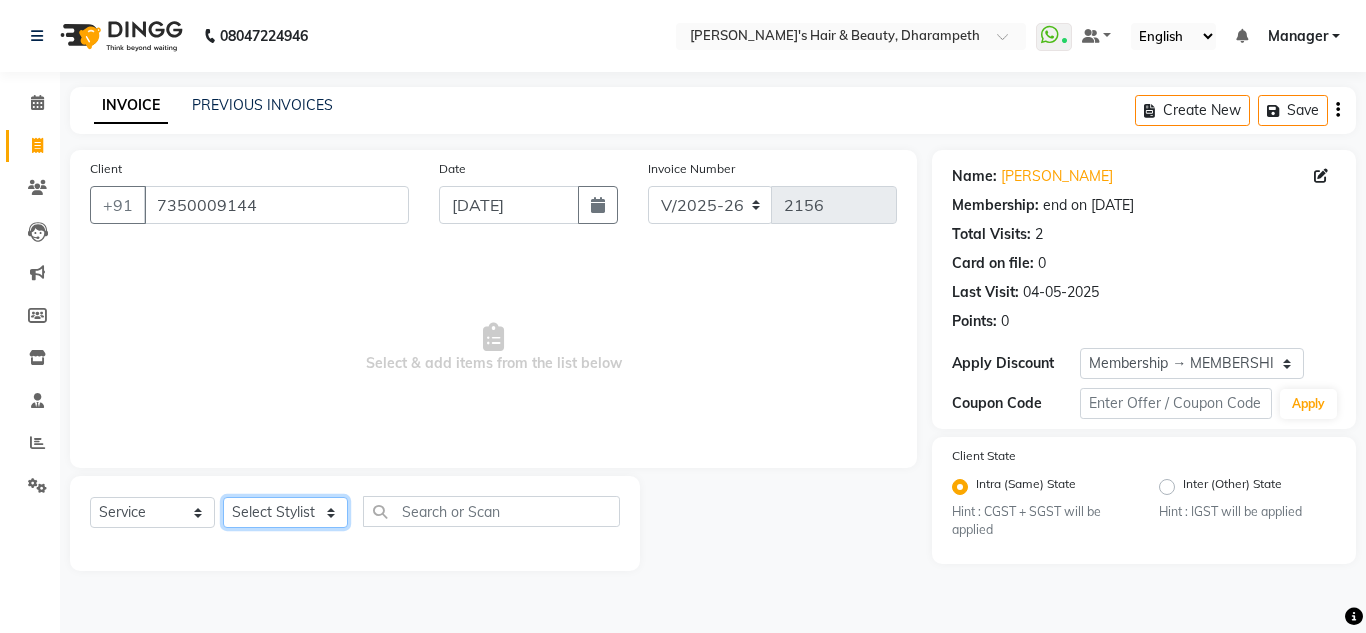 click on "Select Stylist Anuj W [PERSON_NAME] [PERSON_NAME]  Manager [PERSON_NAME] C [PERSON_NAME] S [PERSON_NAME] S Shilpa P Vedant N" 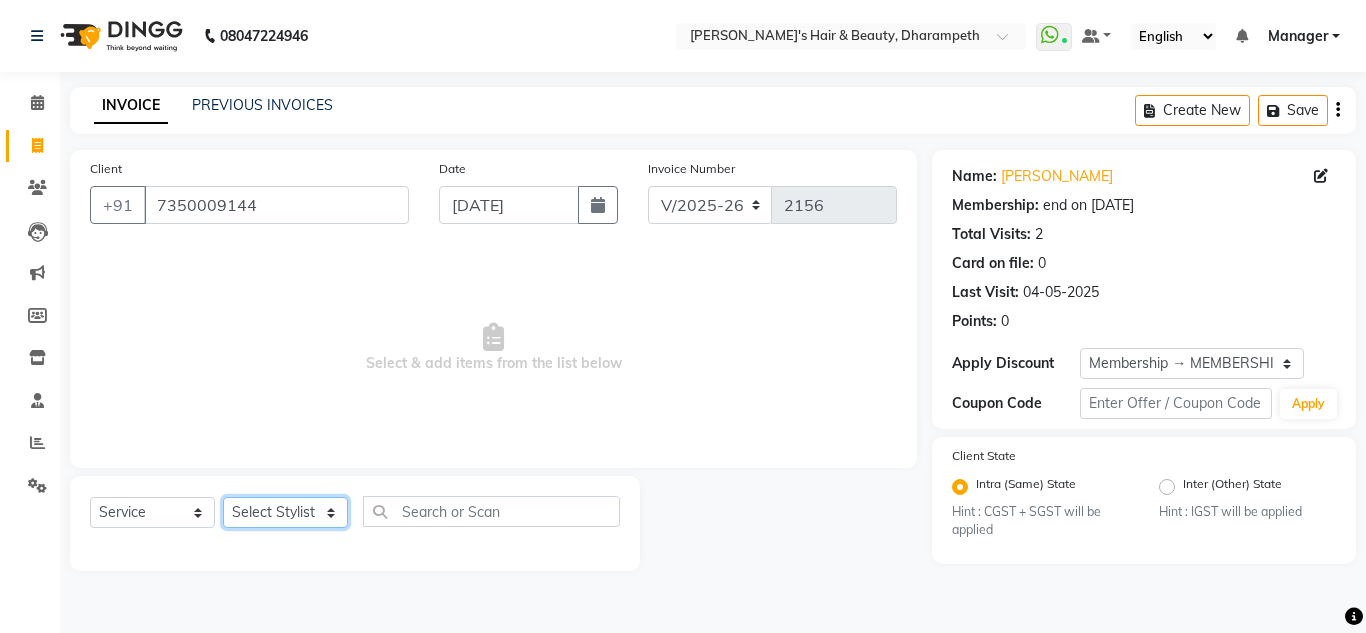 select on "49108" 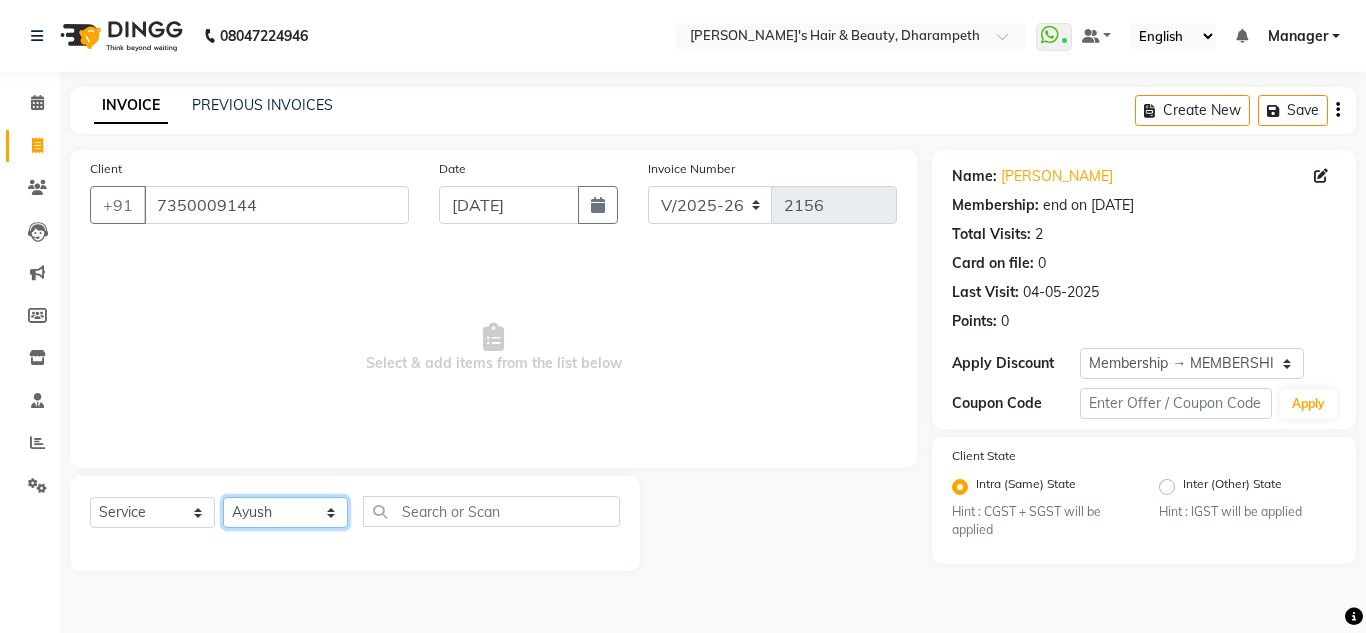 click on "Select Stylist Anuj W [PERSON_NAME] [PERSON_NAME]  Manager [PERSON_NAME] C [PERSON_NAME] S [PERSON_NAME] S Shilpa P Vedant N" 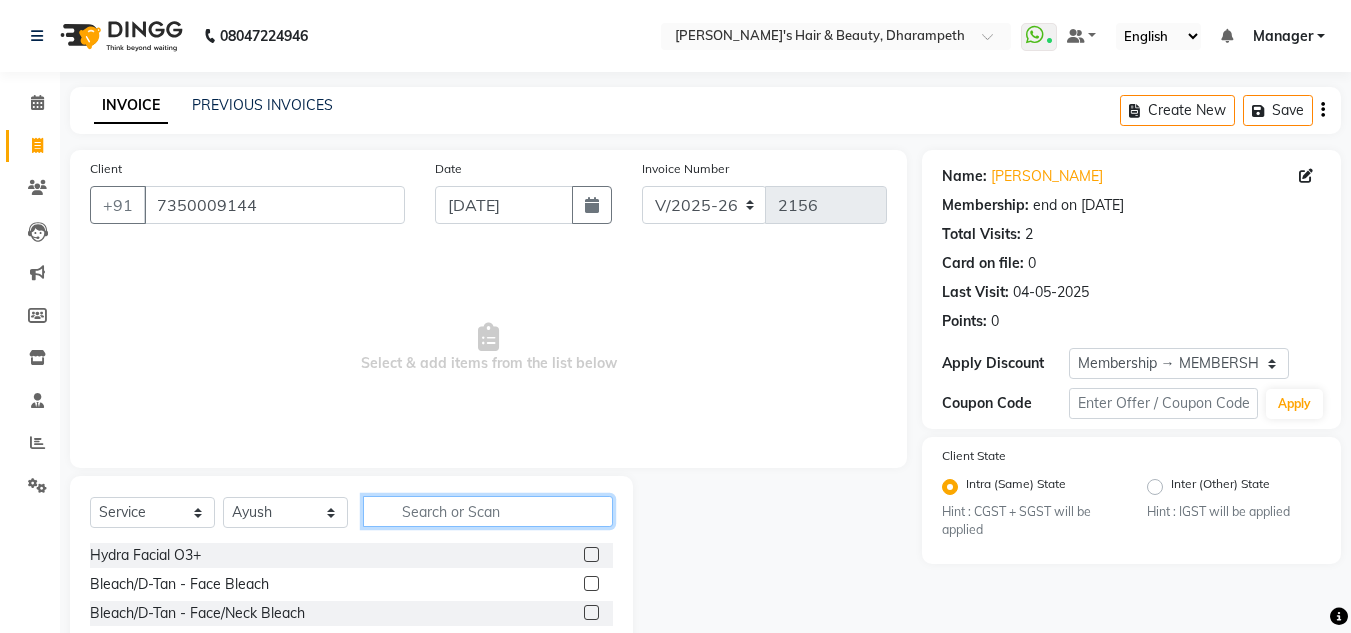 click 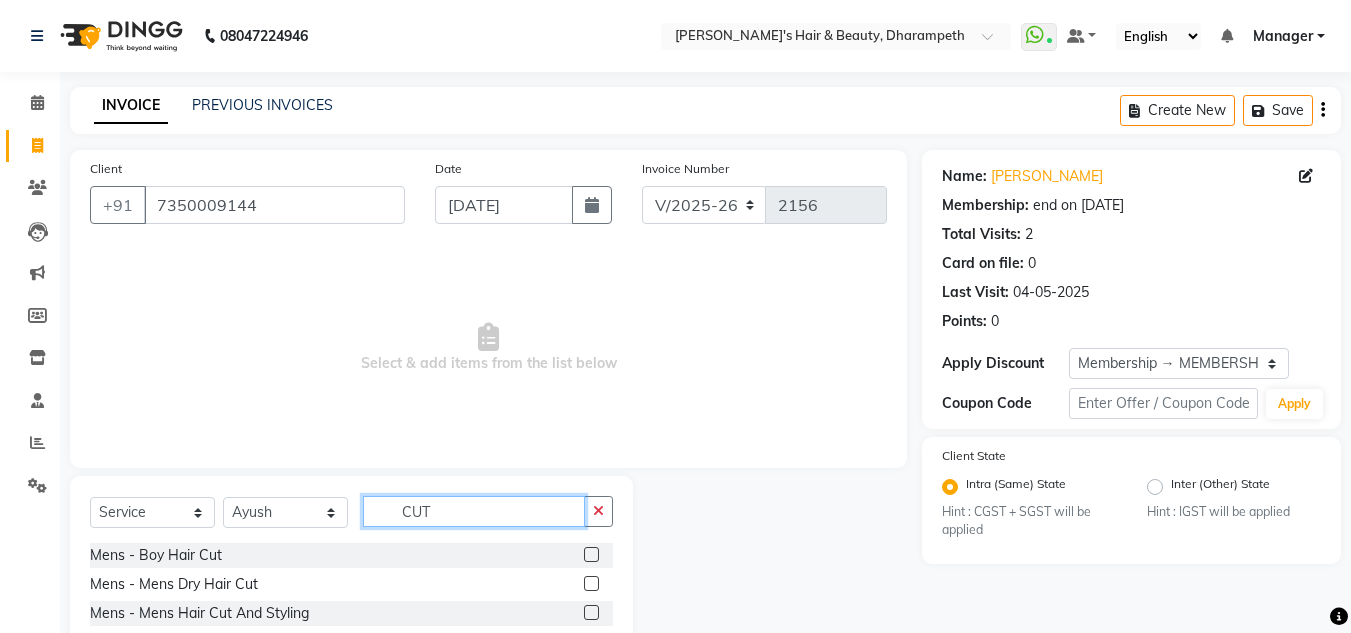 type on "CUT" 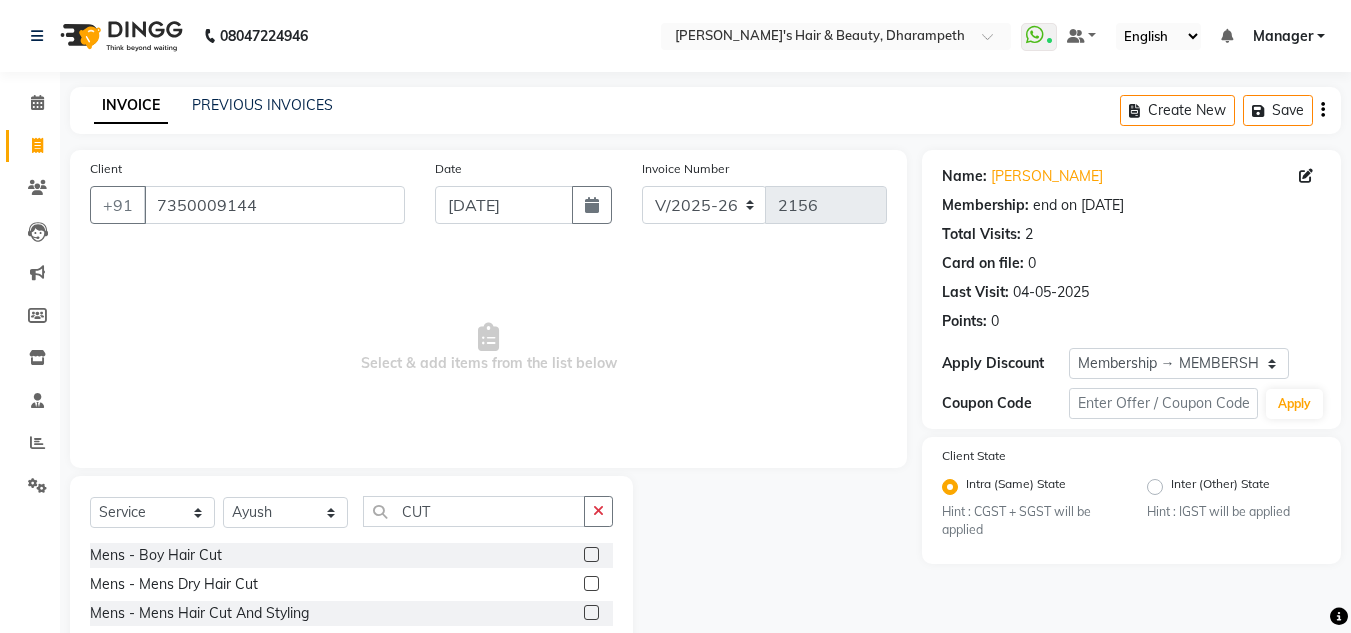 click 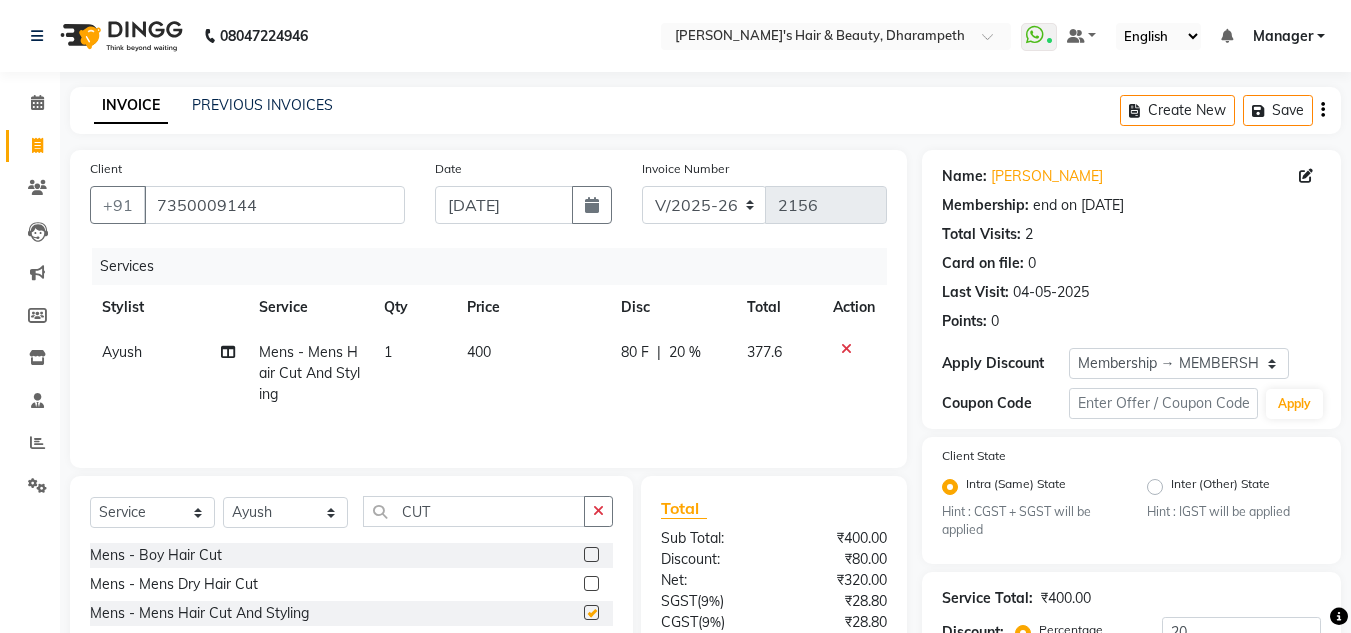 checkbox on "false" 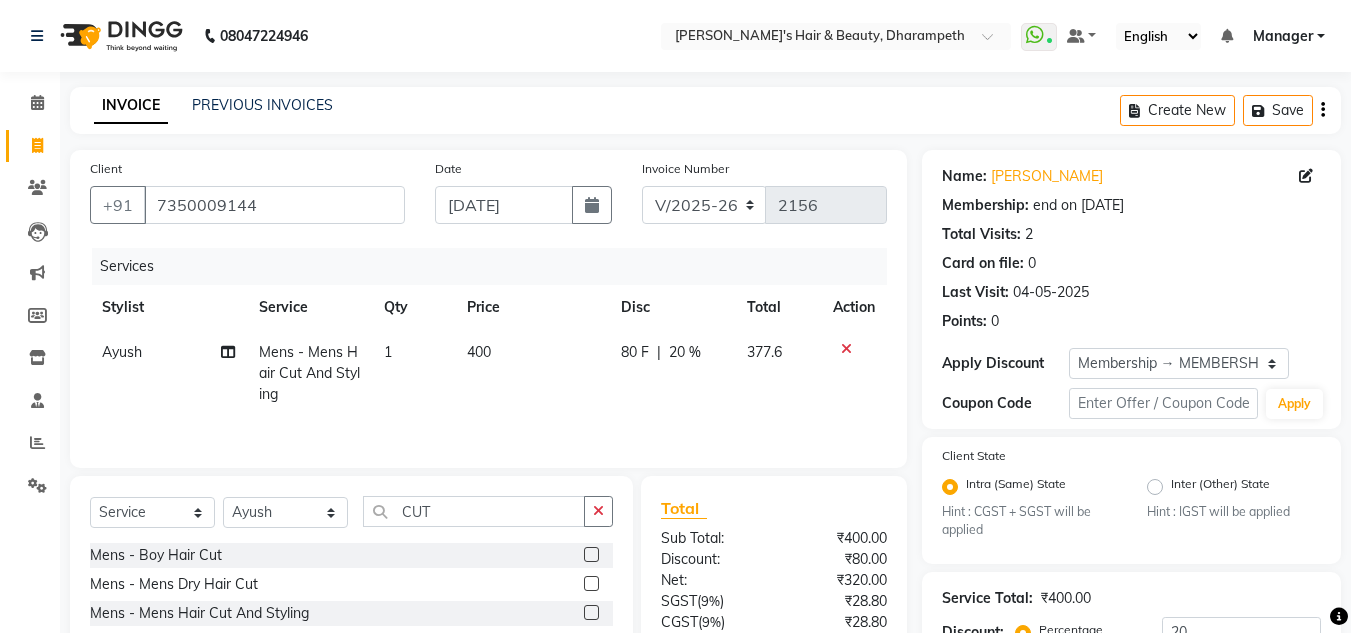 click on "400" 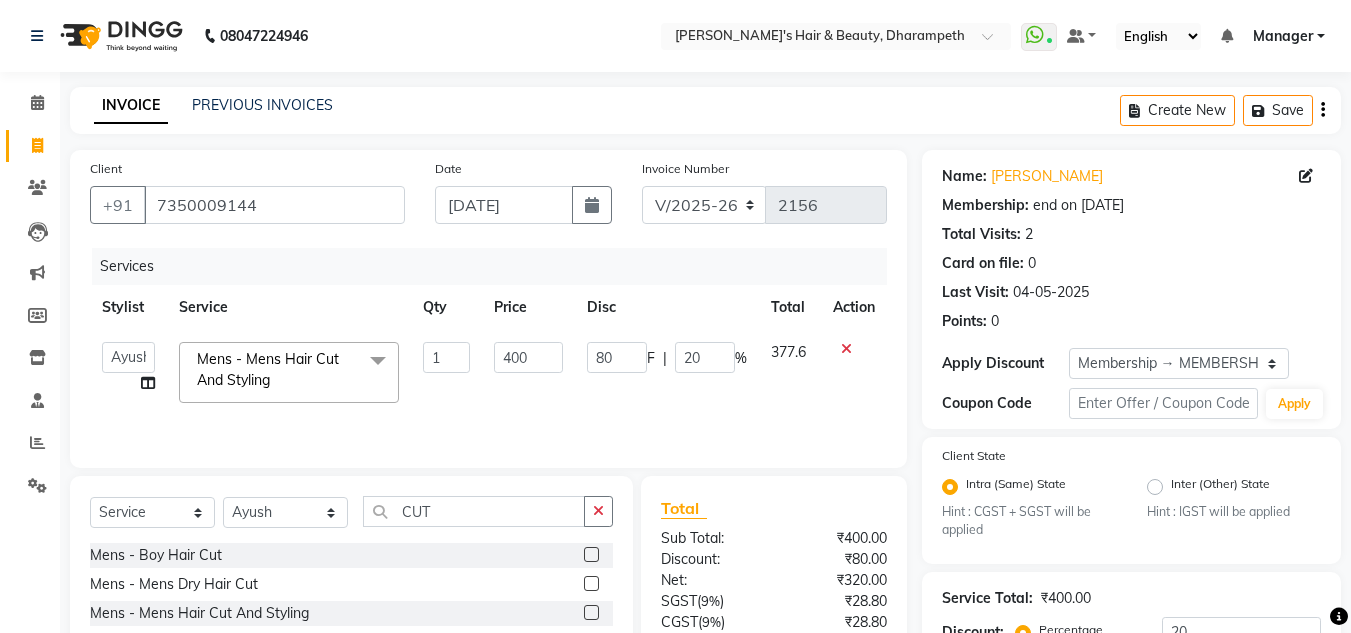 click on "400" 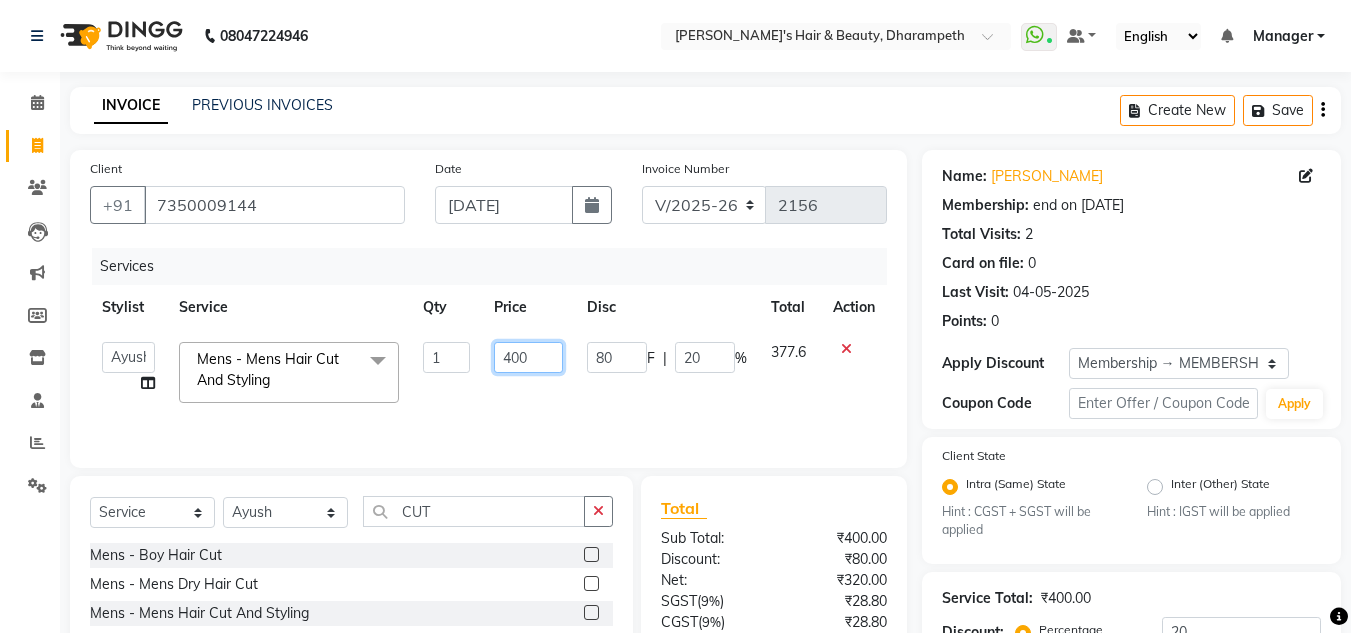 click on "400" 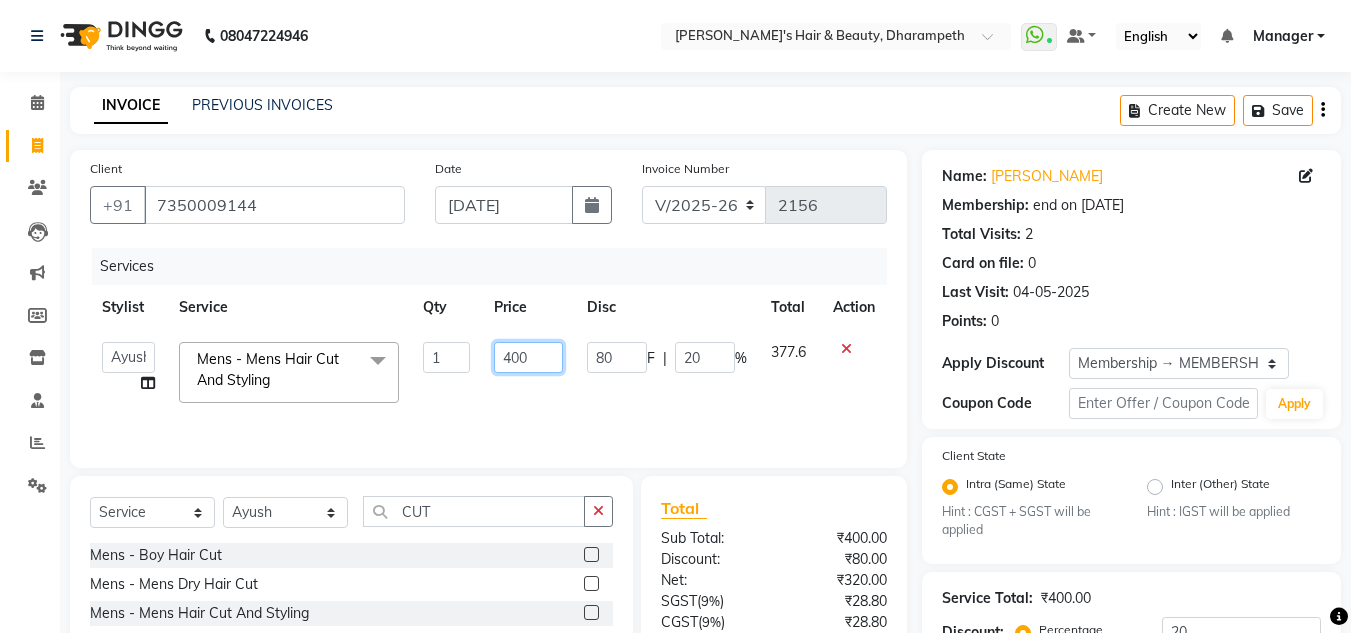 click on "400" 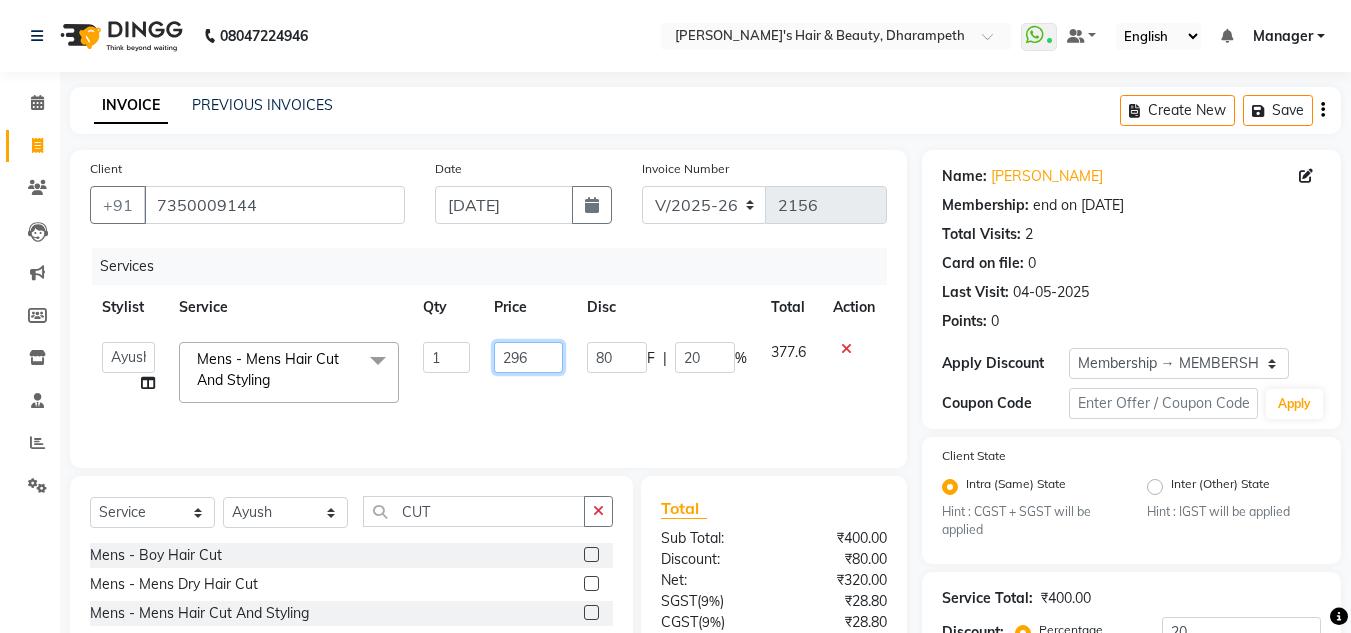 type on "296.5" 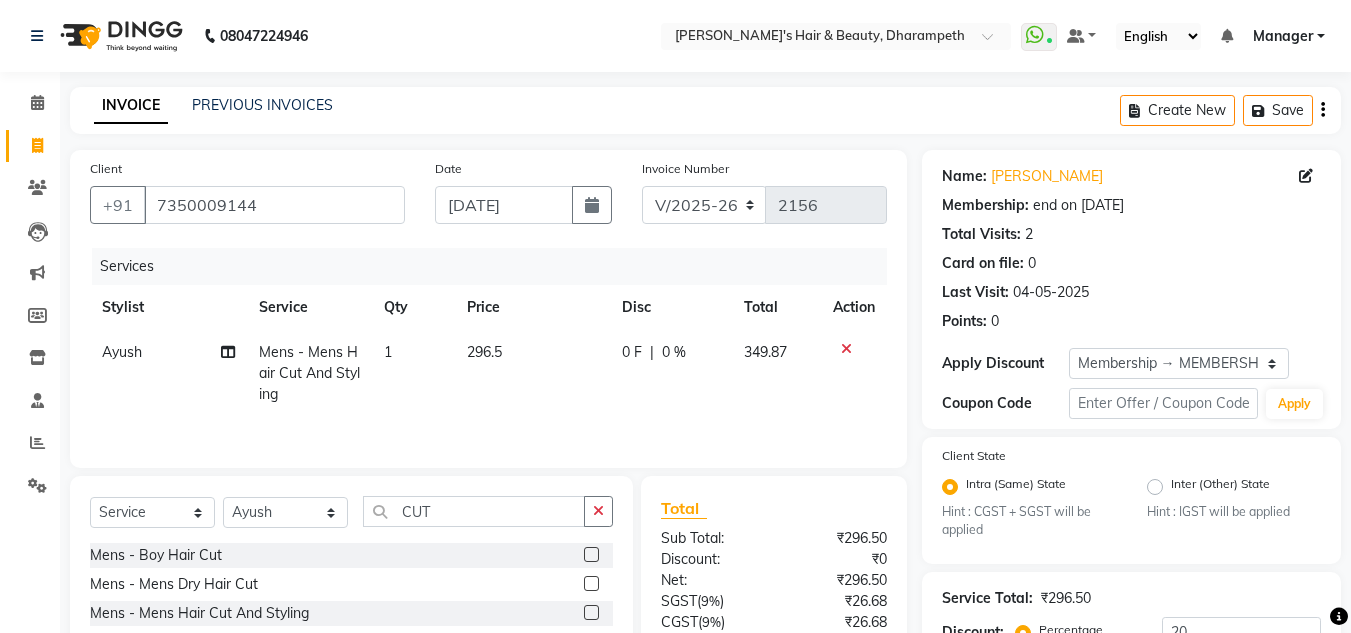 click on "349.87" 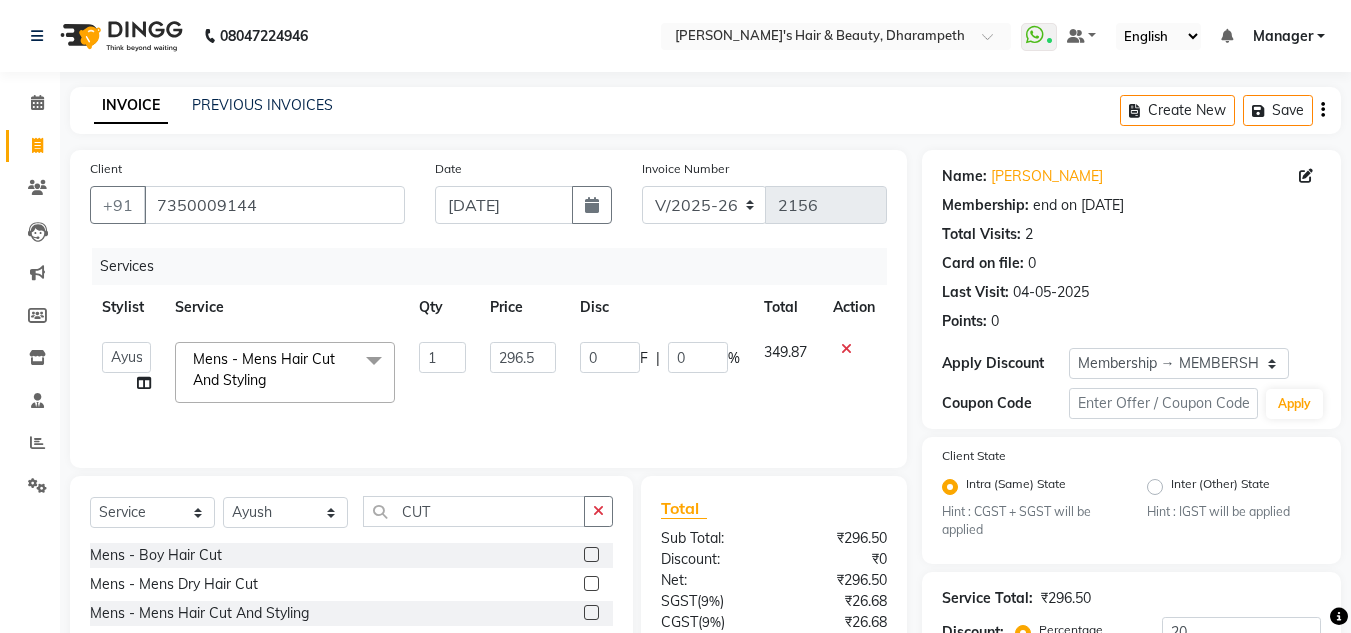 scroll, scrollTop: 216, scrollLeft: 0, axis: vertical 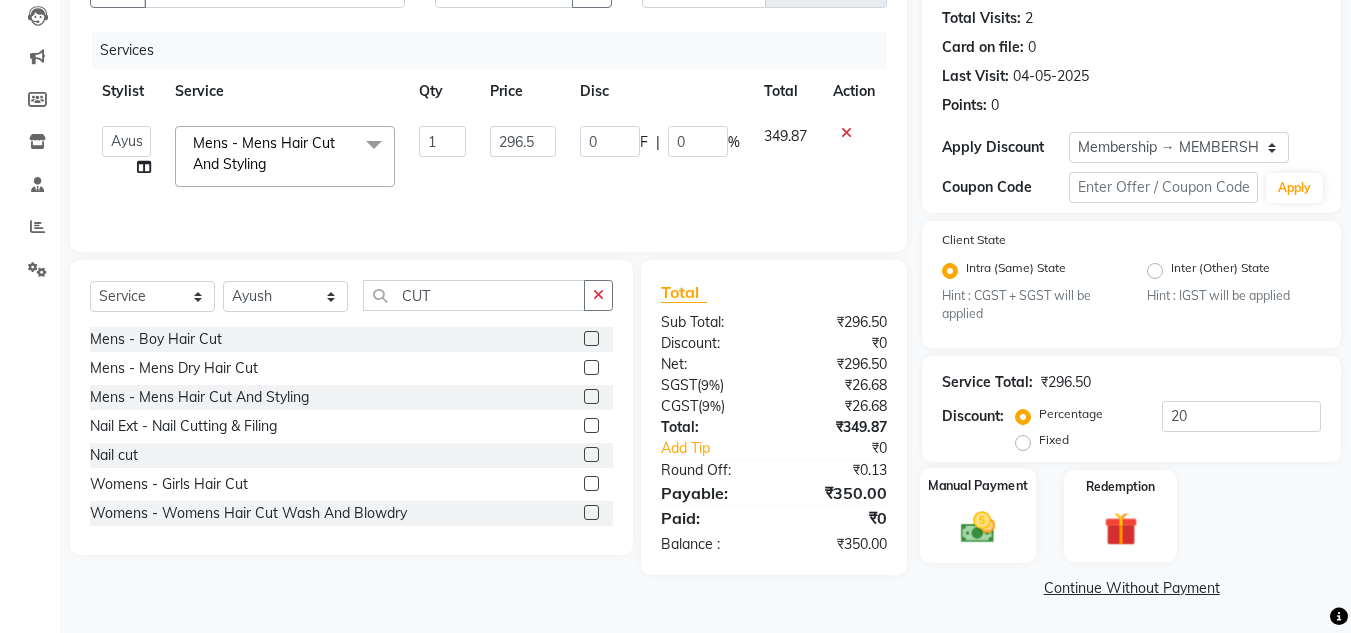 click 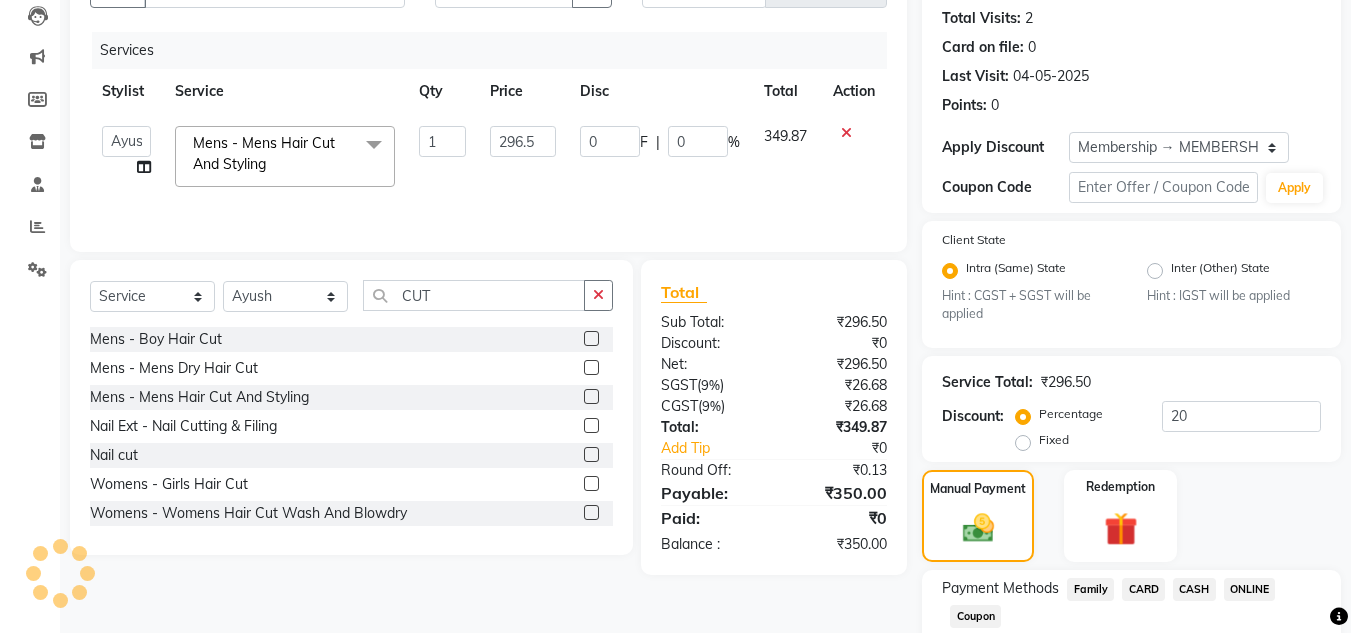 click on "ONLINE" 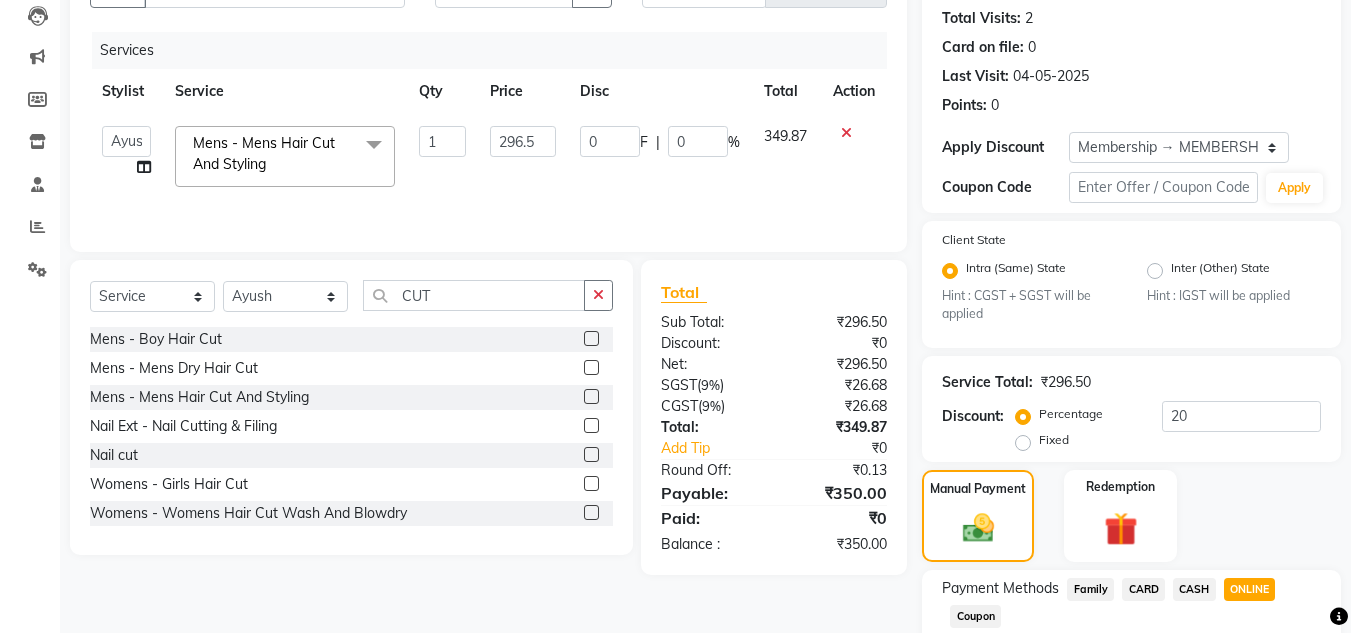 scroll, scrollTop: 400, scrollLeft: 0, axis: vertical 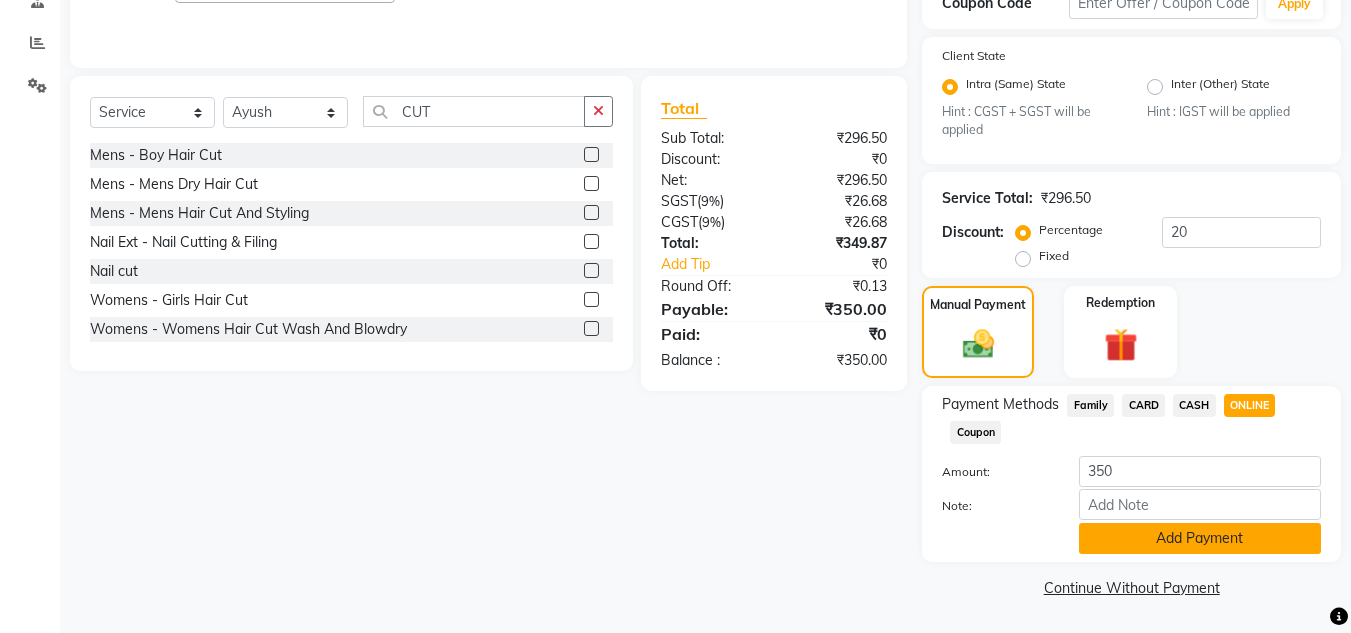 click on "Add Payment" 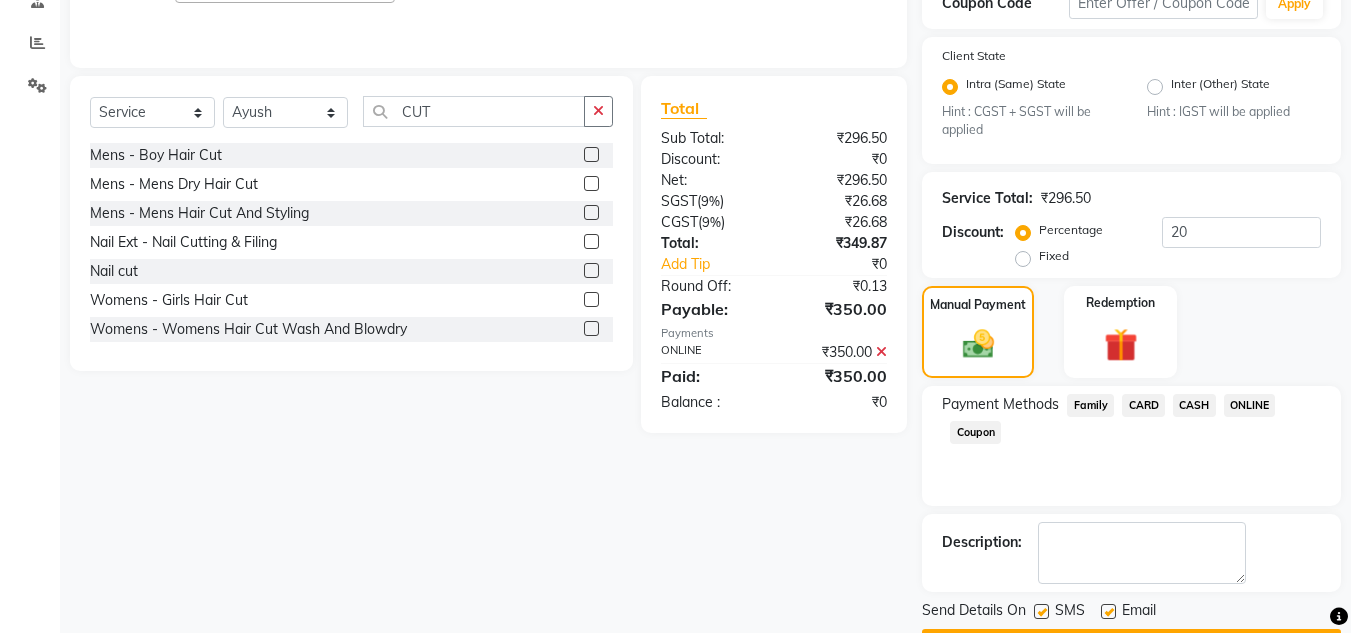 scroll, scrollTop: 457, scrollLeft: 0, axis: vertical 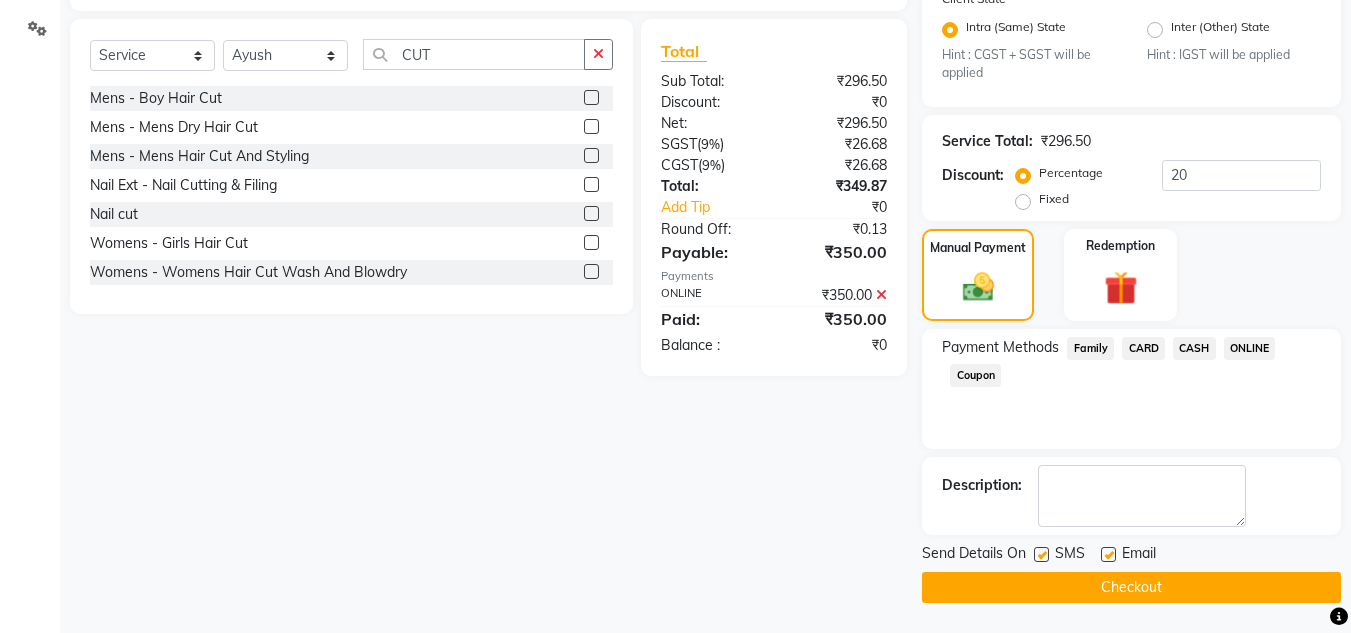 click on "Checkout" 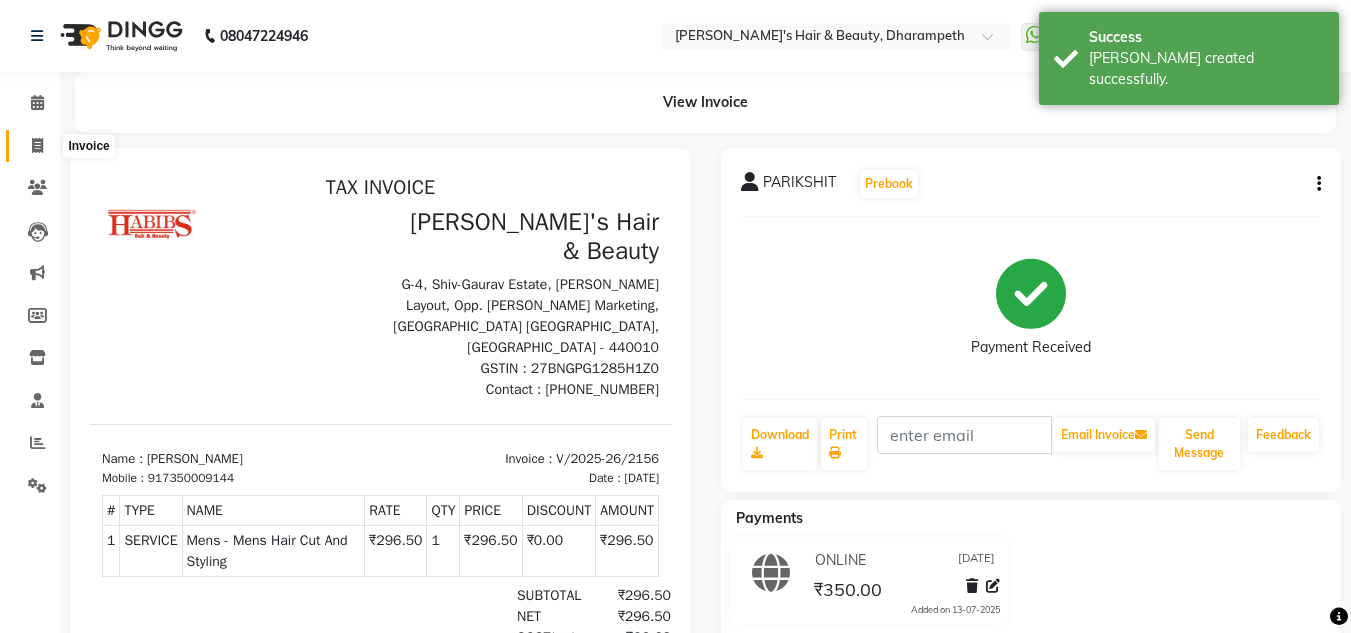 scroll, scrollTop: 0, scrollLeft: 0, axis: both 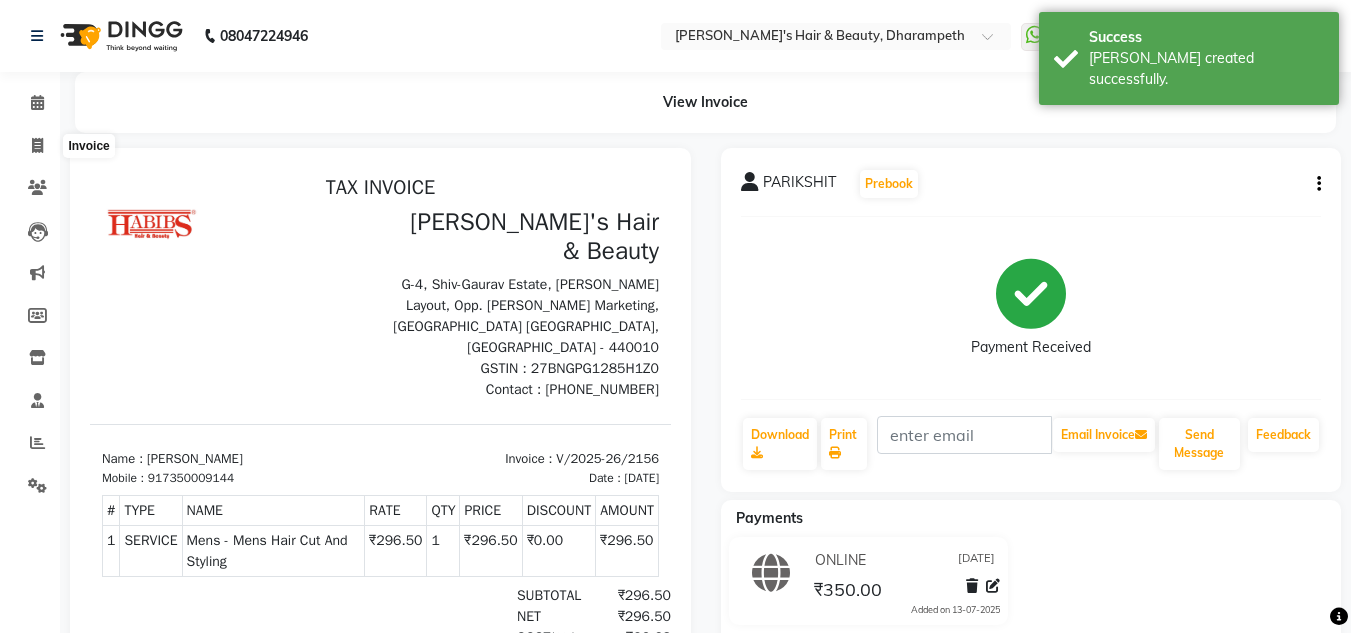 select on "service" 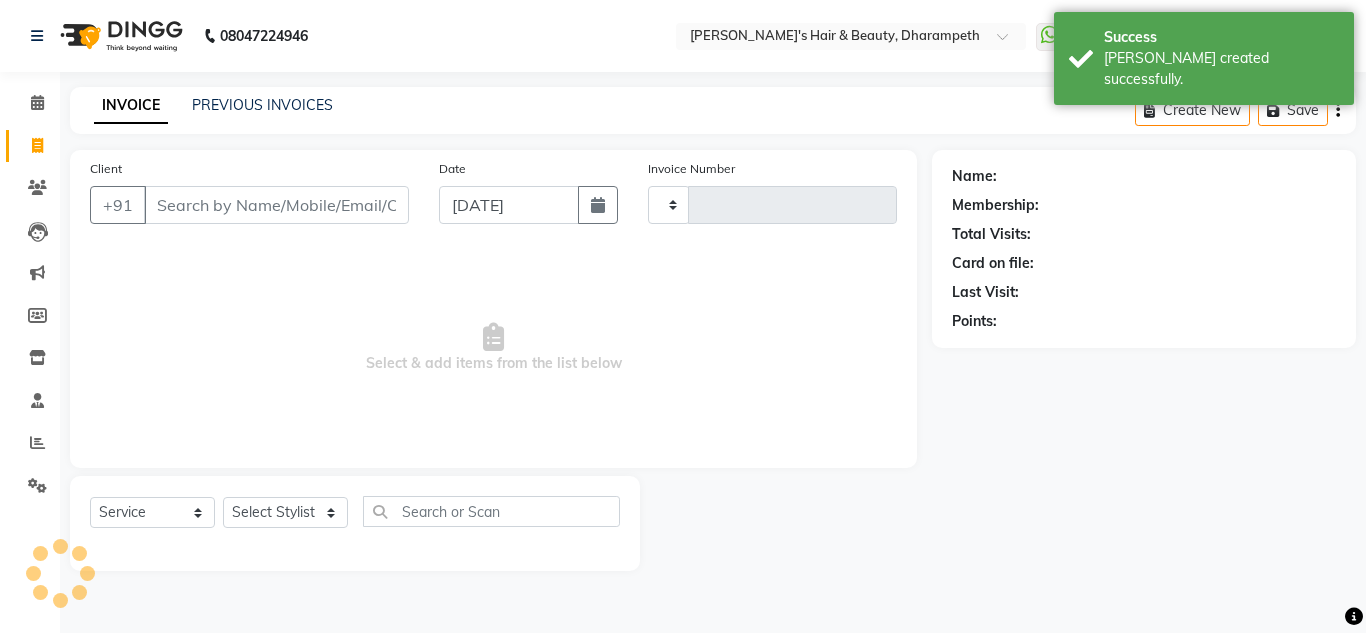 type on "2157" 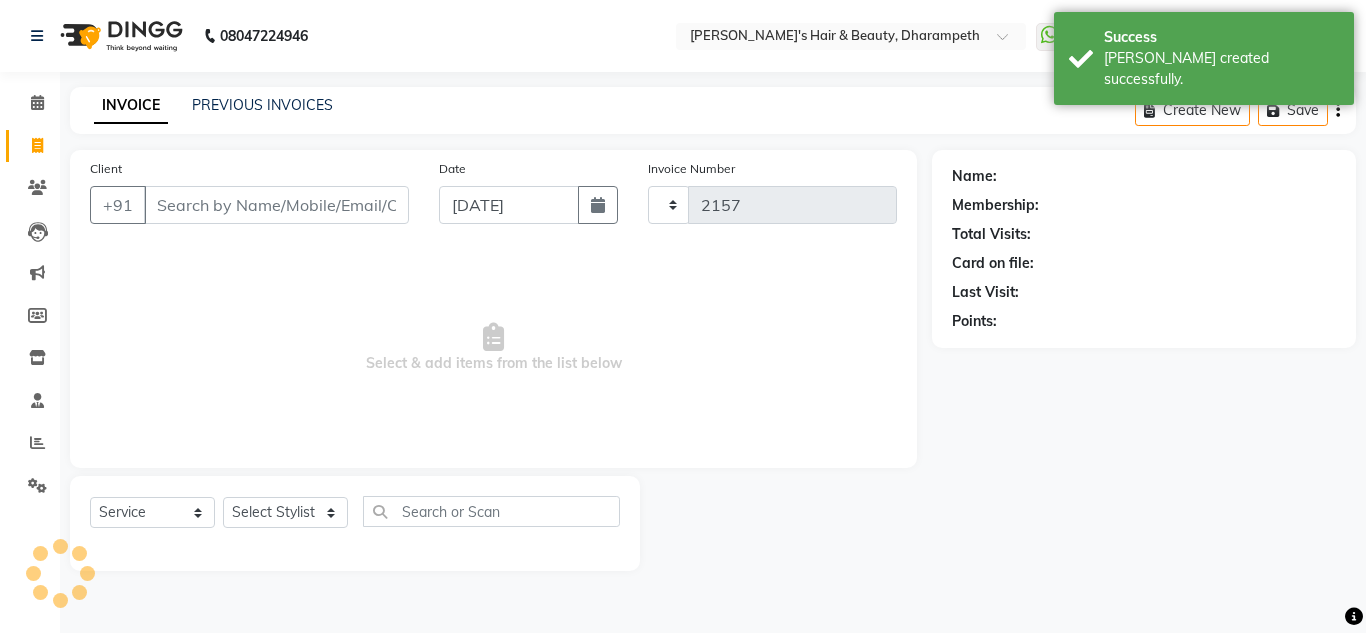 select on "4860" 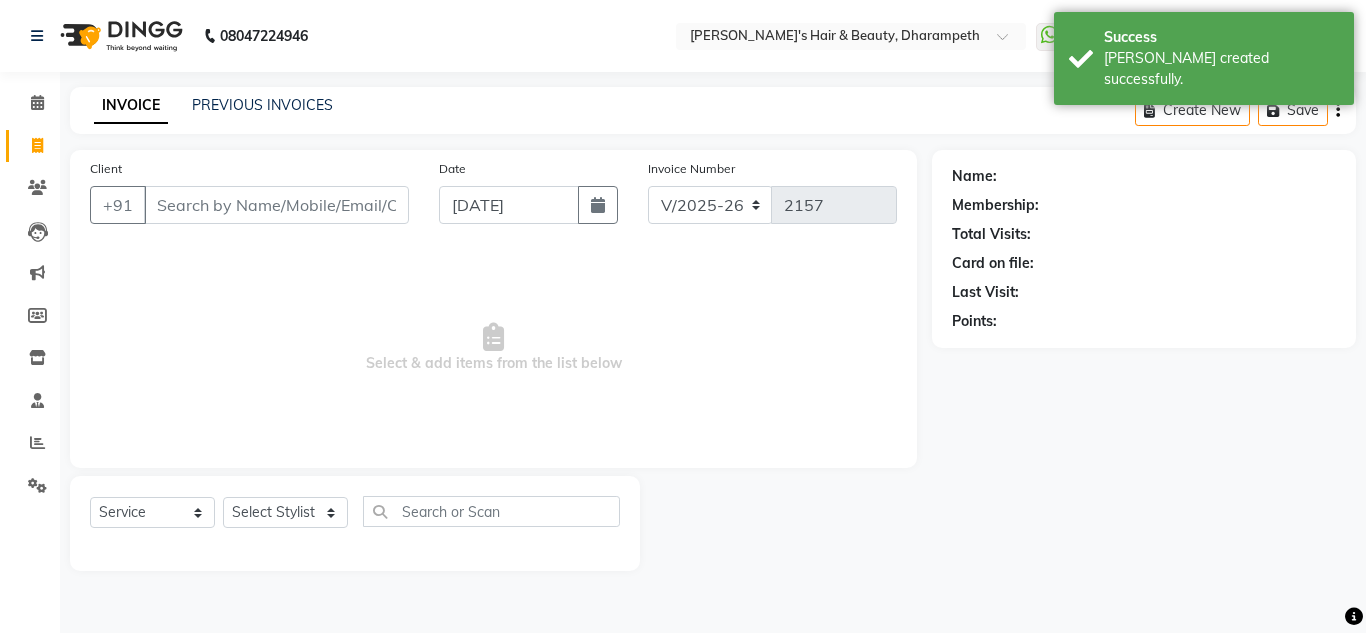 click on "Client" at bounding box center [276, 205] 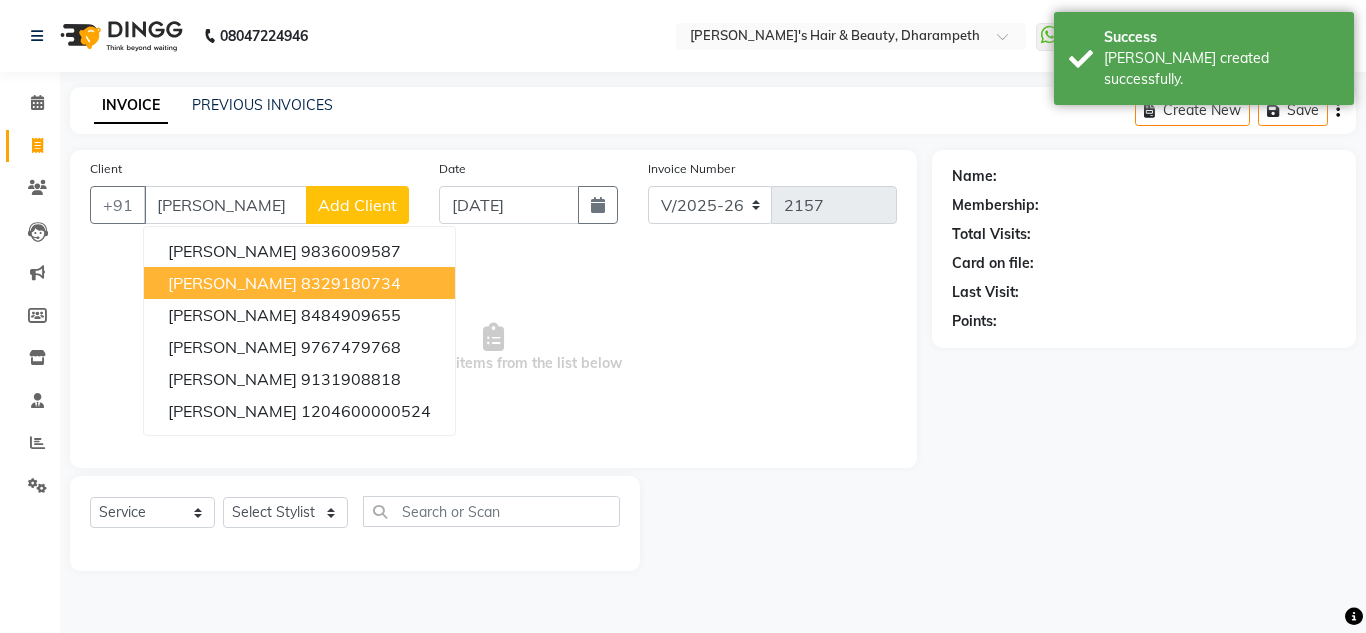 click on "8329180734" at bounding box center (351, 283) 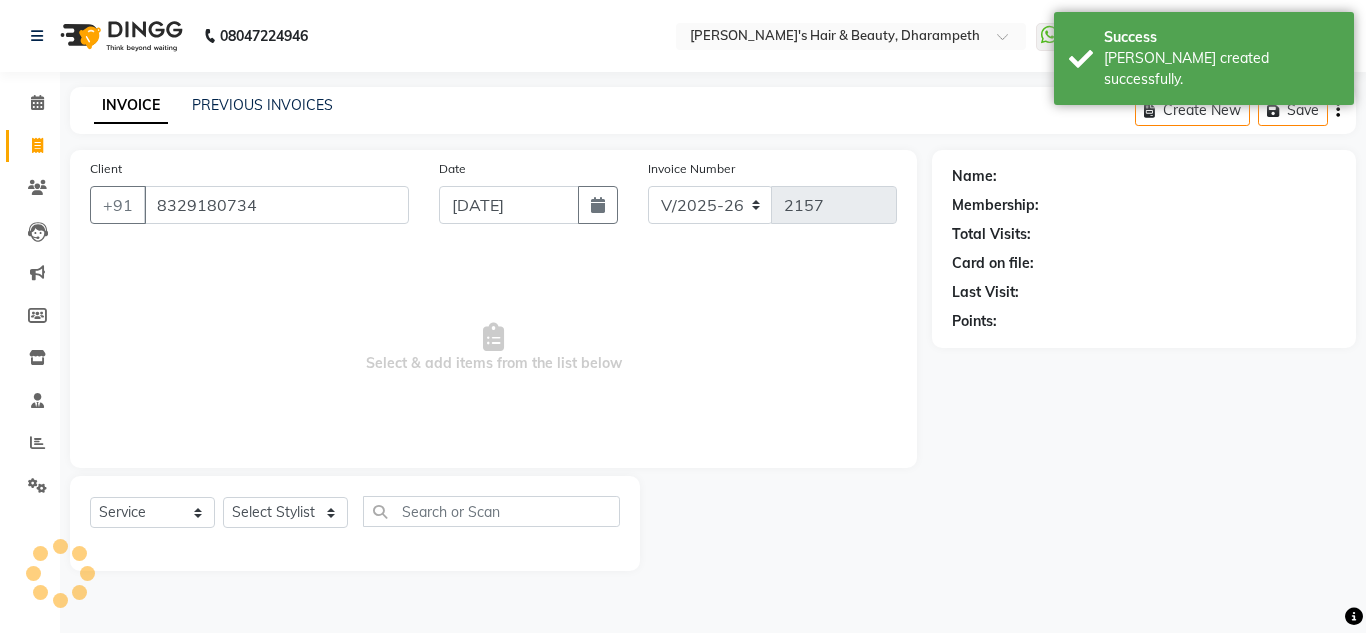 type on "8329180734" 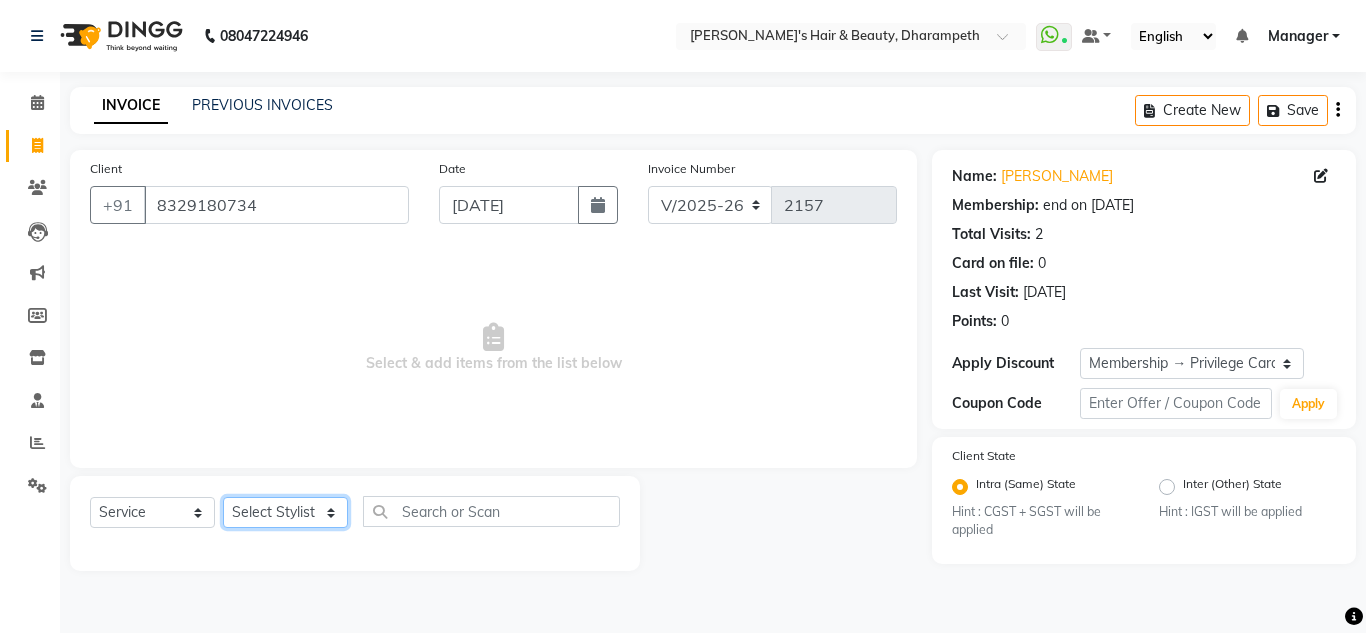 click on "Select Stylist Anuj W [PERSON_NAME] [PERSON_NAME]  Manager [PERSON_NAME] C [PERSON_NAME] S [PERSON_NAME] S Shilpa P Vedant N" 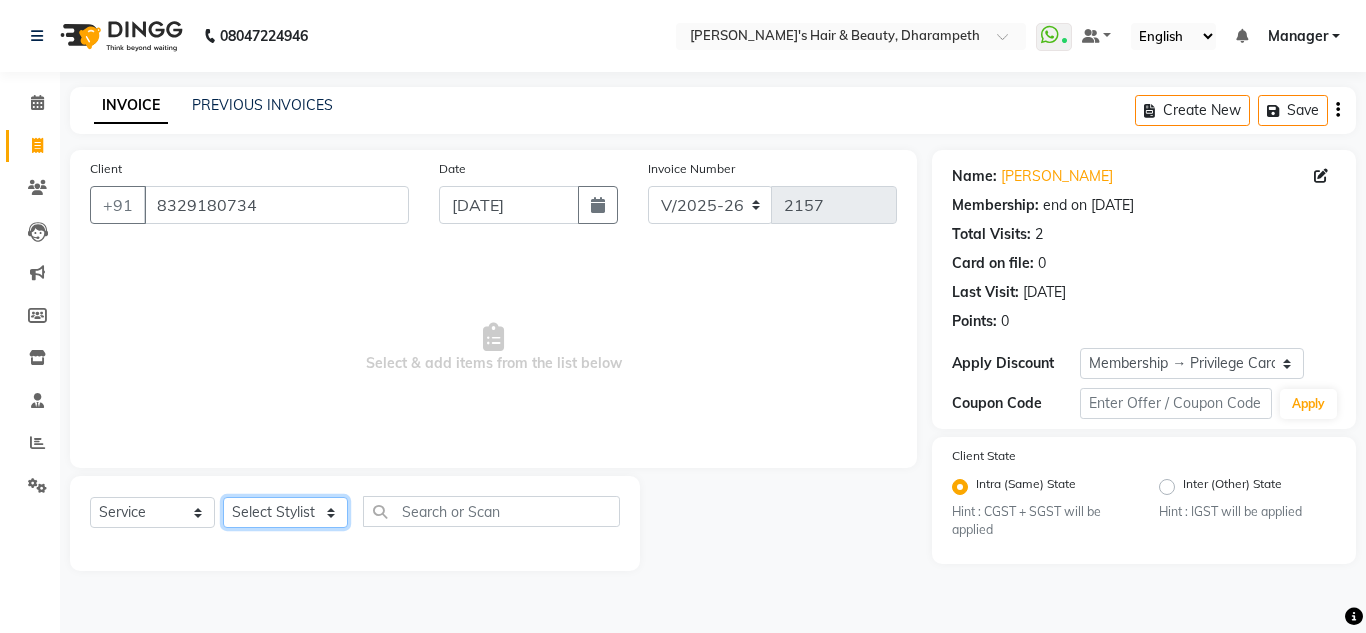 select on "39862" 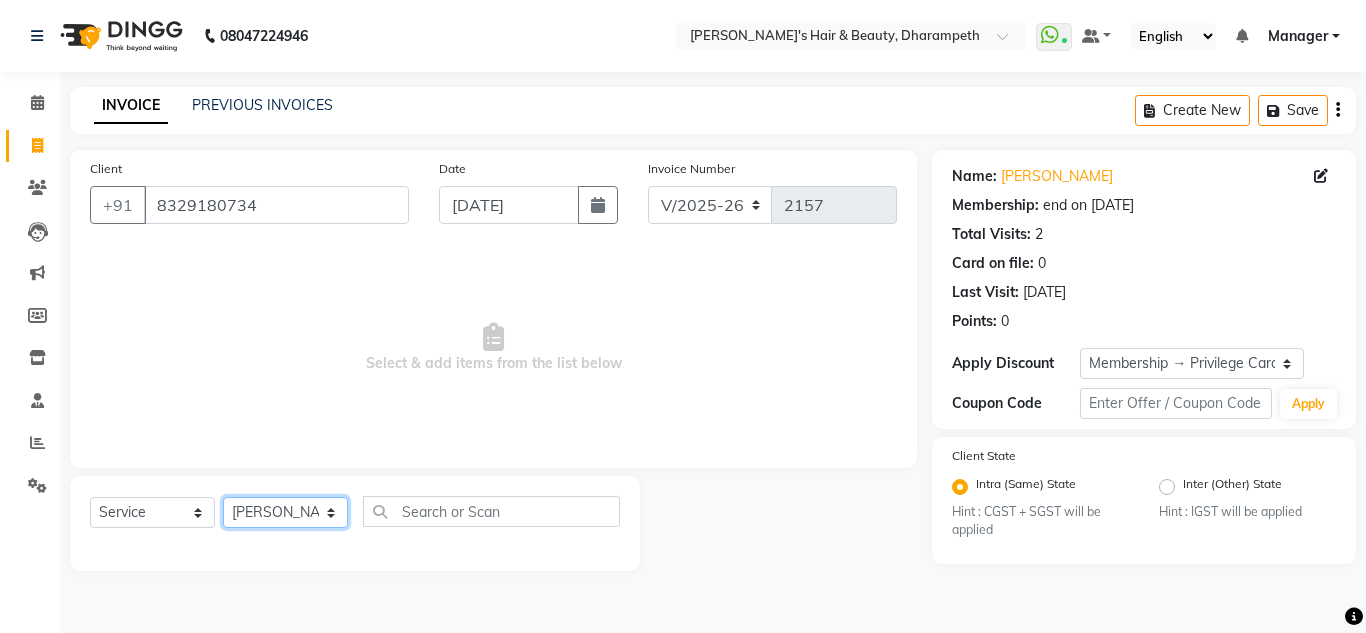 click on "Select Stylist Anuj W [PERSON_NAME] [PERSON_NAME]  Manager [PERSON_NAME] C [PERSON_NAME] S [PERSON_NAME] S Shilpa P Vedant N" 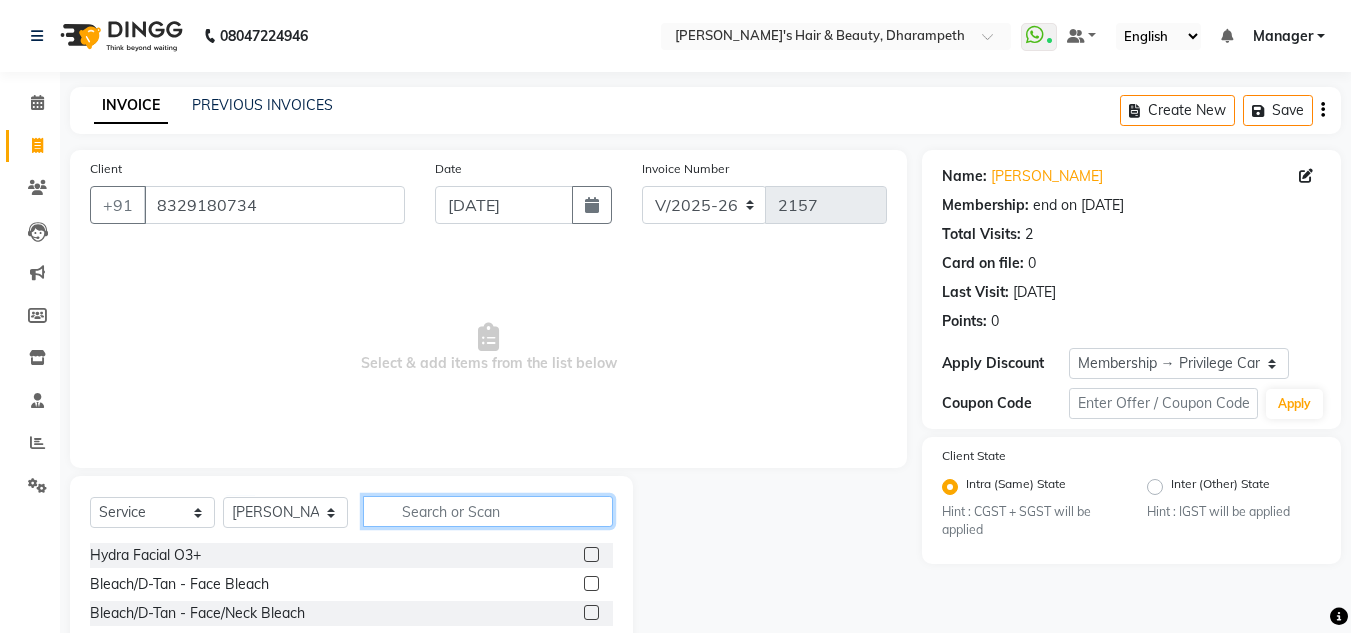 click 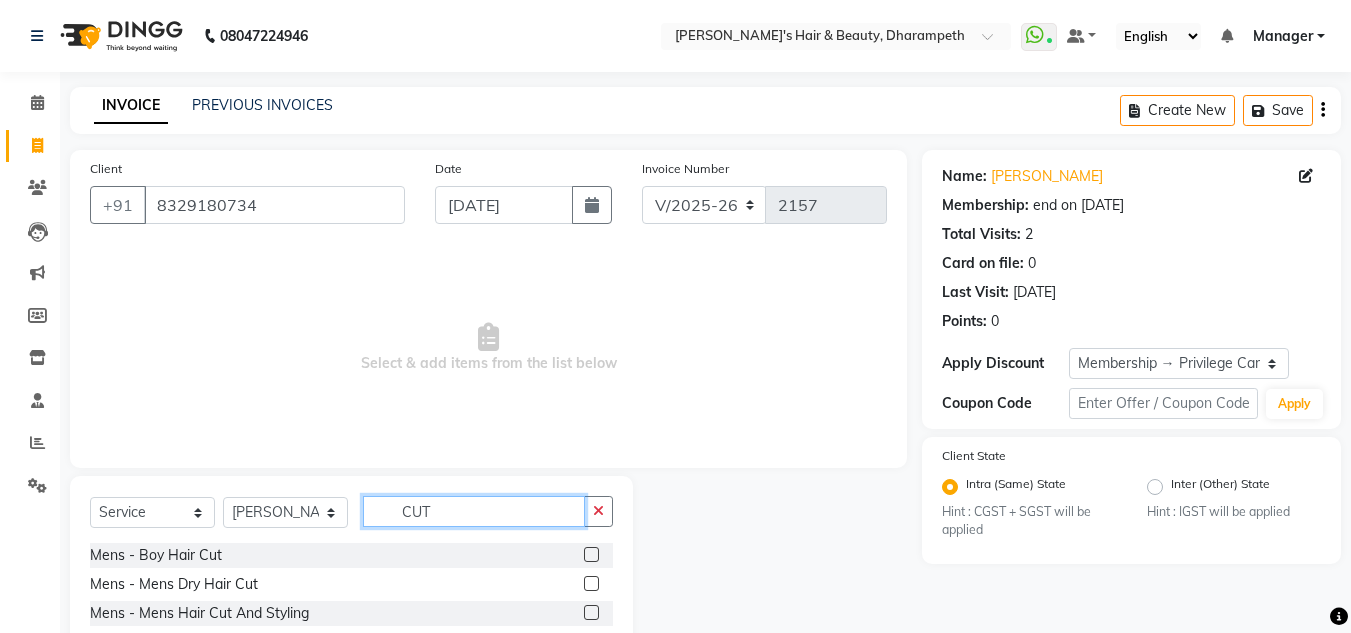 scroll, scrollTop: 168, scrollLeft: 0, axis: vertical 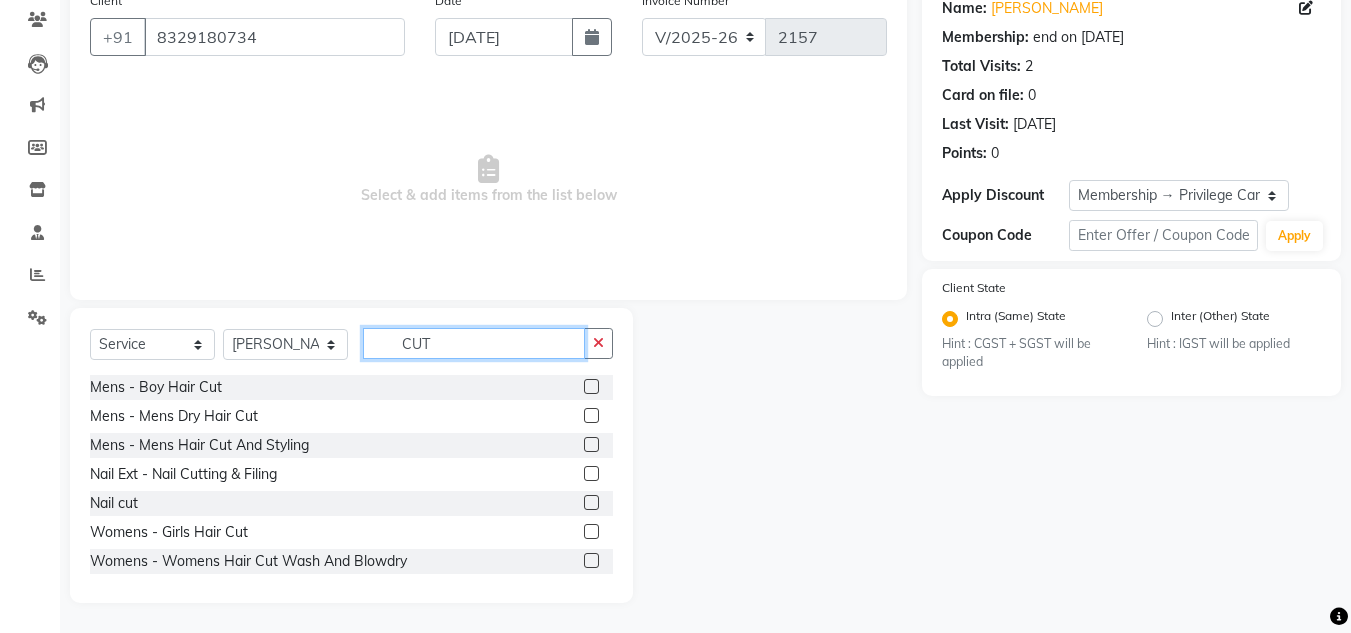 type on "CUT" 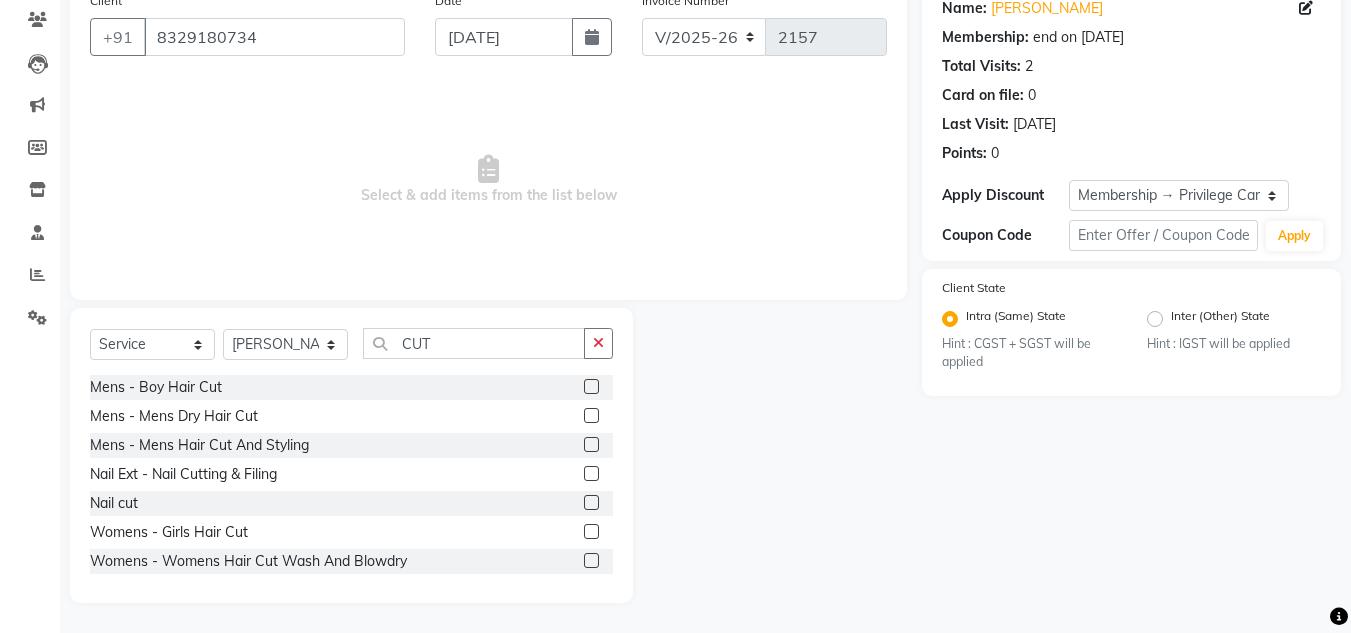click 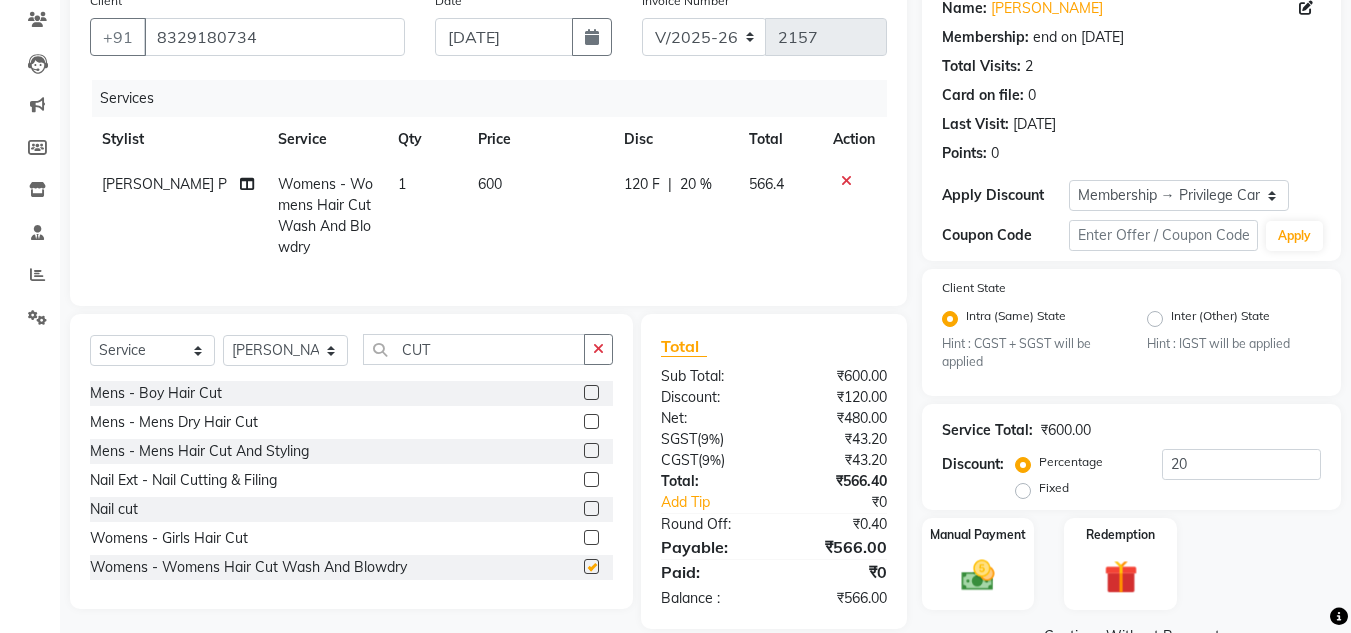 checkbox on "false" 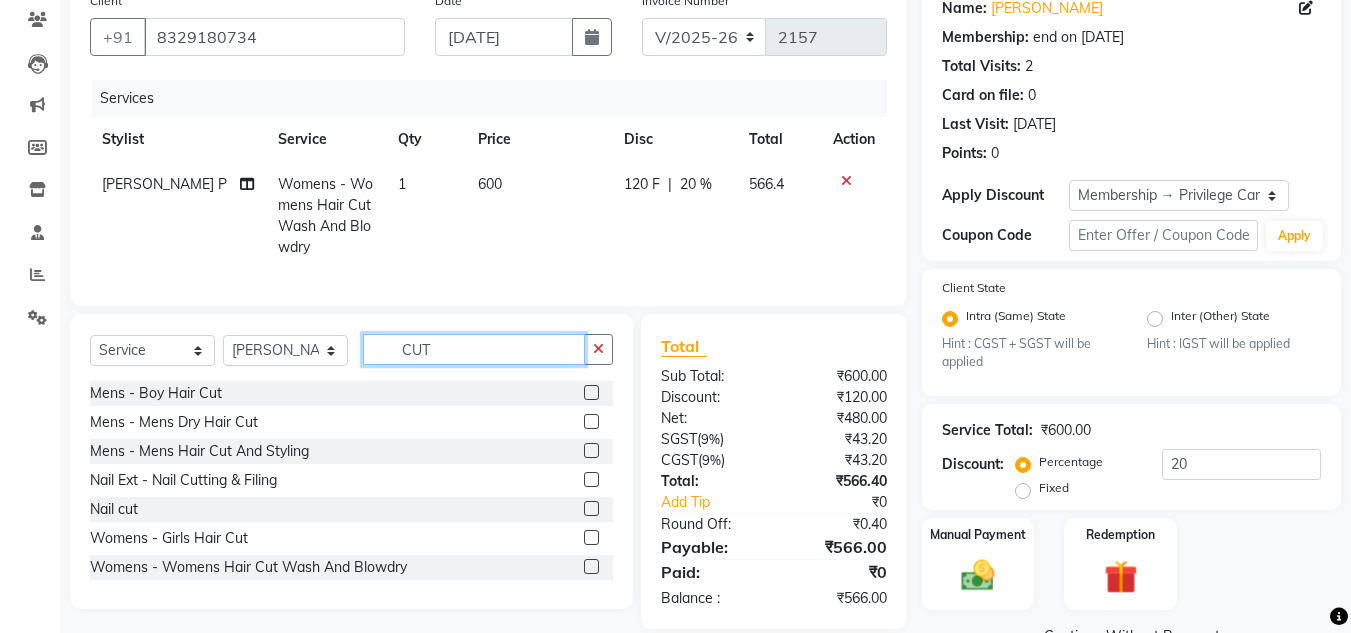 click on "CUT" 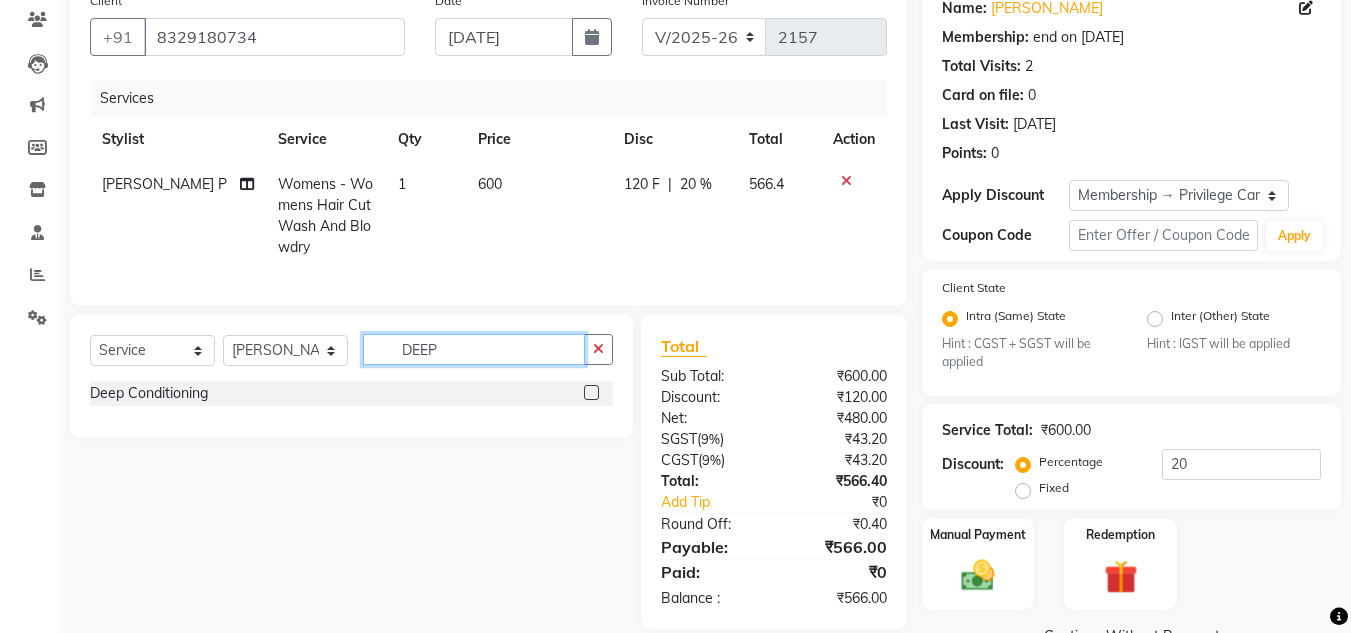 type on "DEEP" 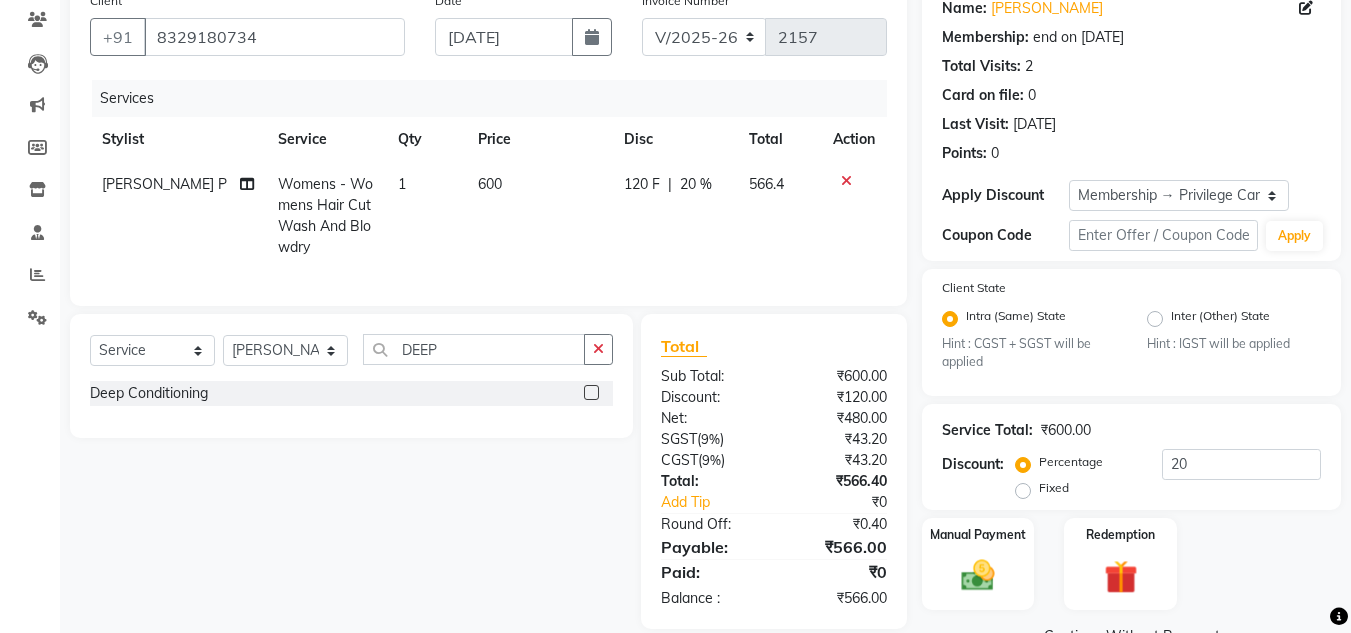 click 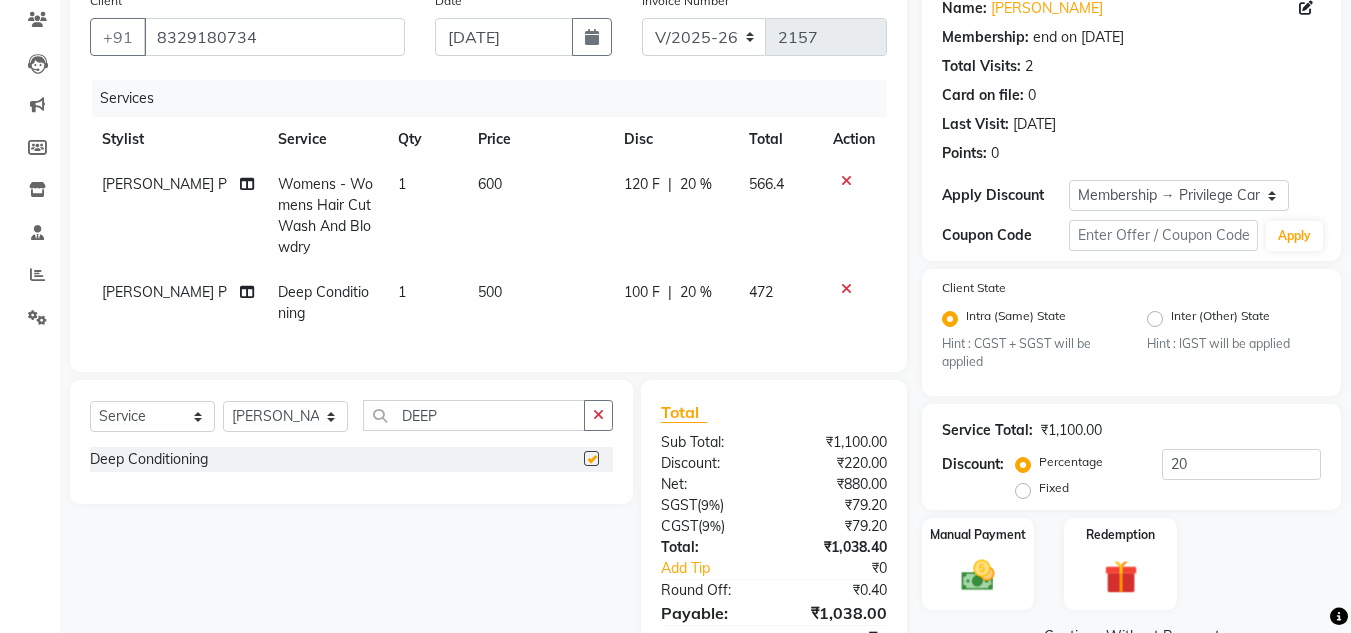 checkbox on "false" 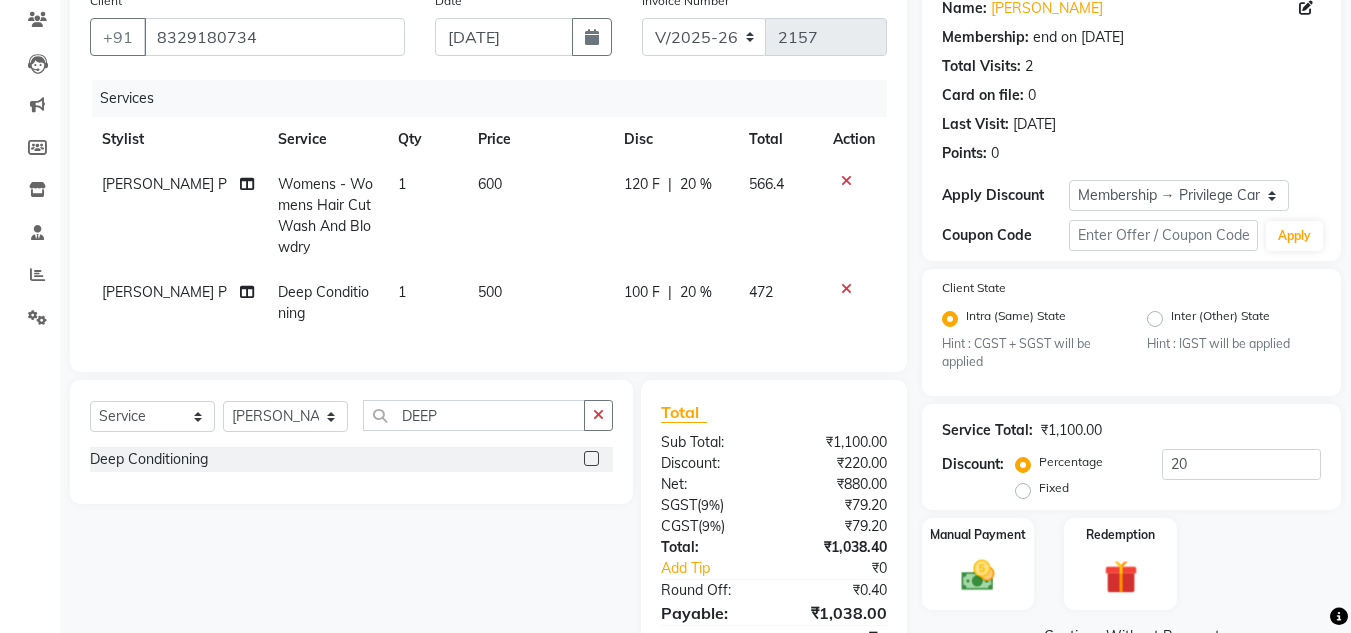 click on "500" 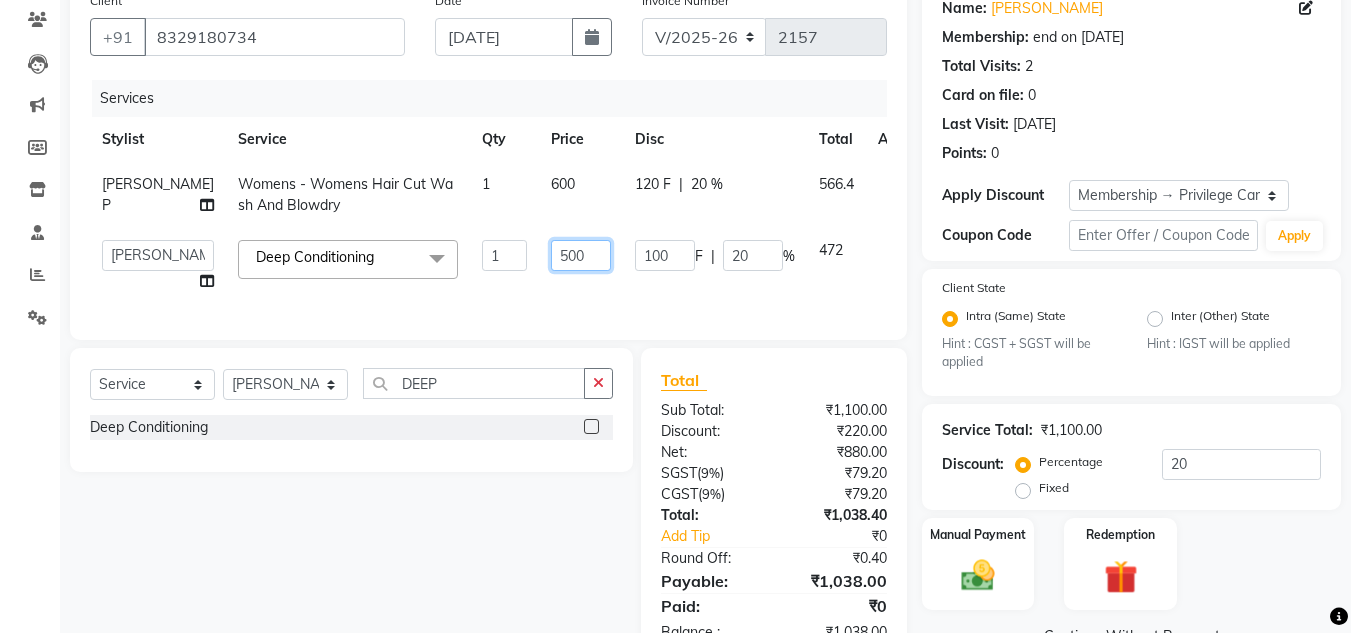 drag, startPoint x: 540, startPoint y: 257, endPoint x: 444, endPoint y: 257, distance: 96 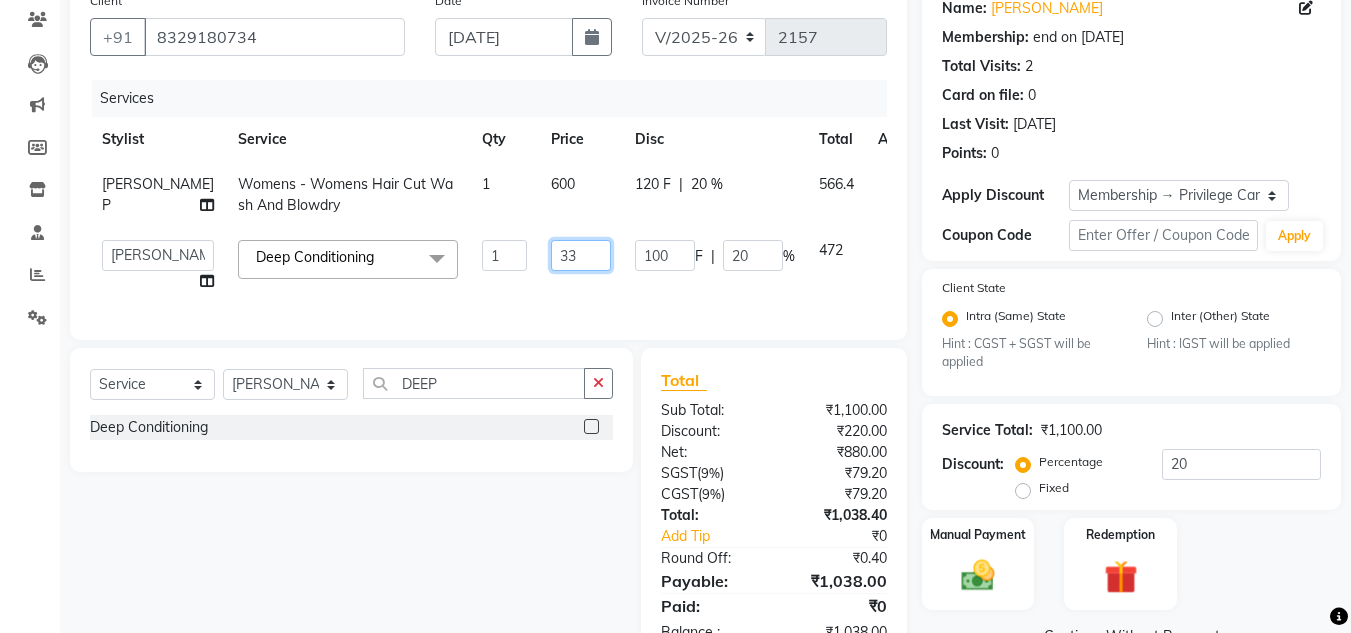 type on "339" 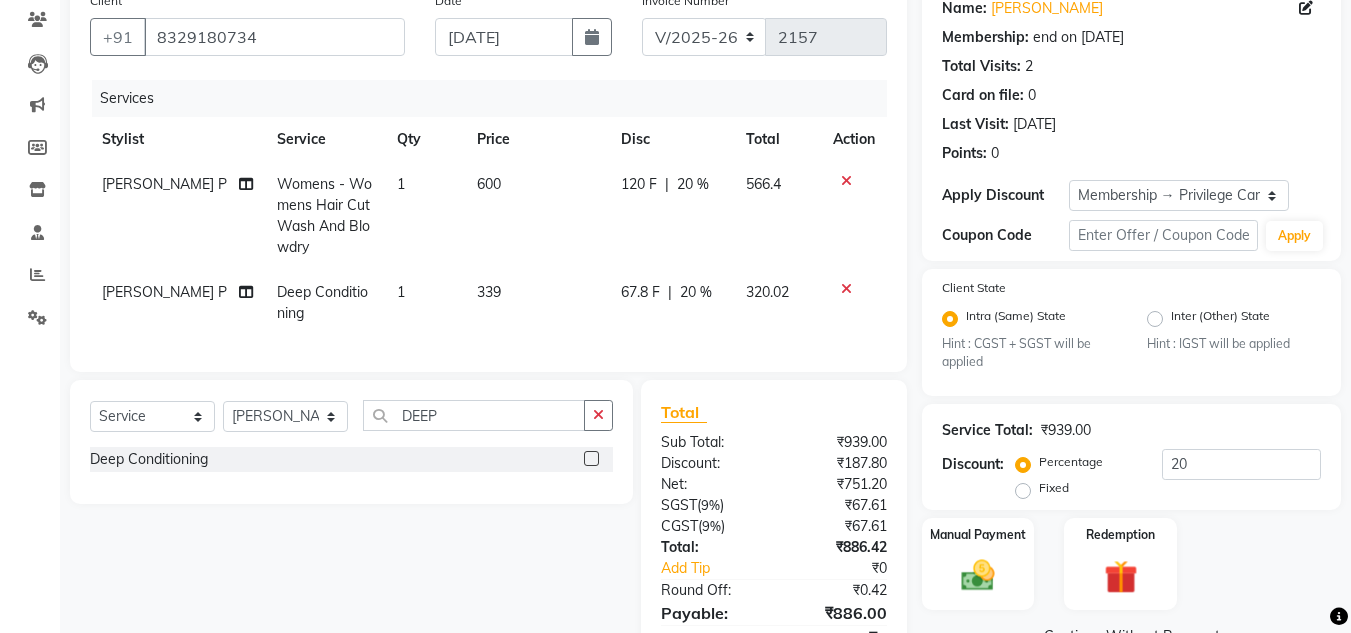 click on "[PERSON_NAME] P Womens - Womens  Hair Cut Wash And Blowdry 1 600 120 F | 20 % 566.4 [PERSON_NAME] P Deep Conditioning  1 339 67.8 F | 20 % 320.02" 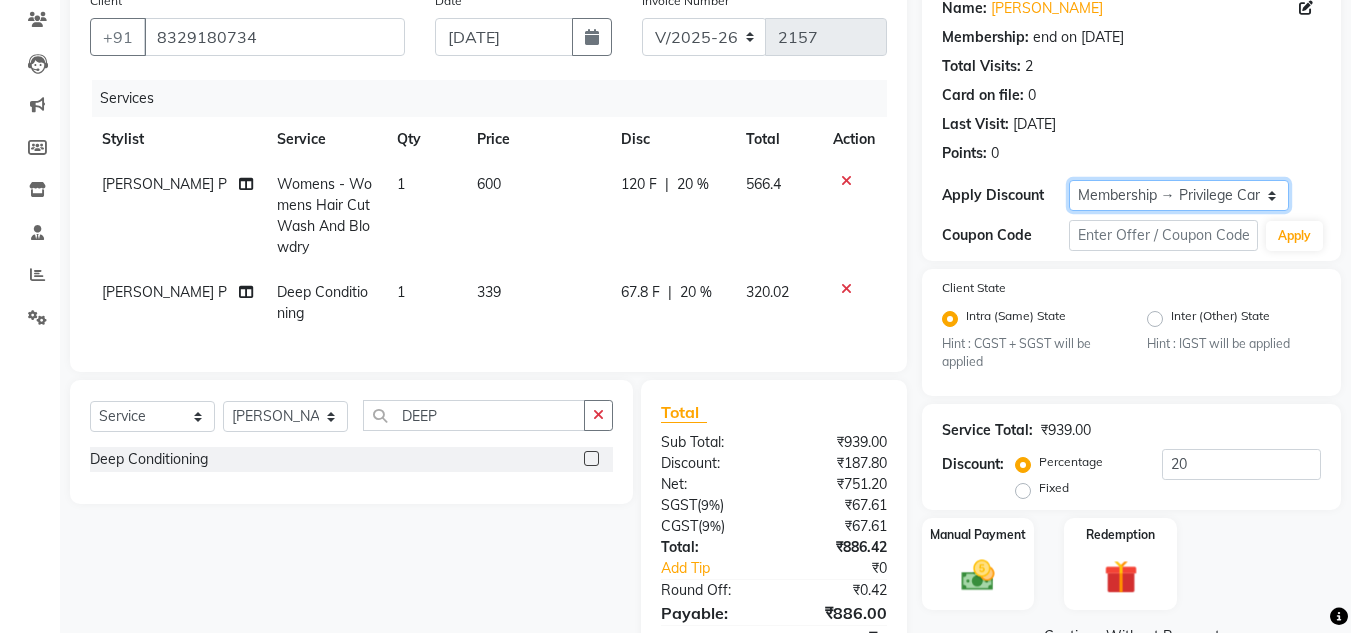 drag, startPoint x: 1172, startPoint y: 195, endPoint x: 1133, endPoint y: 220, distance: 46.32494 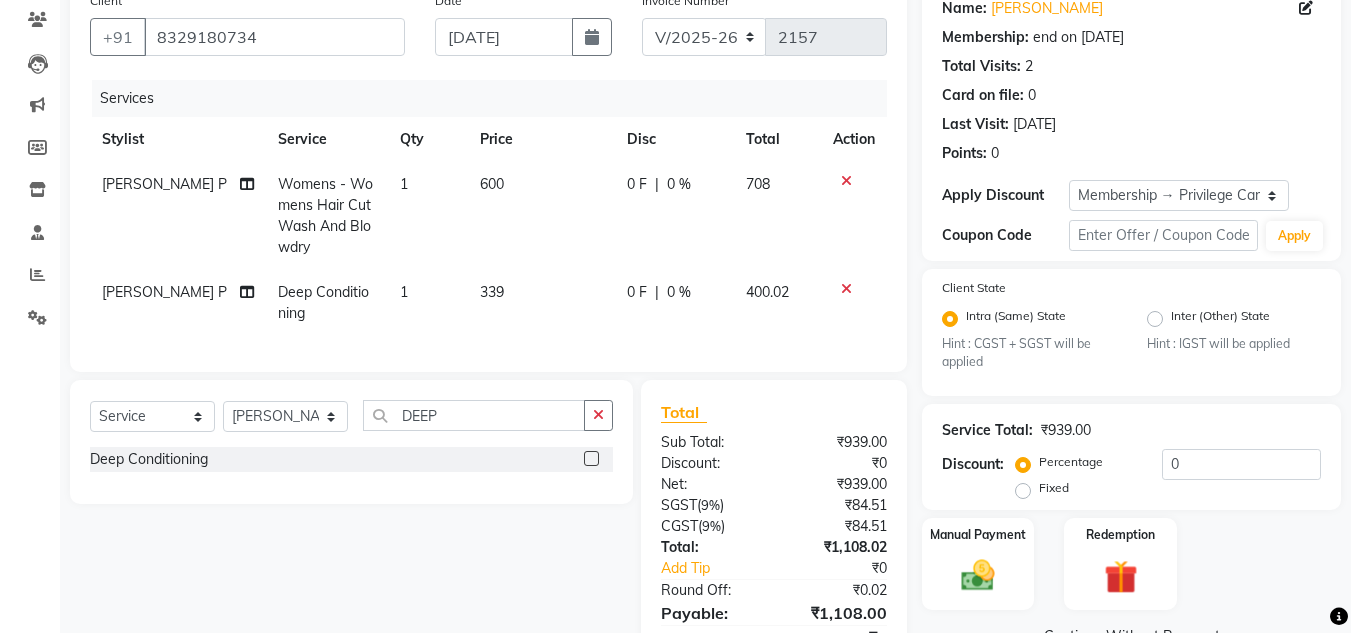 click on "600" 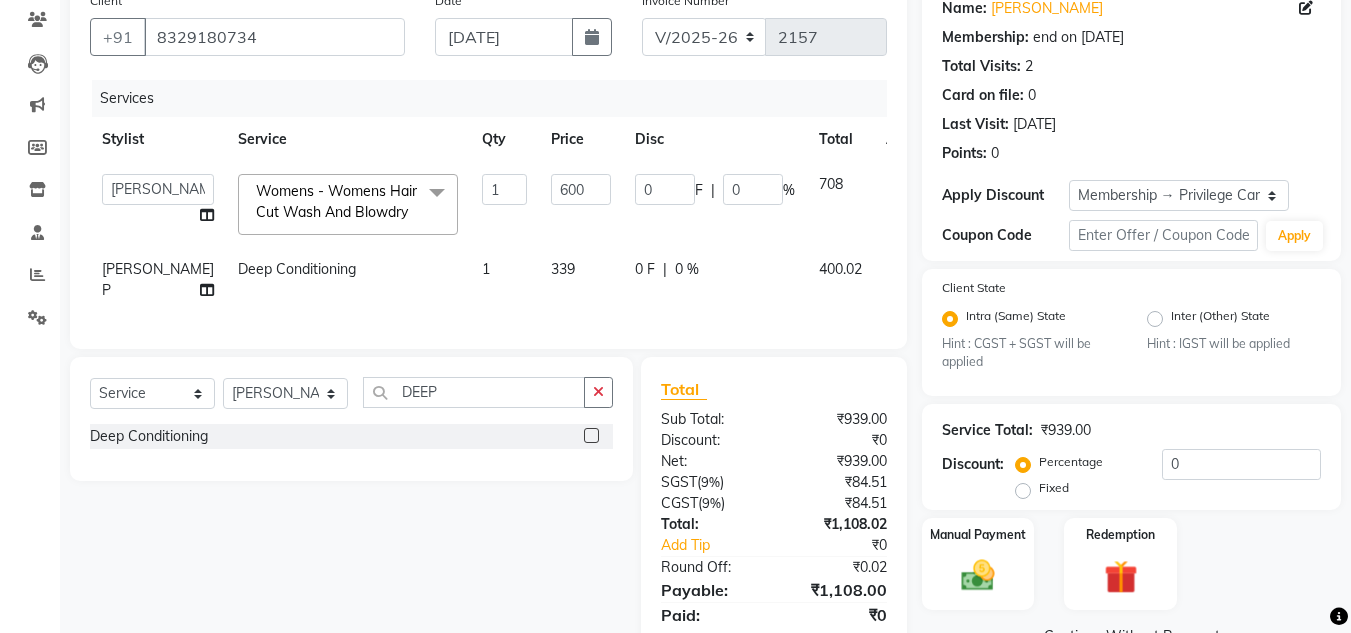 click on "600" 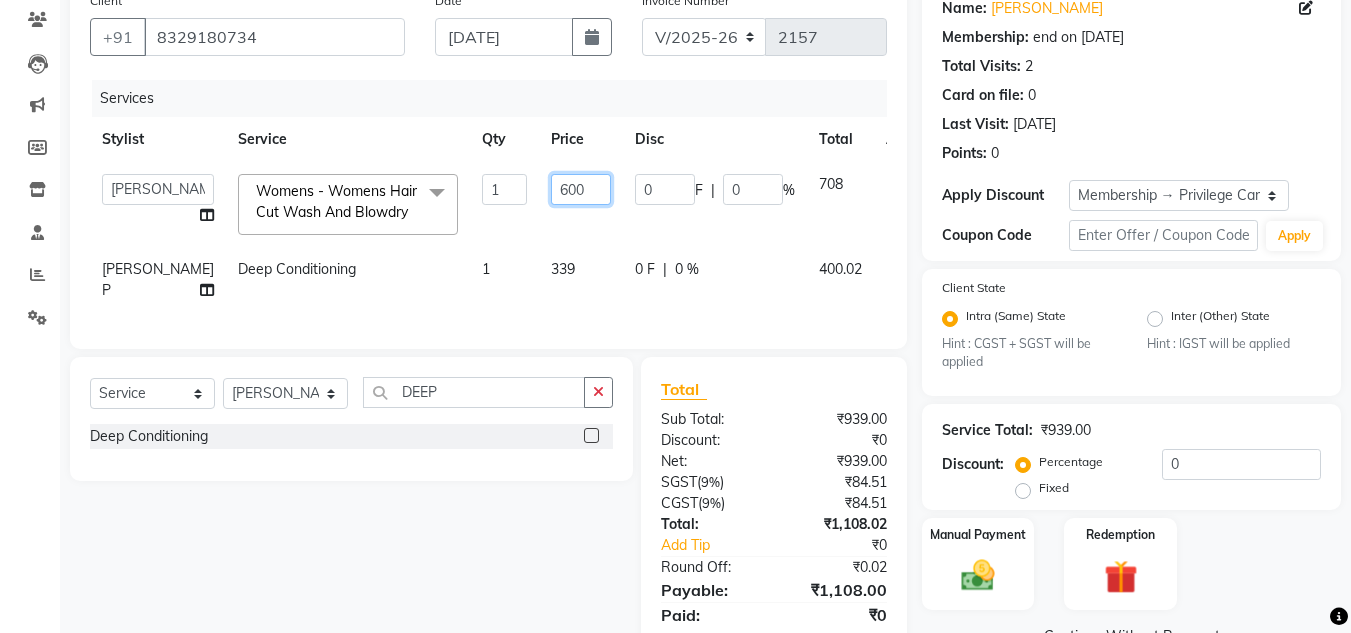 click on "600" 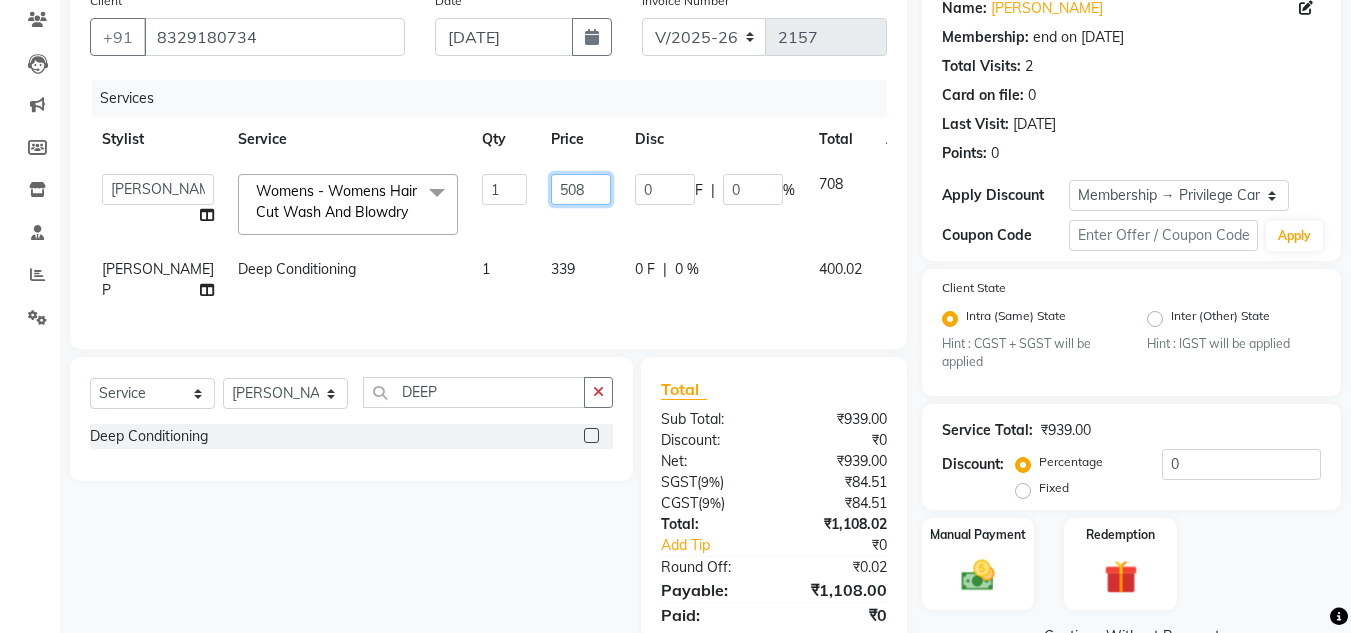 type on "508.4" 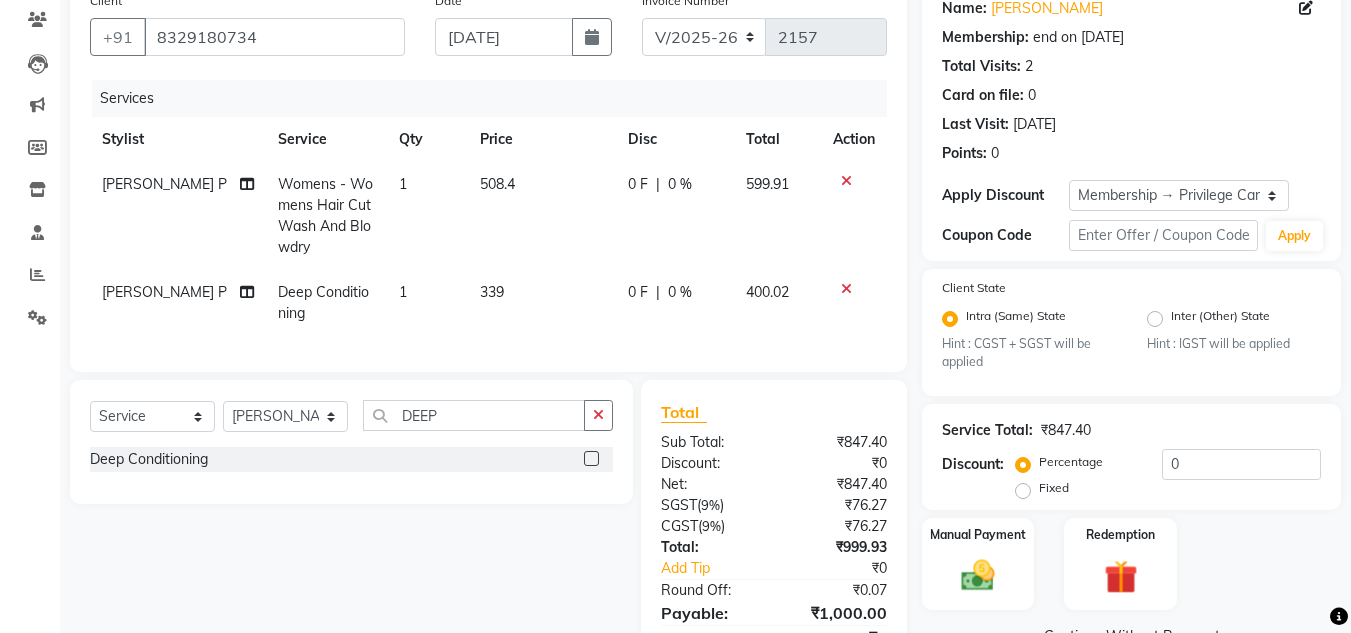 click on "599.91" 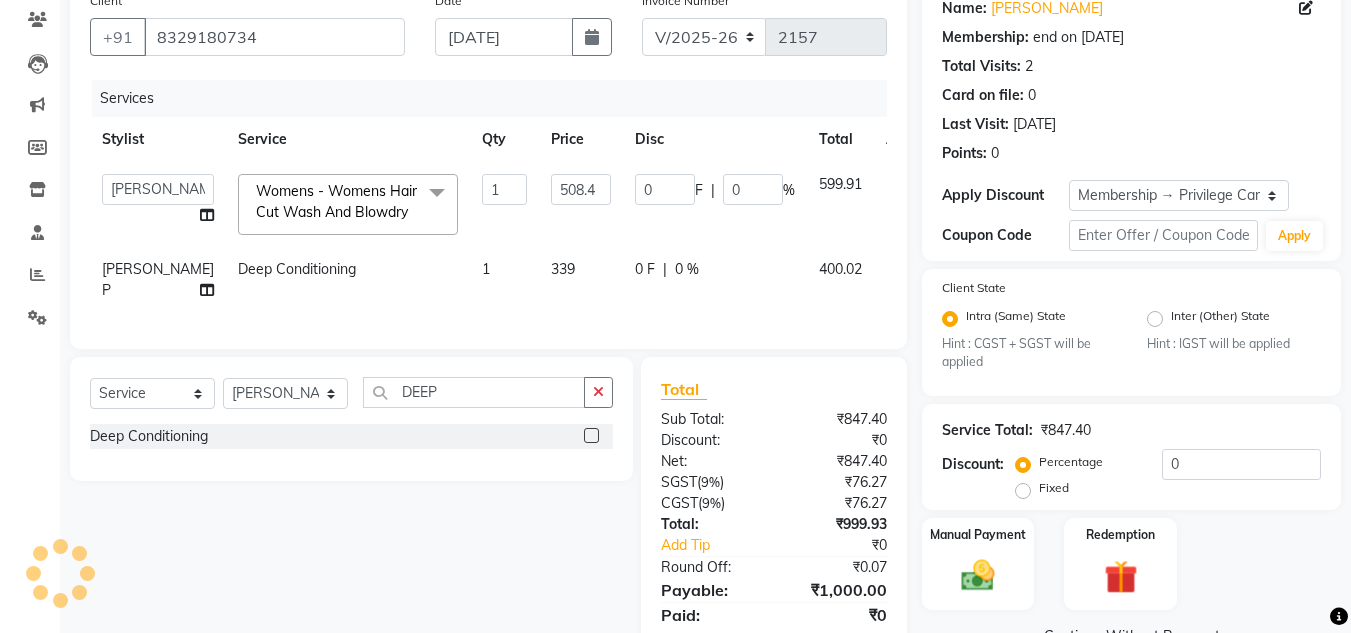 scroll, scrollTop: 252, scrollLeft: 0, axis: vertical 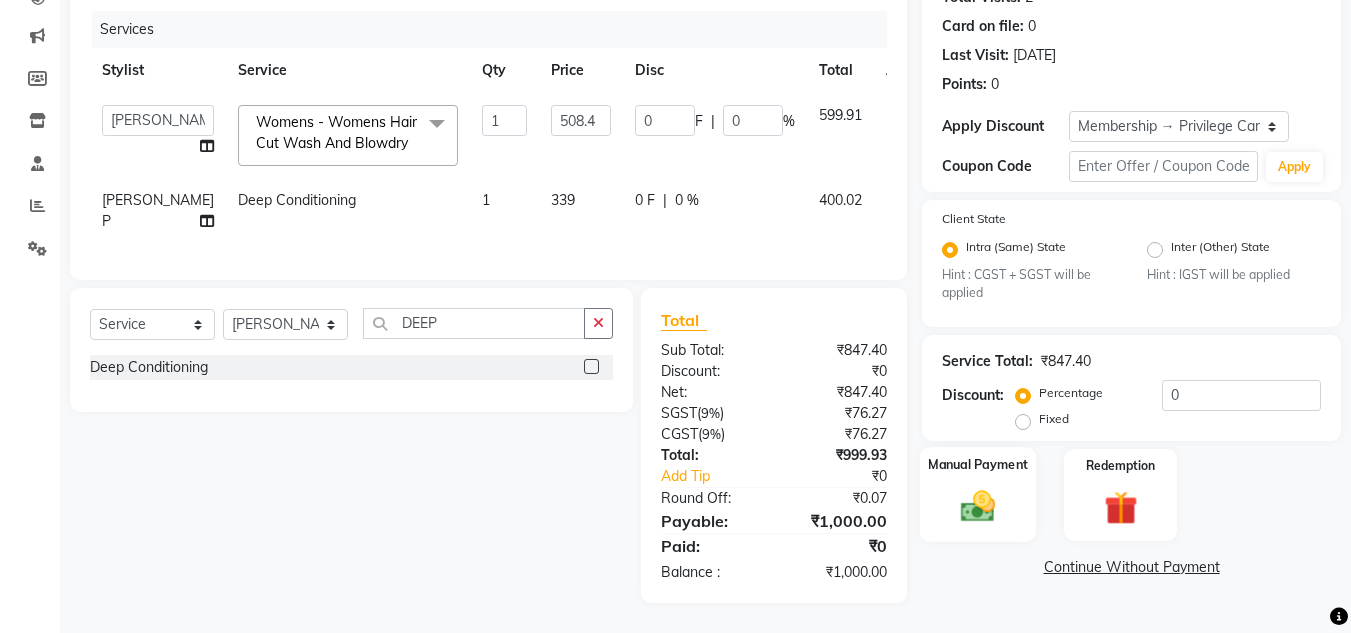 click 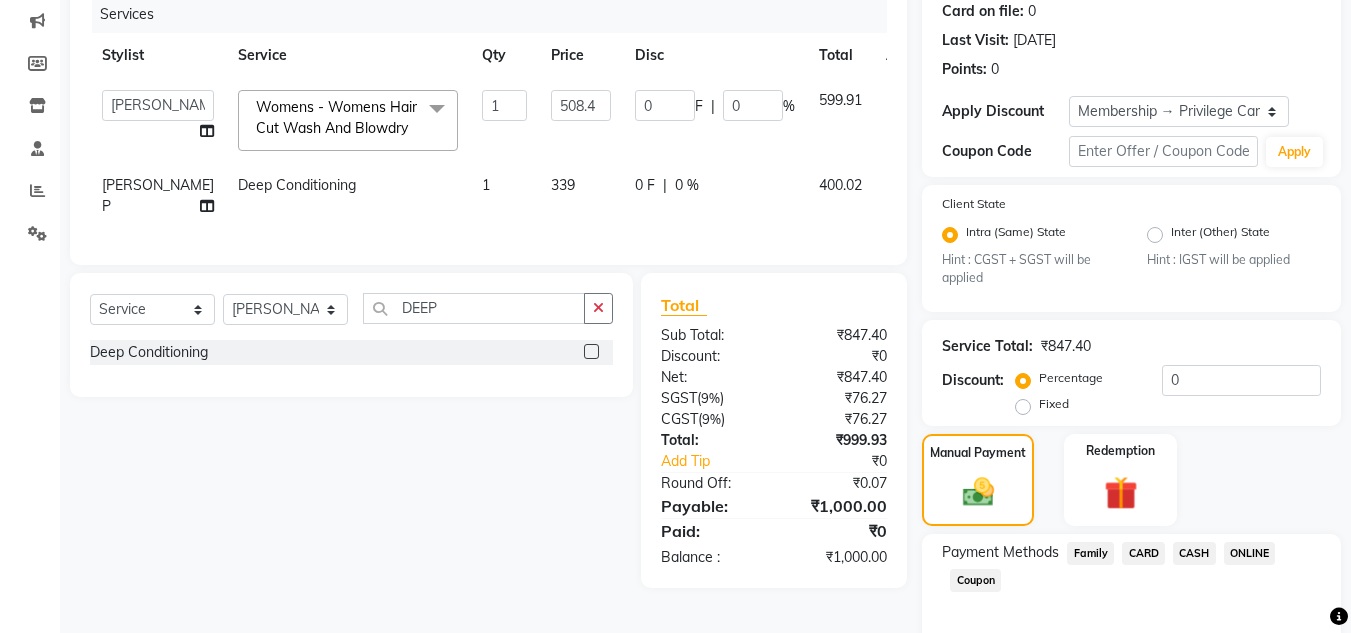 click on "CASH" 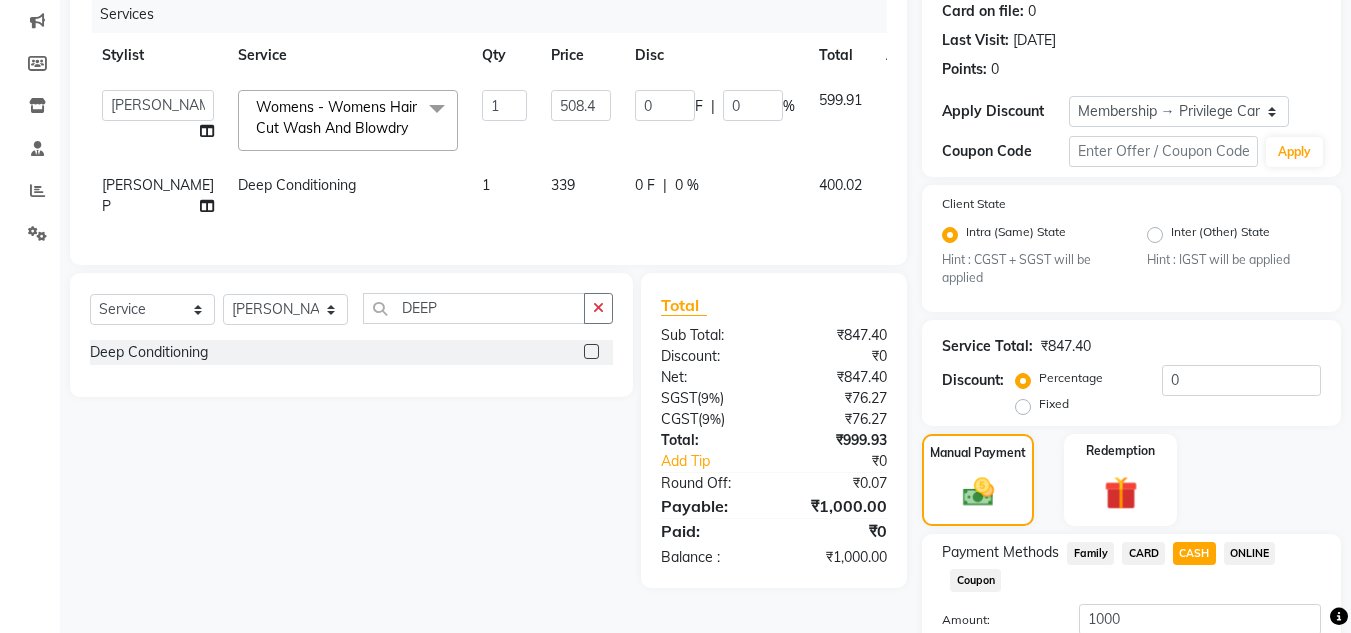 scroll, scrollTop: 400, scrollLeft: 0, axis: vertical 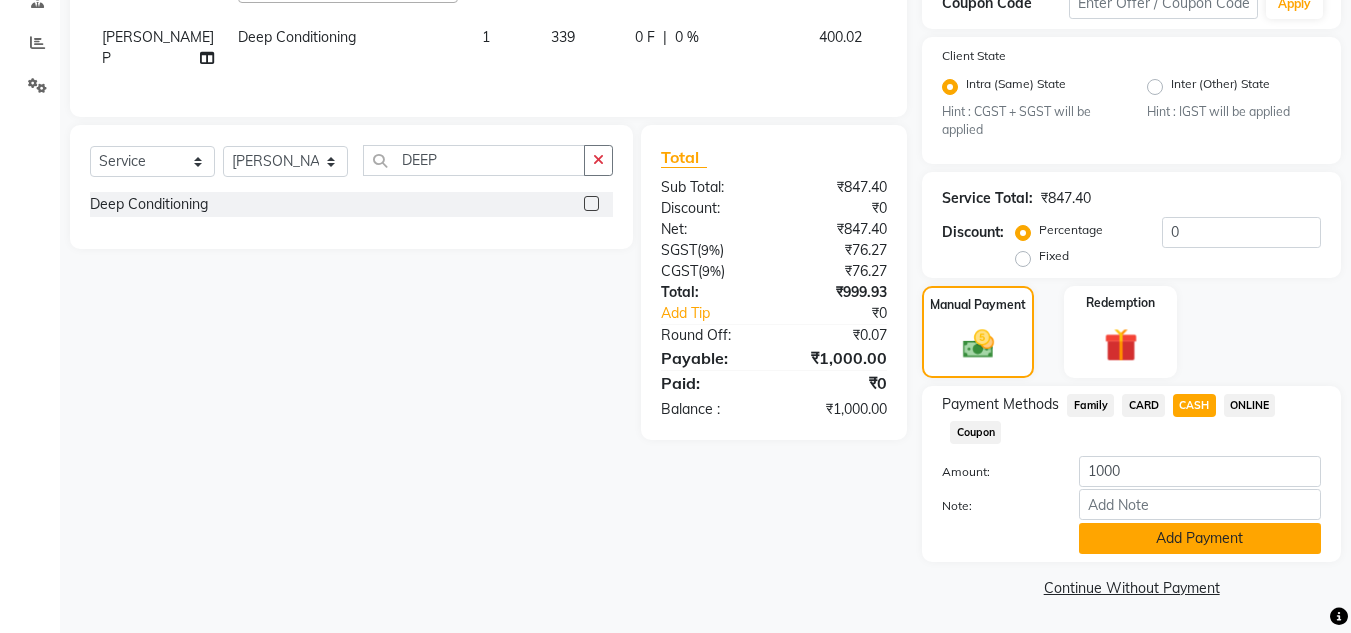 click on "Add Payment" 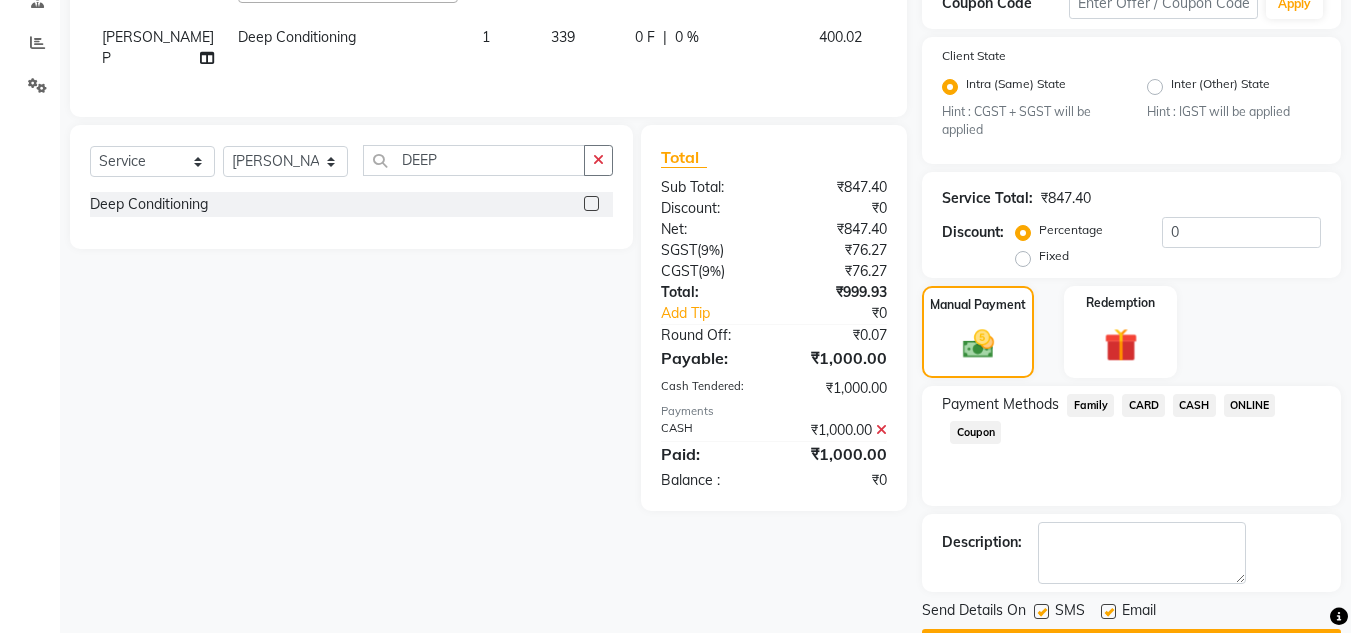 scroll, scrollTop: 457, scrollLeft: 0, axis: vertical 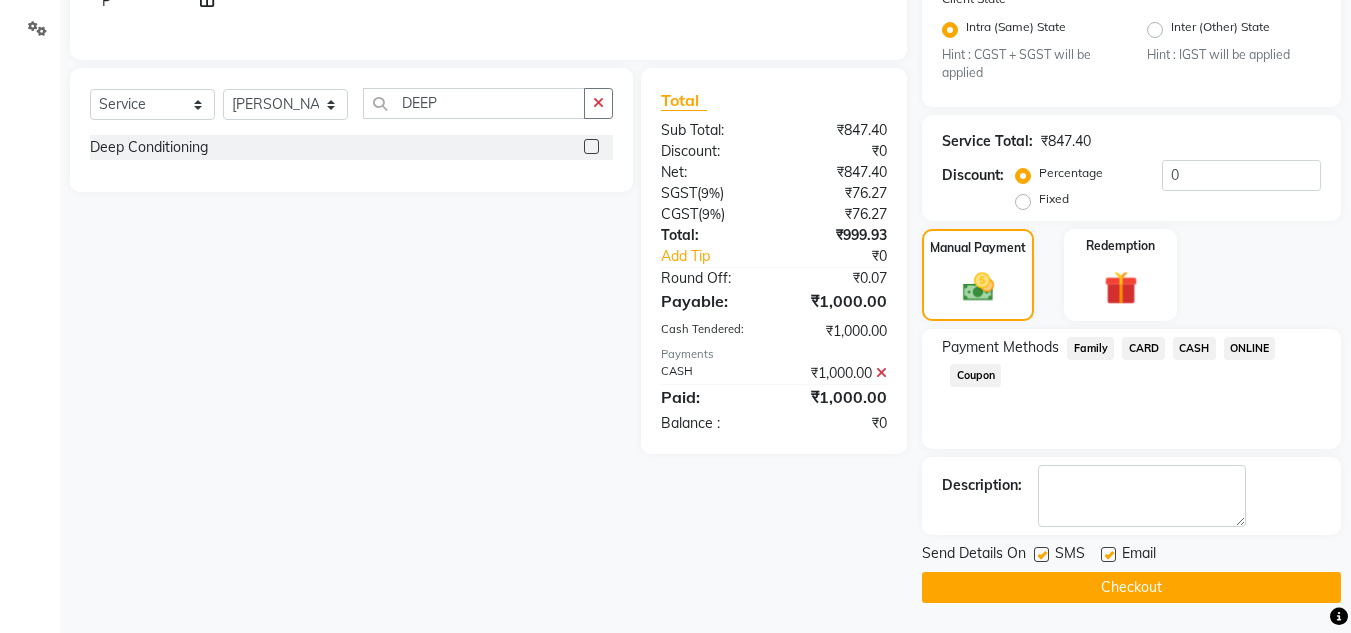 click on "Checkout" 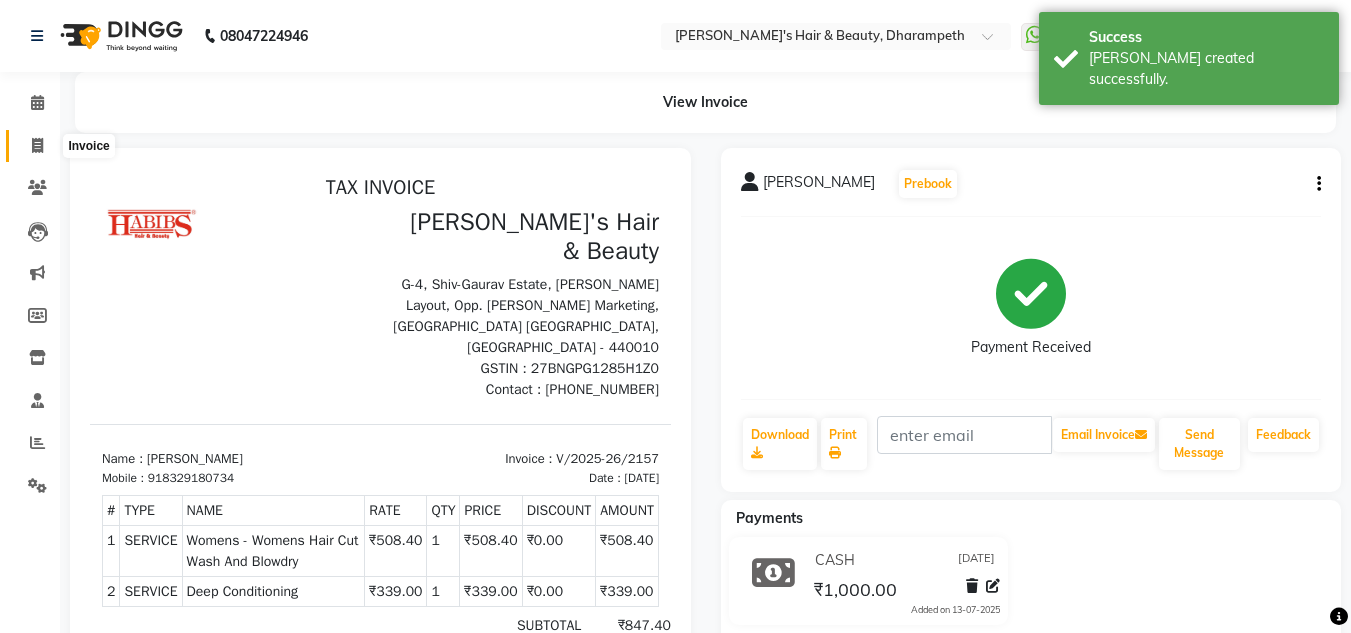 scroll, scrollTop: 0, scrollLeft: 0, axis: both 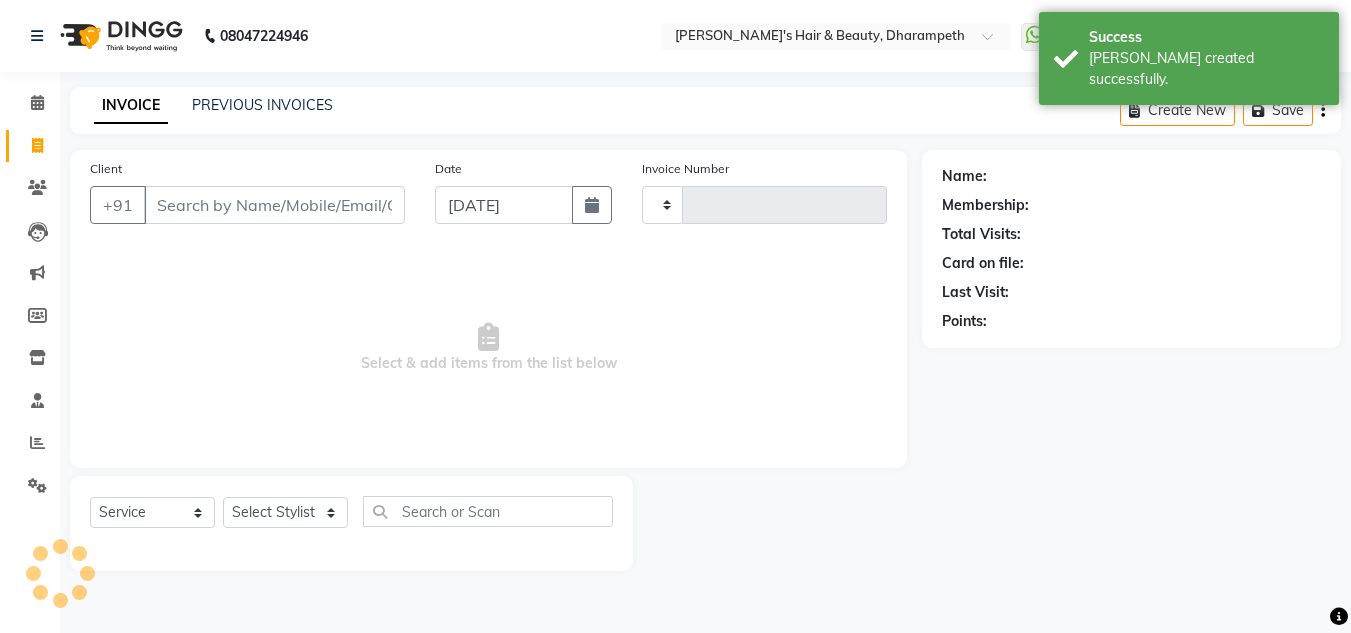 type on "2158" 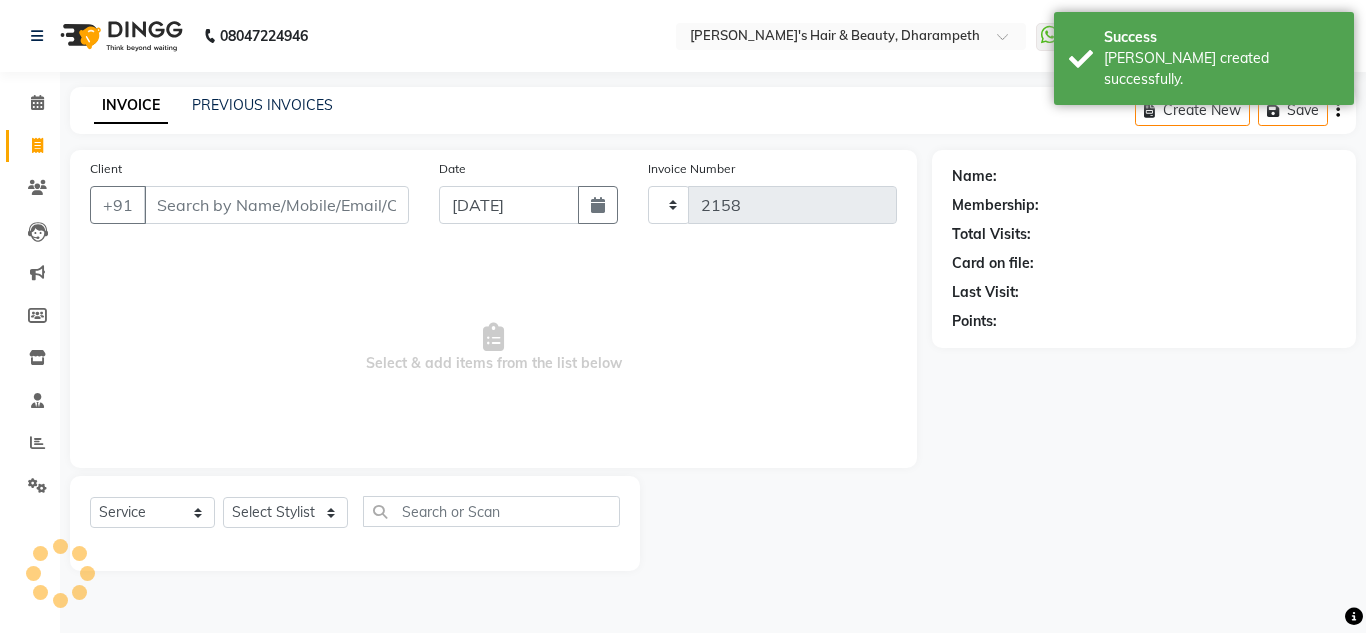 select on "4860" 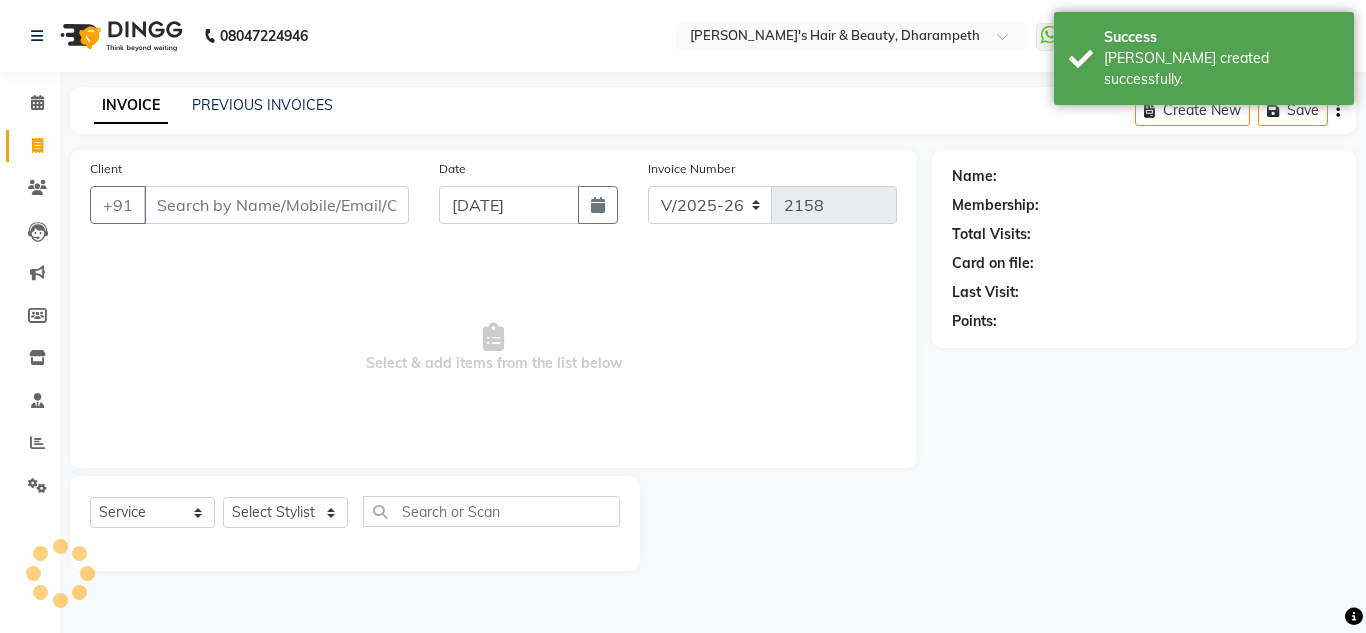 click on "Client" at bounding box center (276, 205) 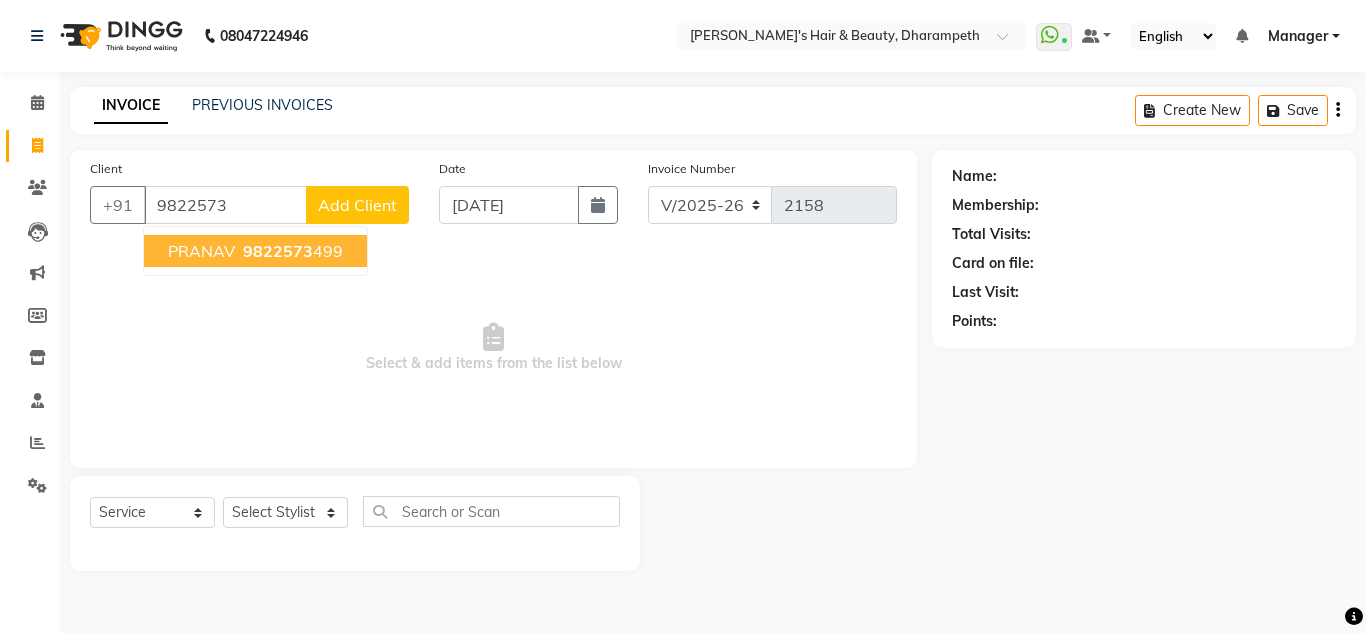 click on "9822573" at bounding box center (278, 251) 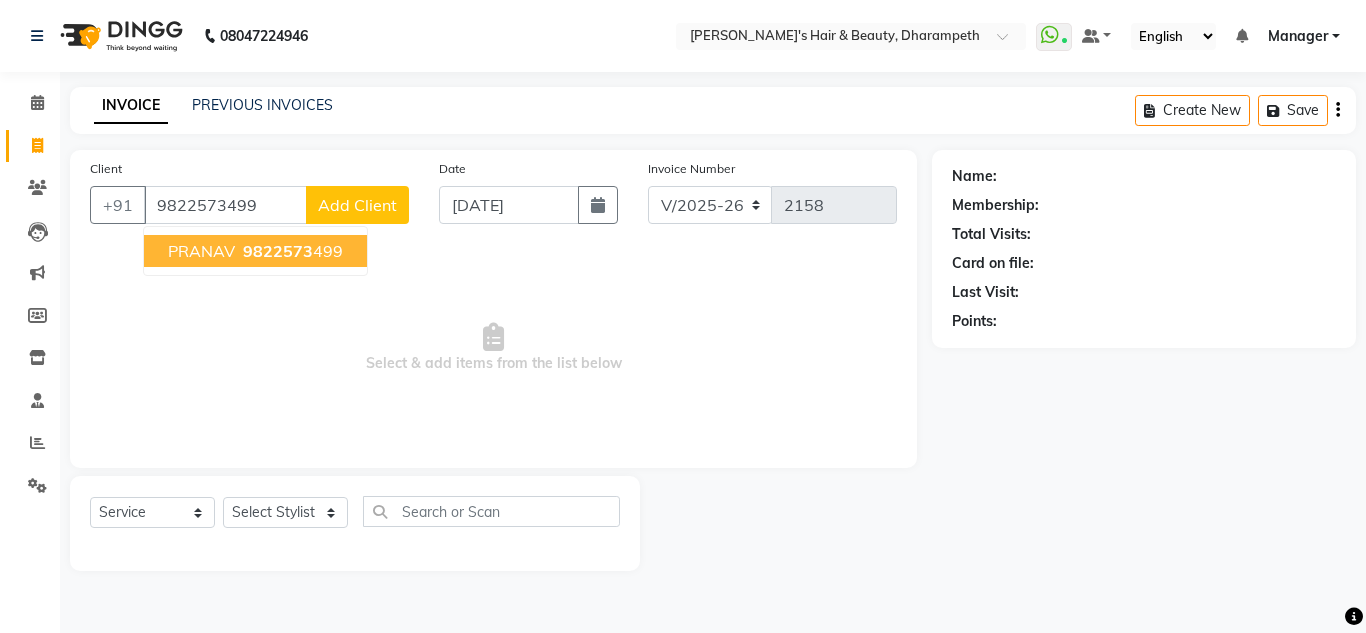 type on "9822573499" 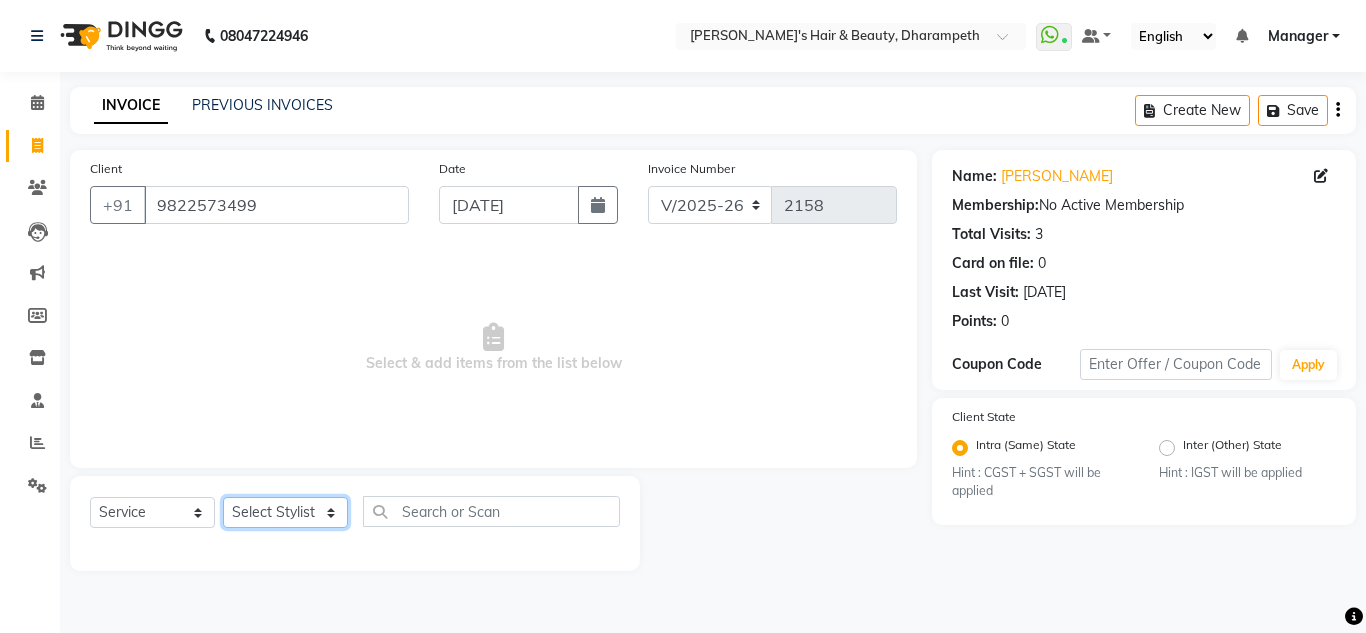 click on "Select Stylist Anuj W [PERSON_NAME] [PERSON_NAME]  Manager [PERSON_NAME] C [PERSON_NAME] S [PERSON_NAME] S Shilpa P Vedant N" 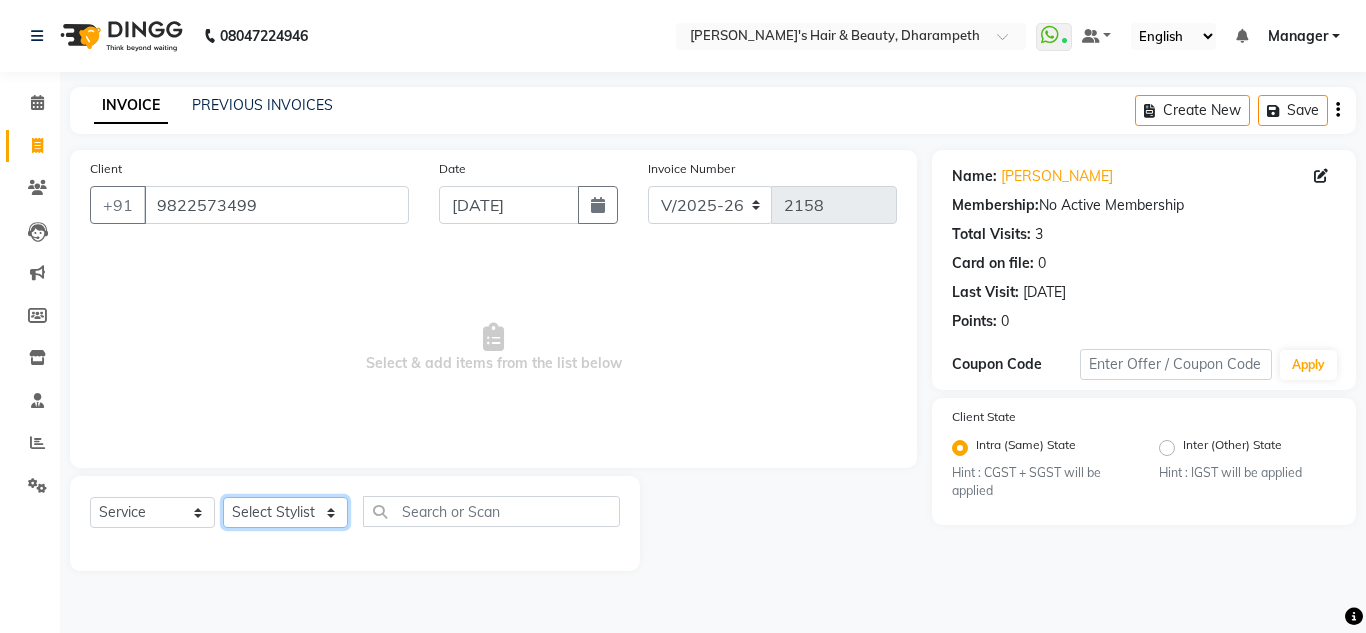 select on "47812" 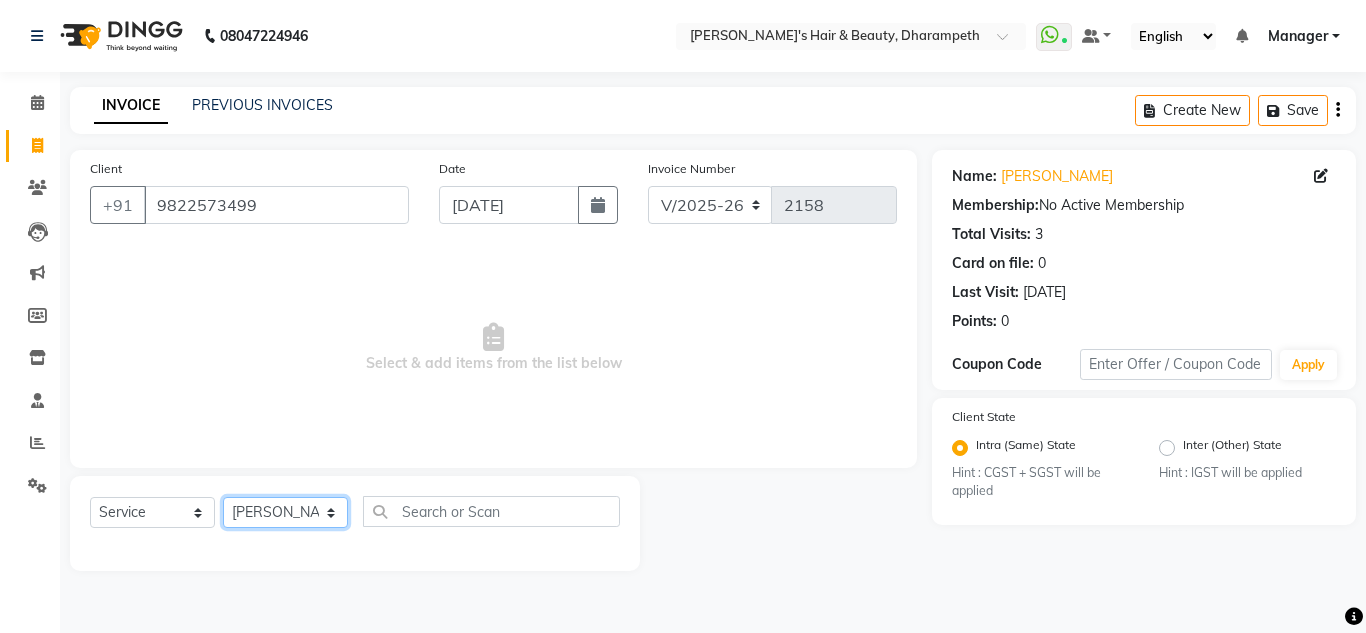 click on "Select Stylist Anuj W [PERSON_NAME] [PERSON_NAME]  Manager [PERSON_NAME] C [PERSON_NAME] S [PERSON_NAME] S Shilpa P Vedant N" 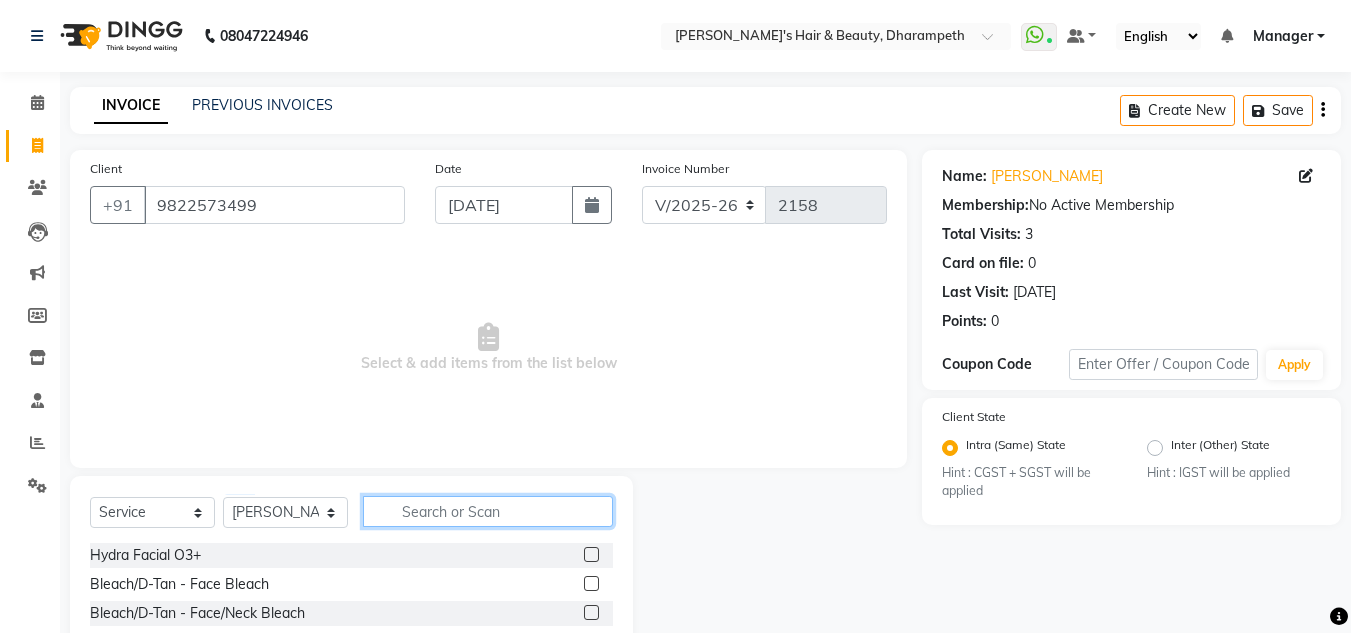 click 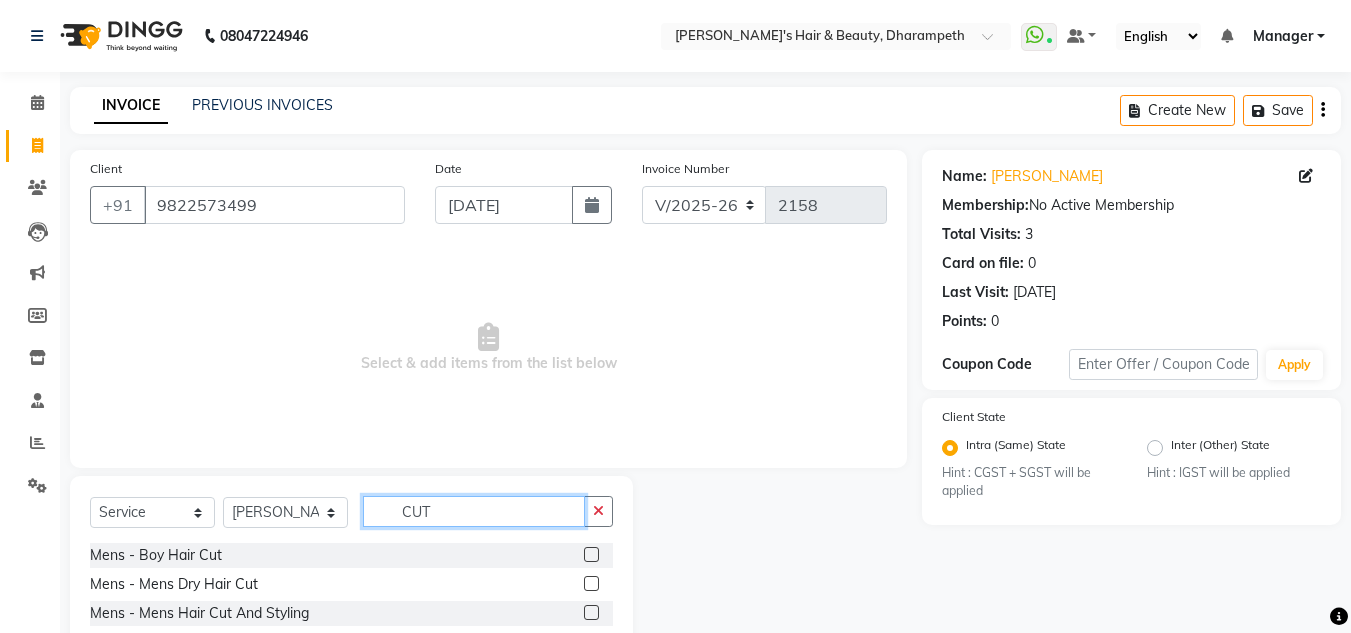 type on "CUT" 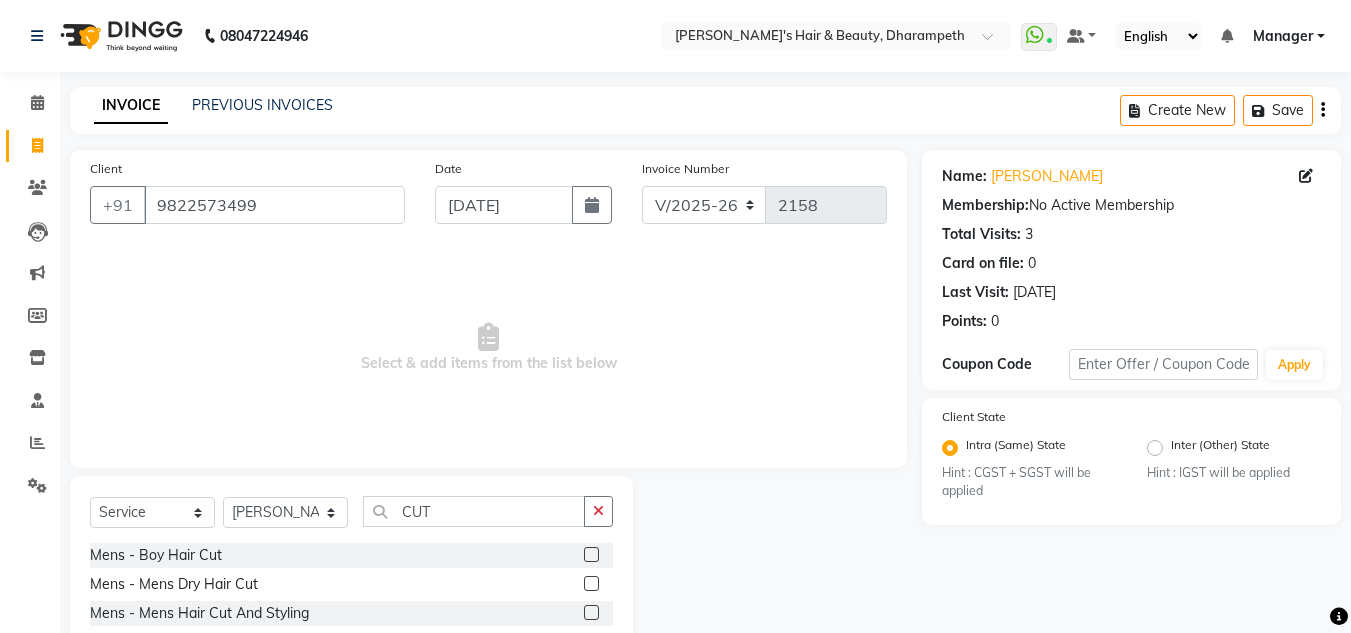 click 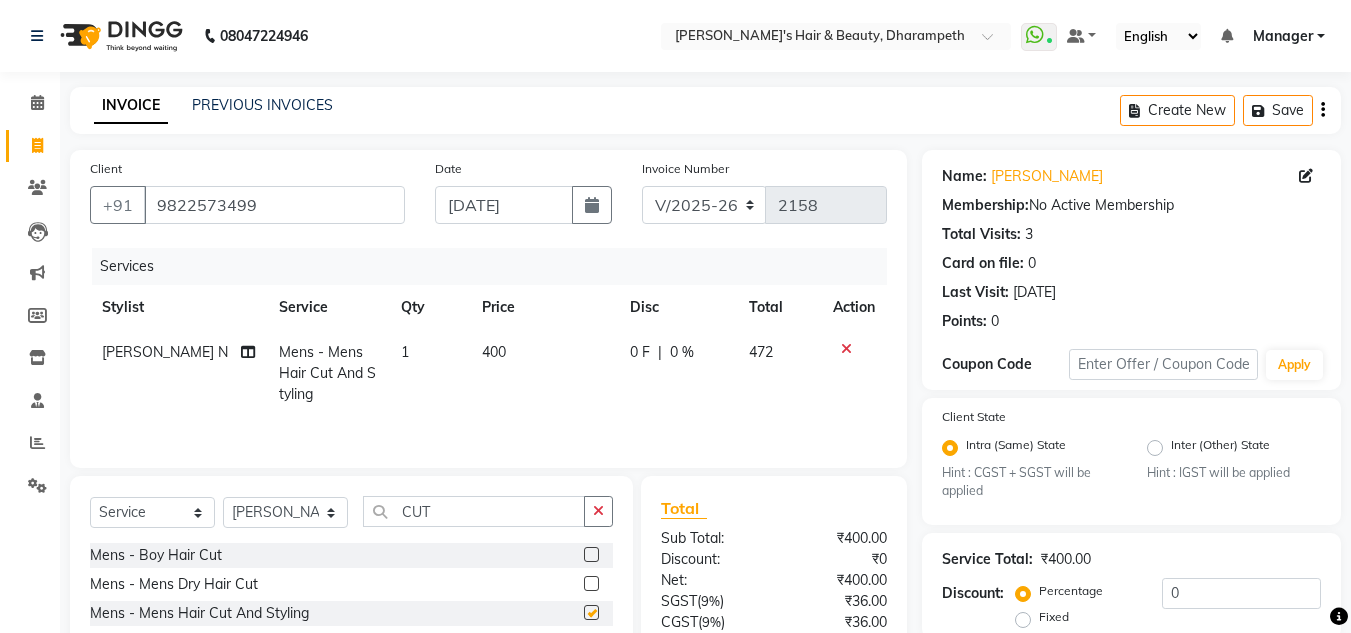 checkbox on "false" 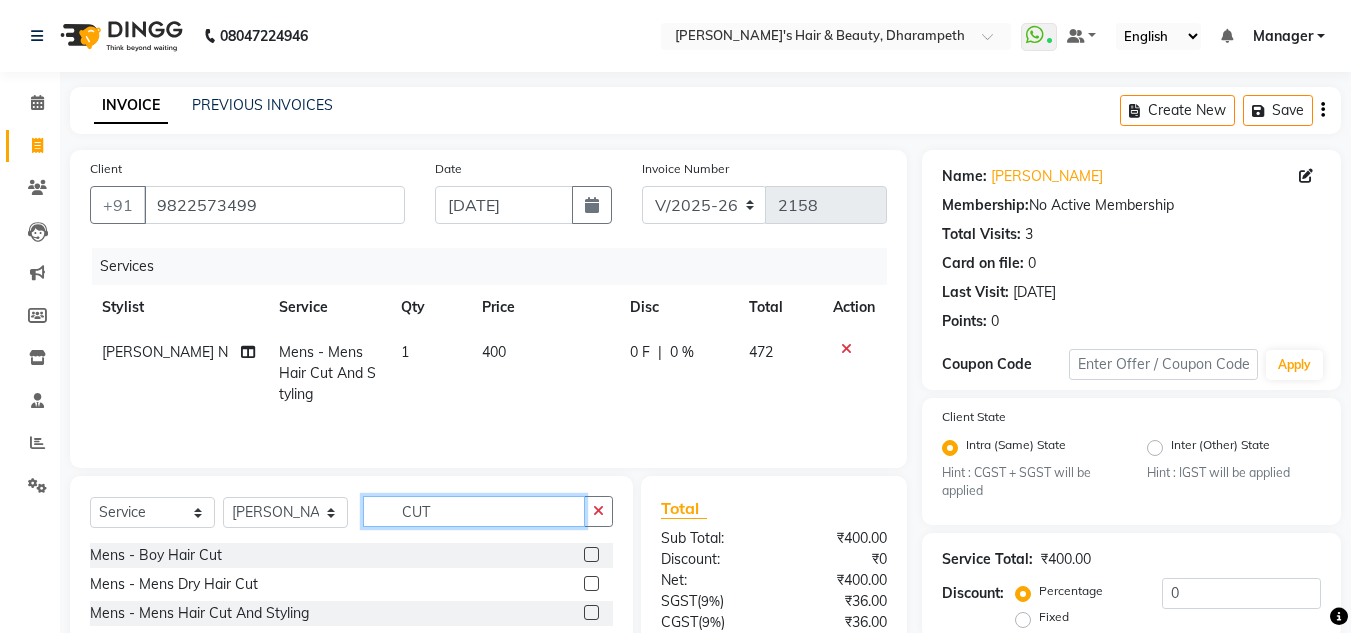 click on "CUT" 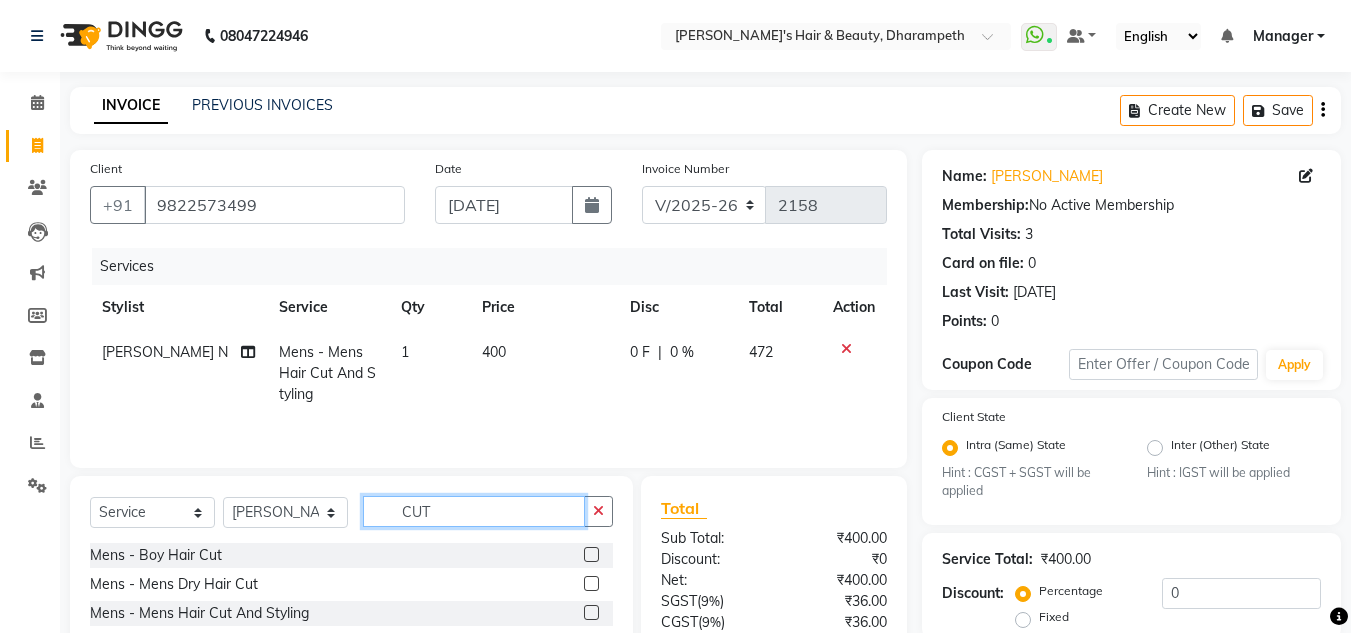 click on "CUT" 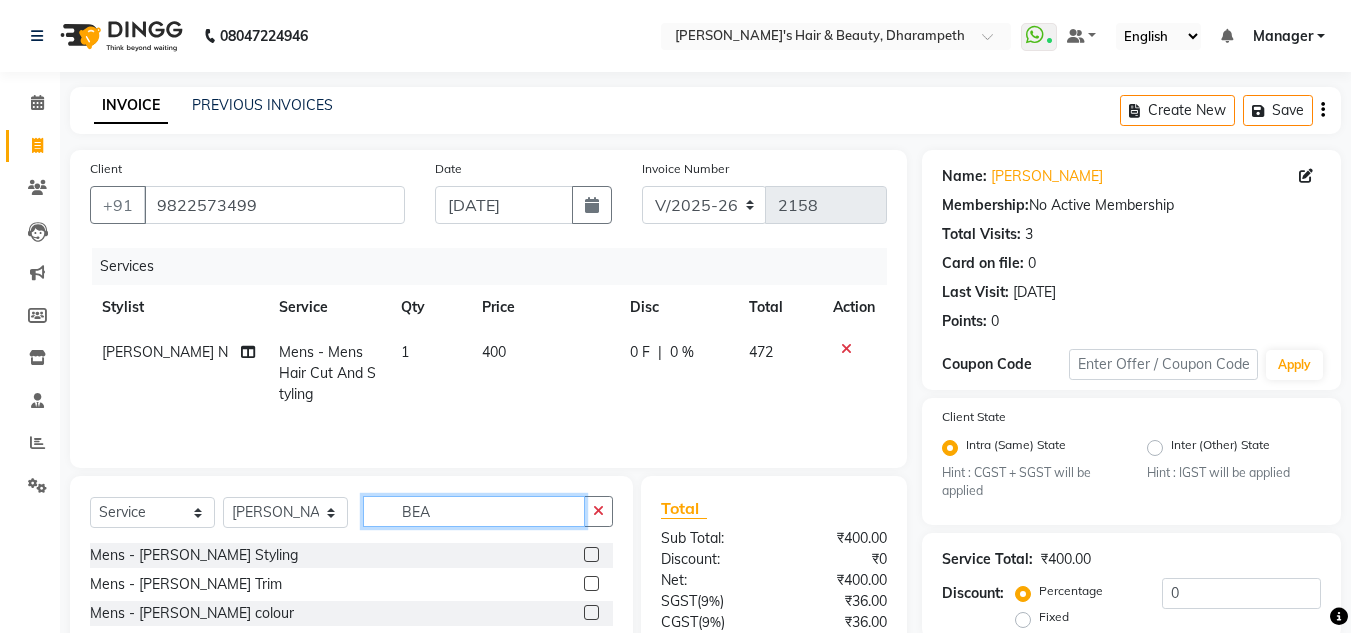 type on "BEA" 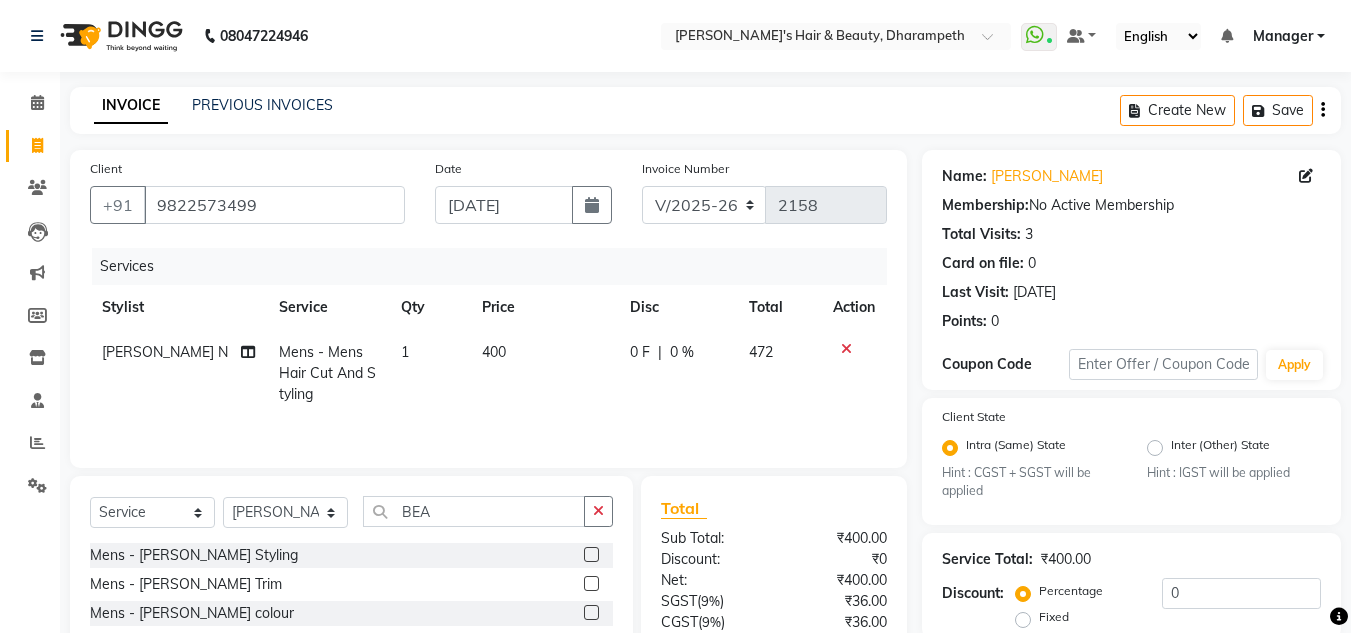 click 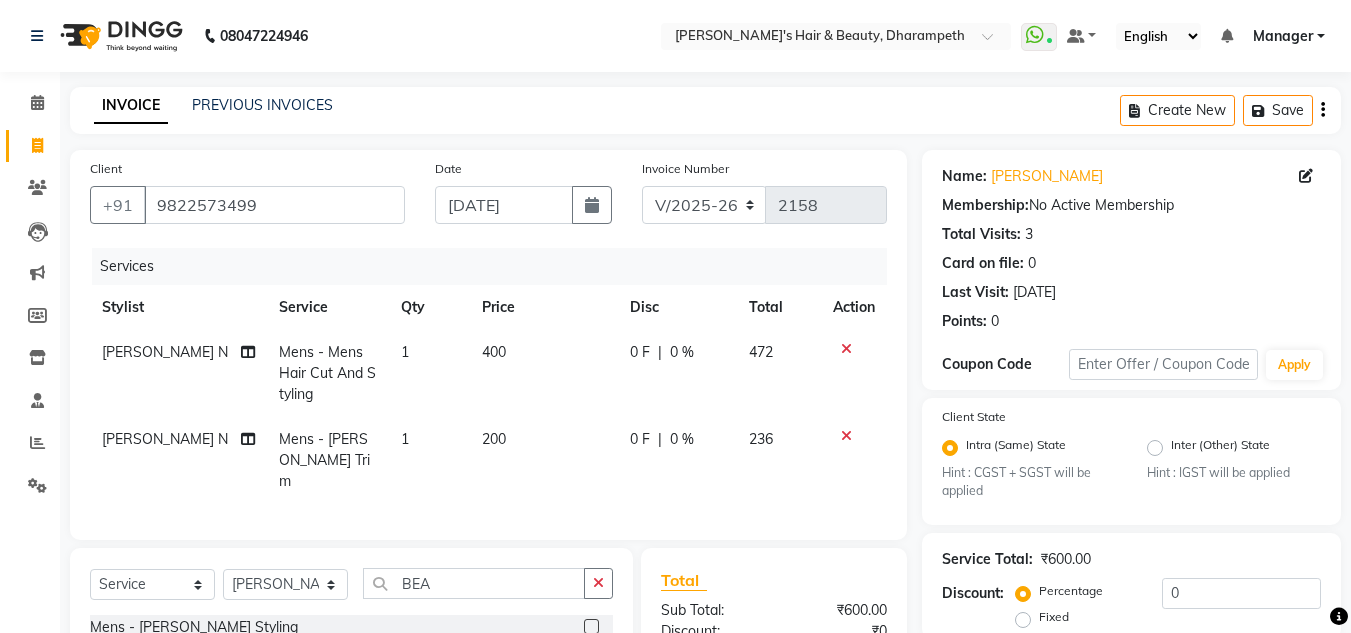 checkbox on "false" 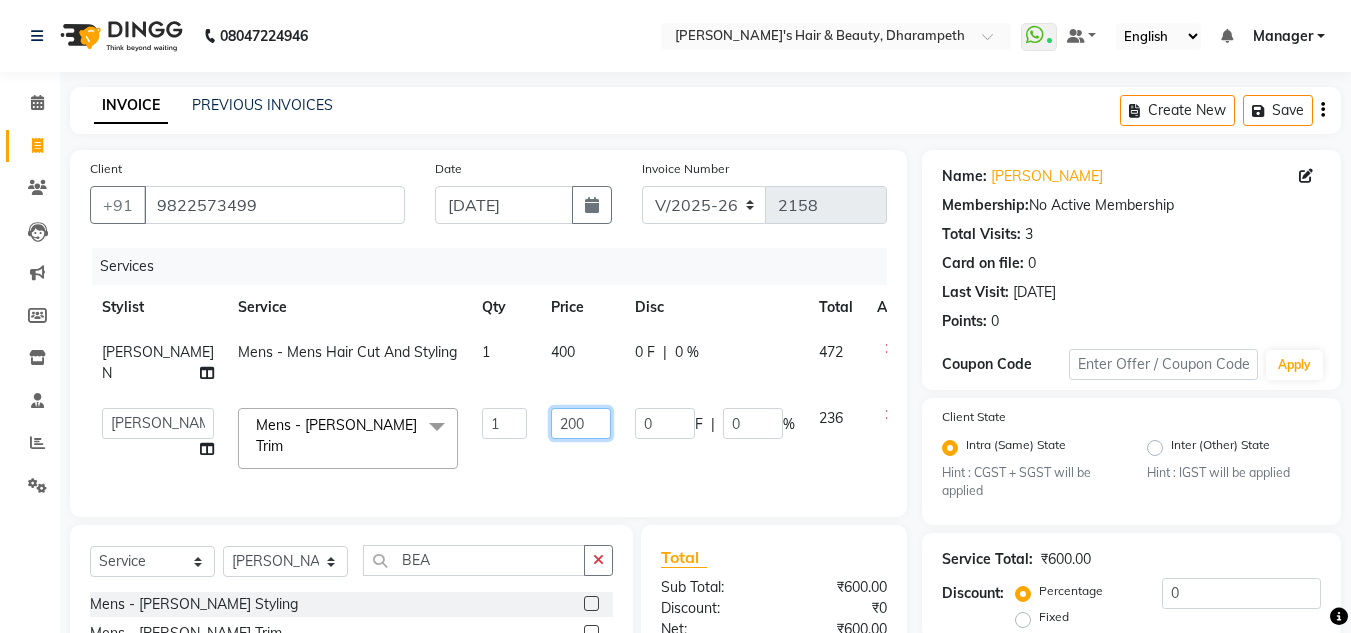 click on "200" 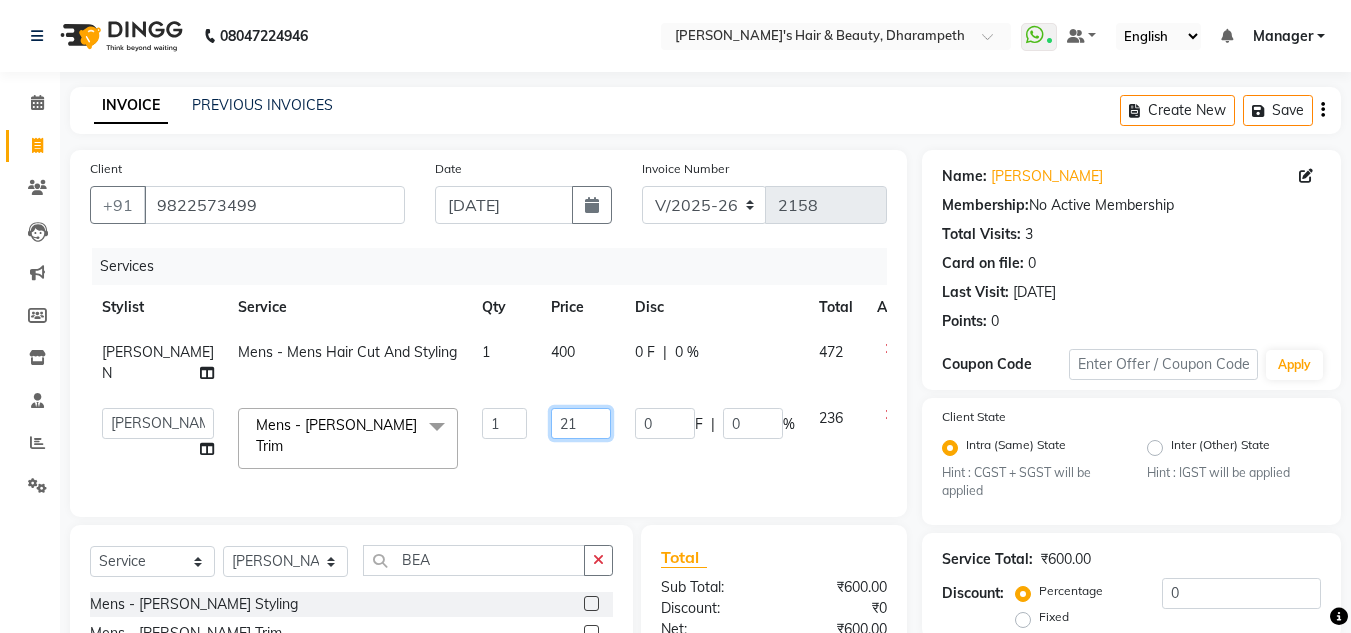 type on "212" 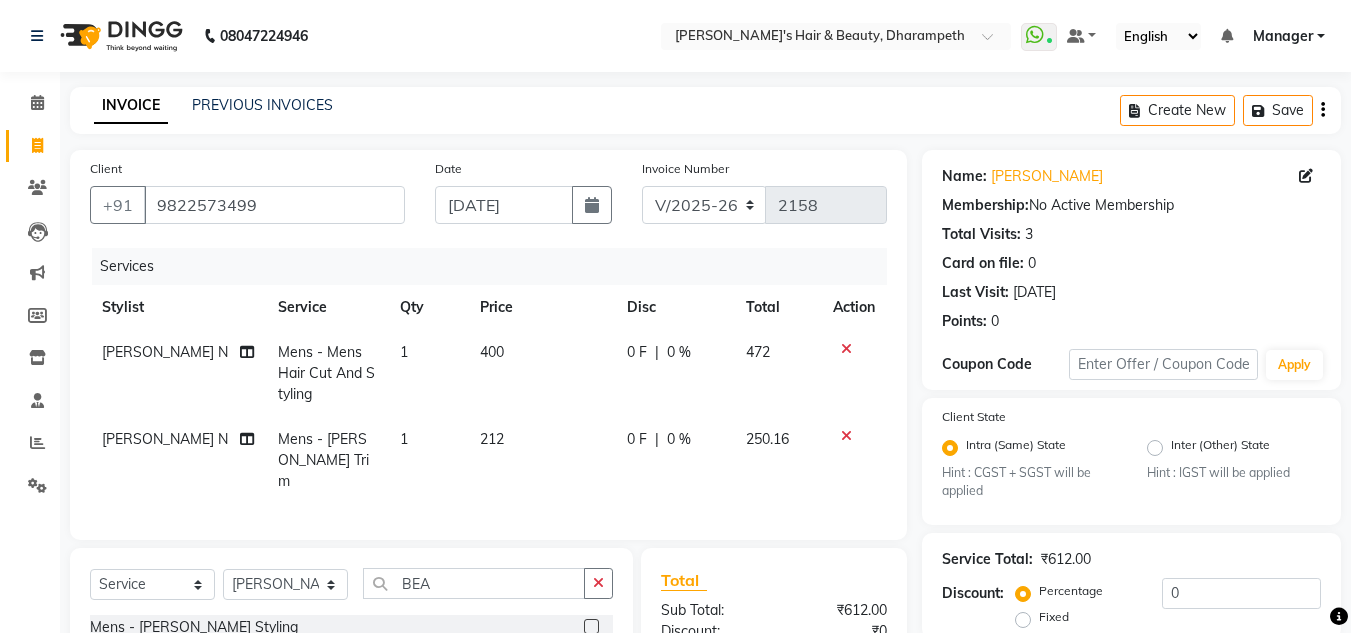 click on "250.16" 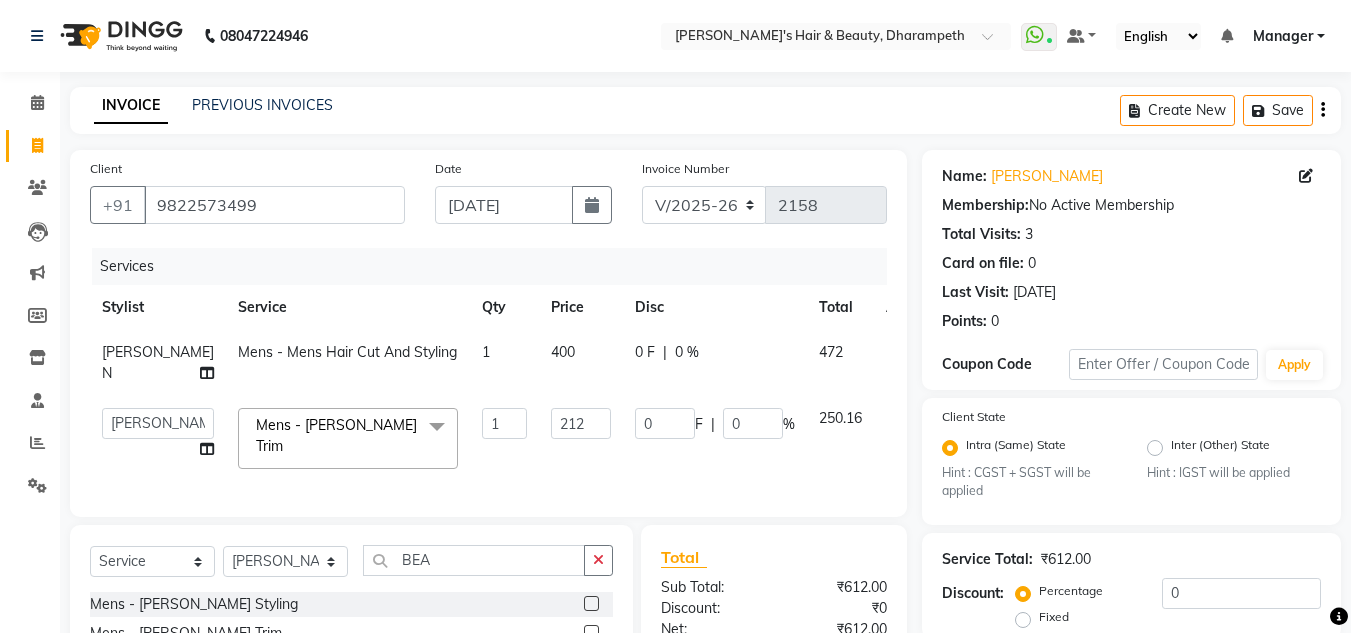 click on "400" 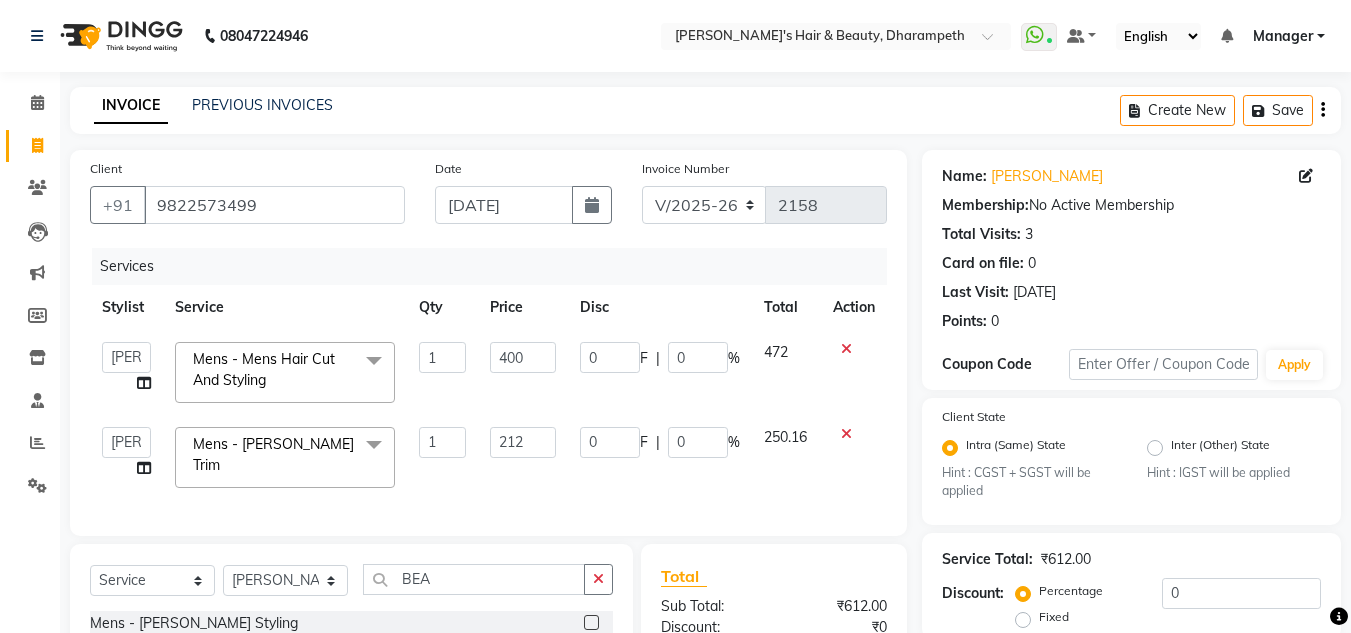 click on "400" 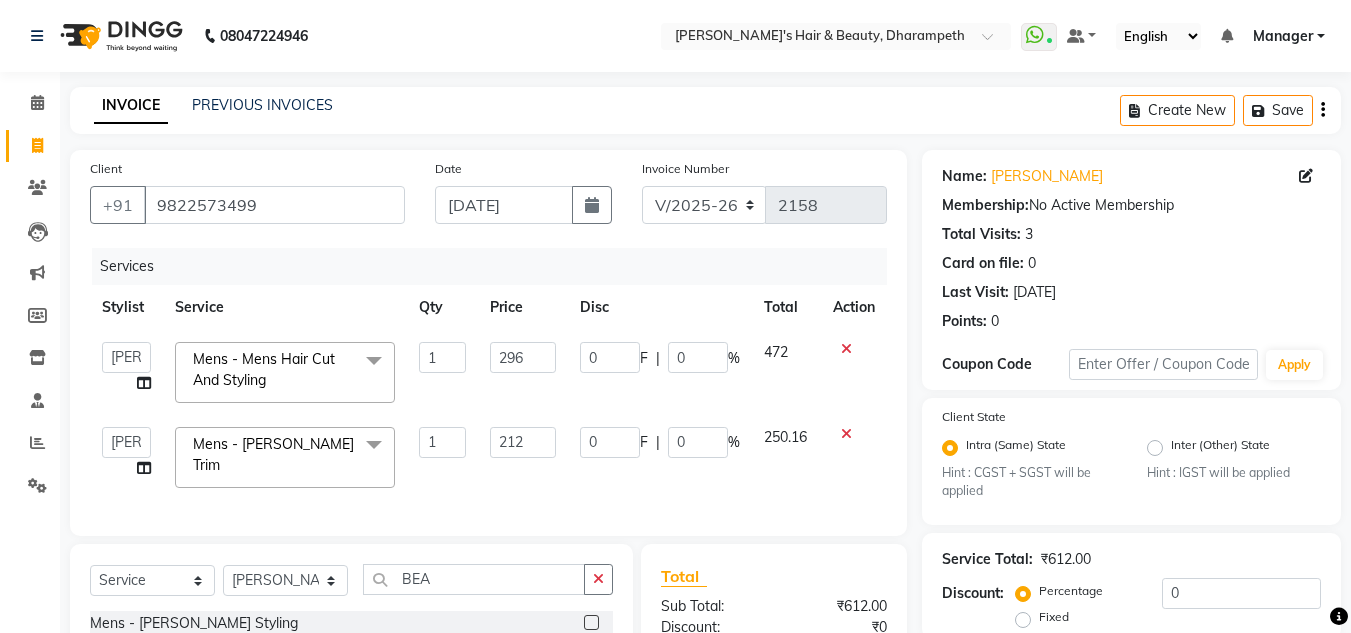 type on "296.6" 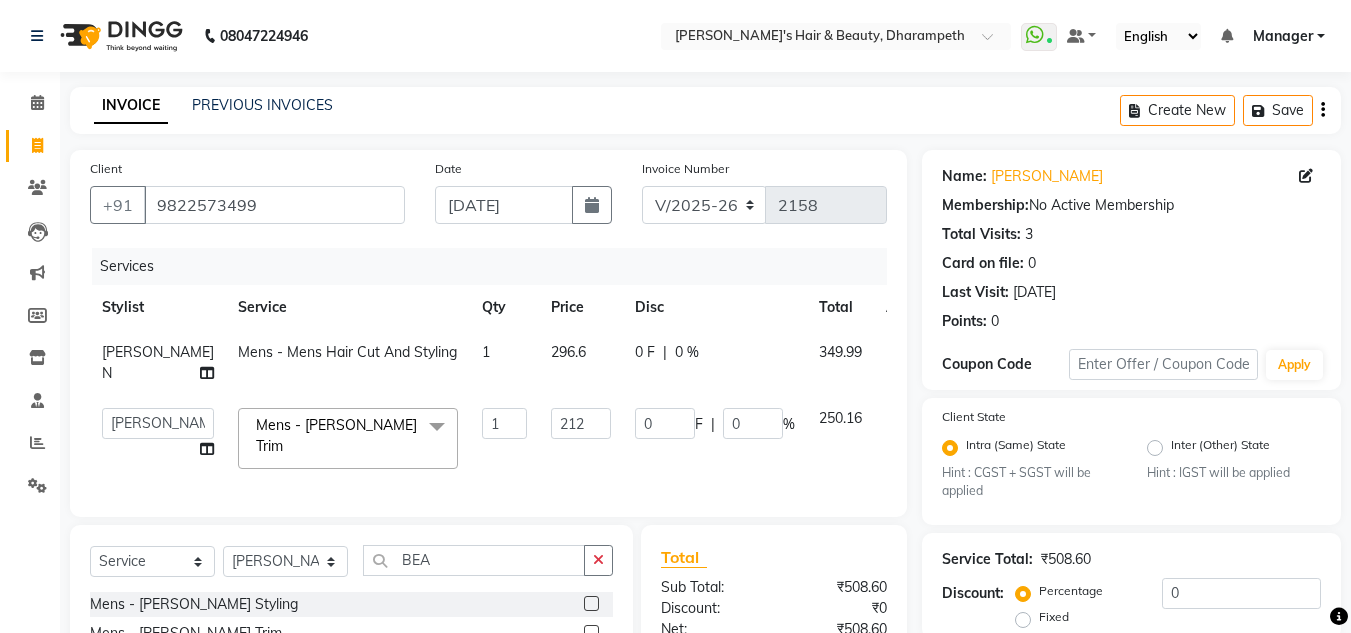 click on "349.99" 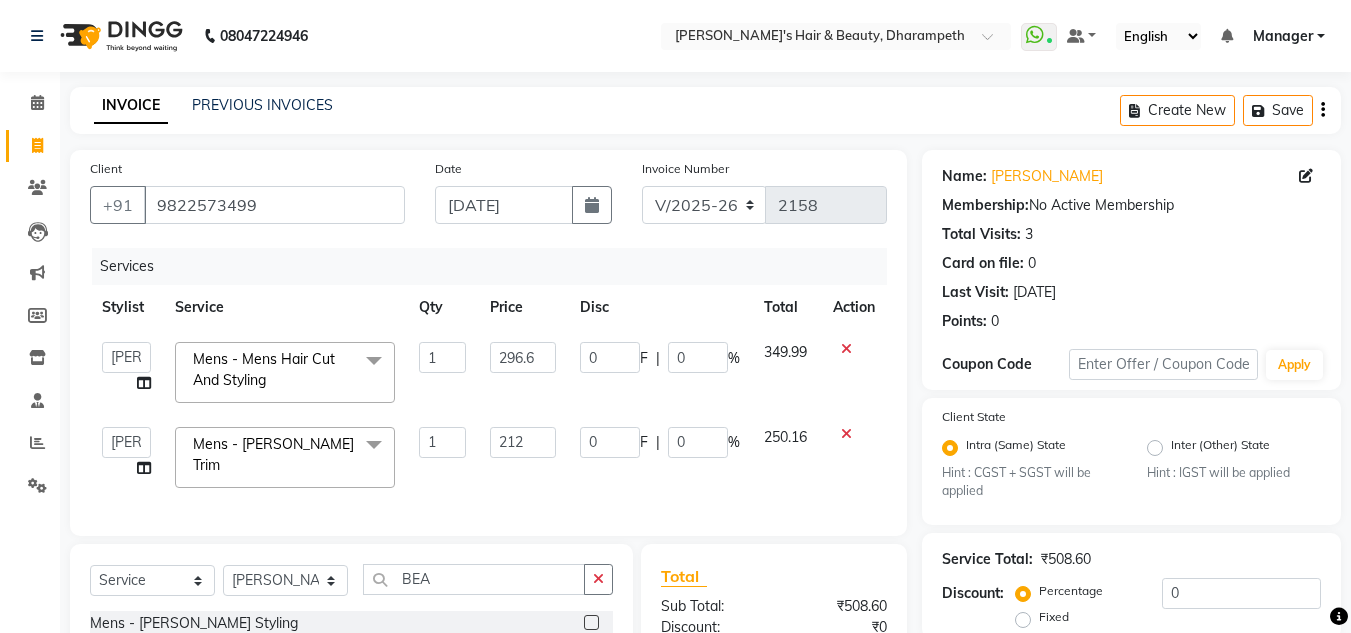scroll, scrollTop: 262, scrollLeft: 0, axis: vertical 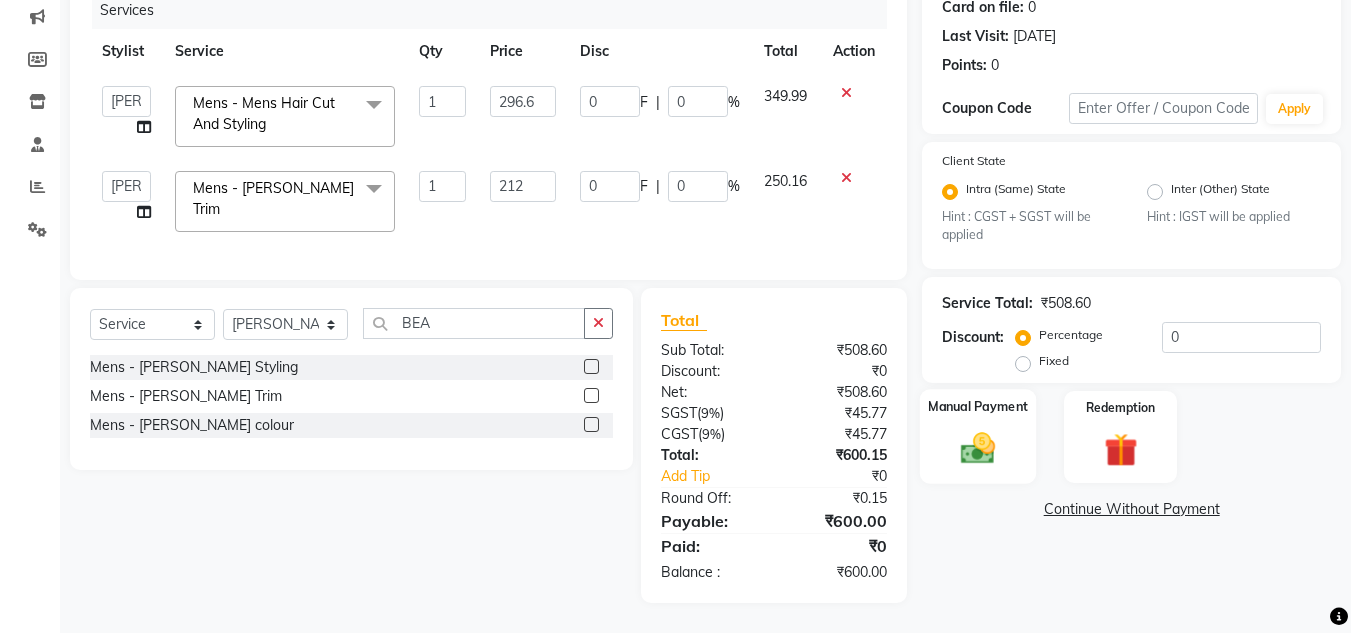 click 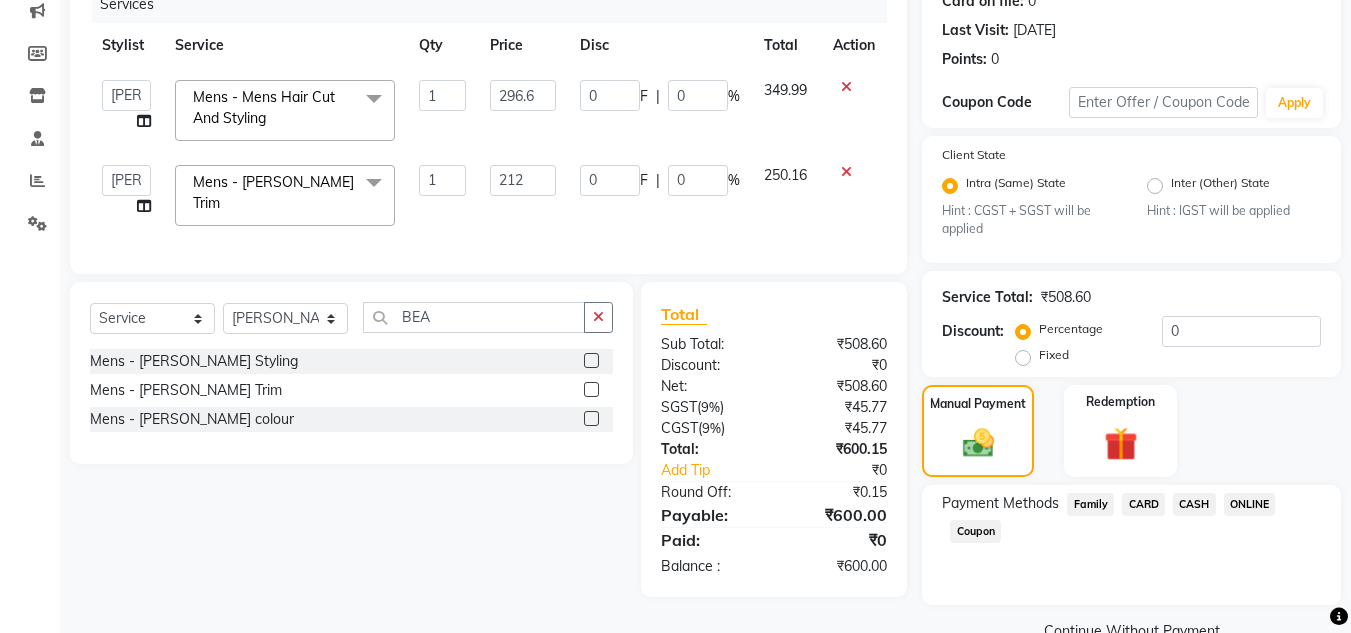 click on "CASH" 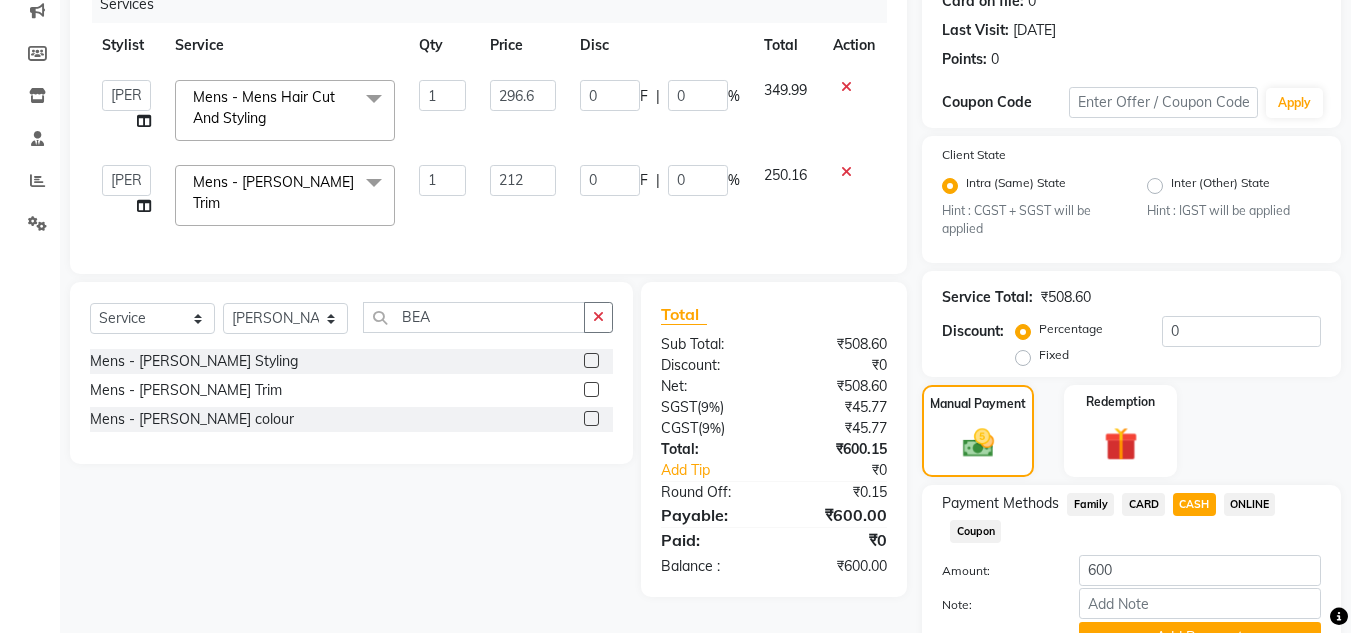 scroll, scrollTop: 361, scrollLeft: 0, axis: vertical 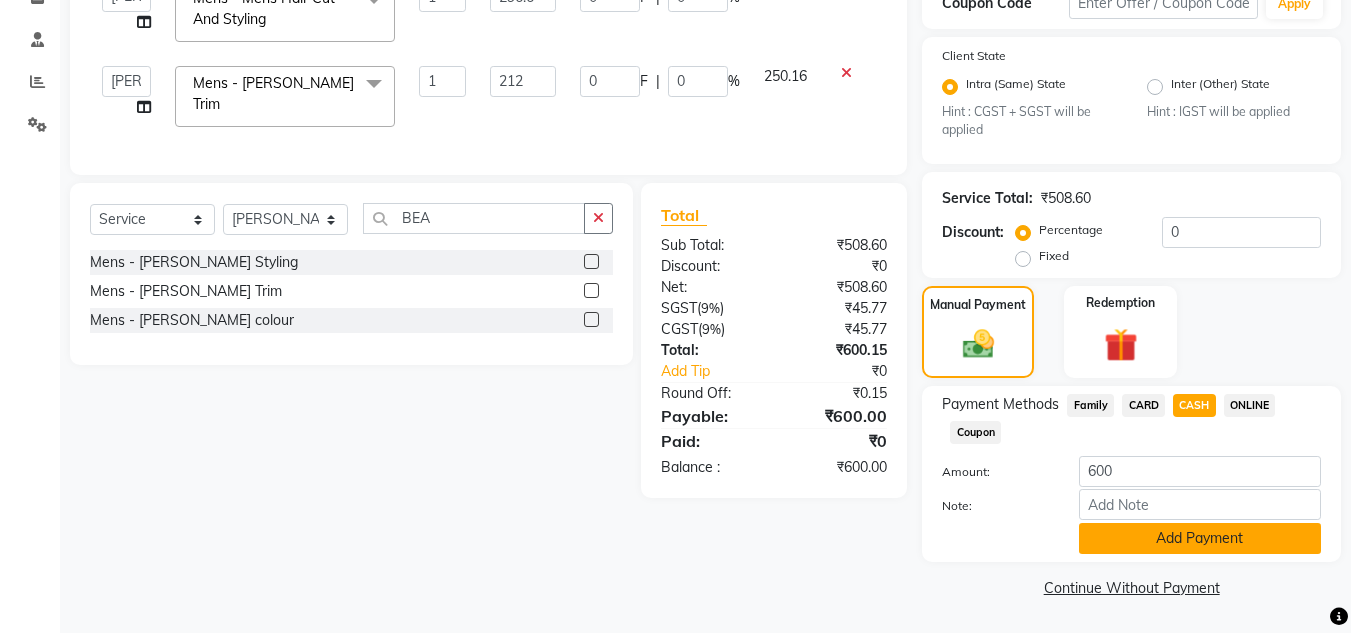 click on "Add Payment" 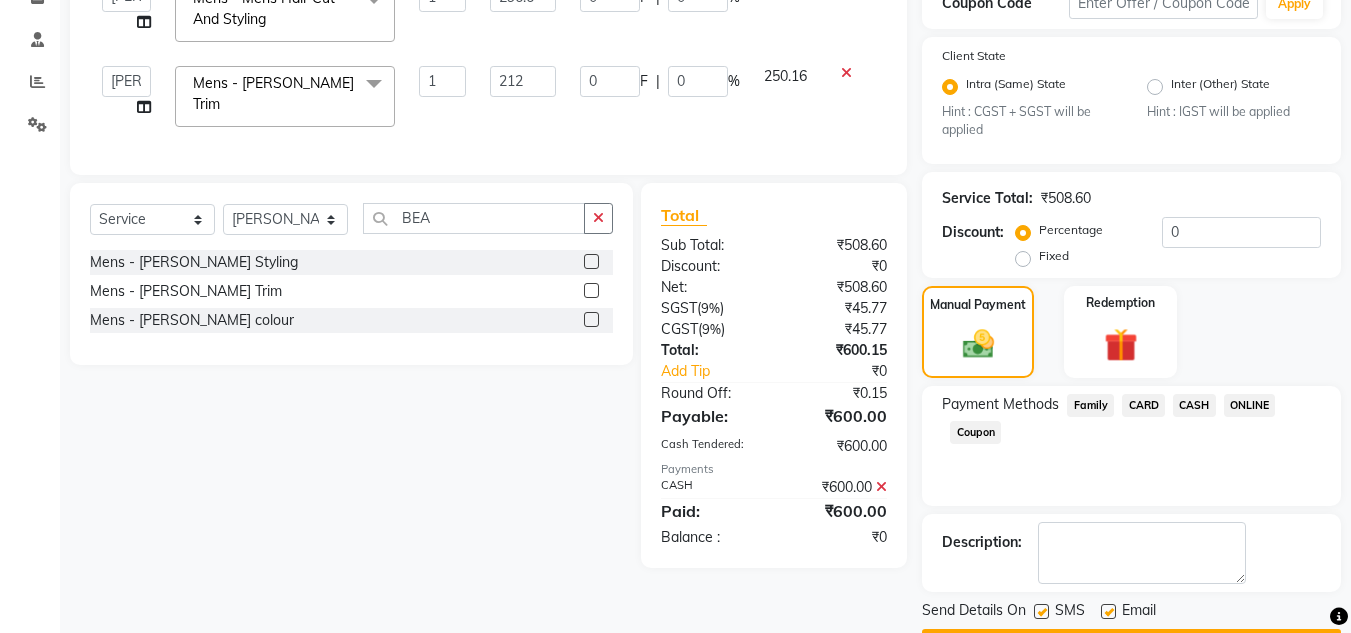 scroll, scrollTop: 418, scrollLeft: 0, axis: vertical 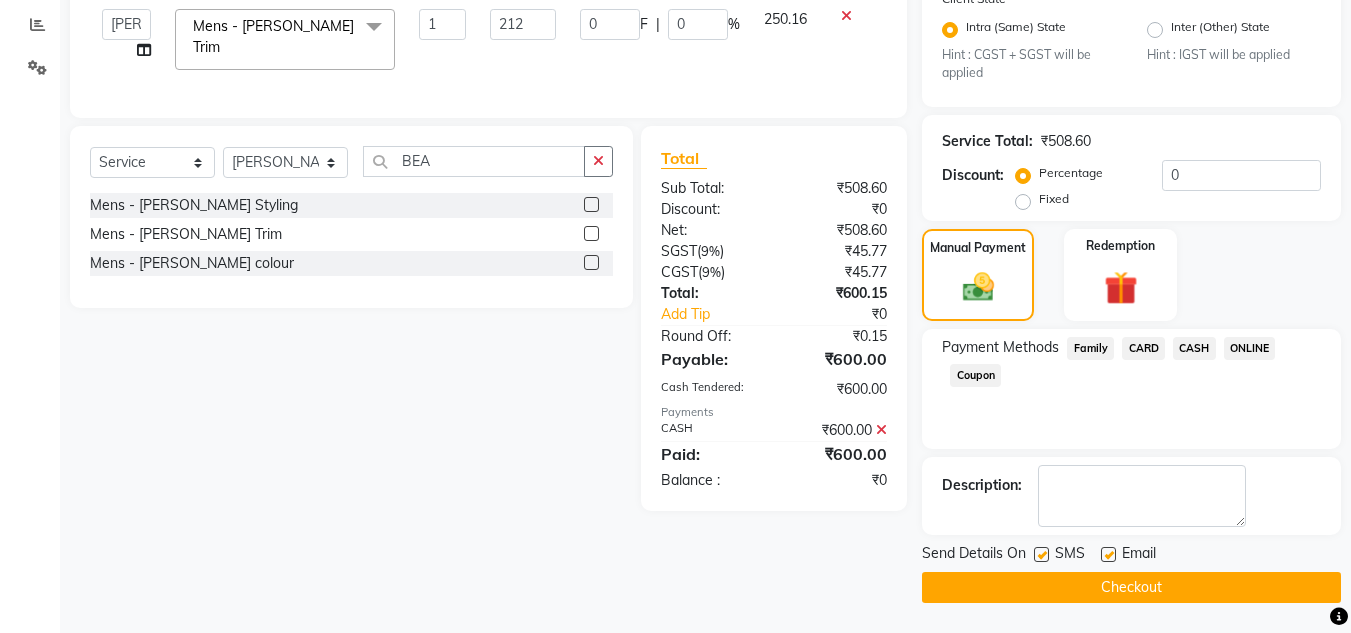 click on "Checkout" 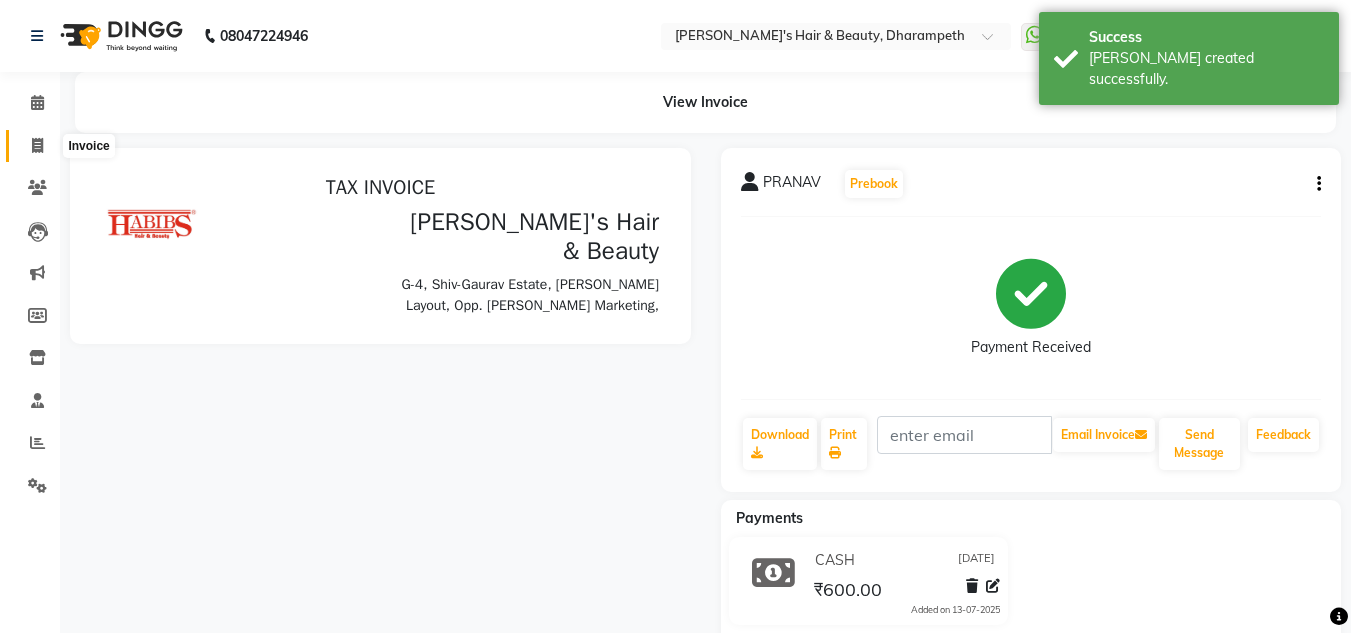 scroll, scrollTop: 0, scrollLeft: 0, axis: both 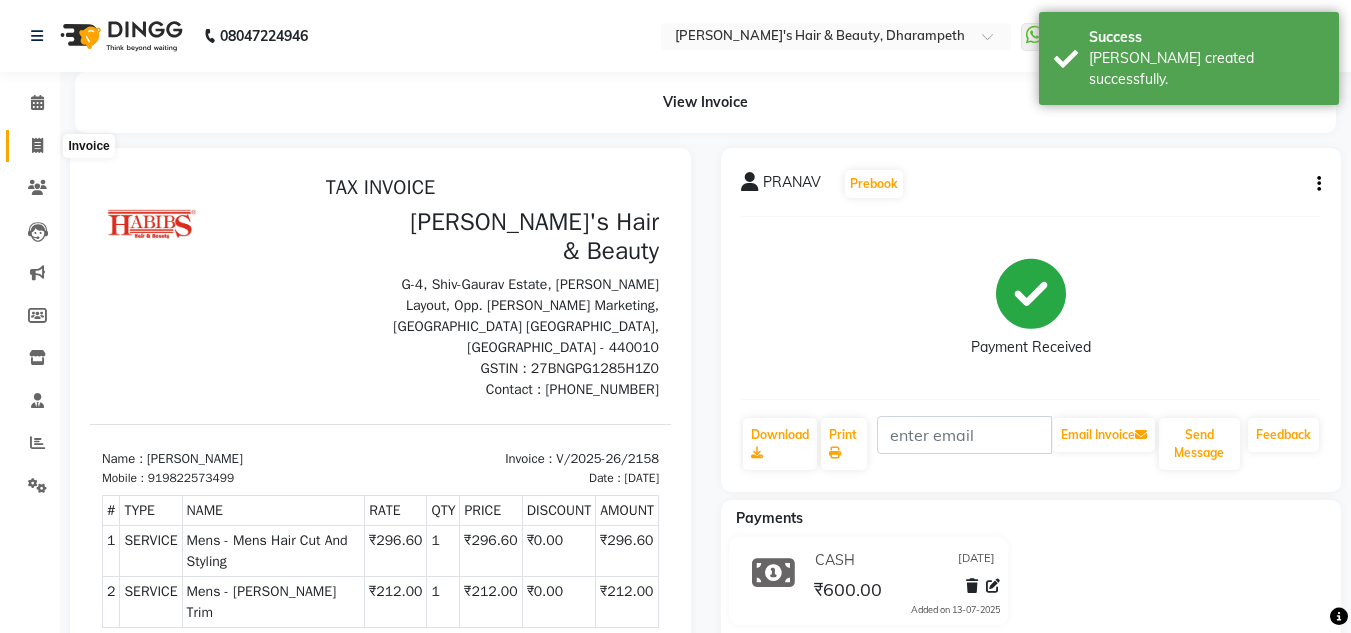 click 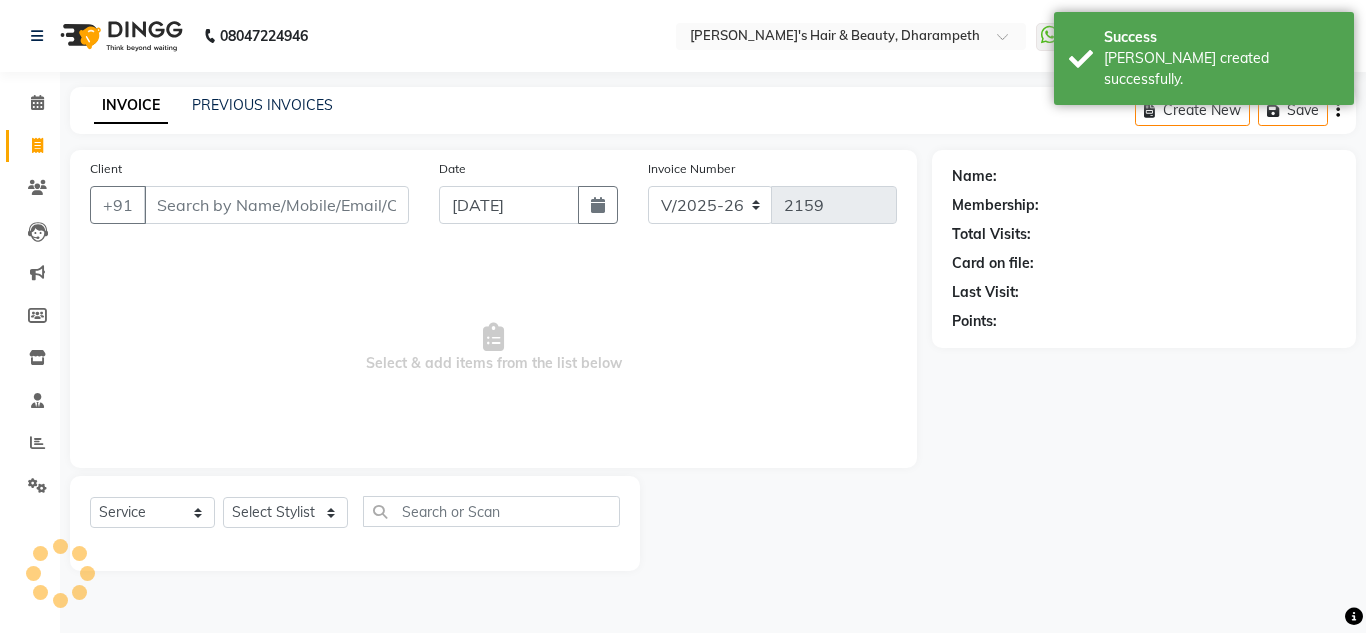 click on "Client" at bounding box center (276, 205) 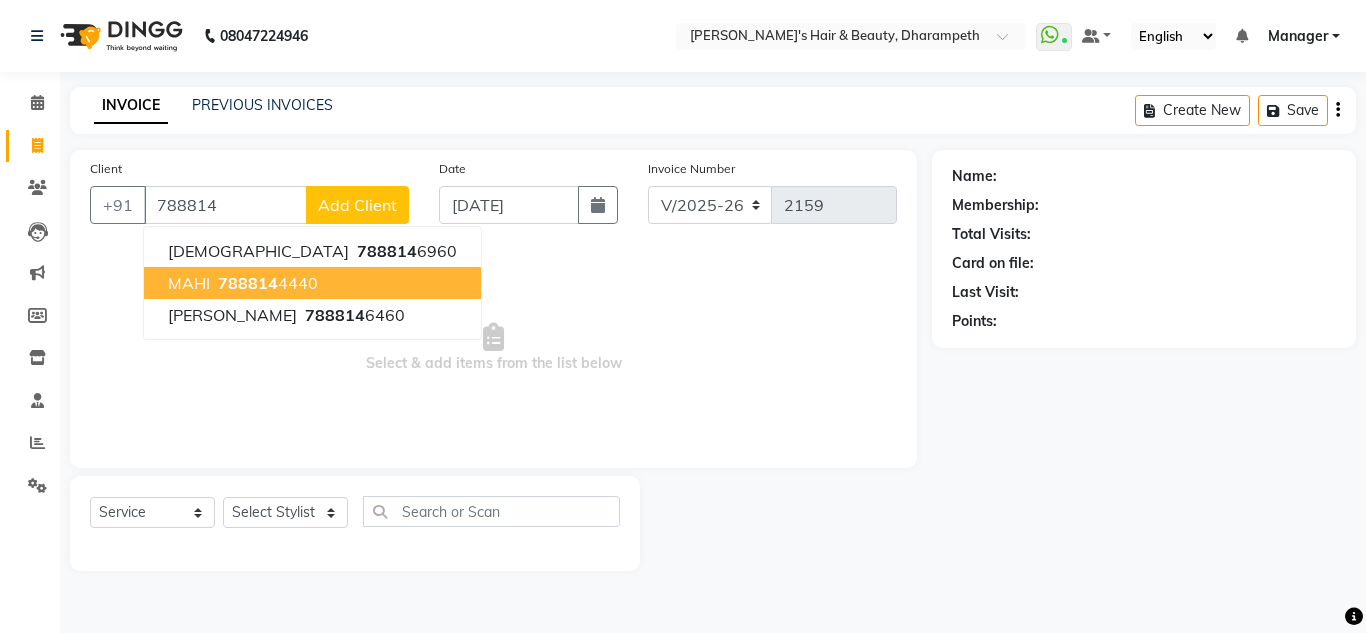 click on "788814" at bounding box center [248, 283] 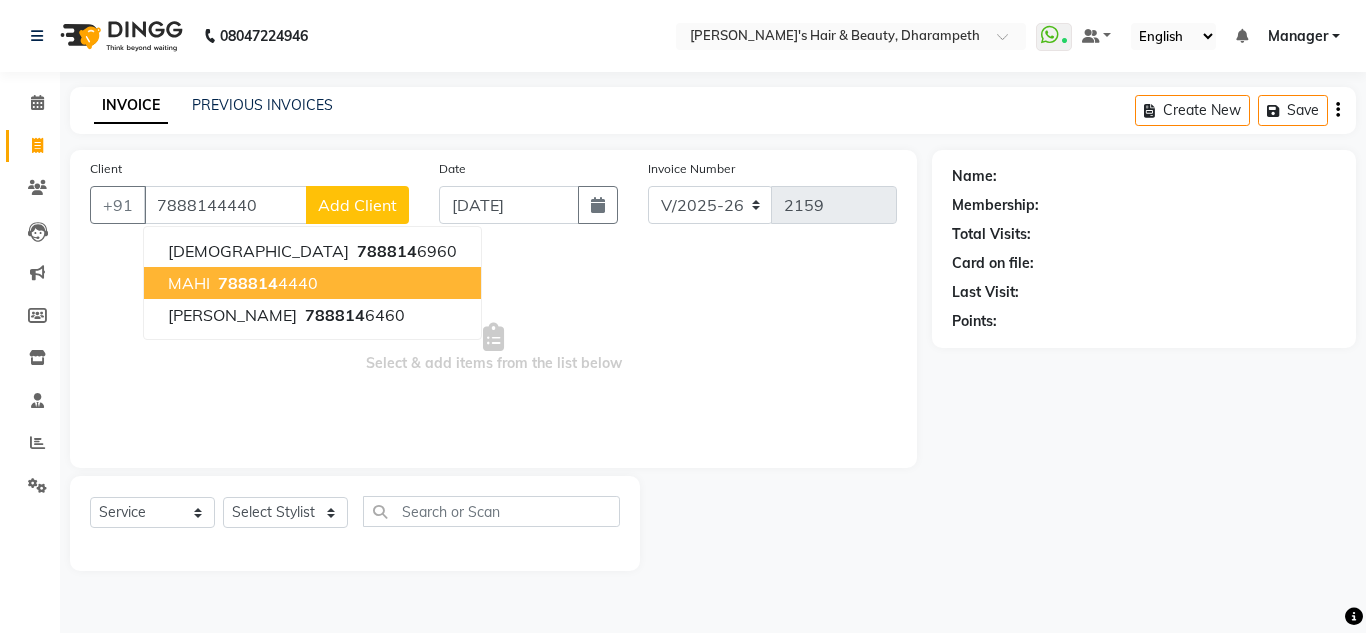 type on "7888144440" 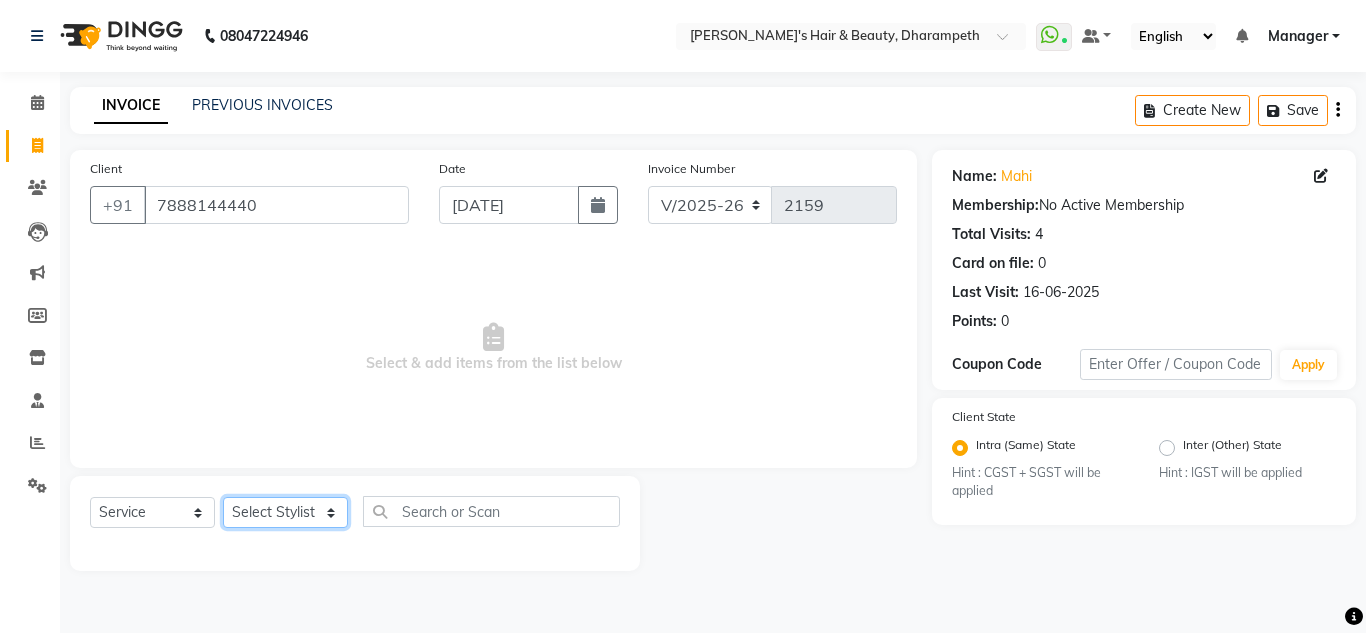 click on "Select Stylist Anuj W [PERSON_NAME] [PERSON_NAME]  Manager [PERSON_NAME] C [PERSON_NAME] S [PERSON_NAME] S Shilpa P Vedant N" 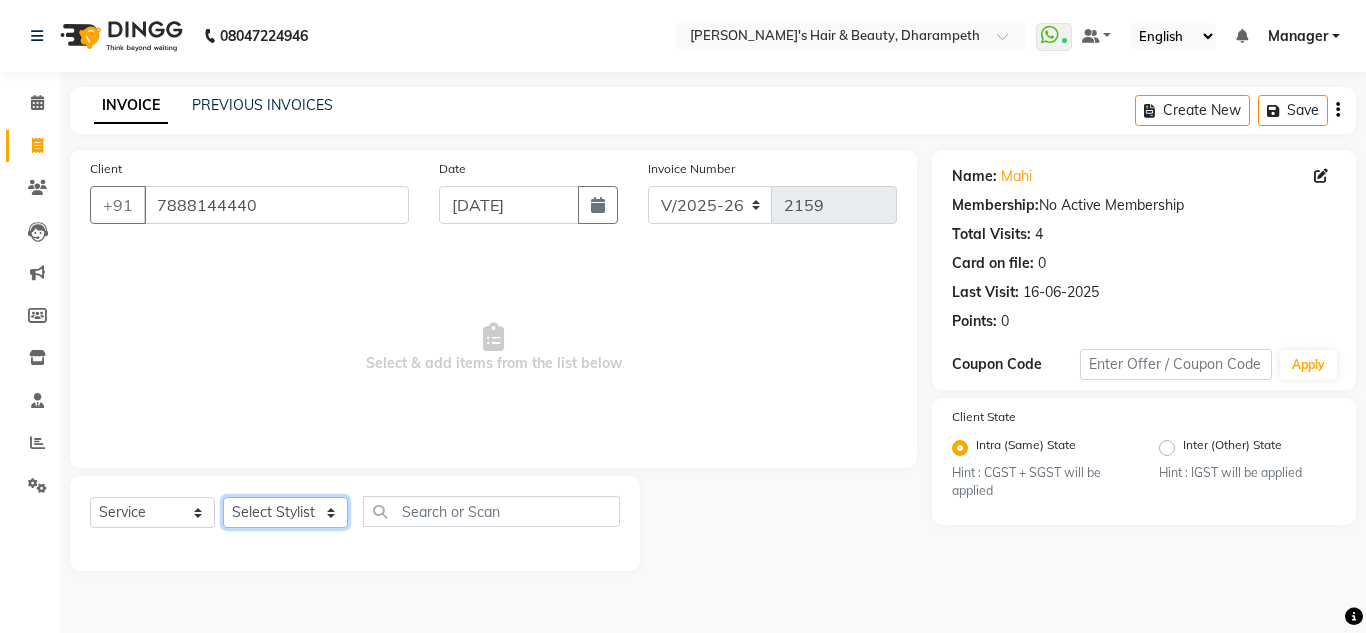 select on "47812" 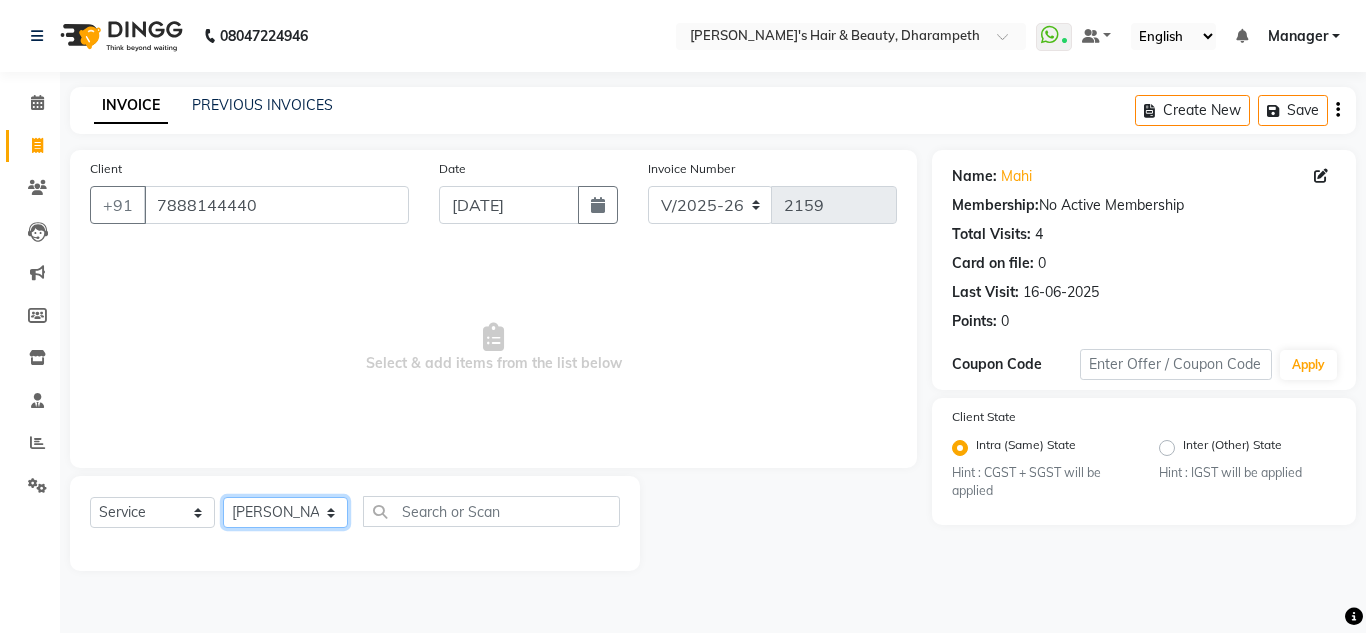click on "Select Stylist Anuj W [PERSON_NAME] [PERSON_NAME]  Manager [PERSON_NAME] C [PERSON_NAME] S [PERSON_NAME] S Shilpa P Vedant N" 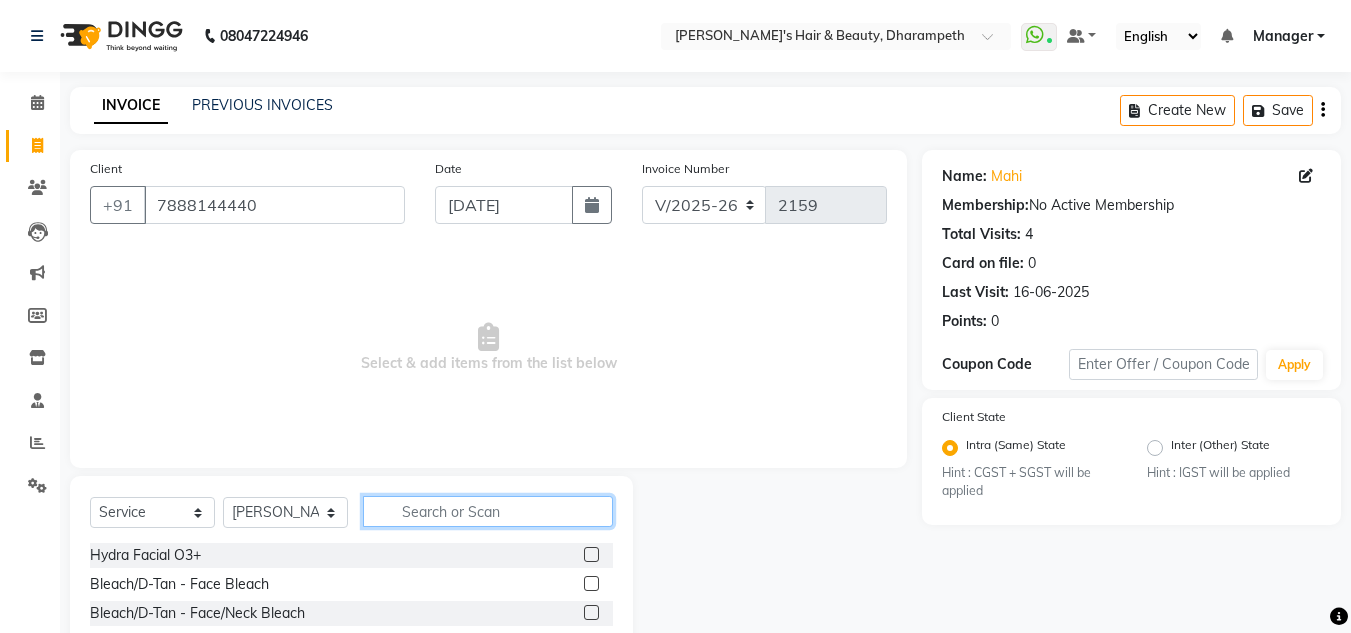 click 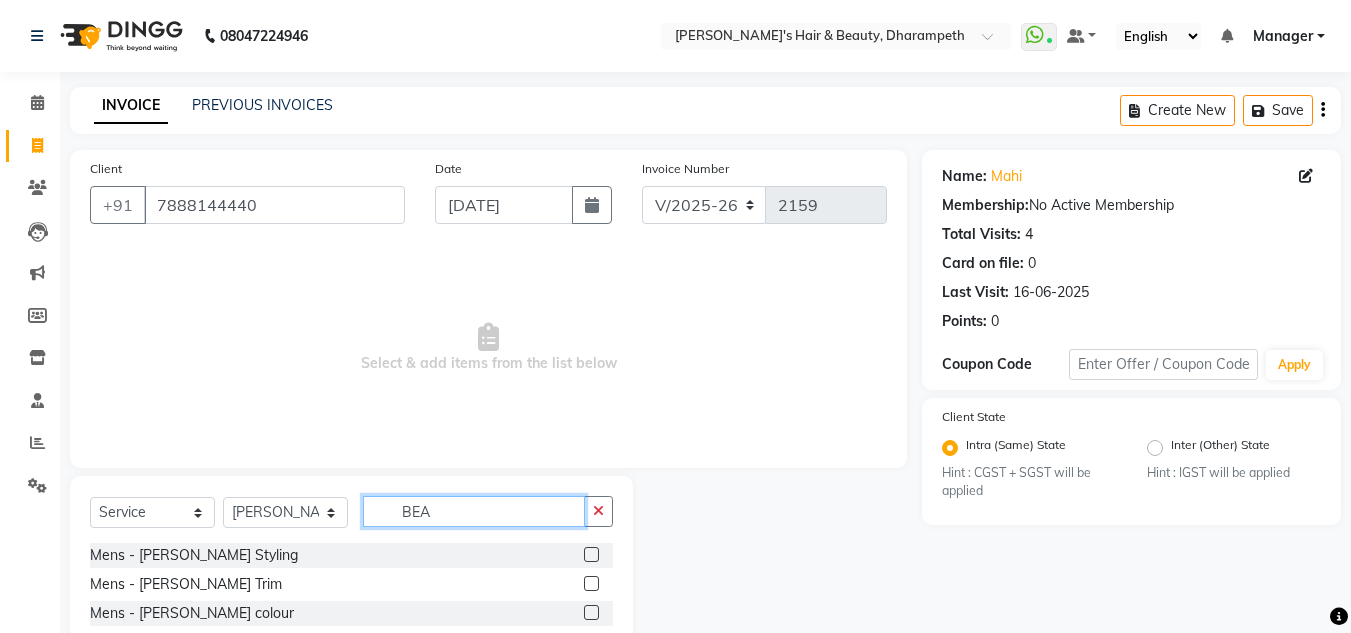 type on "BEA" 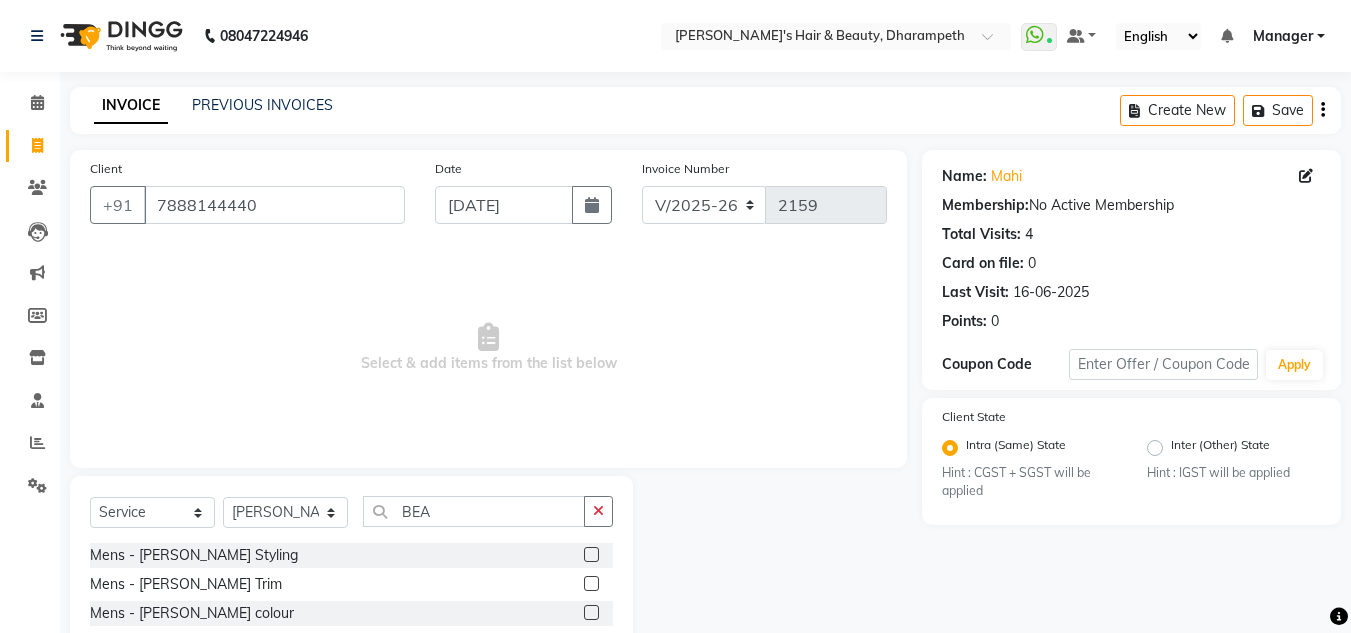 click 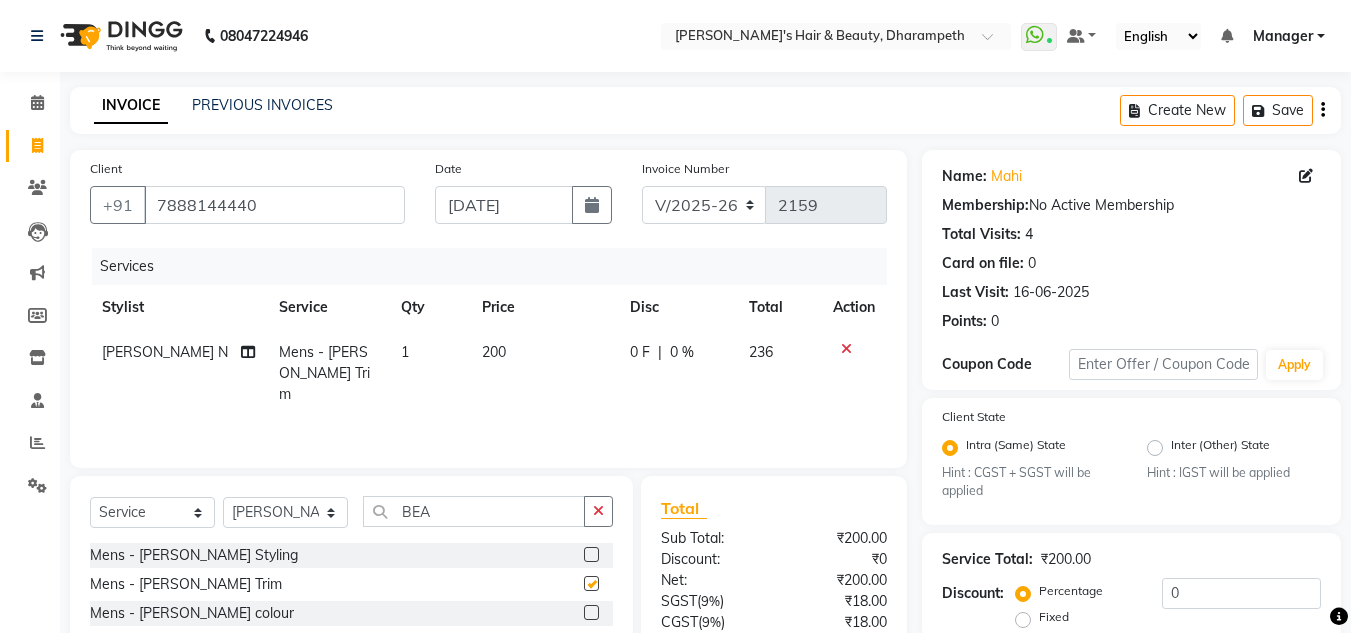 checkbox on "false" 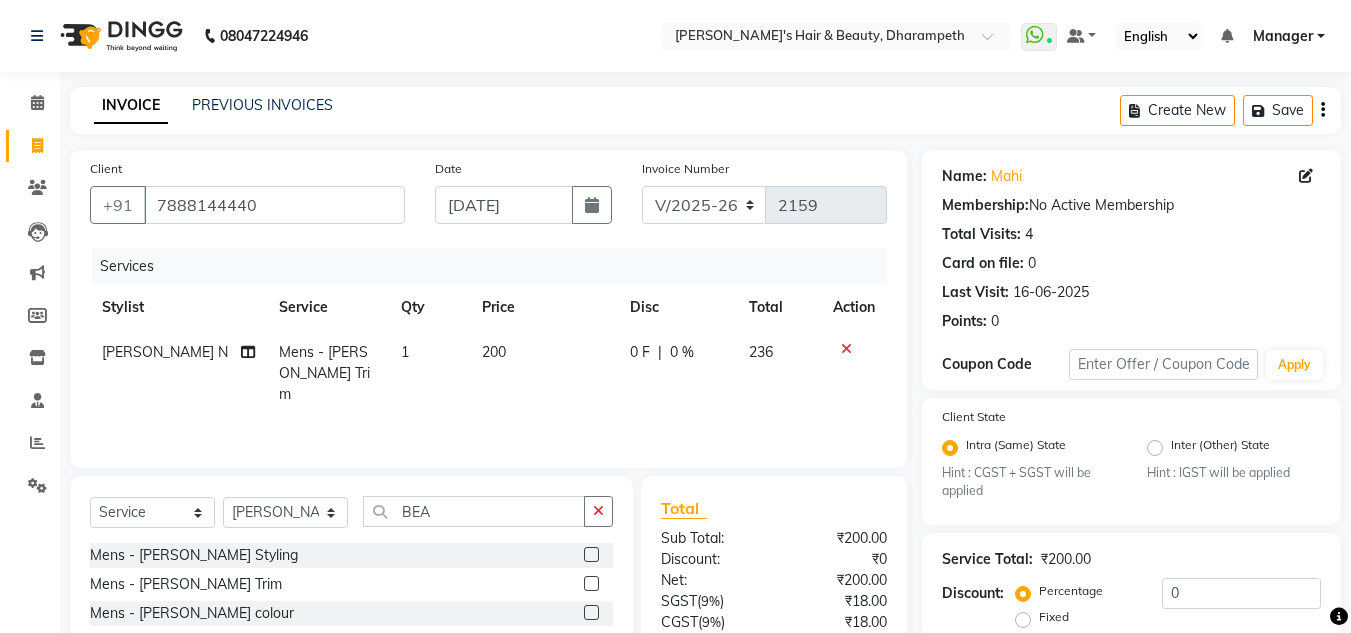 click on "200" 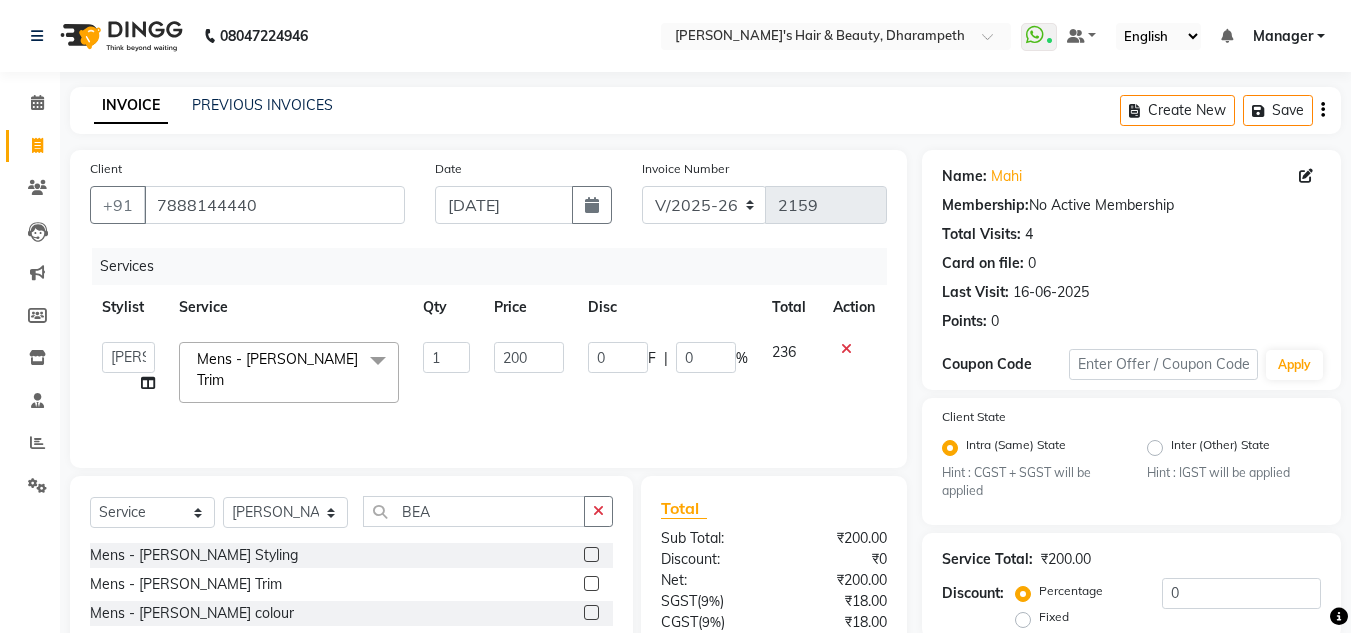 click on "200" 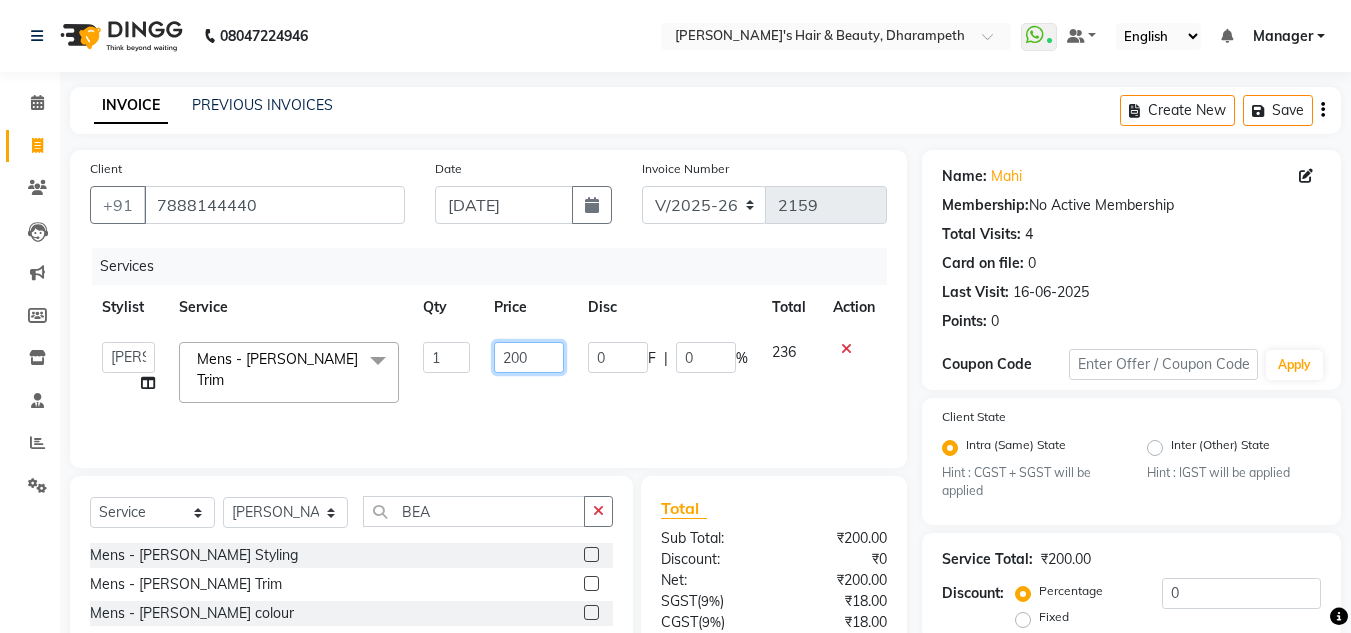 click on "200" 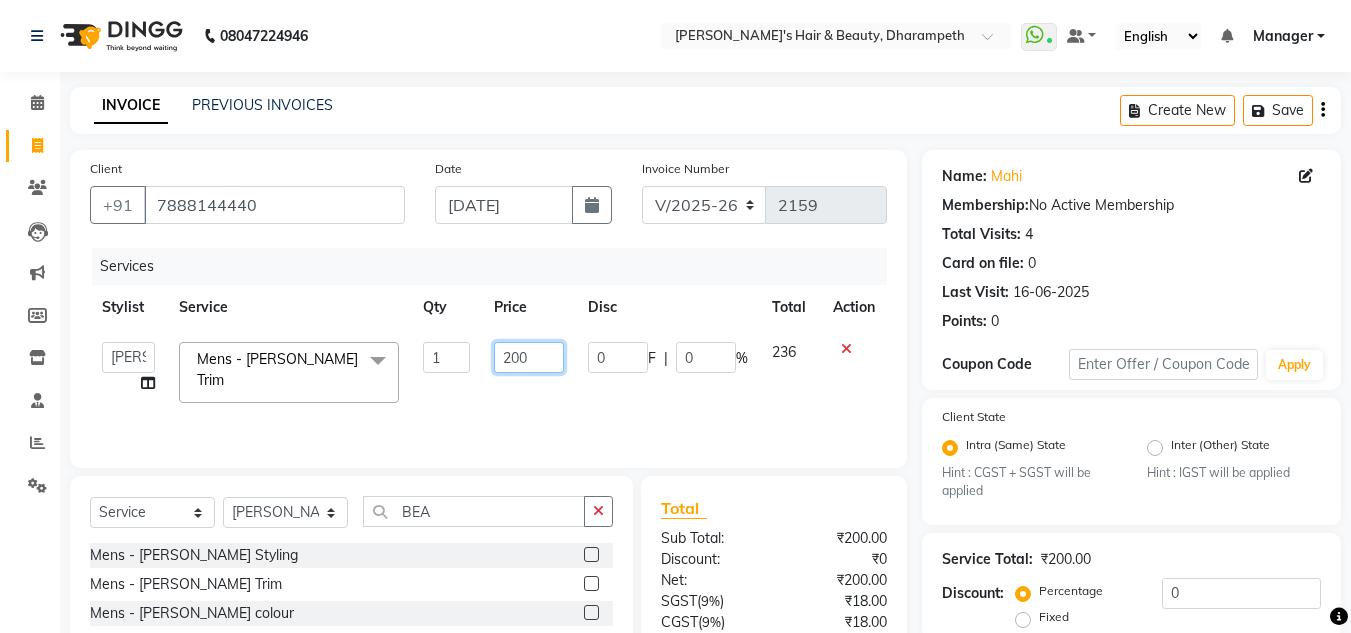 click on "200" 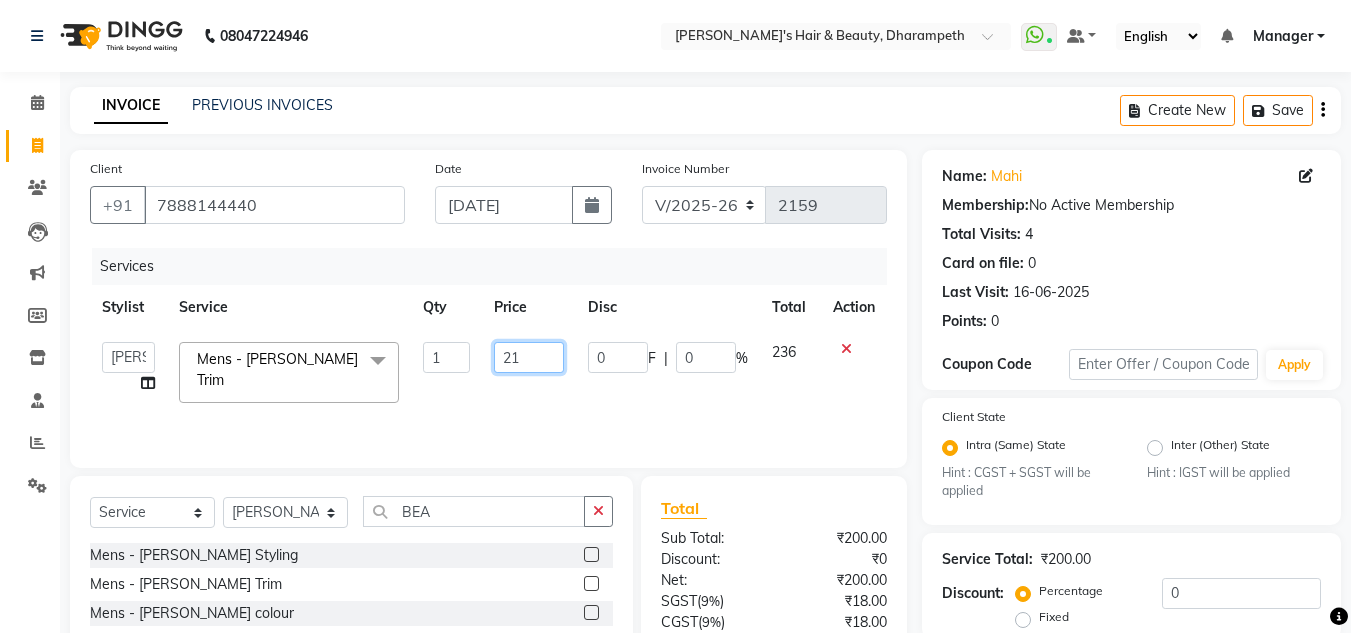 type on "212" 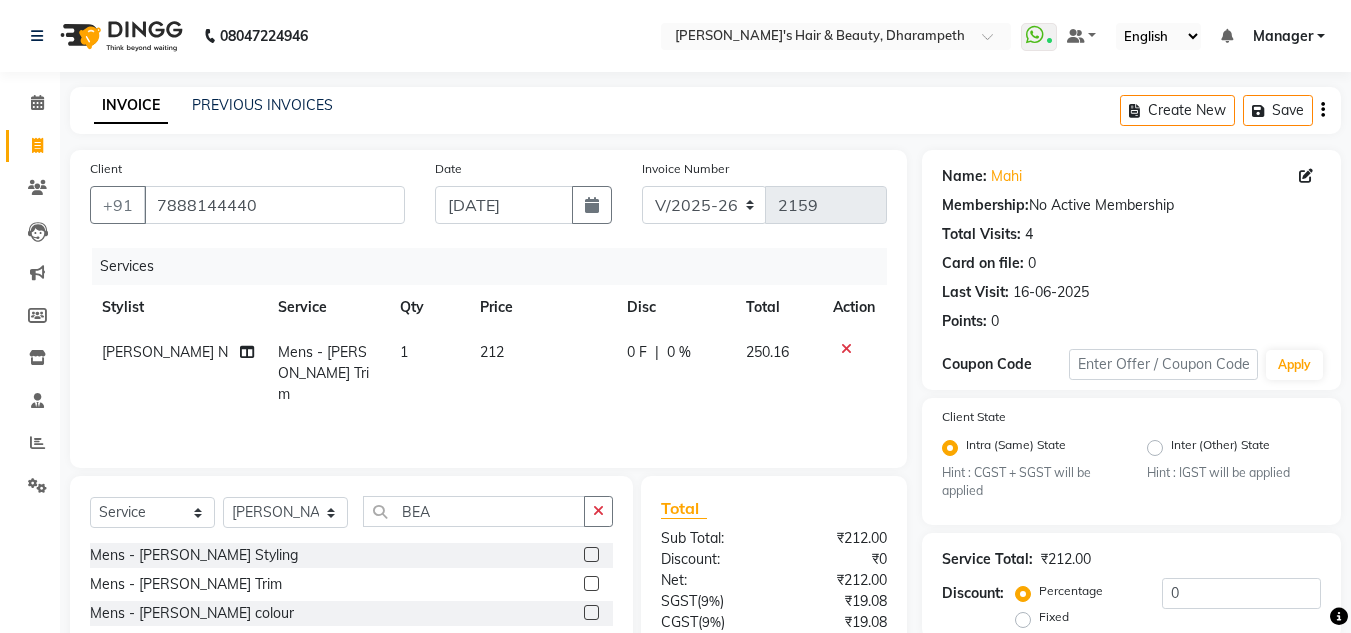click on "250.16" 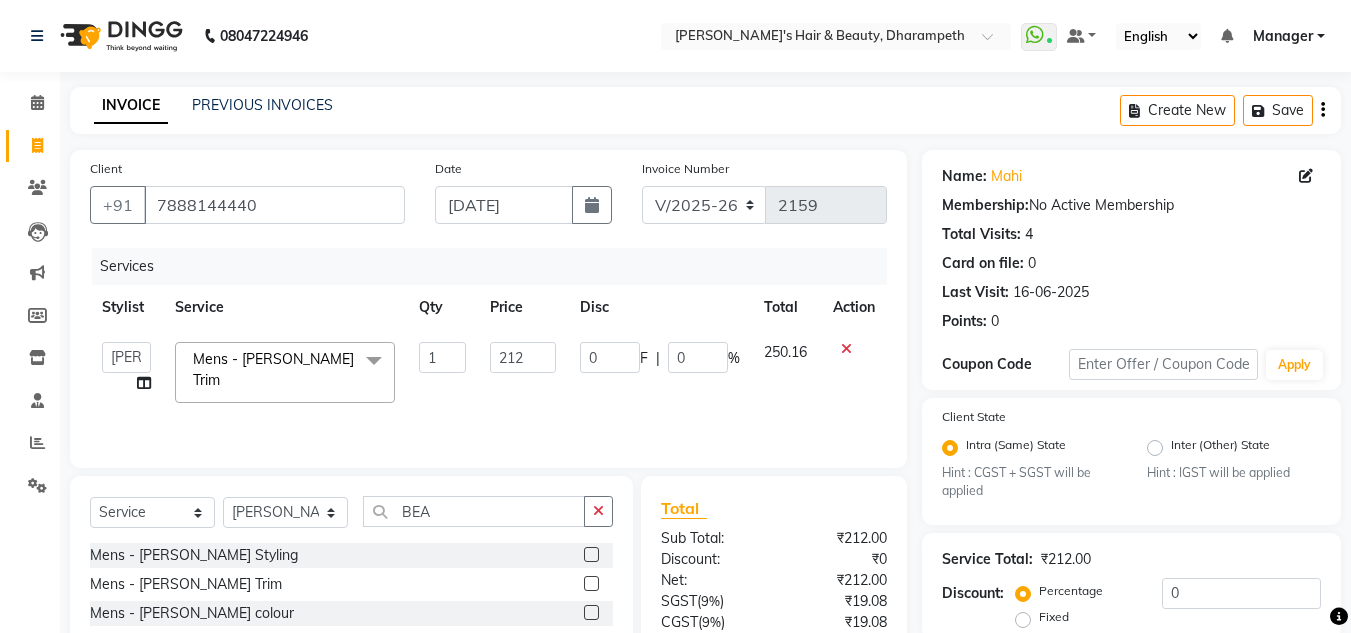 scroll, scrollTop: 188, scrollLeft: 0, axis: vertical 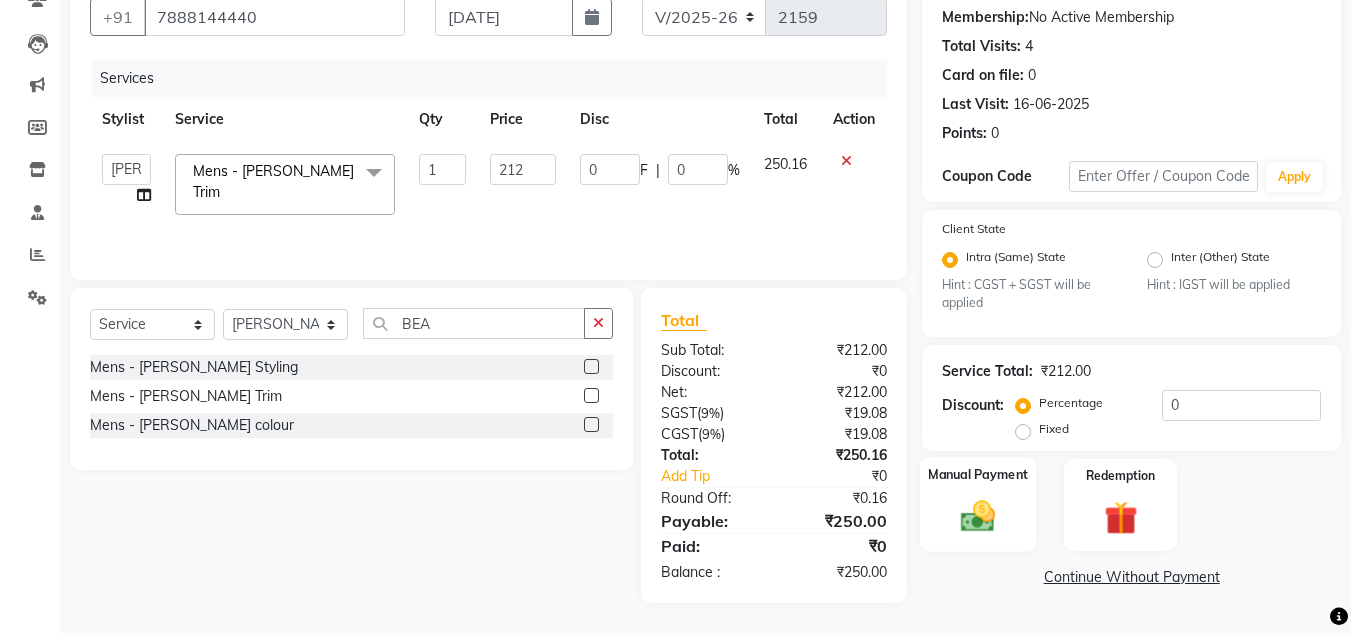 click 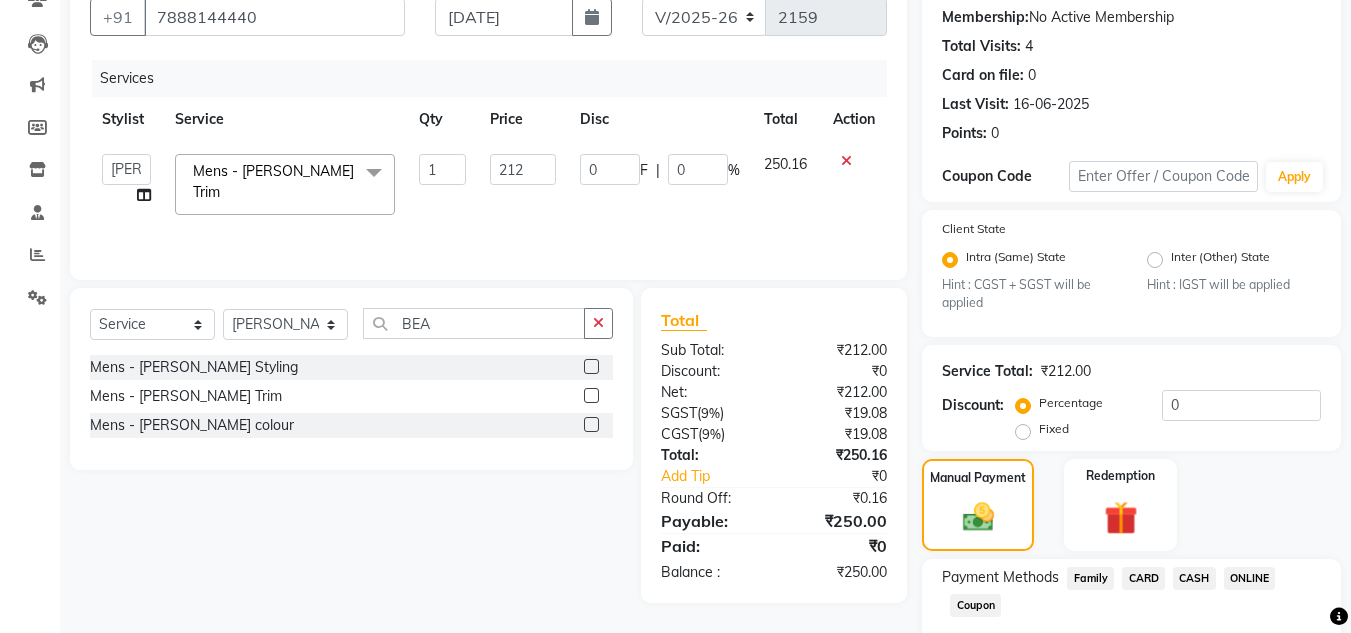 scroll, scrollTop: 305, scrollLeft: 0, axis: vertical 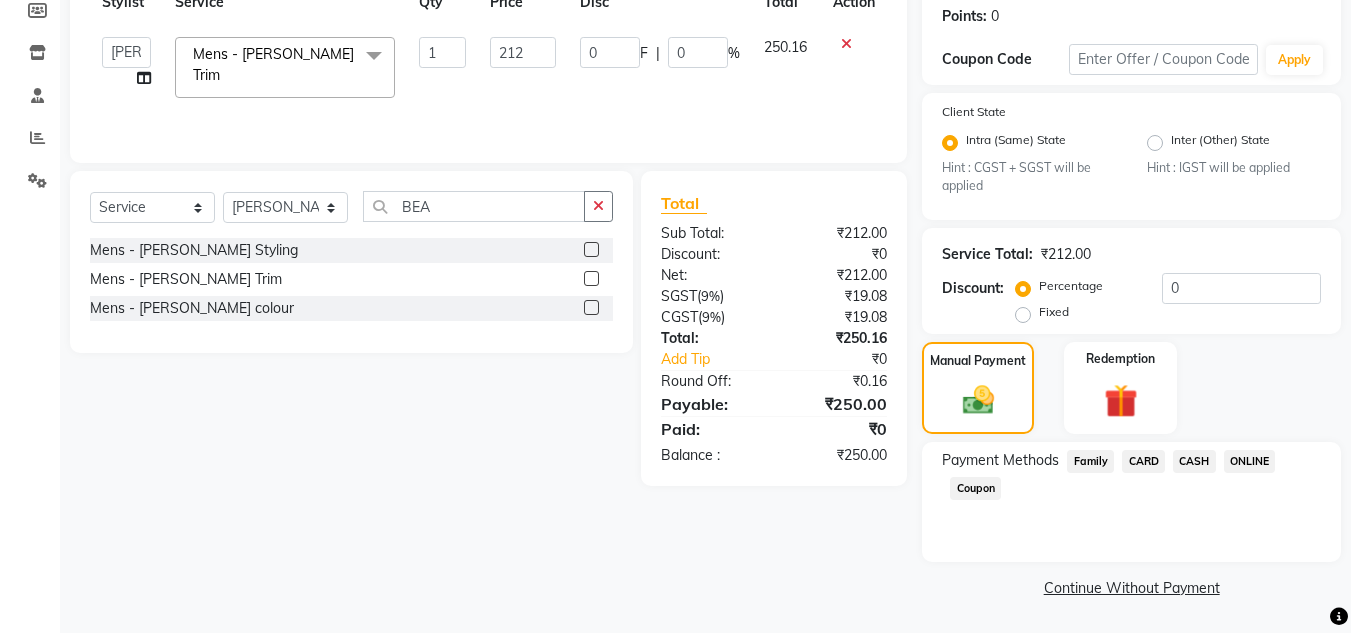 click on "ONLINE" 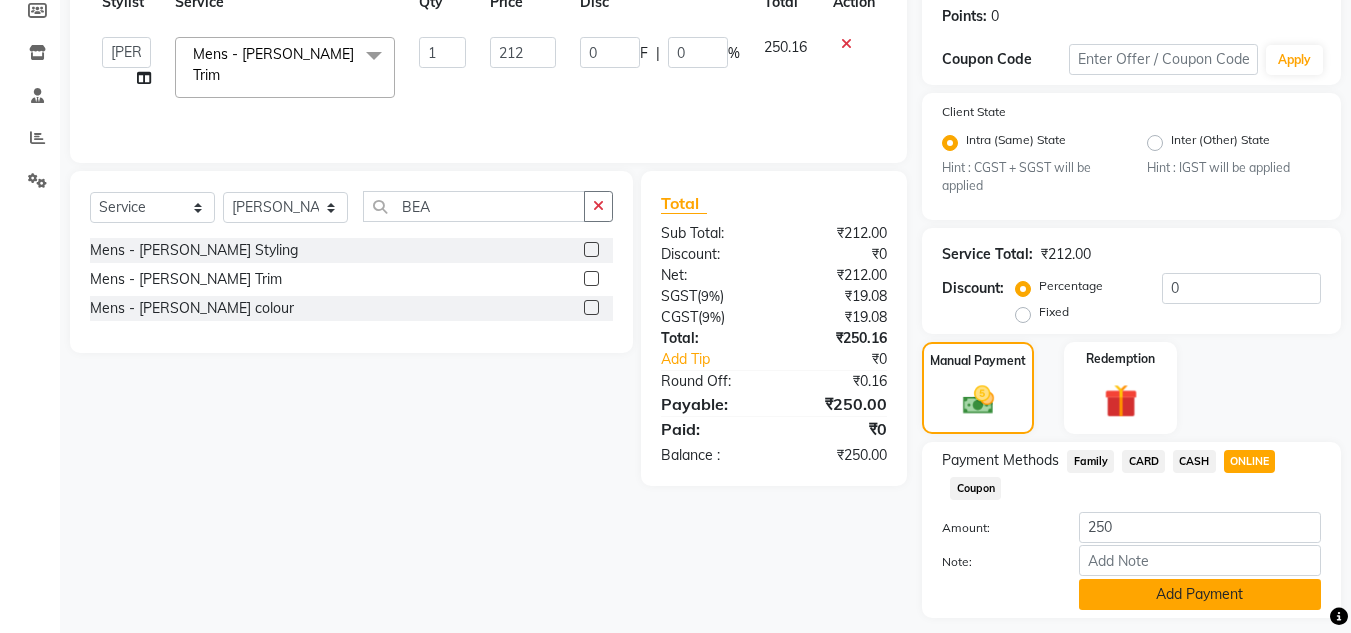 click on "Add Payment" 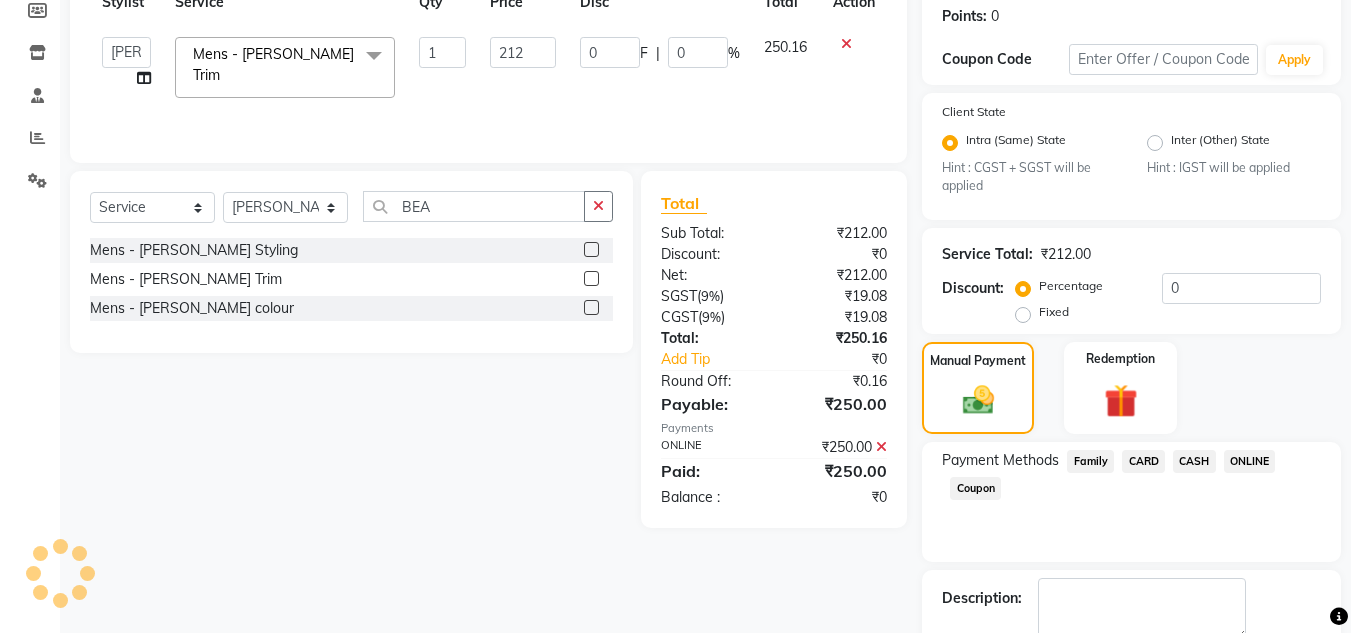 scroll, scrollTop: 418, scrollLeft: 0, axis: vertical 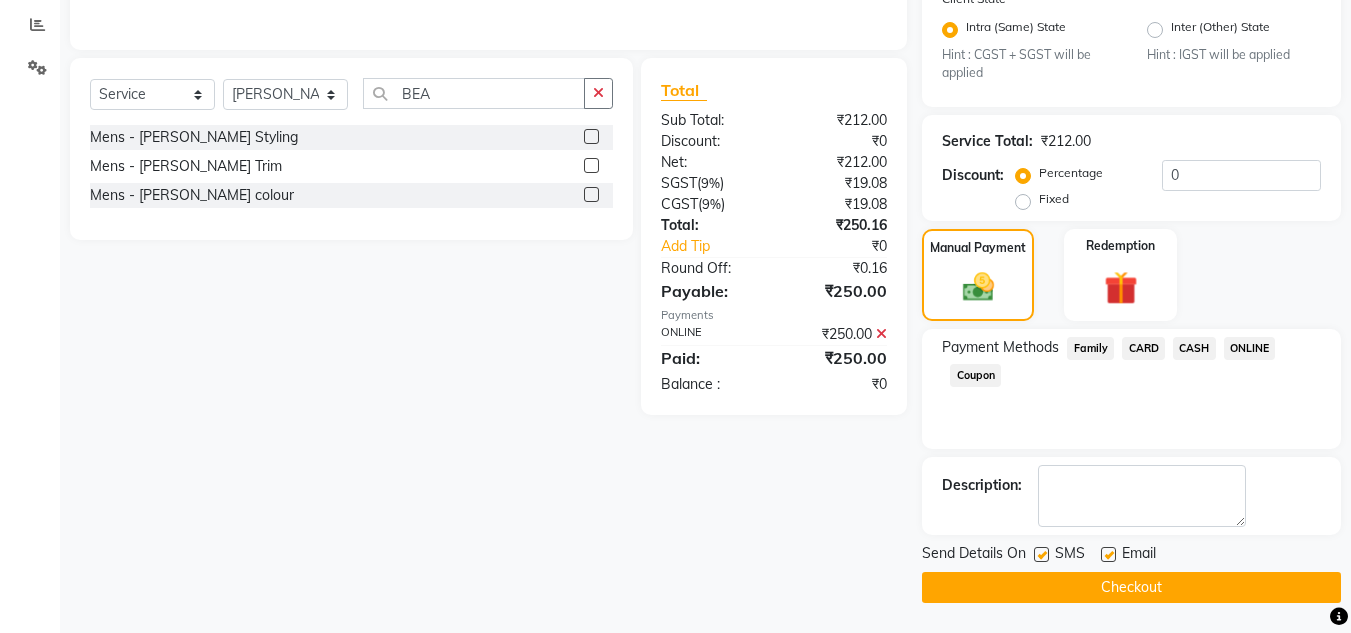 click on "Checkout" 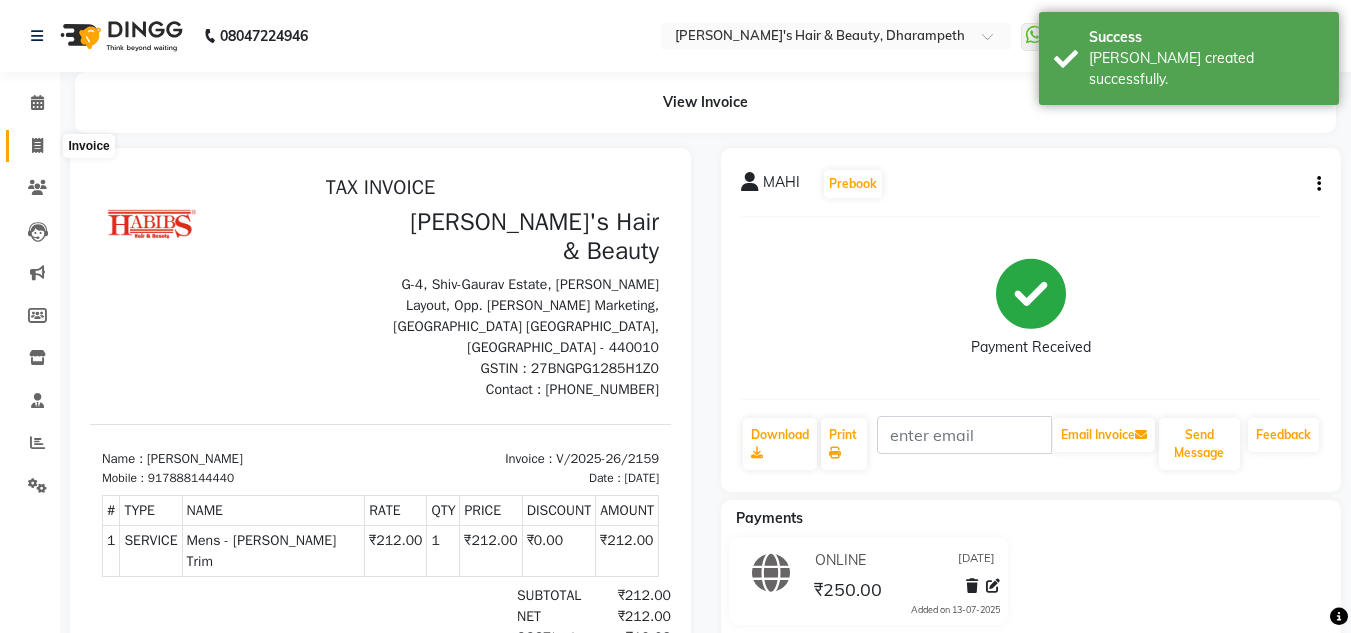 scroll, scrollTop: 0, scrollLeft: 0, axis: both 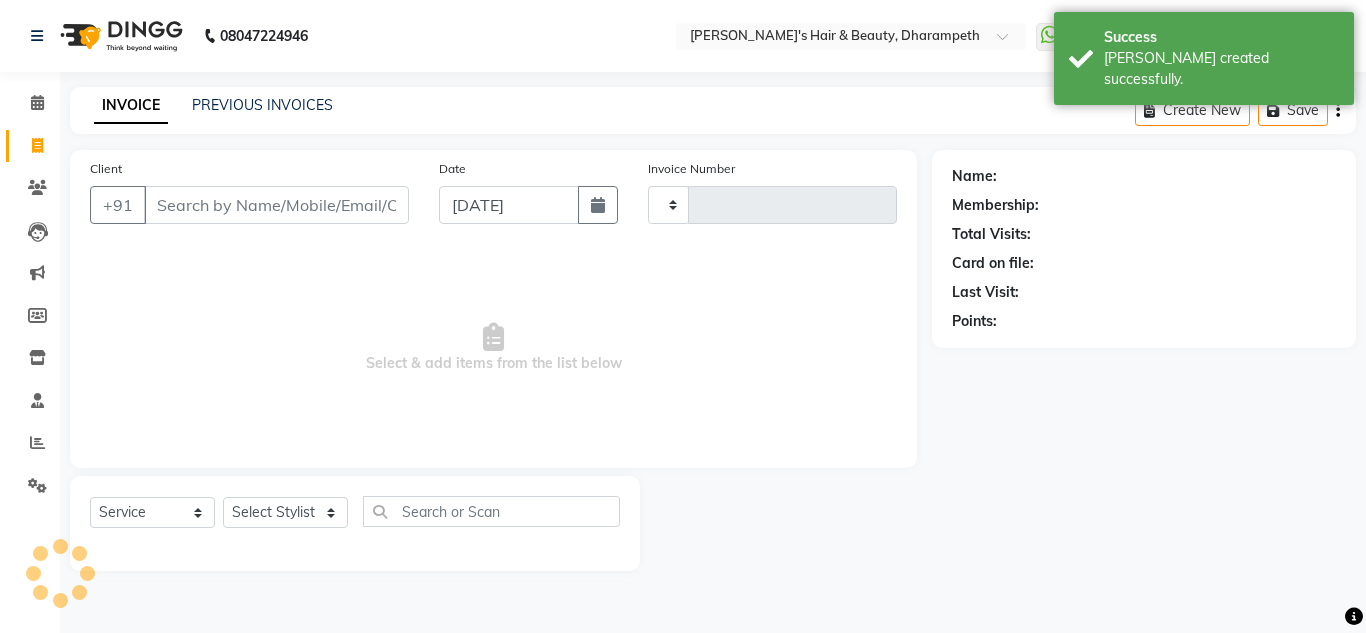 type on "2160" 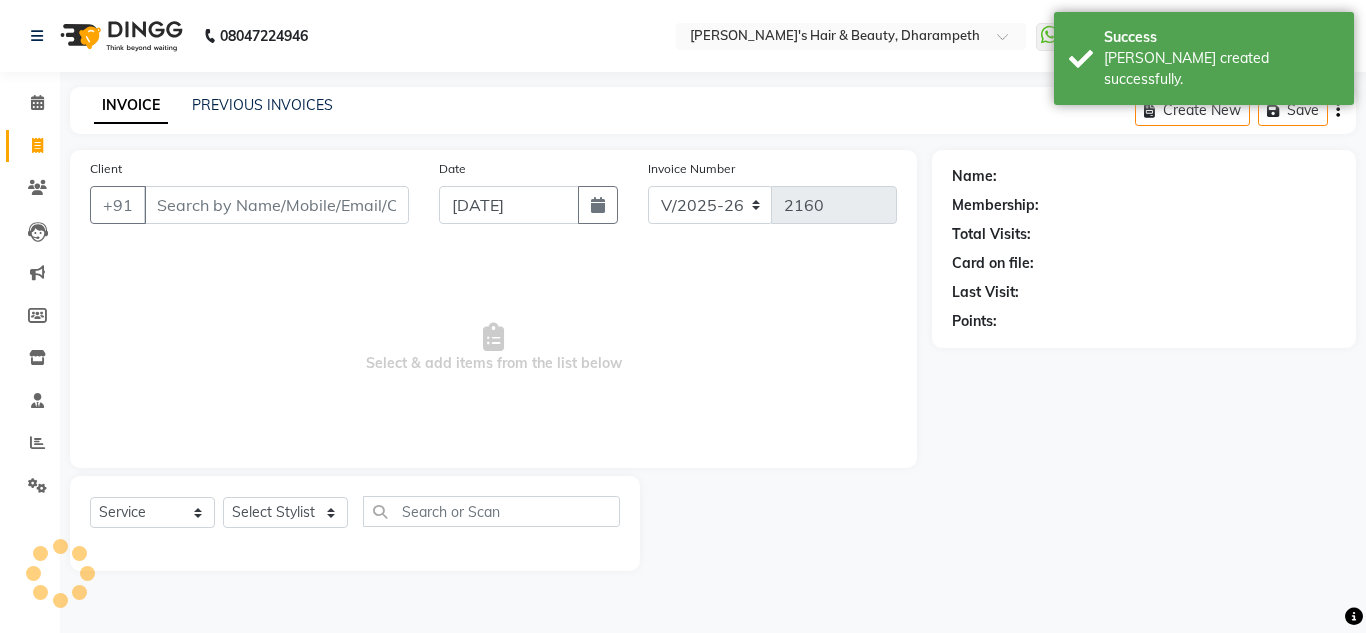 click on "Client" at bounding box center (276, 205) 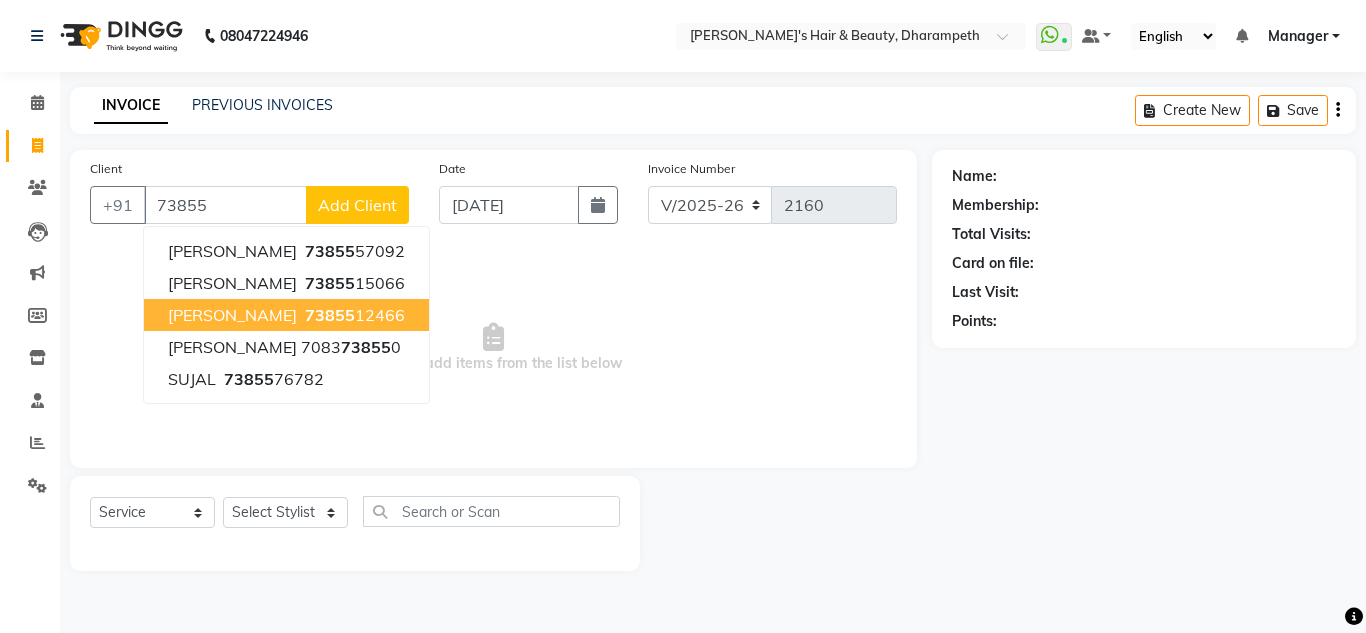click on "[PERSON_NAME]   73855 12466" at bounding box center [286, 315] 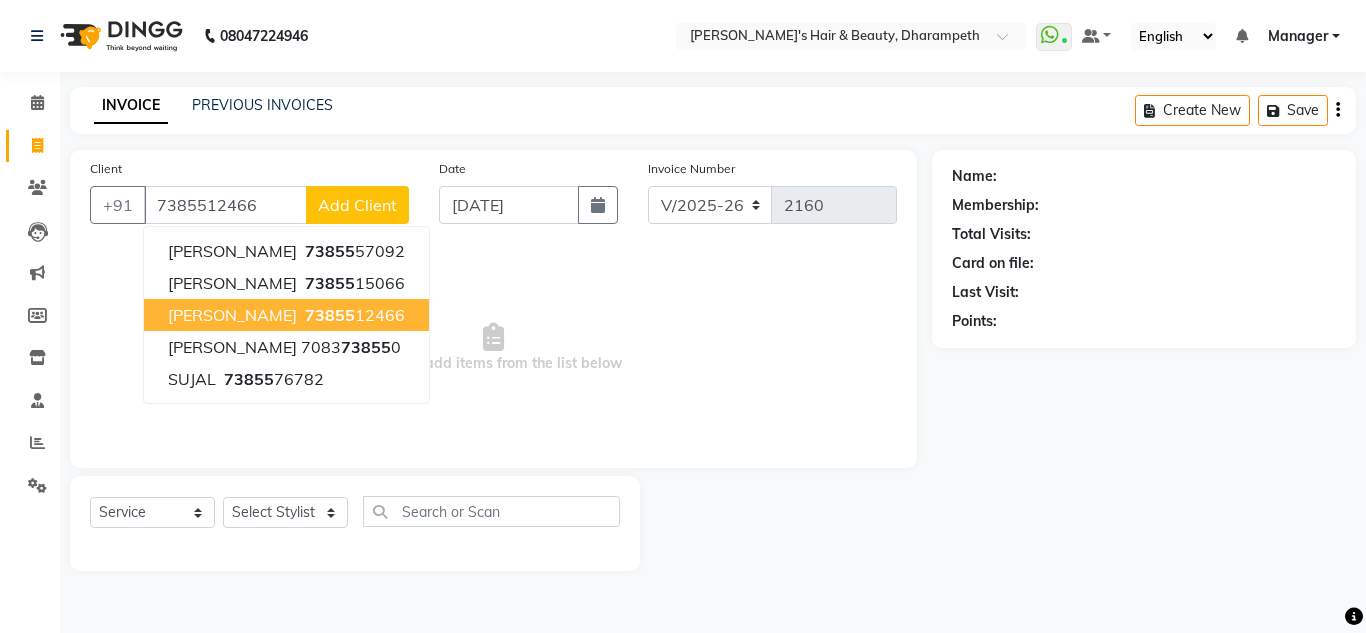 type on "7385512466" 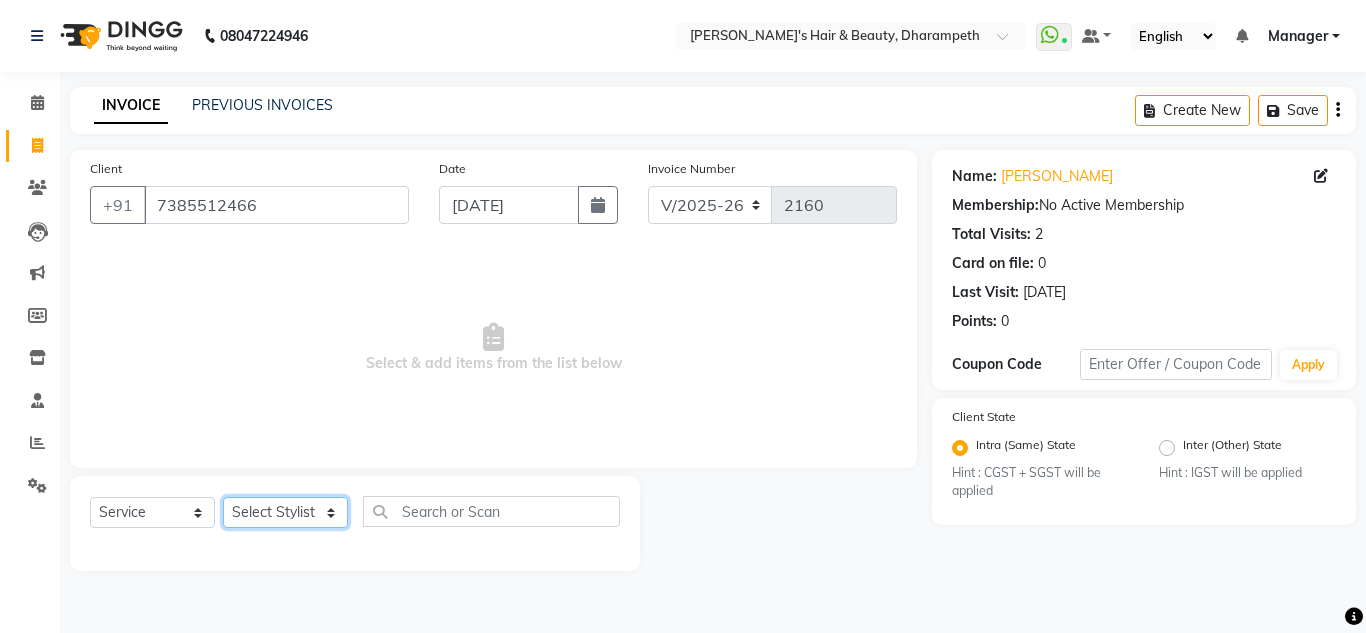 click on "Select Stylist Anuj W [PERSON_NAME] [PERSON_NAME]  Manager [PERSON_NAME] C [PERSON_NAME] S [PERSON_NAME] S Shilpa P Vedant N" 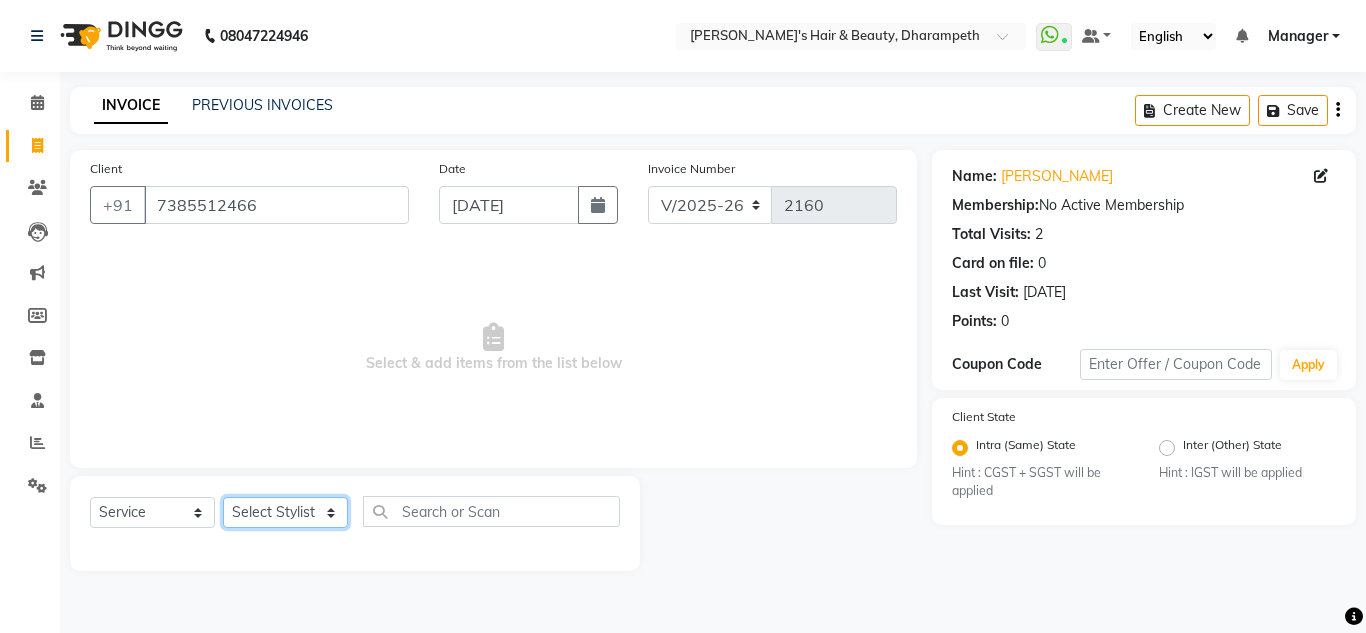 select on "47812" 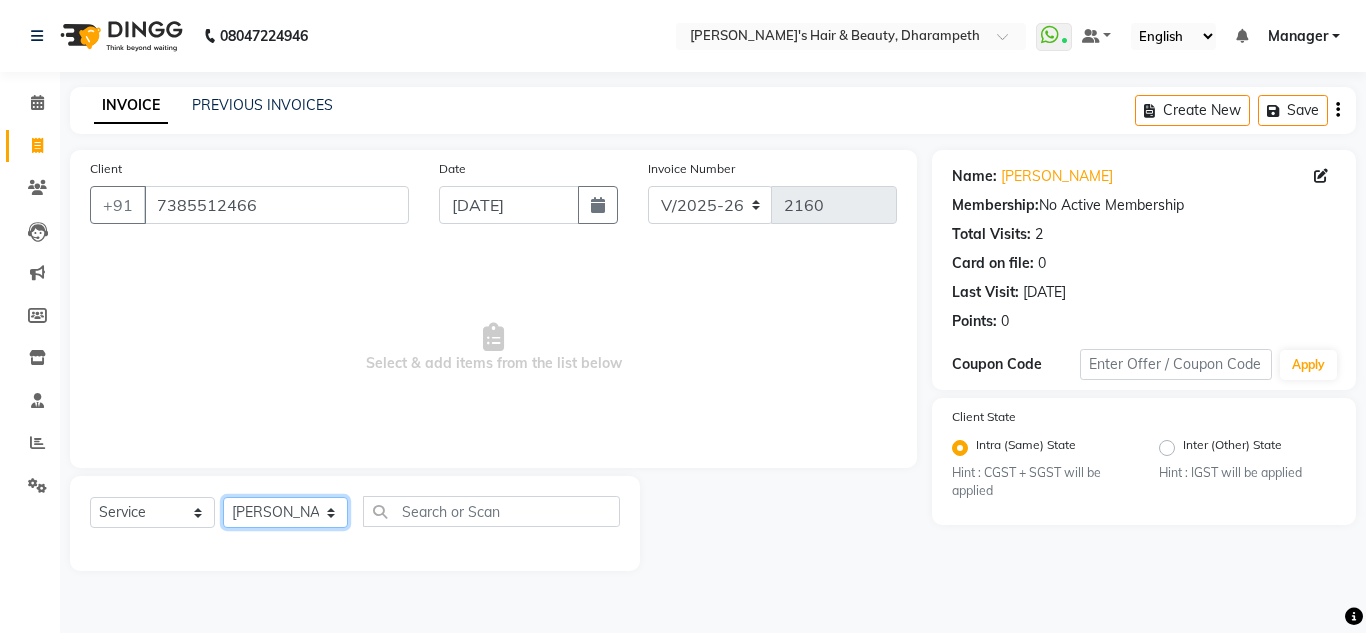 click on "Select Stylist Anuj W [PERSON_NAME] [PERSON_NAME]  Manager [PERSON_NAME] C [PERSON_NAME] S [PERSON_NAME] S Shilpa P Vedant N" 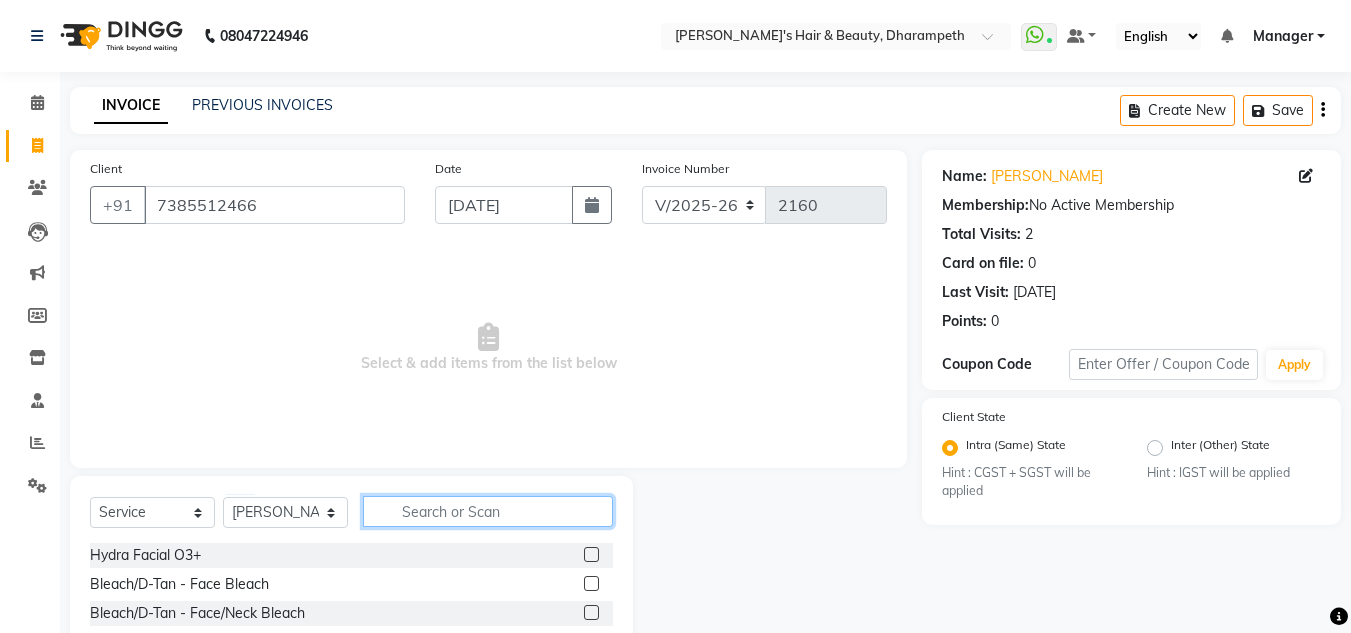 click 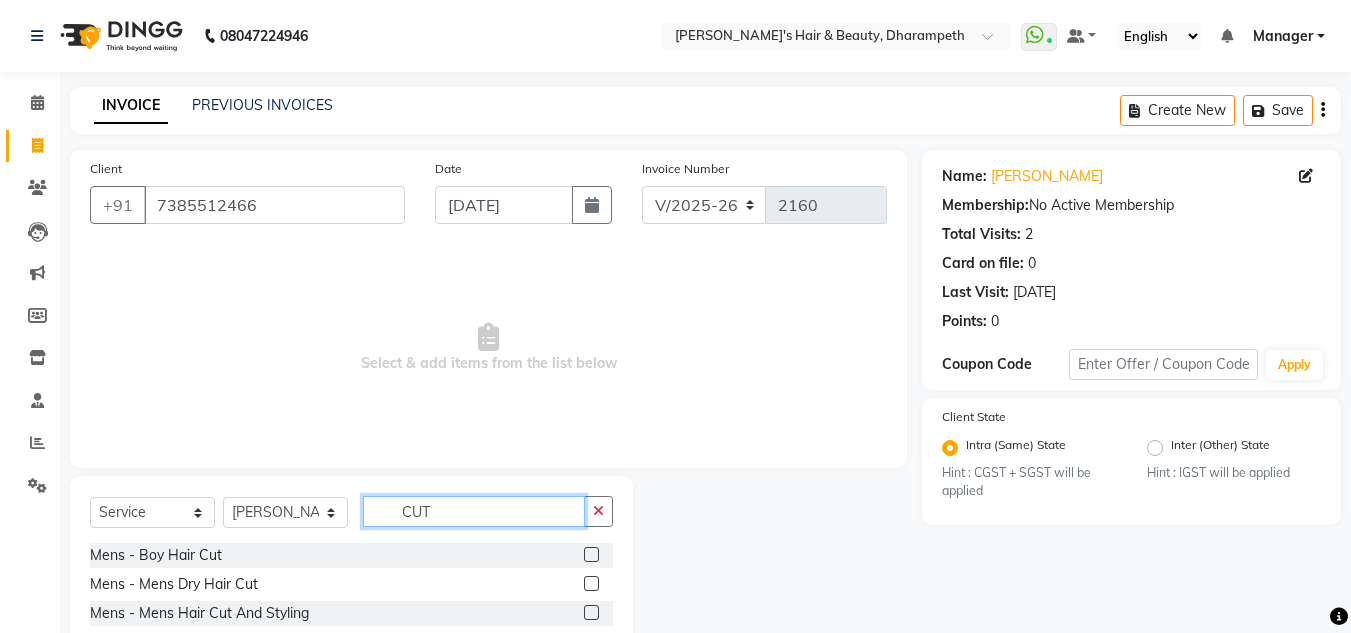 type on "CUT" 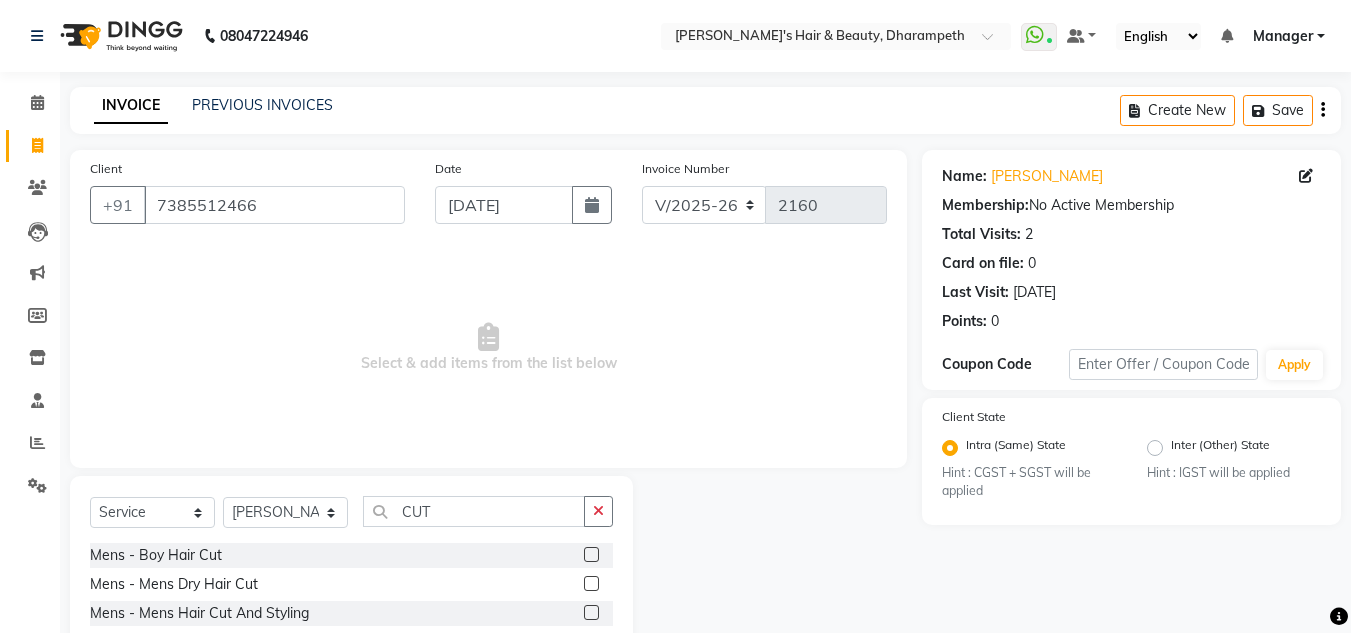 click 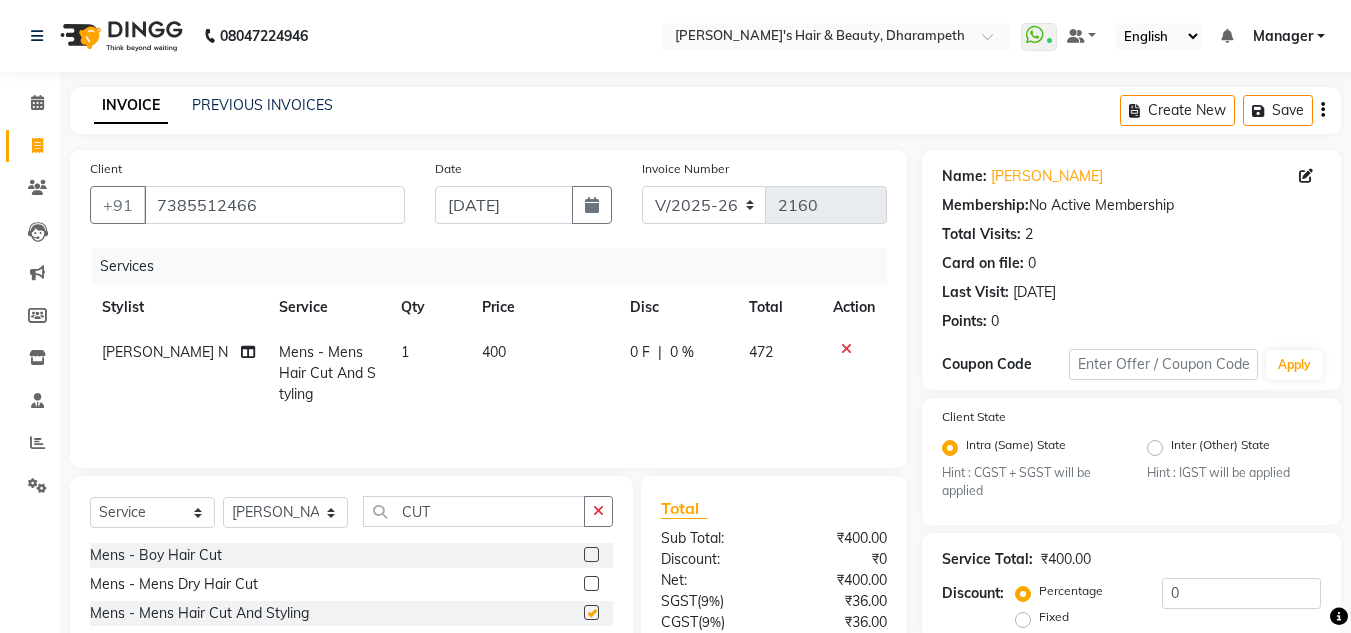 checkbox on "false" 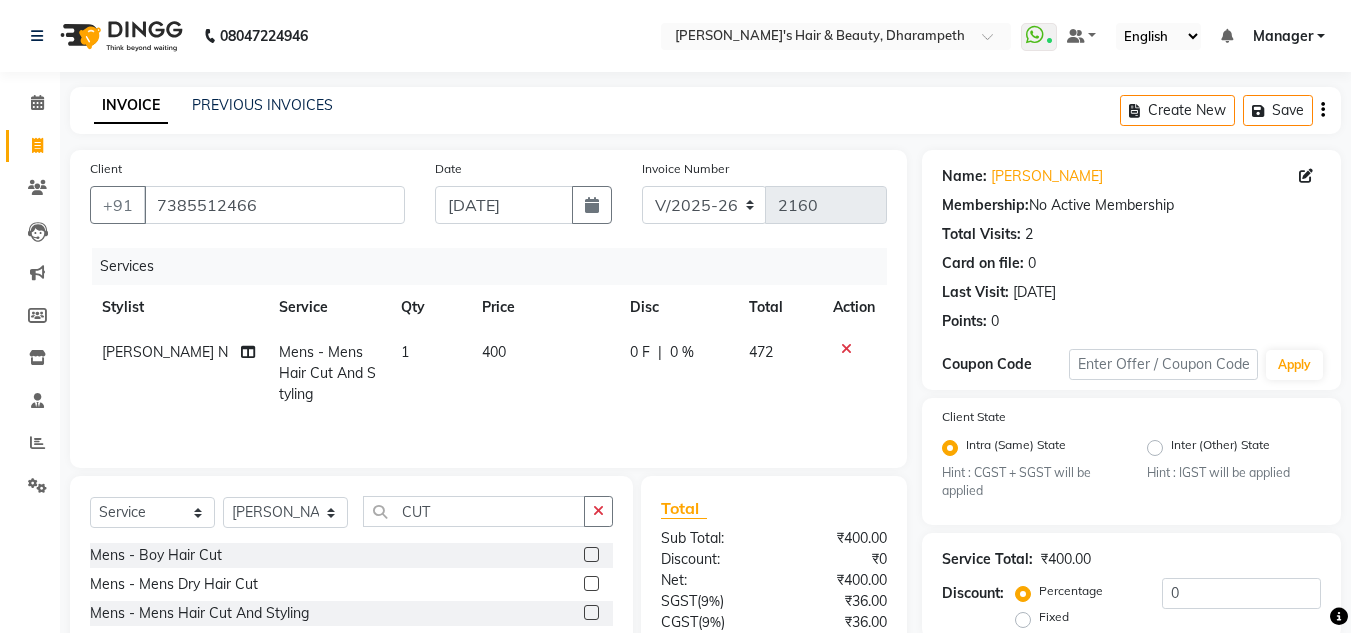 click on "400" 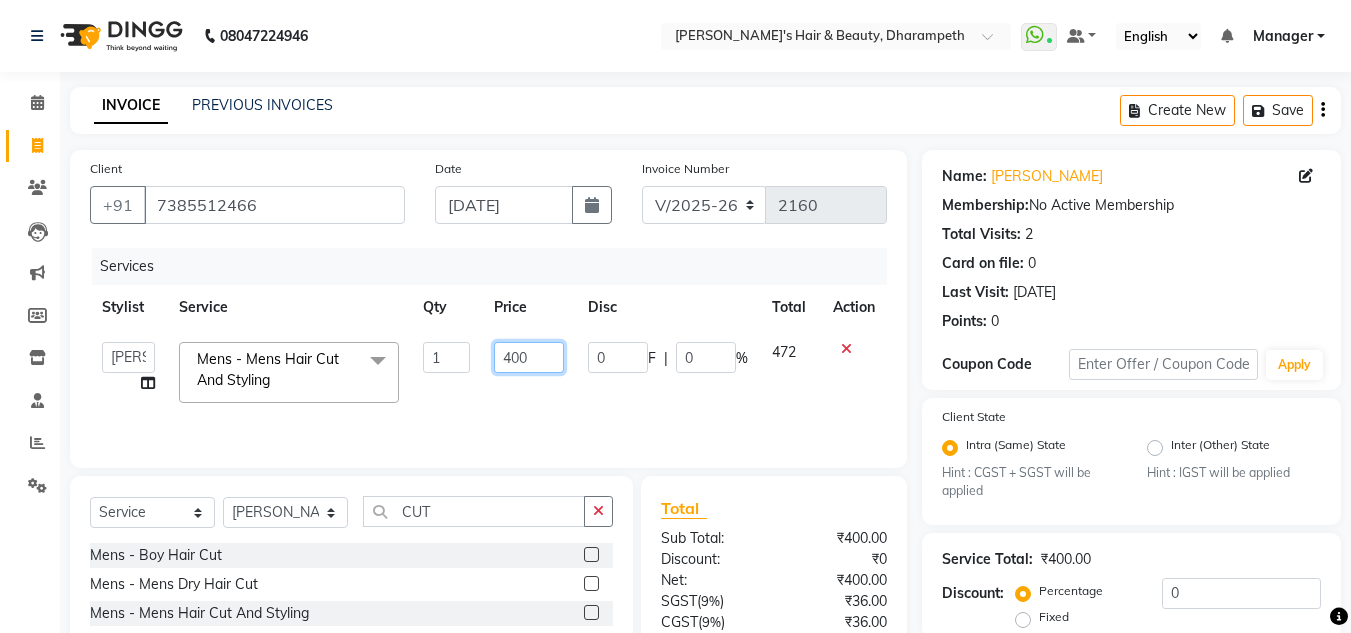 click on "400" 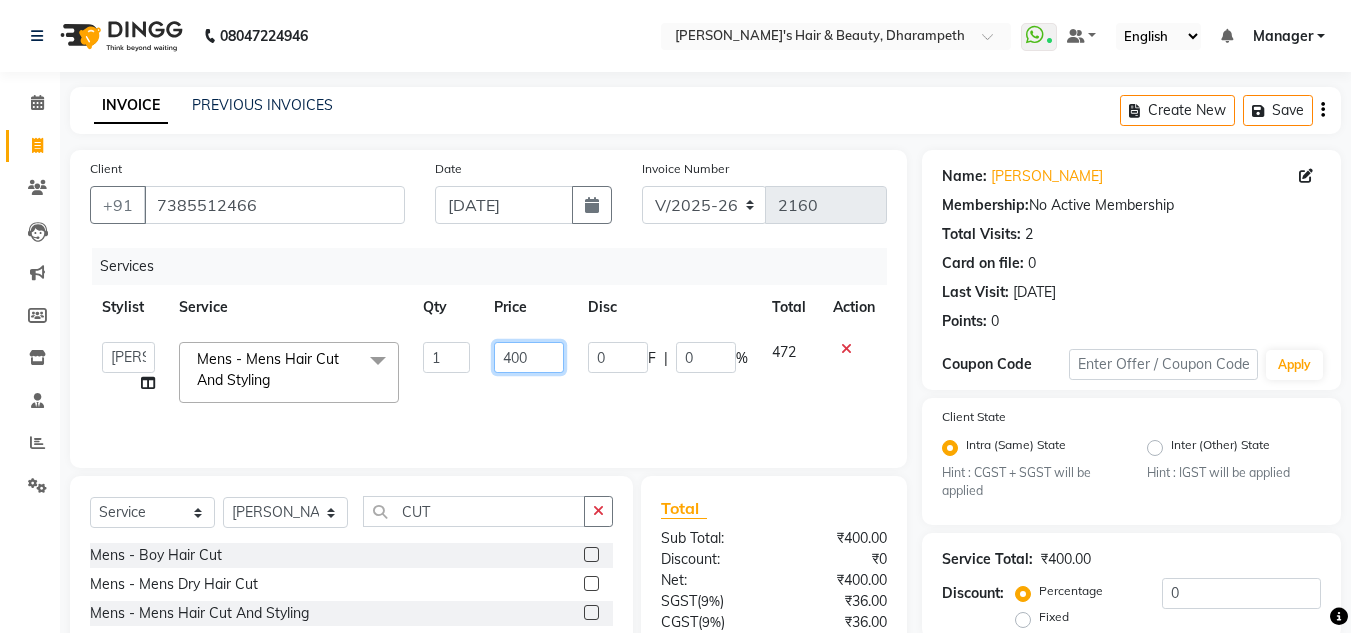click on "400" 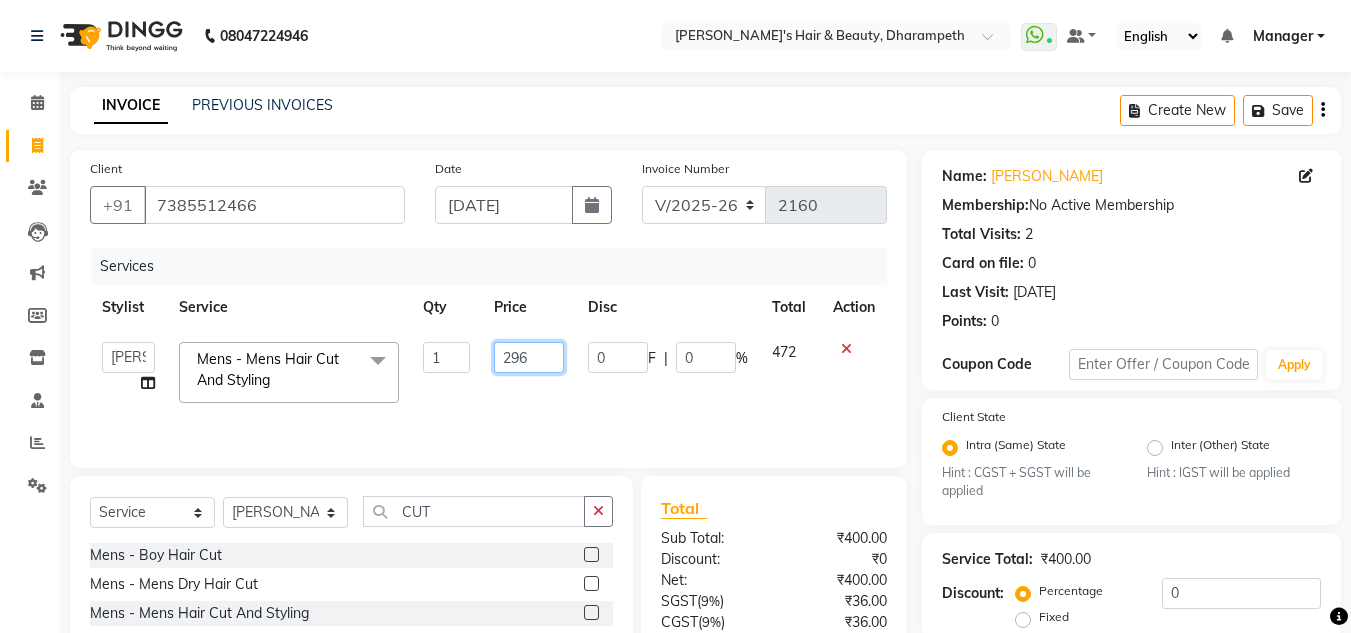type on "296.5" 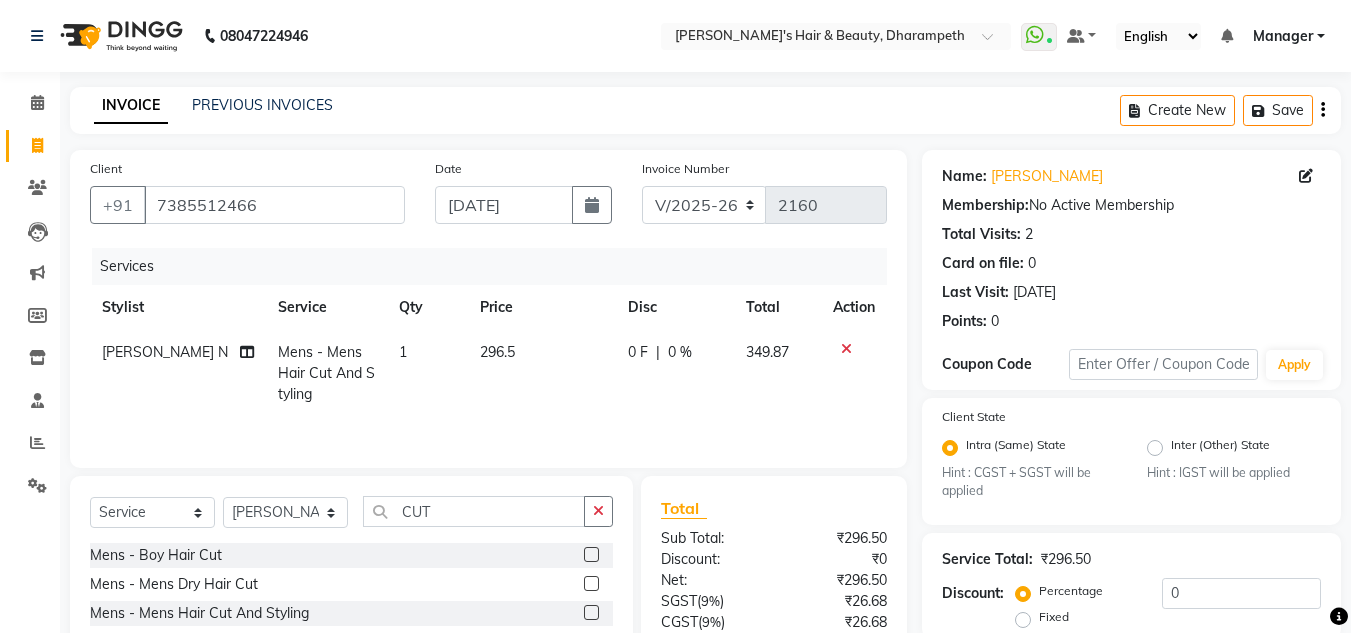 click on "349.87" 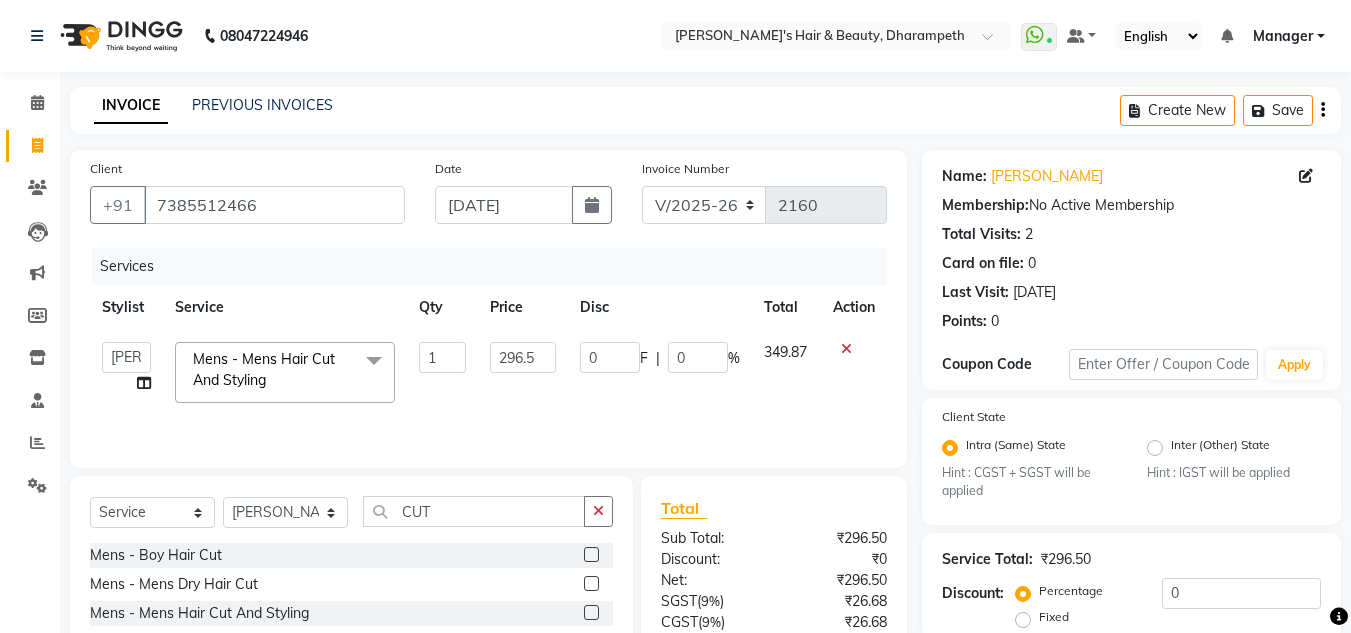 scroll, scrollTop: 188, scrollLeft: 0, axis: vertical 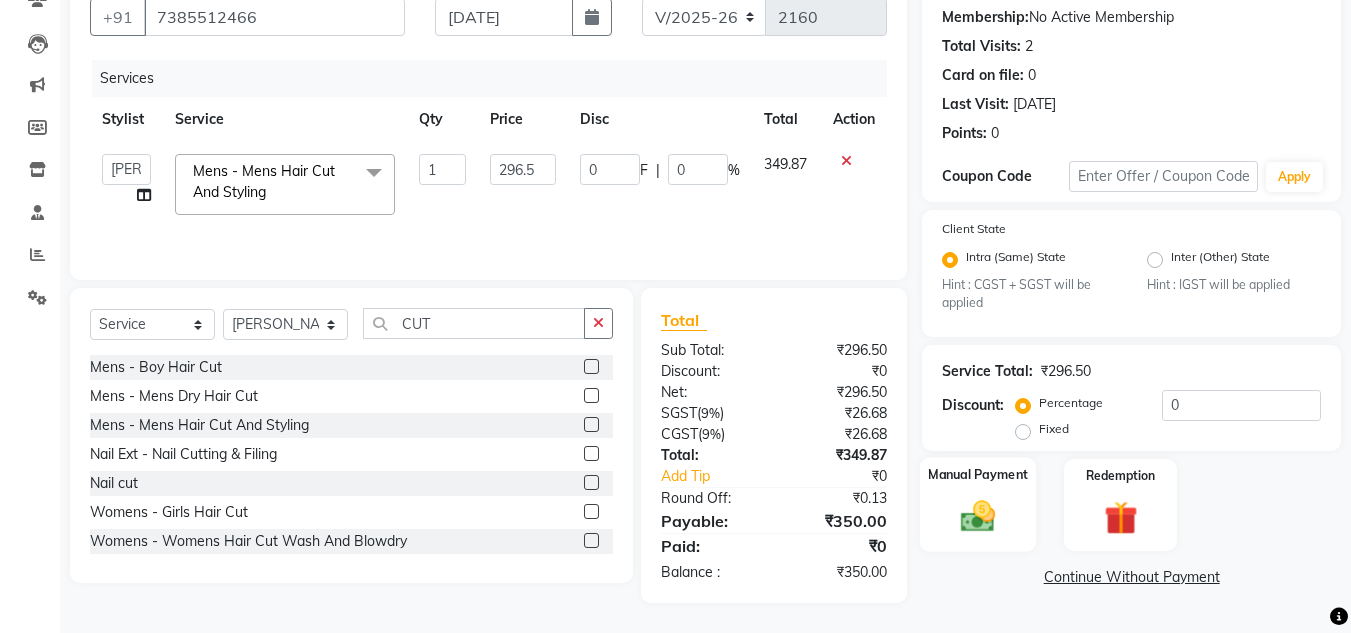 click 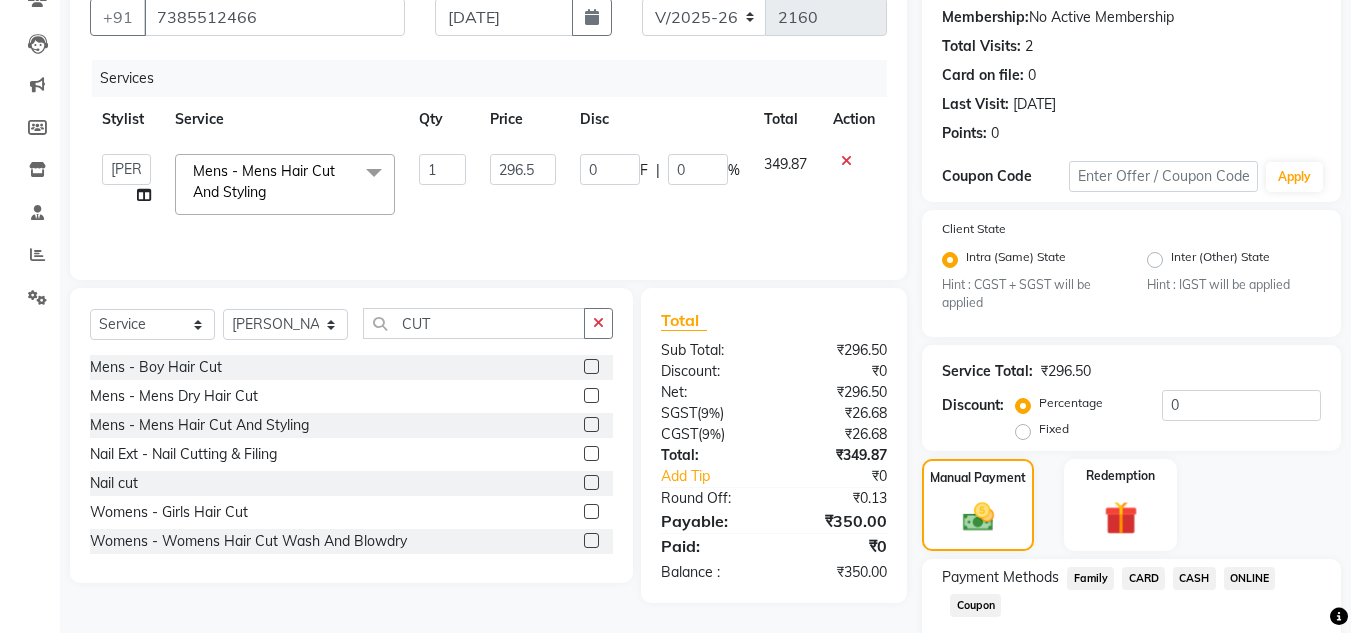 scroll, scrollTop: 305, scrollLeft: 0, axis: vertical 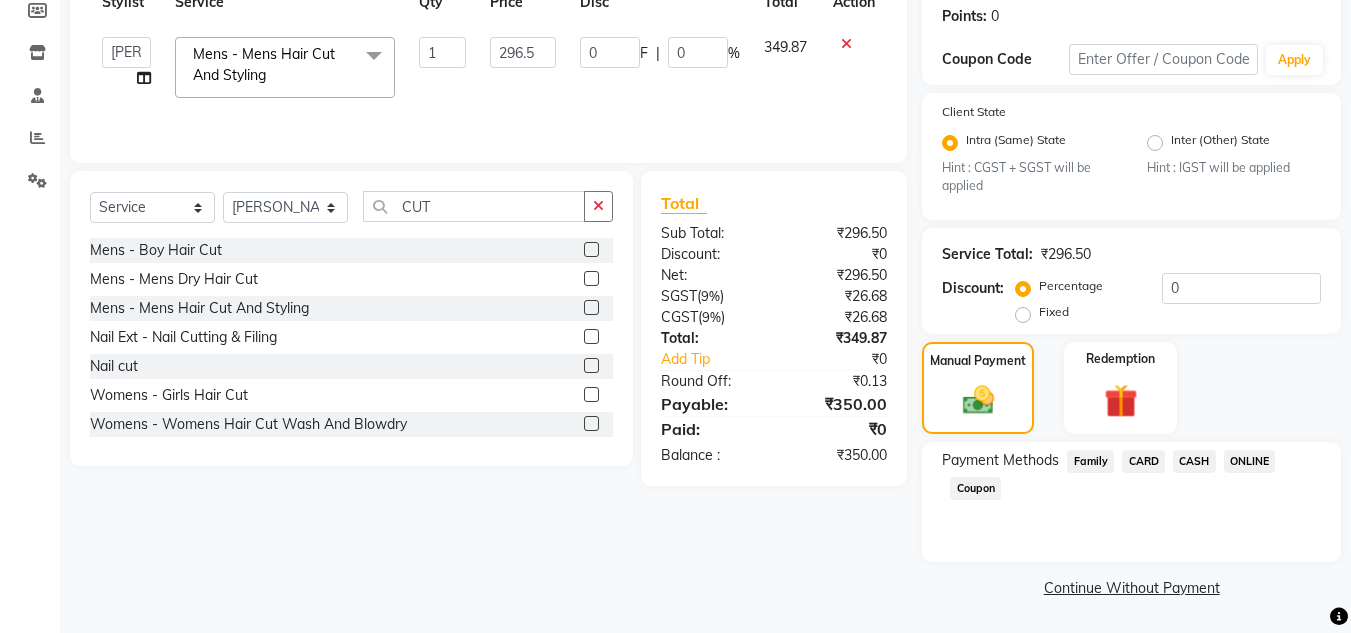 click on "ONLINE" 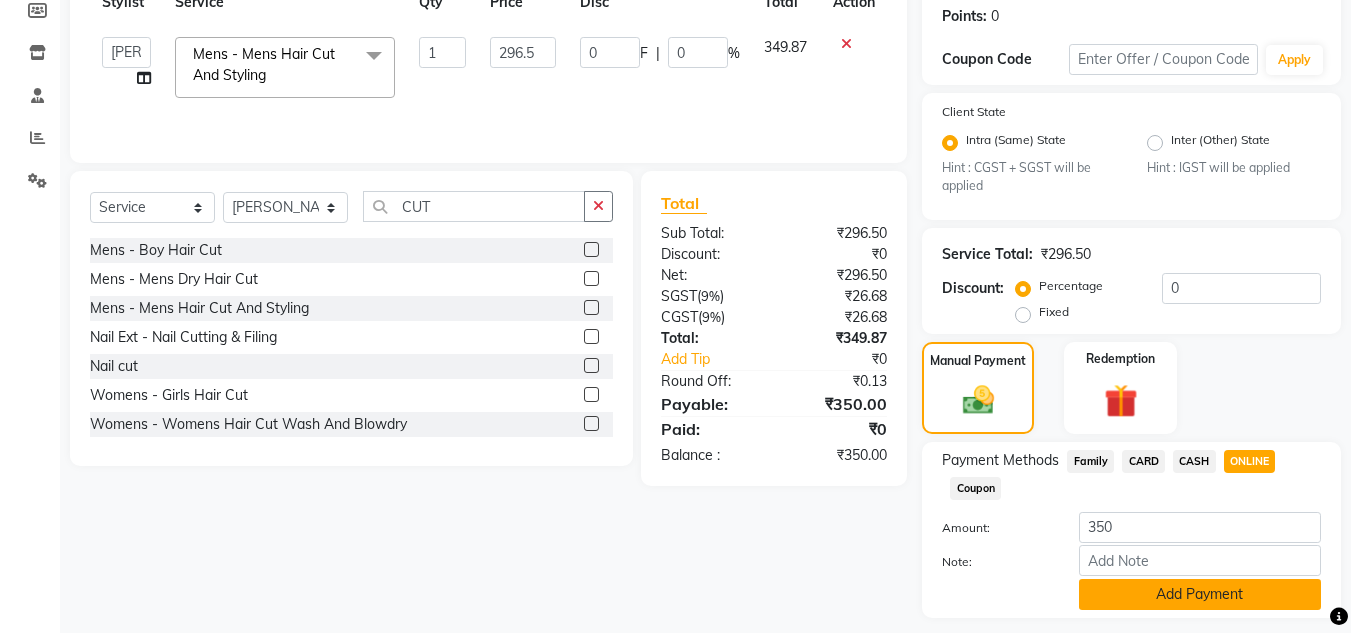 click on "Add Payment" 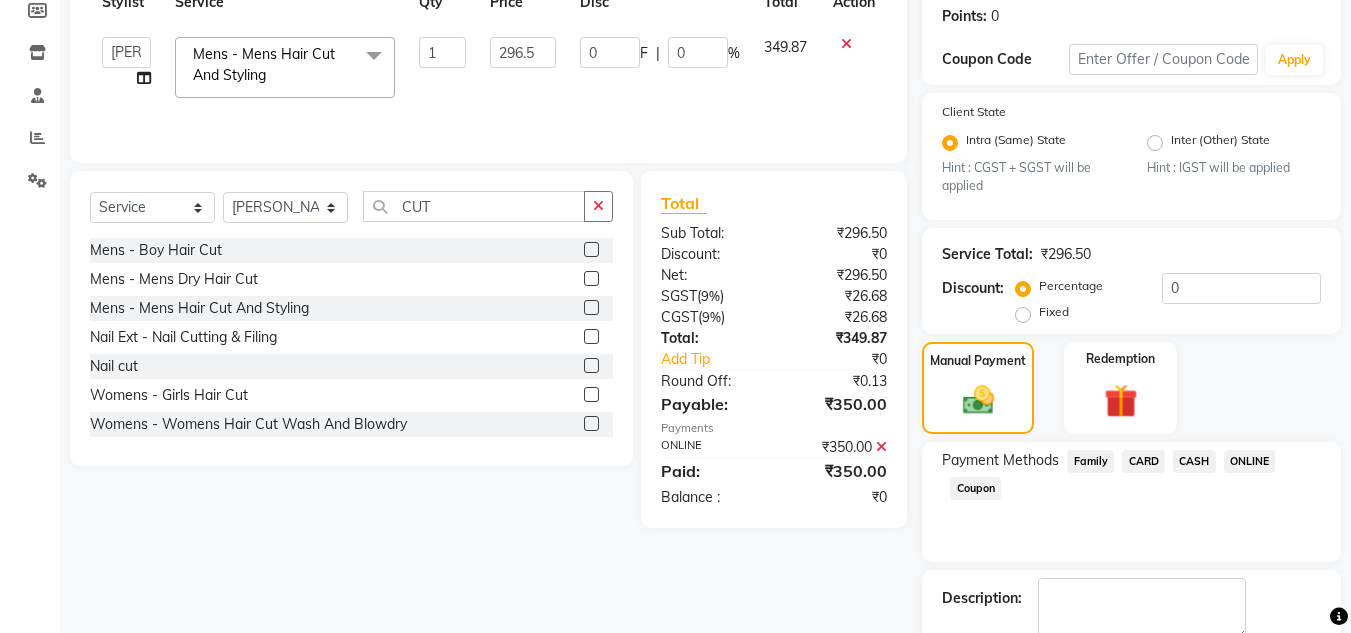 scroll, scrollTop: 418, scrollLeft: 0, axis: vertical 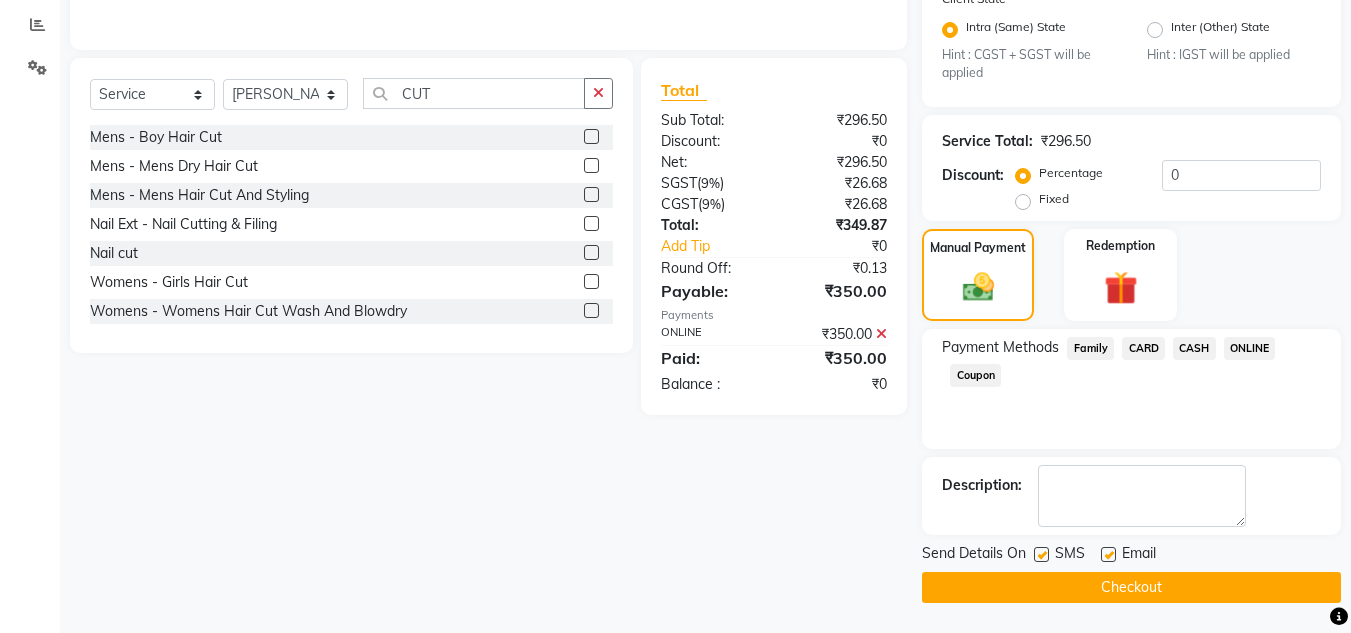 click on "Checkout" 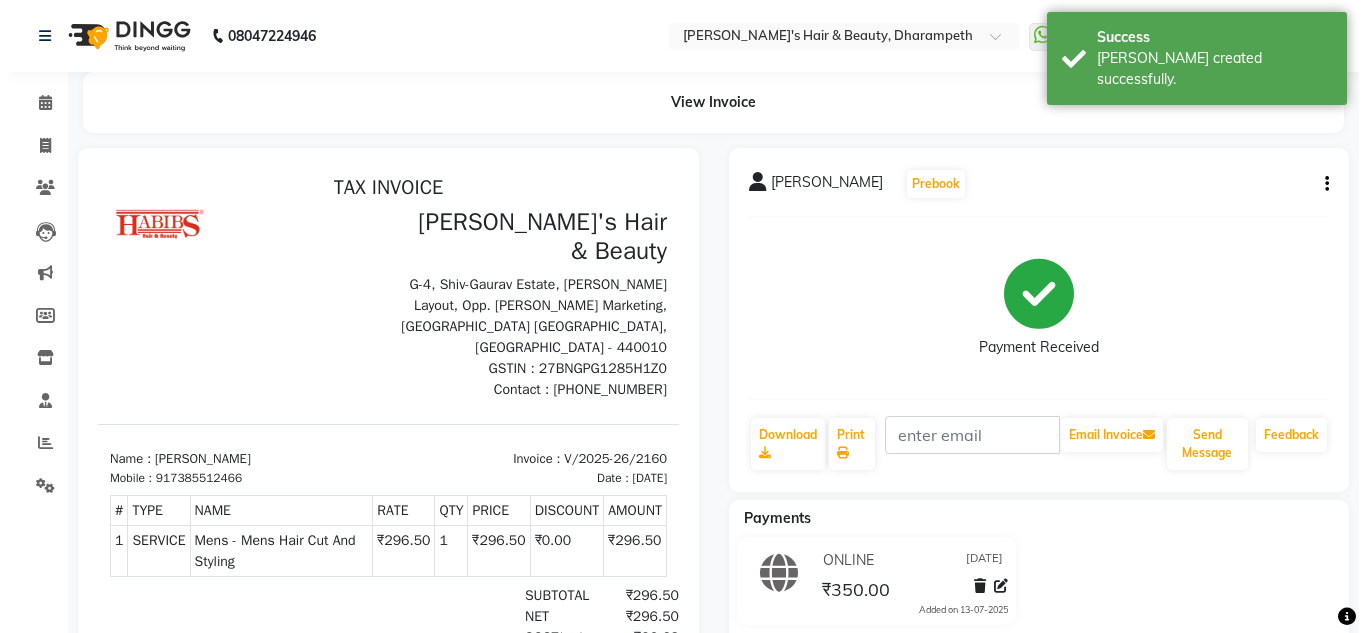 scroll, scrollTop: 0, scrollLeft: 0, axis: both 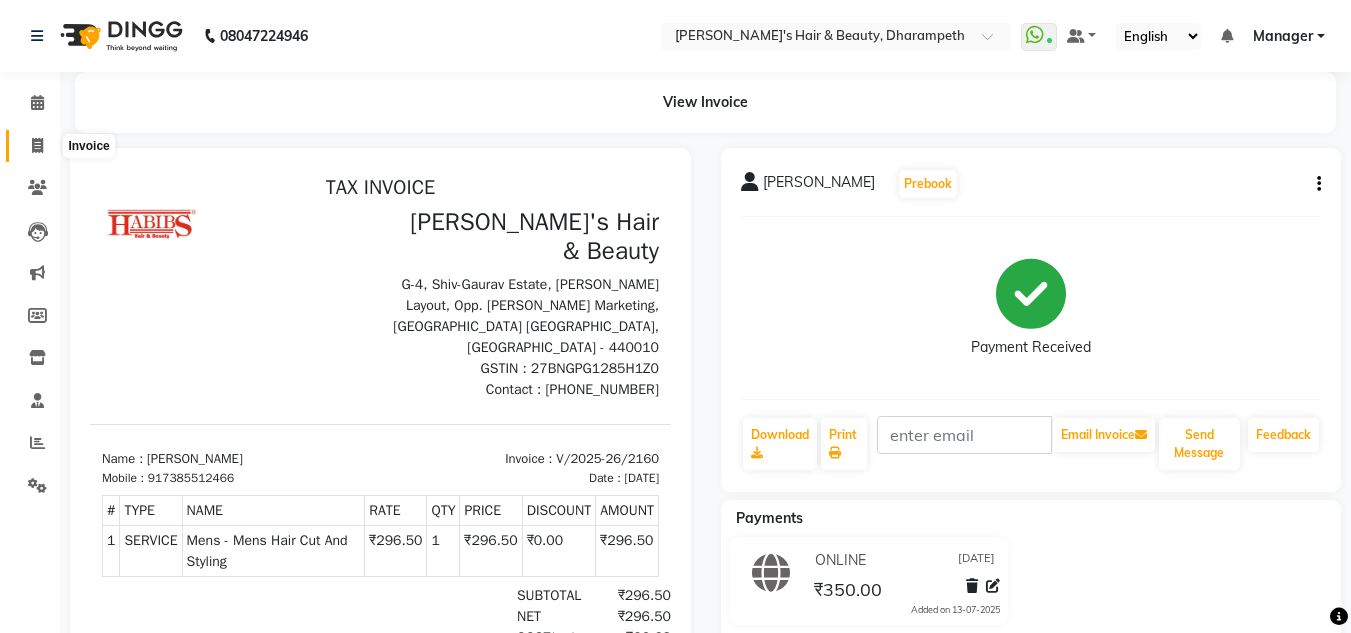 click 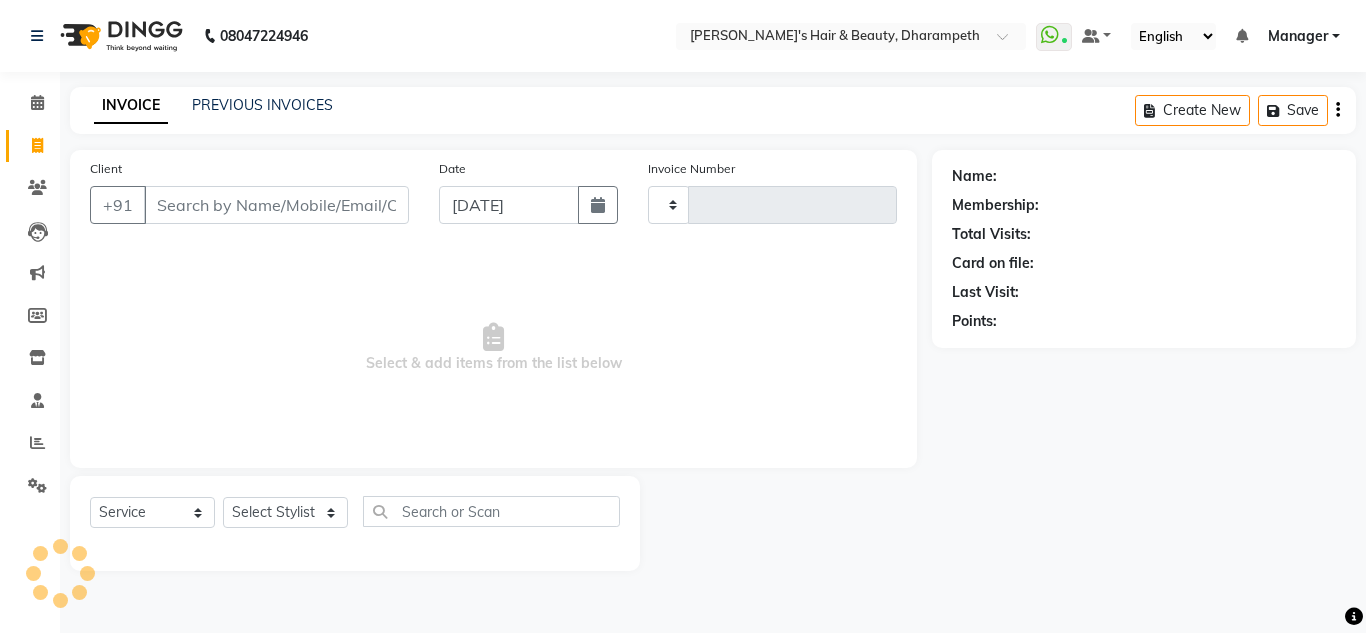 type on "2161" 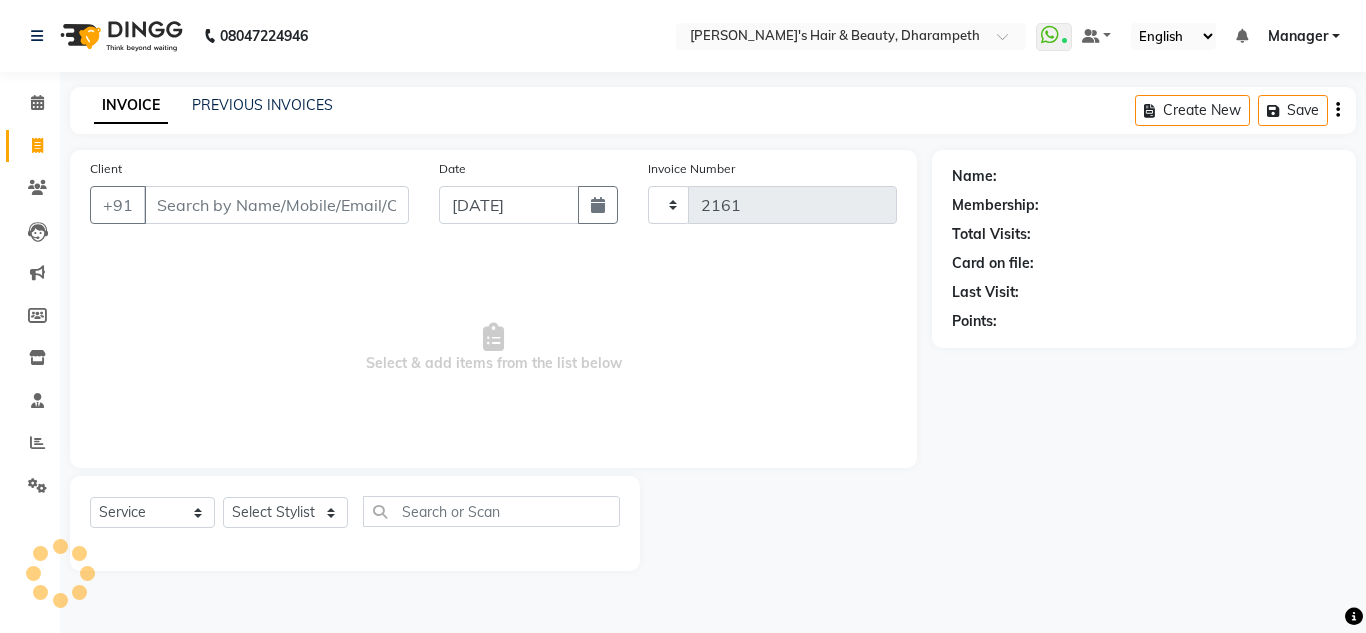 select on "4860" 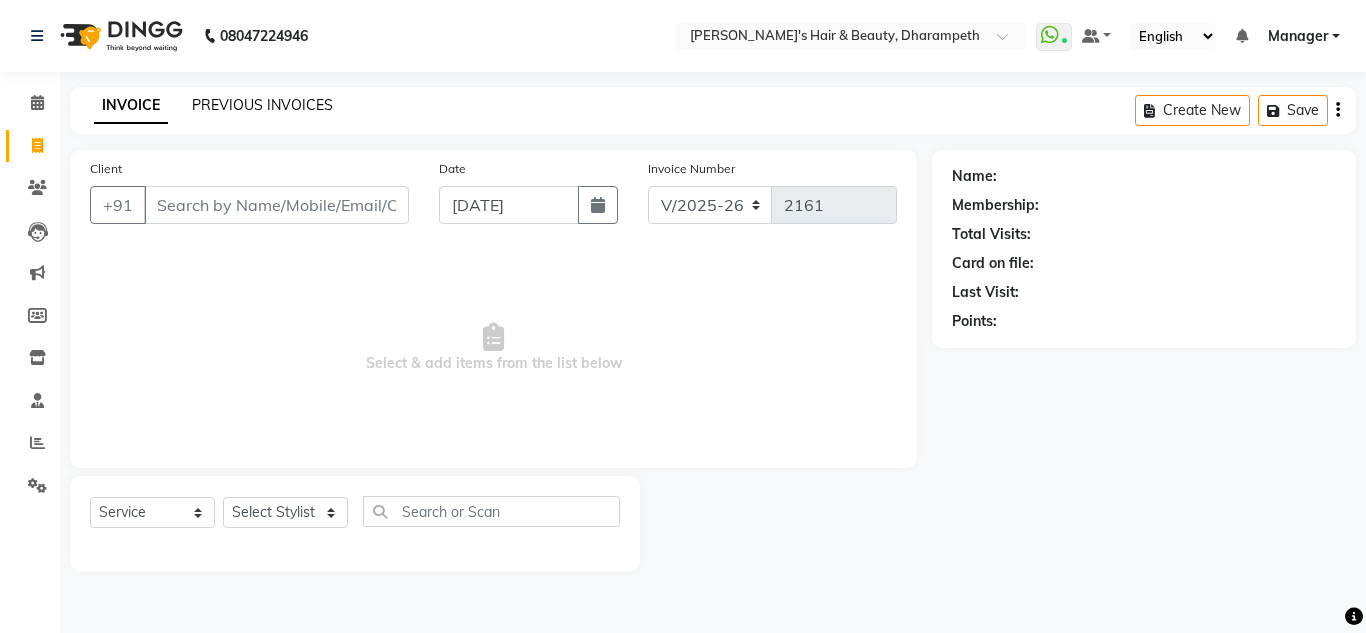 click on "PREVIOUS INVOICES" 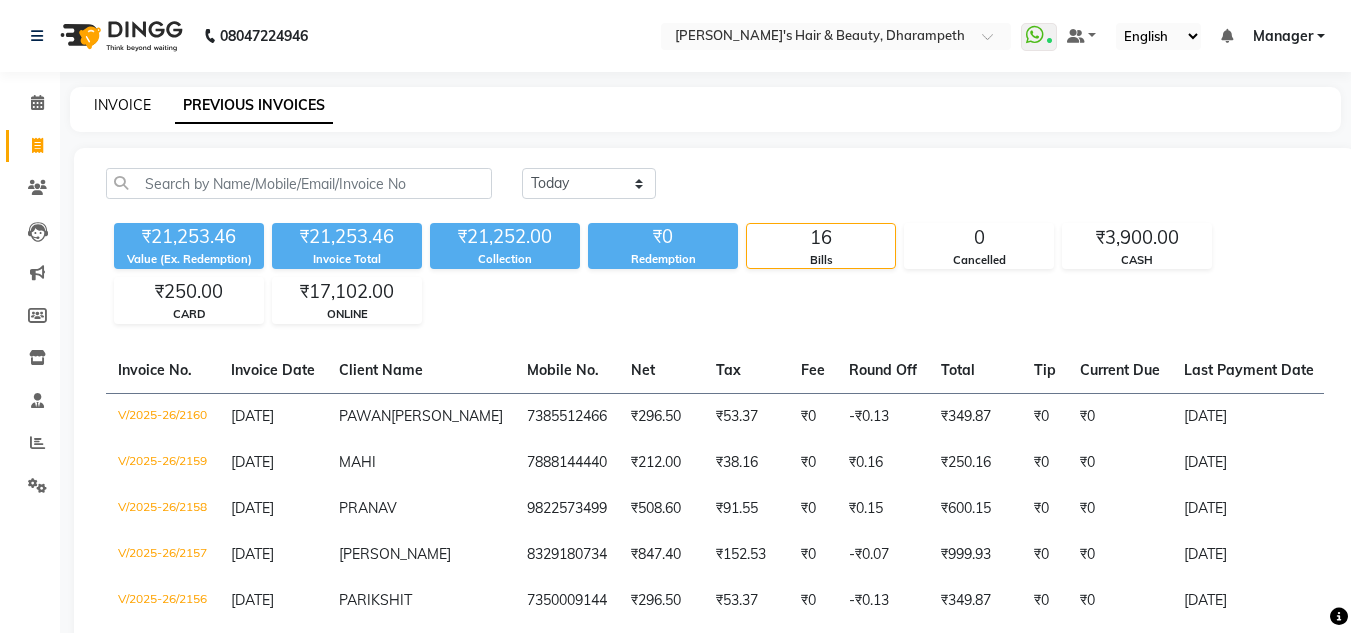 click on "INVOICE" 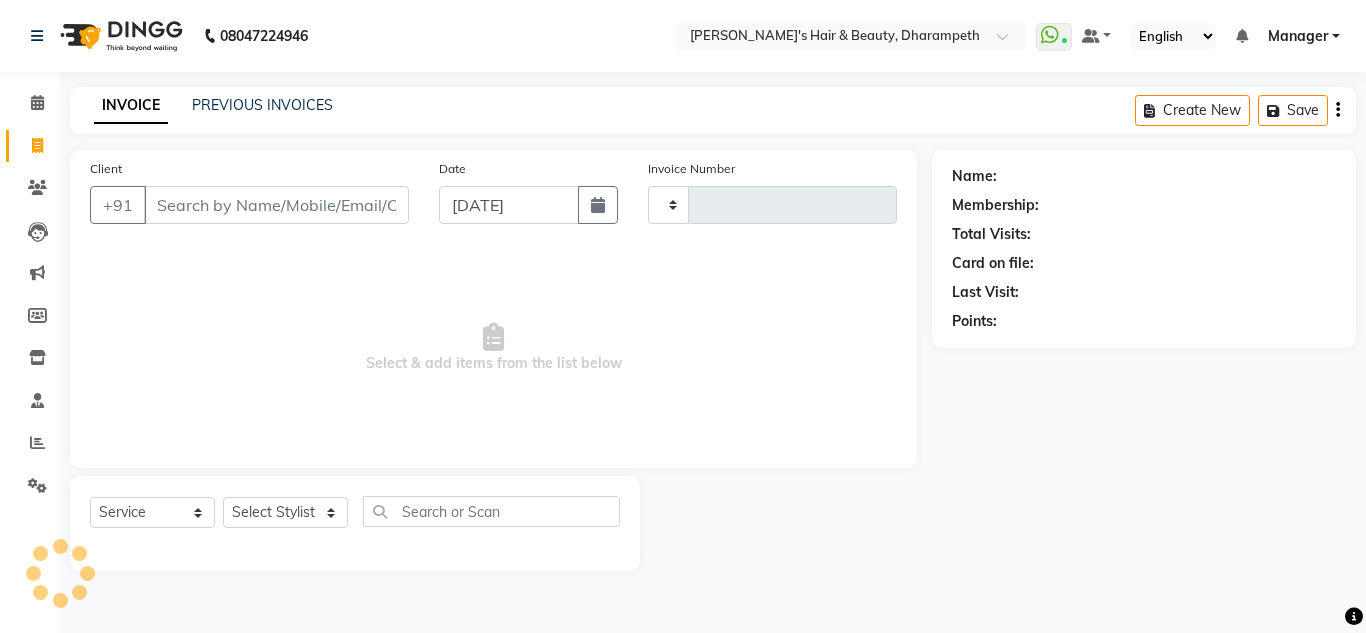 type on "2161" 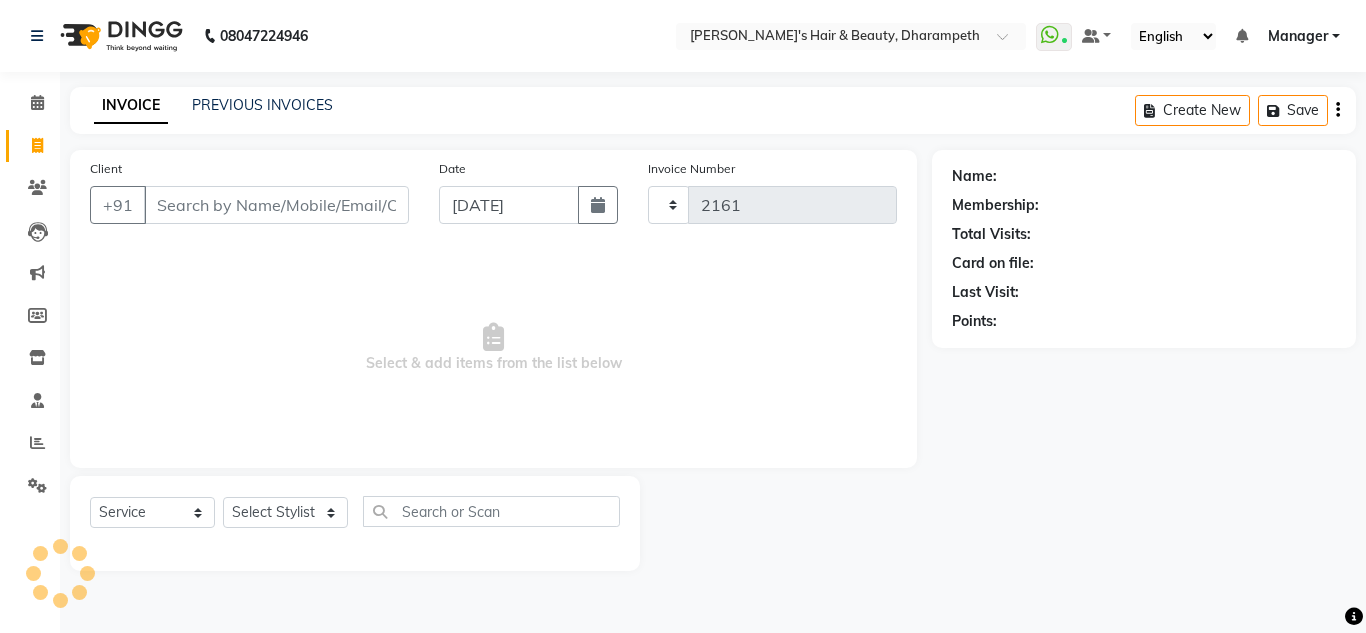 select on "4860" 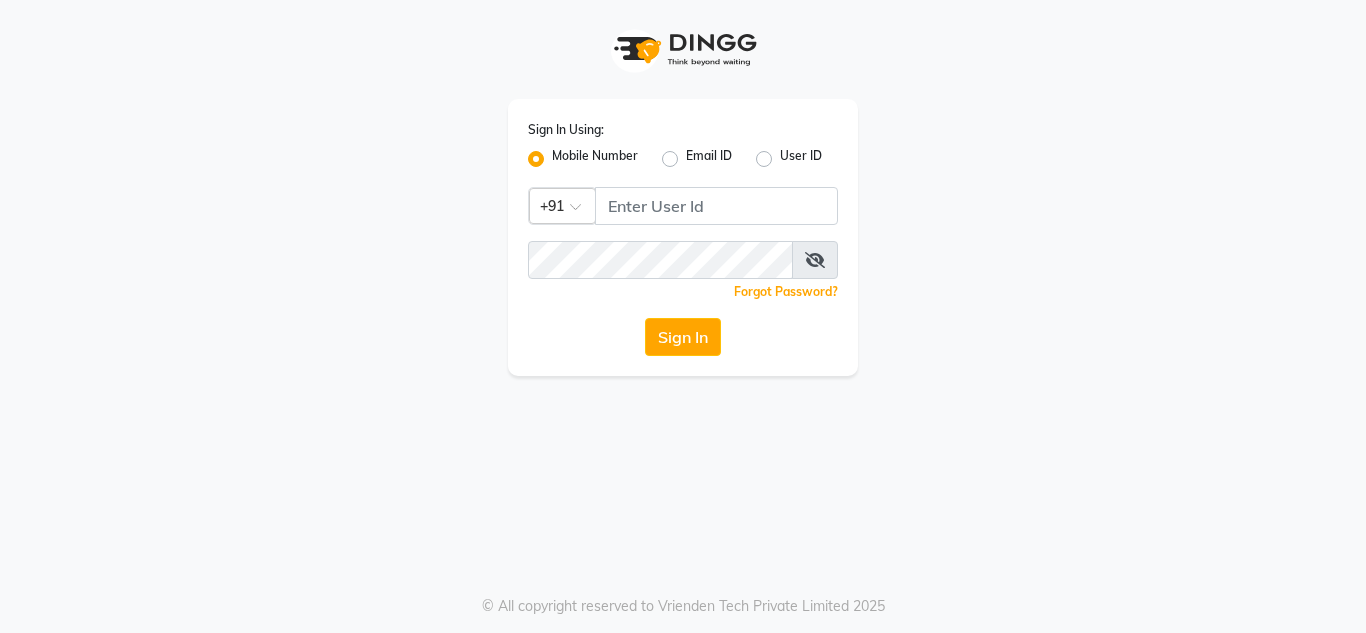 scroll, scrollTop: 0, scrollLeft: 0, axis: both 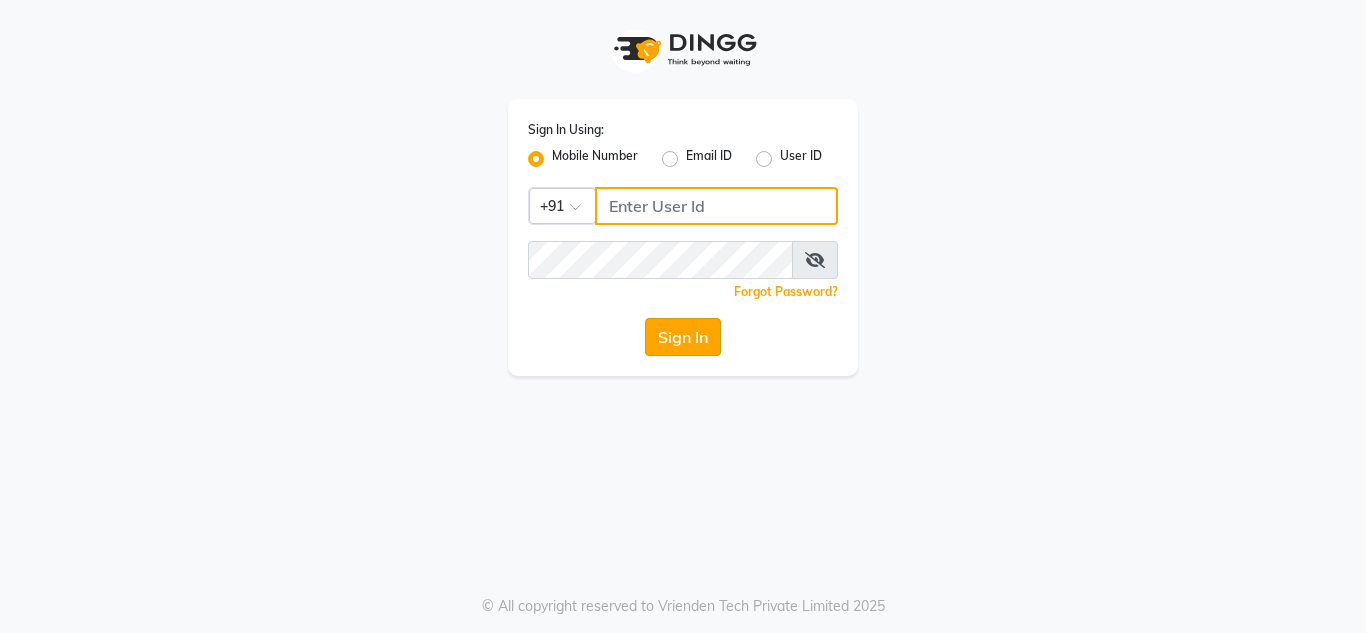 type on "9673060660" 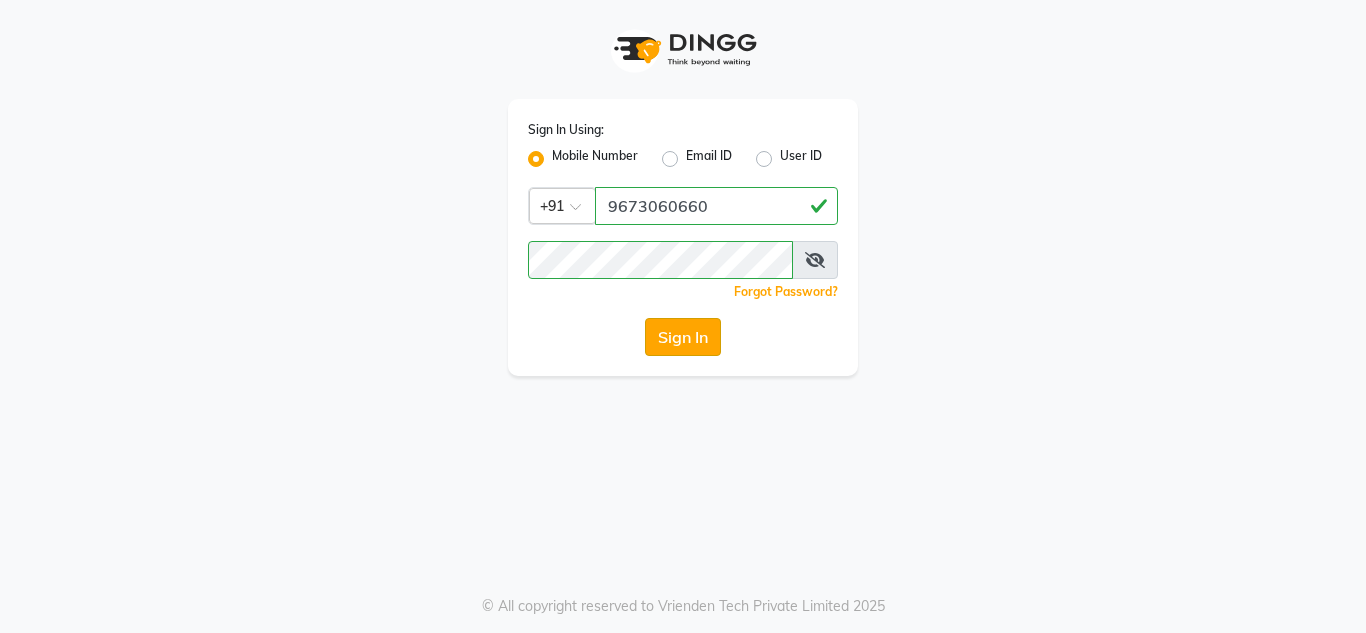 click on "Sign In" 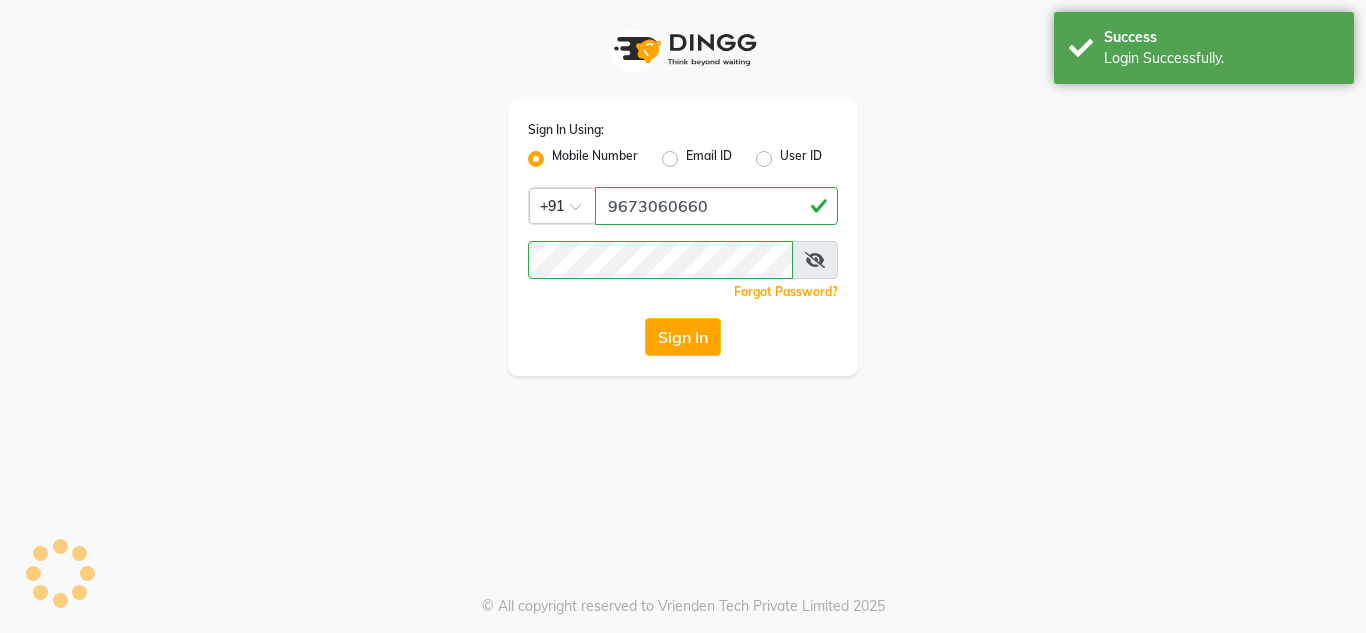 select on "service" 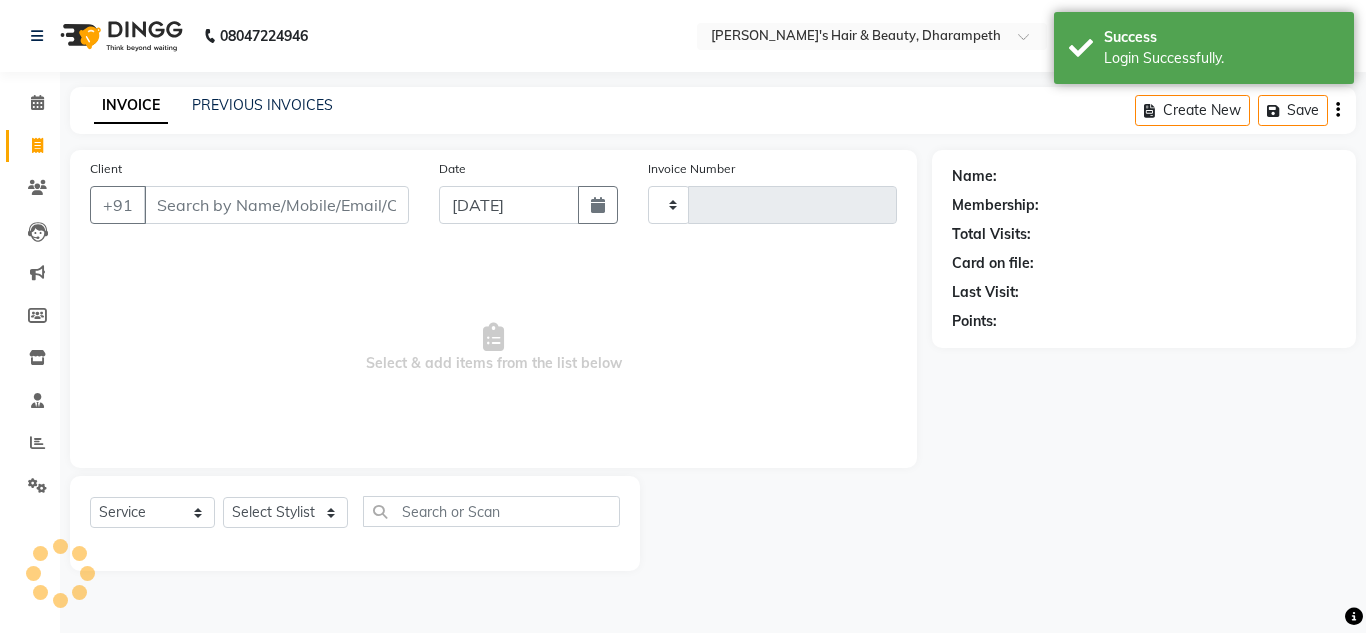 type on "2161" 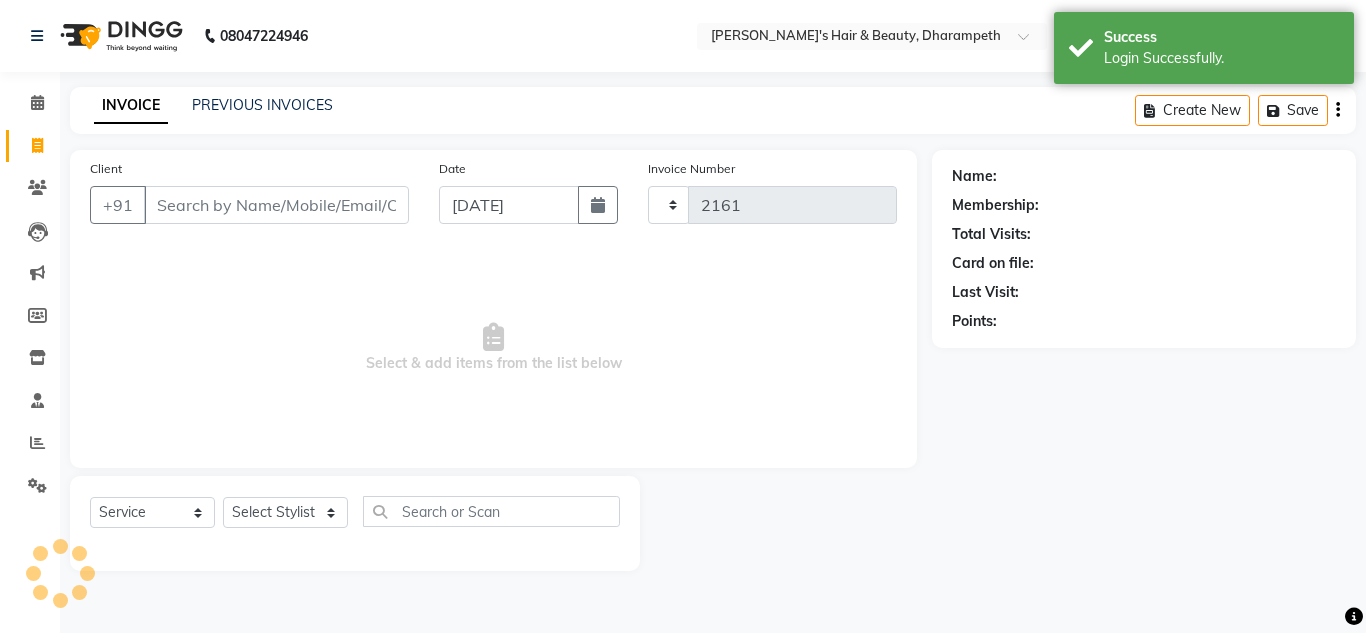 select on "4860" 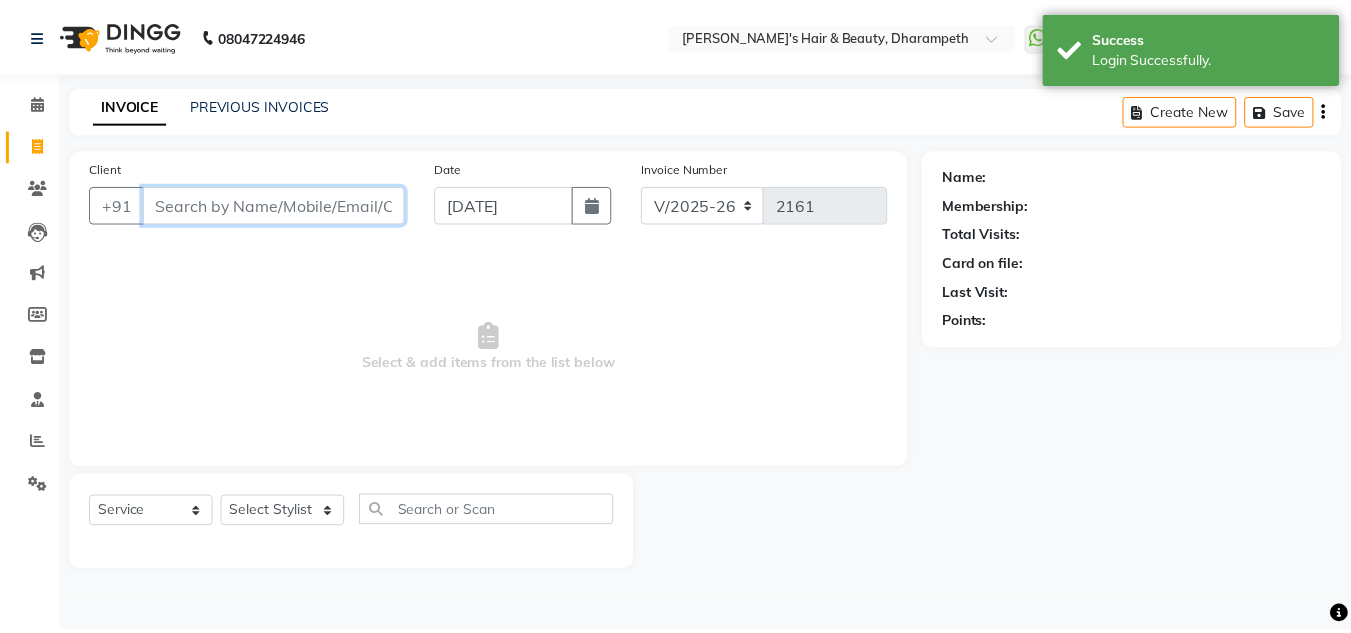 scroll, scrollTop: 0, scrollLeft: 0, axis: both 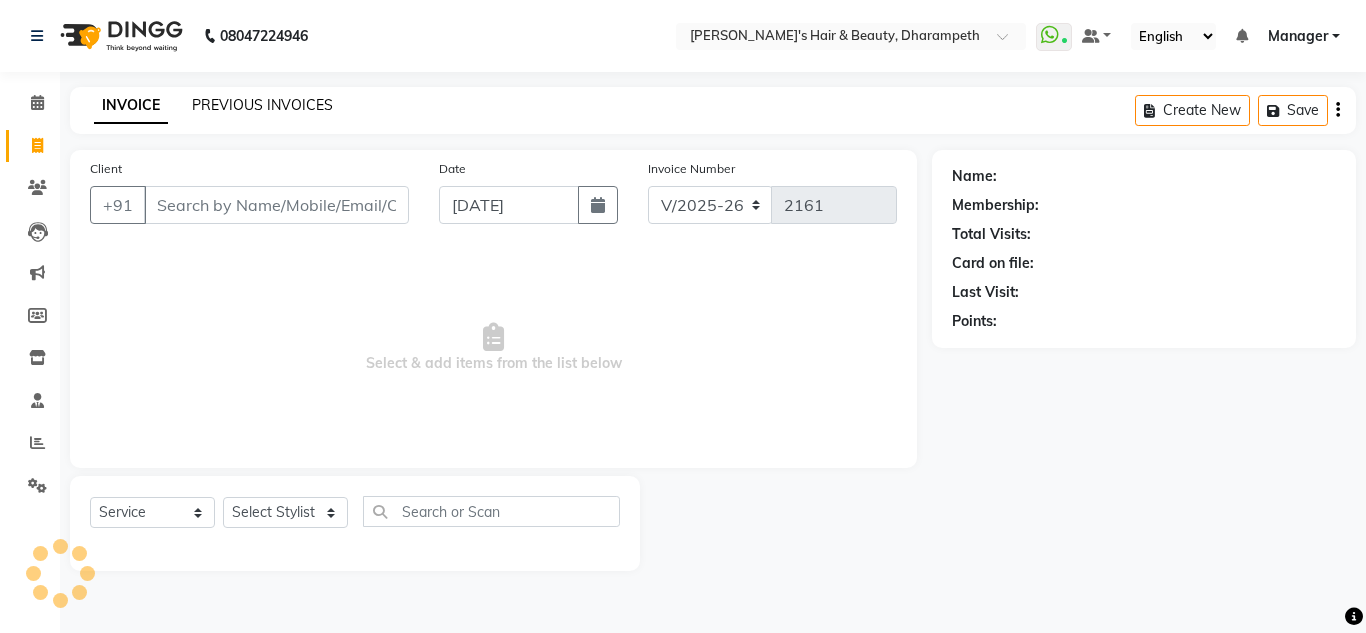 click on "PREVIOUS INVOICES" 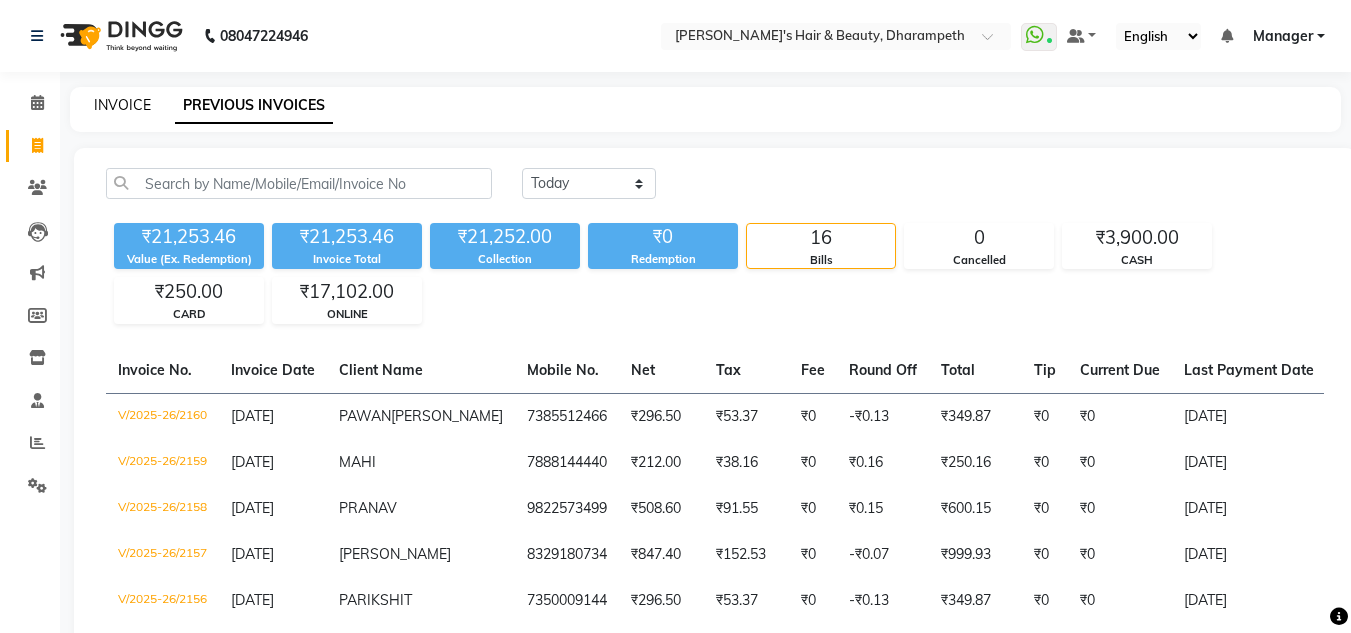 click on "INVOICE" 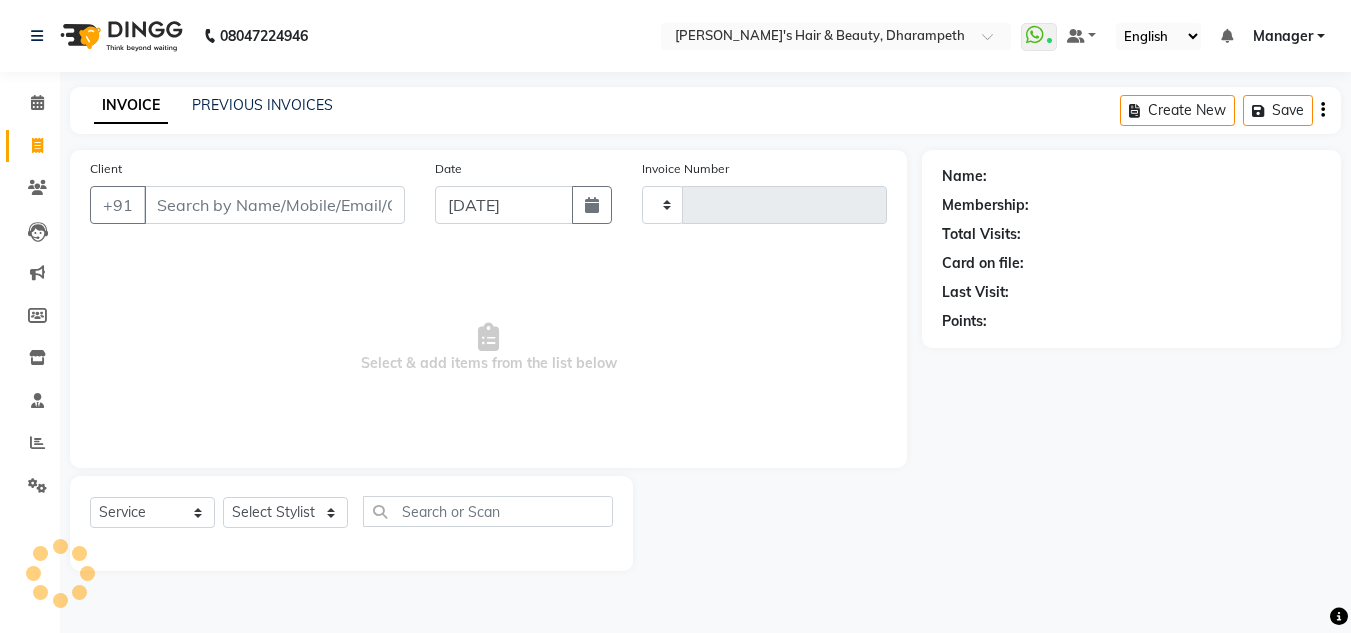 type on "2161" 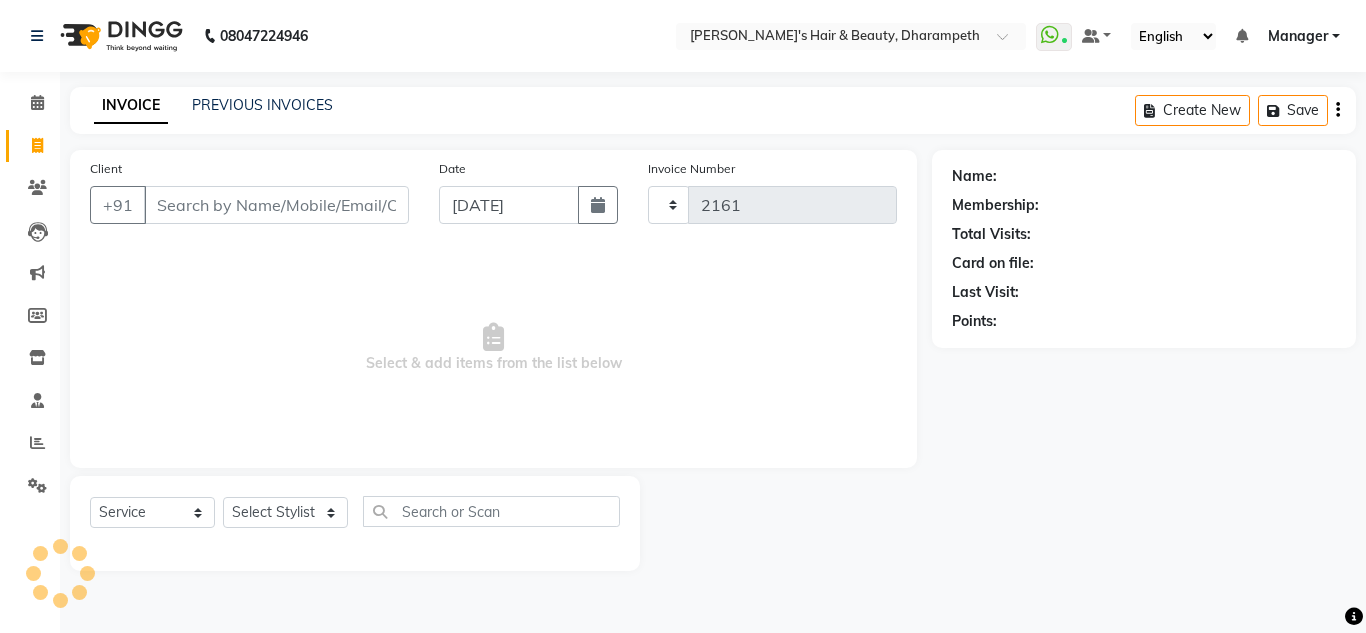 select on "4860" 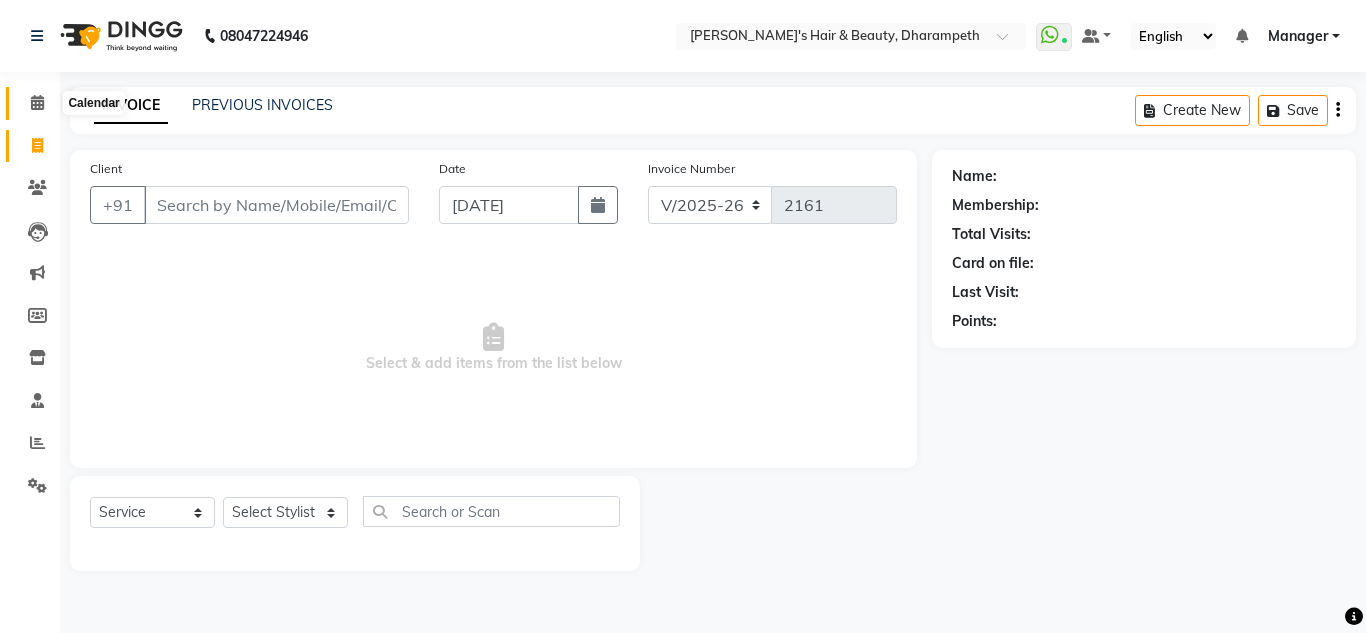 click 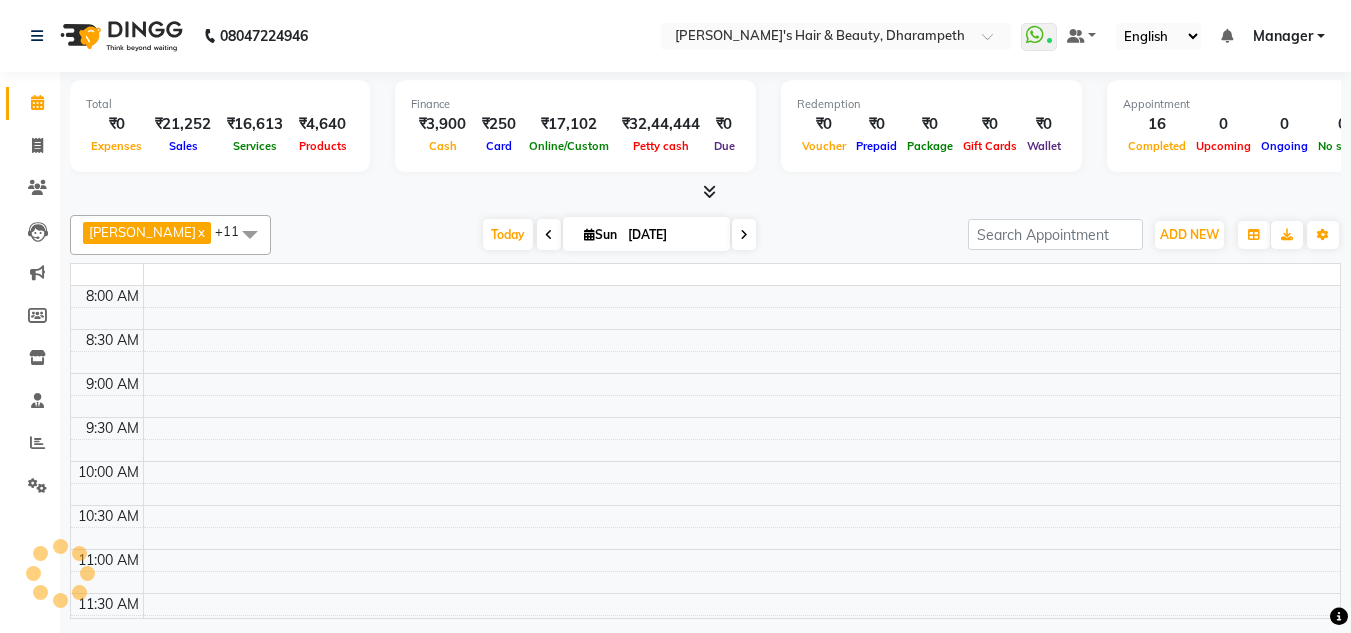 scroll, scrollTop: 0, scrollLeft: 0, axis: both 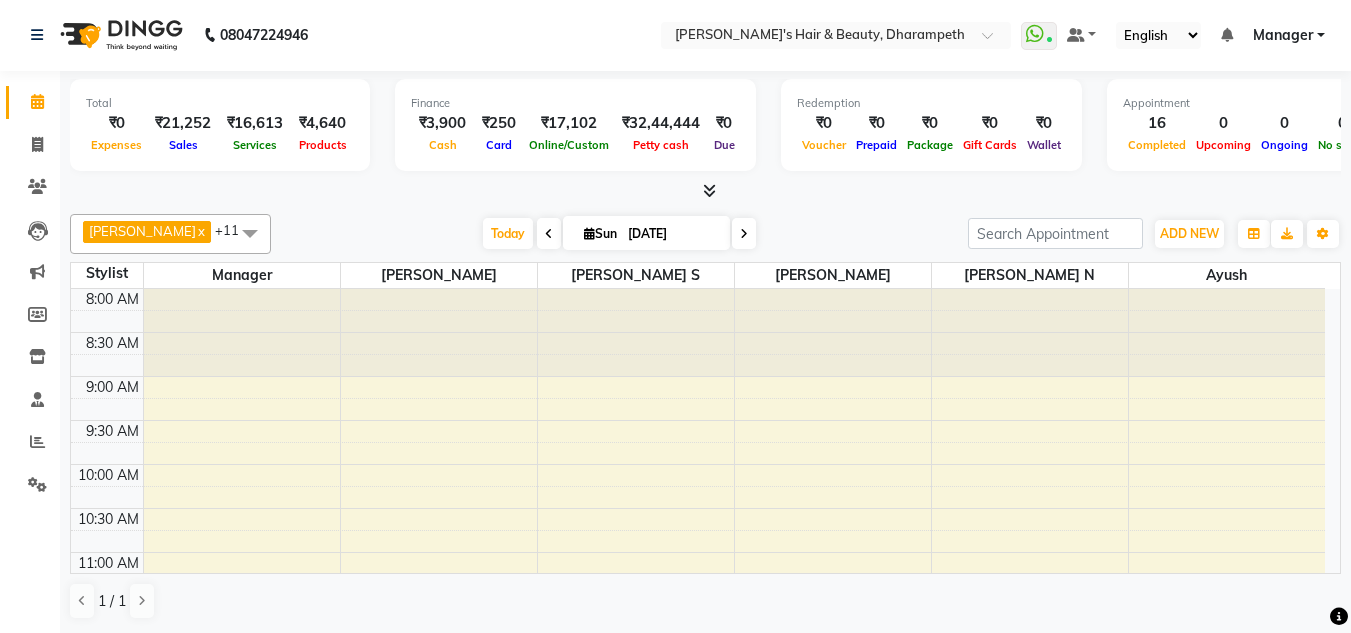 drag, startPoint x: 231, startPoint y: 300, endPoint x: 198, endPoint y: 305, distance: 33.37664 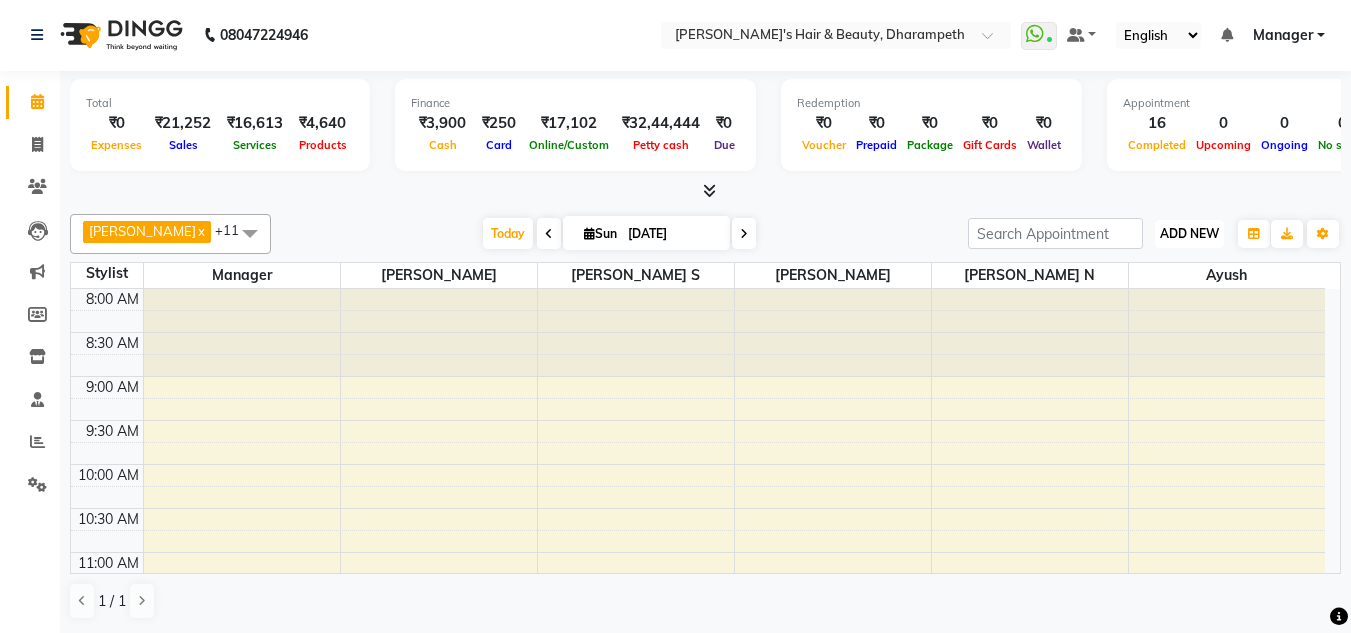 click on "ADD NEW" at bounding box center [1189, 233] 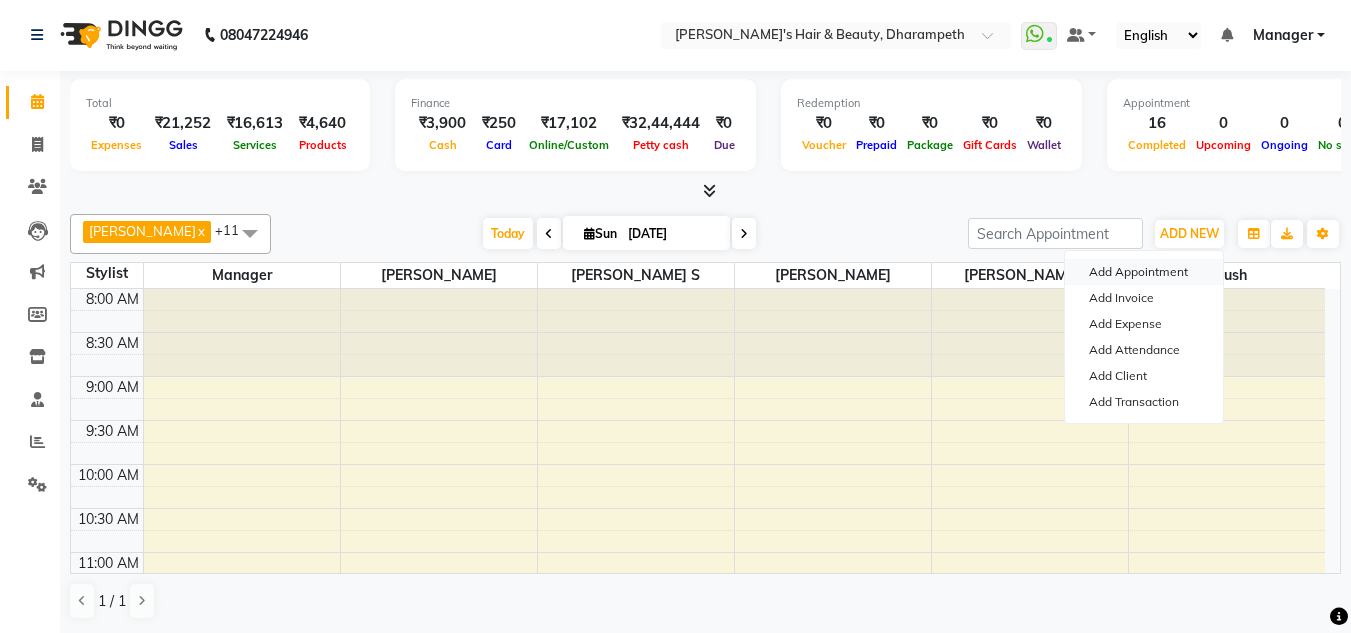 click on "Add Appointment" at bounding box center (1144, 272) 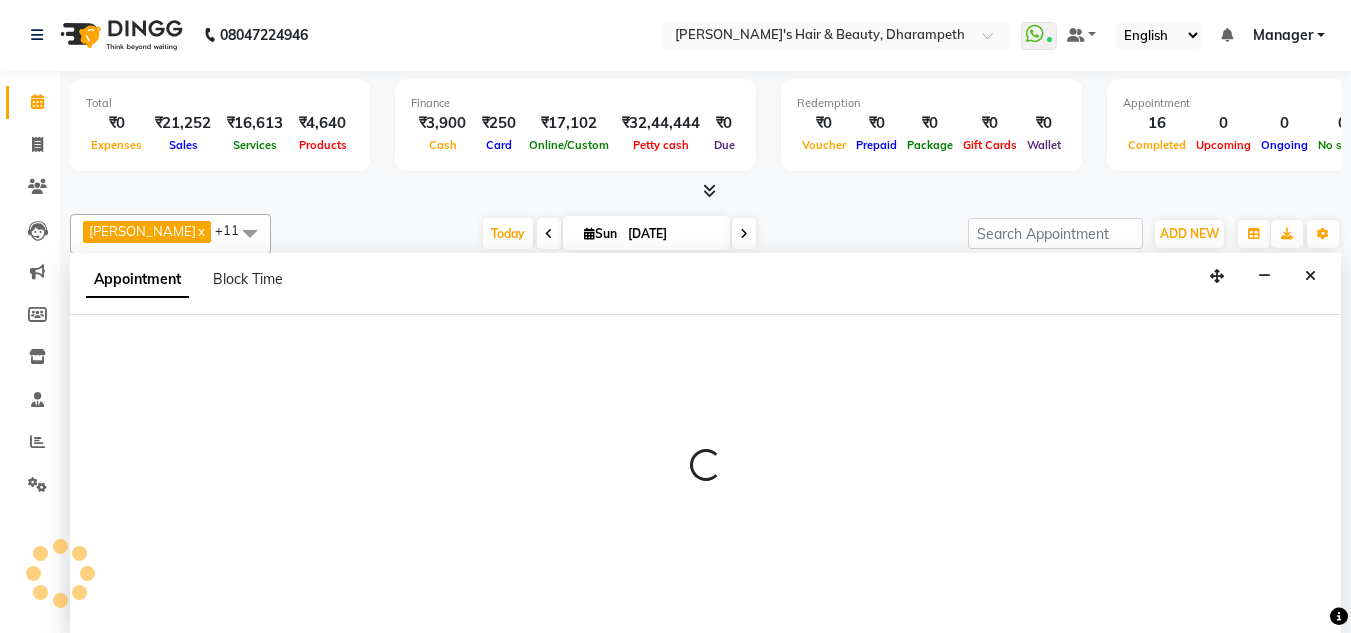 select on "540" 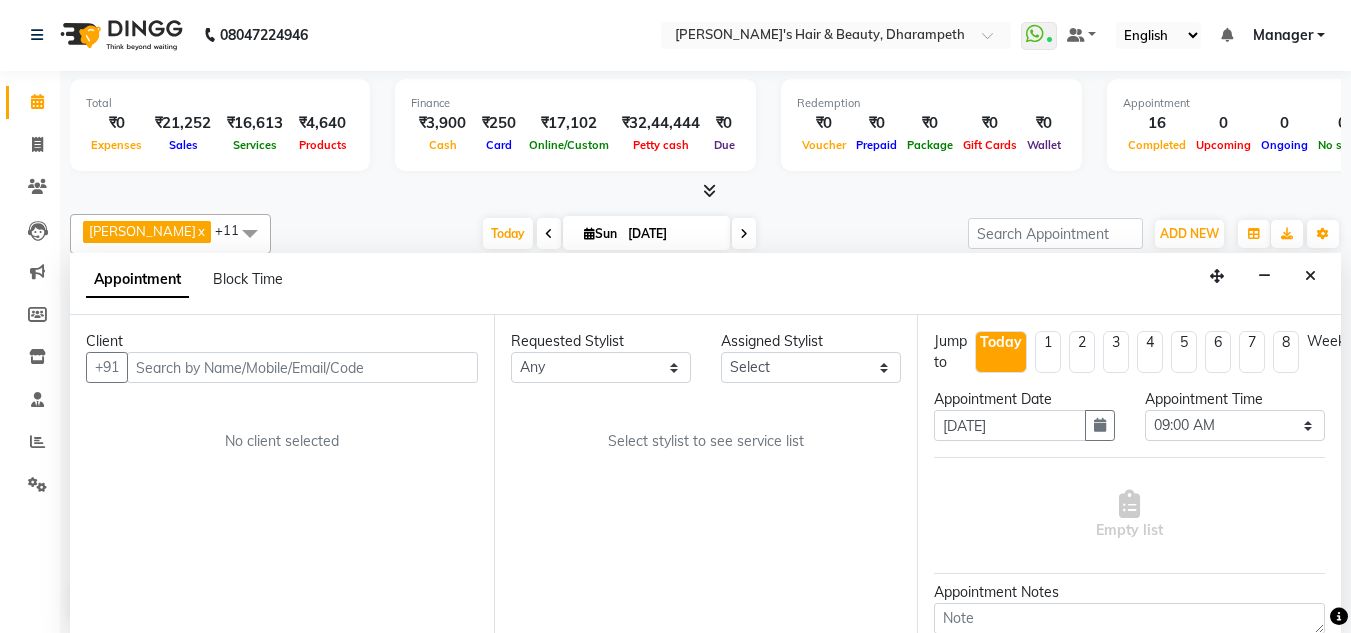 click at bounding box center (705, 191) 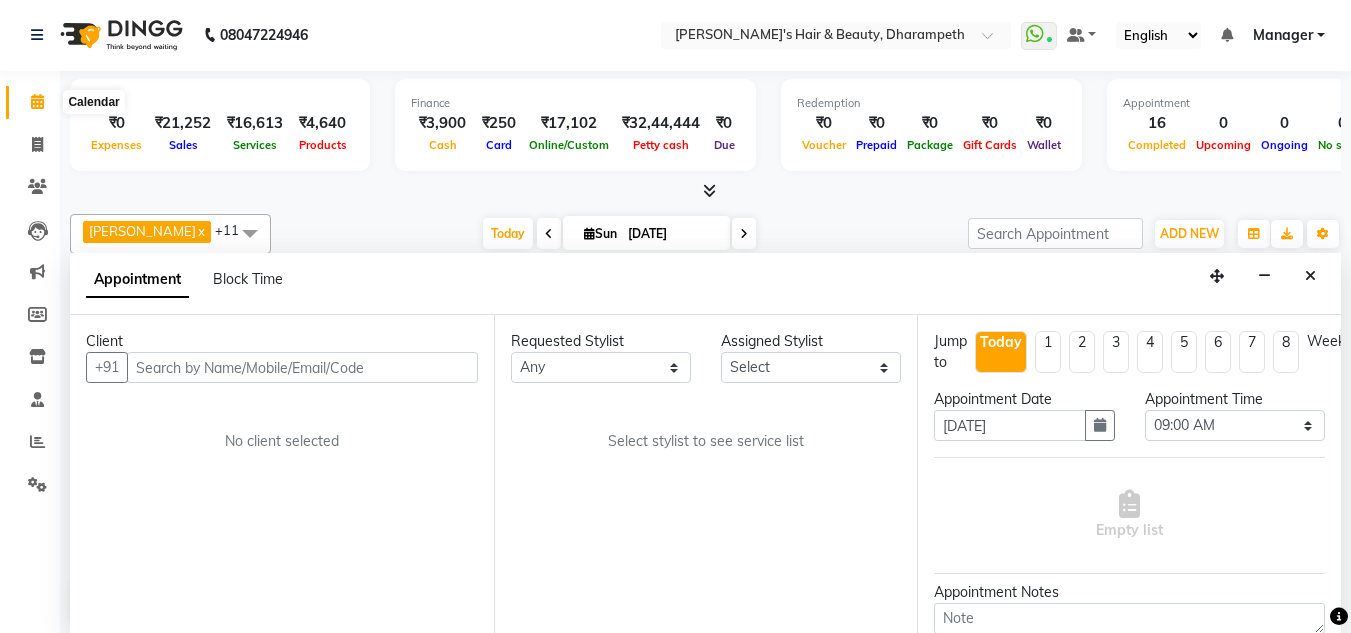 click 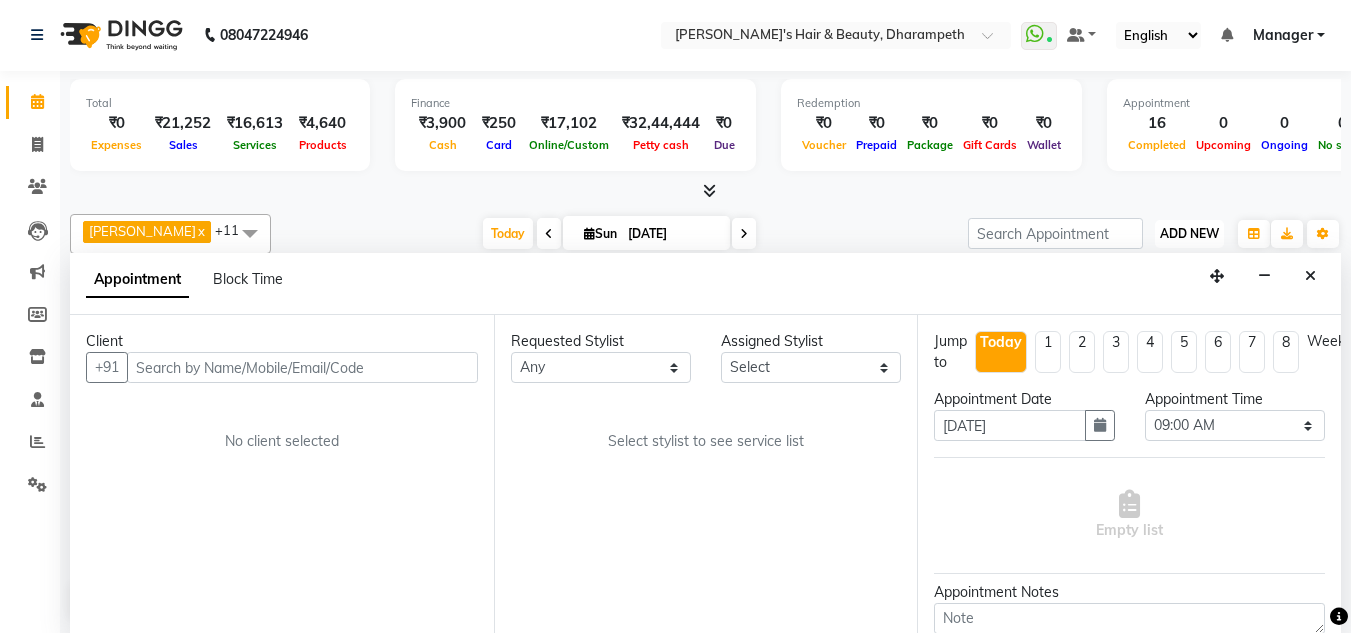 click on "ADD NEW" at bounding box center (1189, 233) 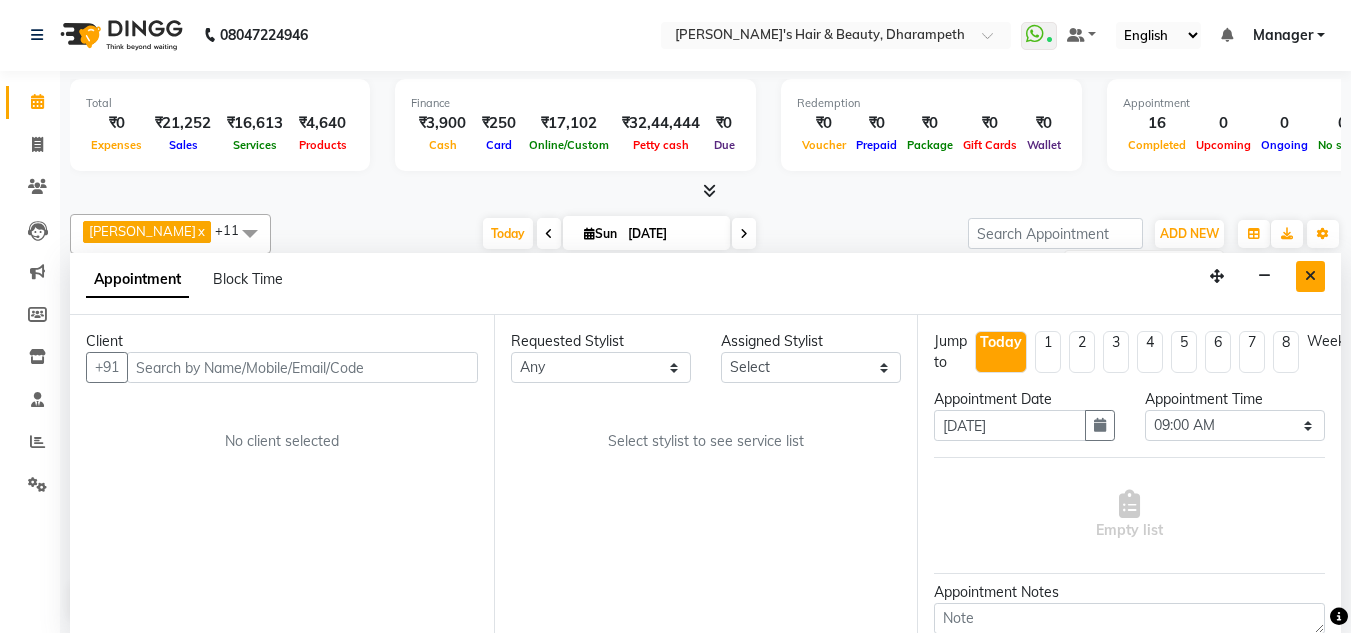 click at bounding box center [1310, 276] 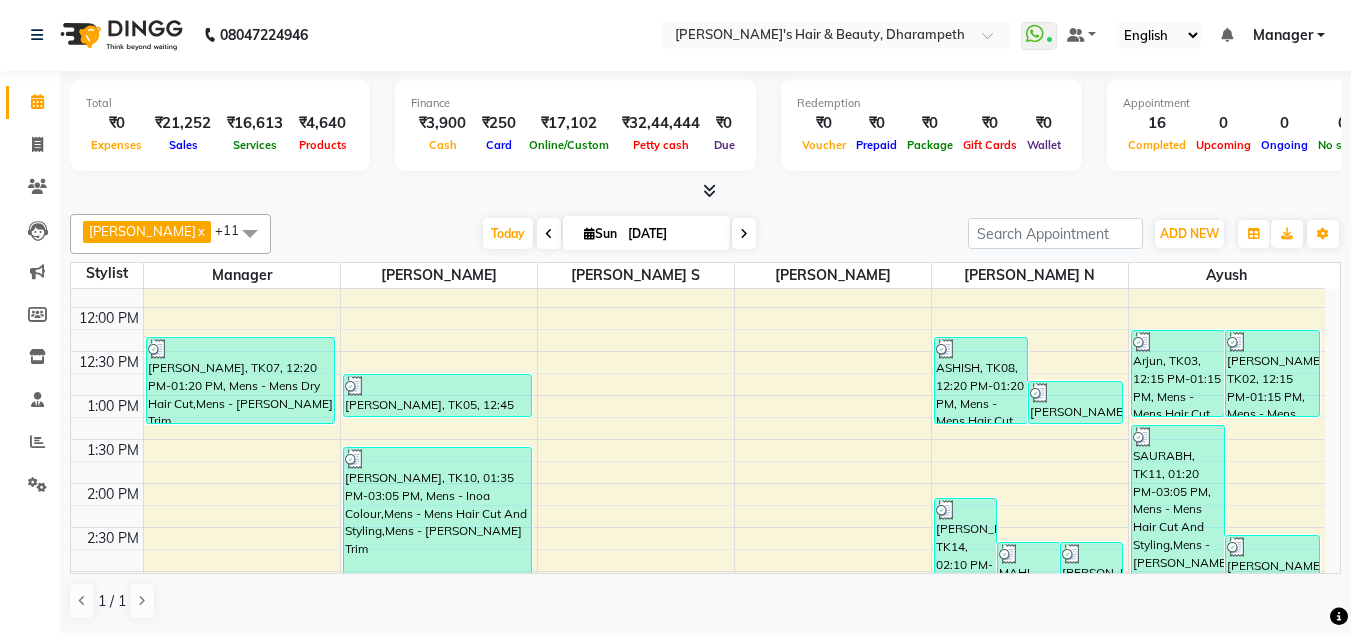 scroll, scrollTop: 342, scrollLeft: 0, axis: vertical 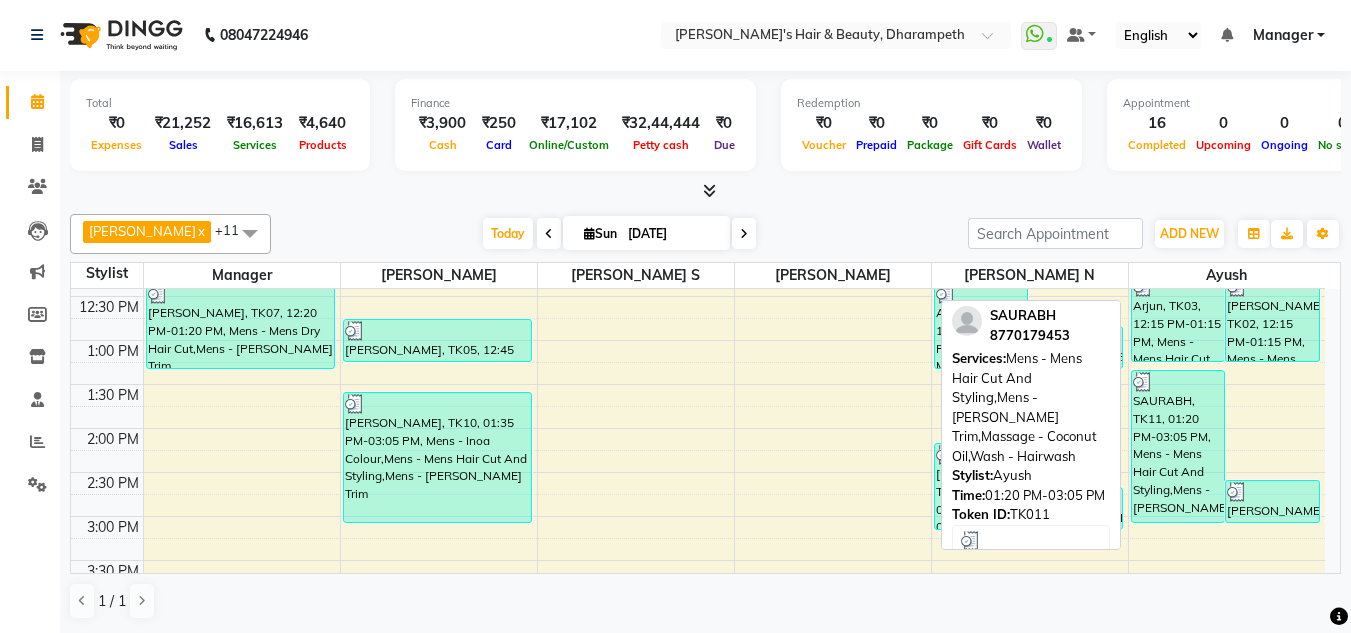 click on "SAURABH, TK11, 01:20 PM-03:05 PM, Mens - Mens Hair Cut And Styling,Mens - Beard Trim,Massage - Coconut Oil,Wash - Hairwash" at bounding box center [1178, 446] 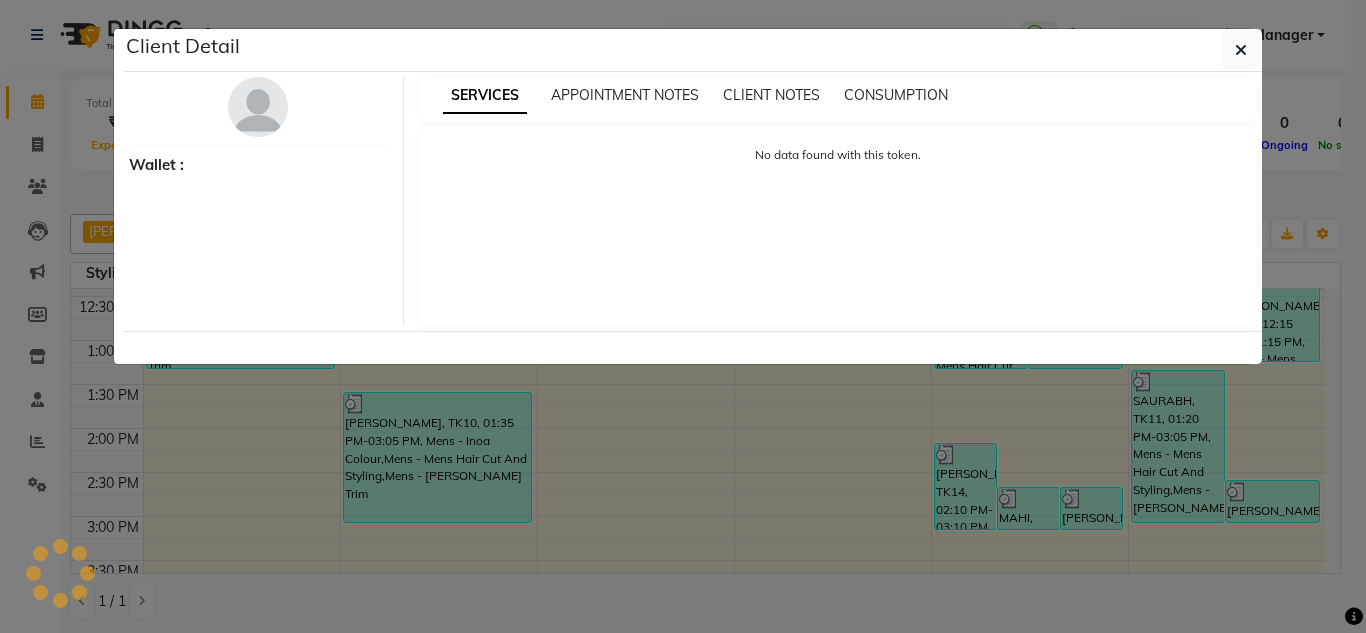 select on "3" 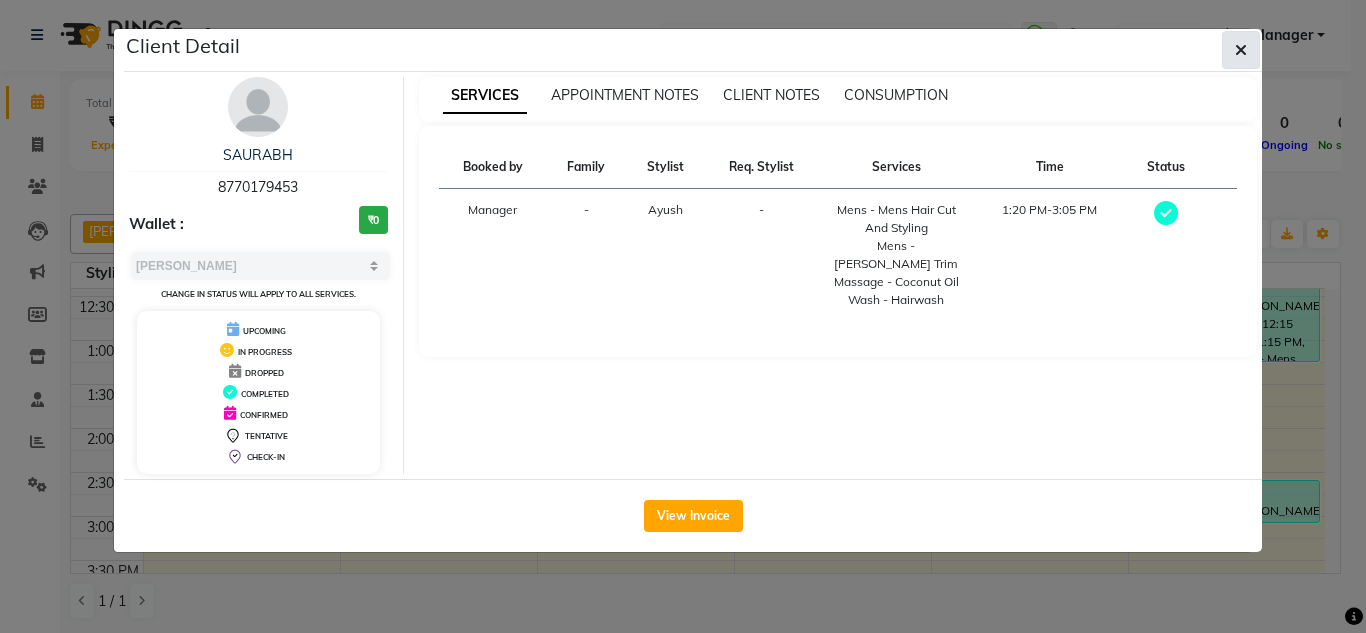 click 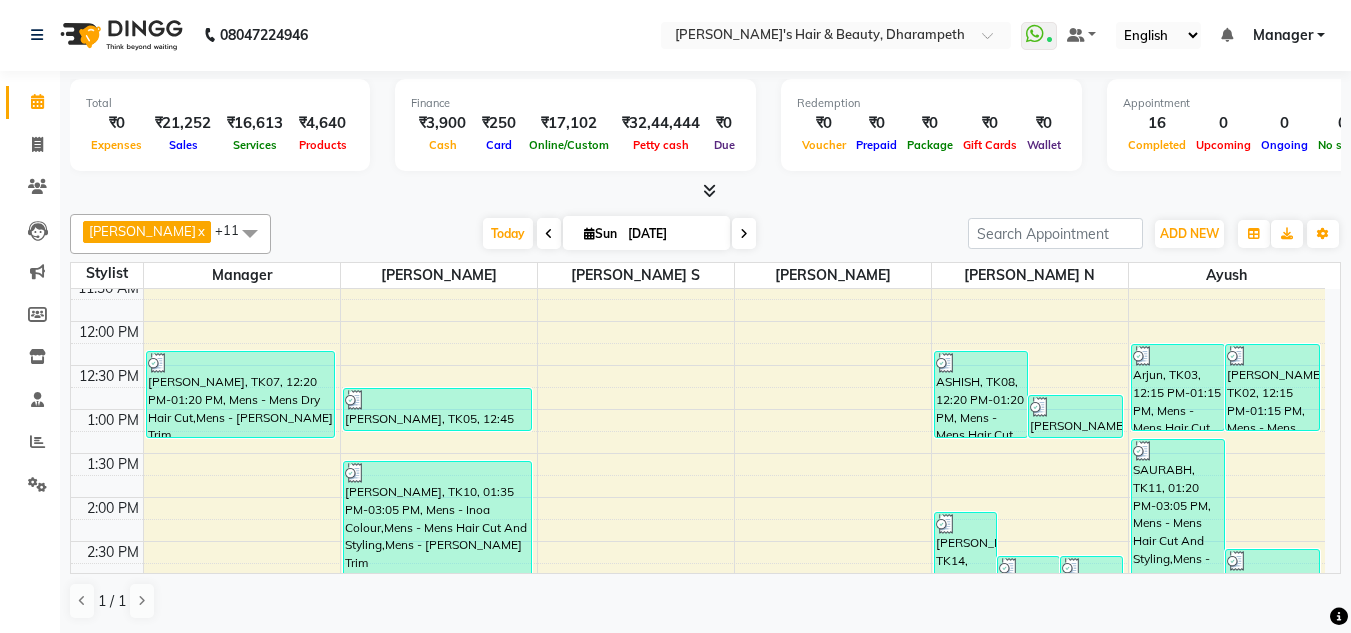 scroll, scrollTop: 323, scrollLeft: 0, axis: vertical 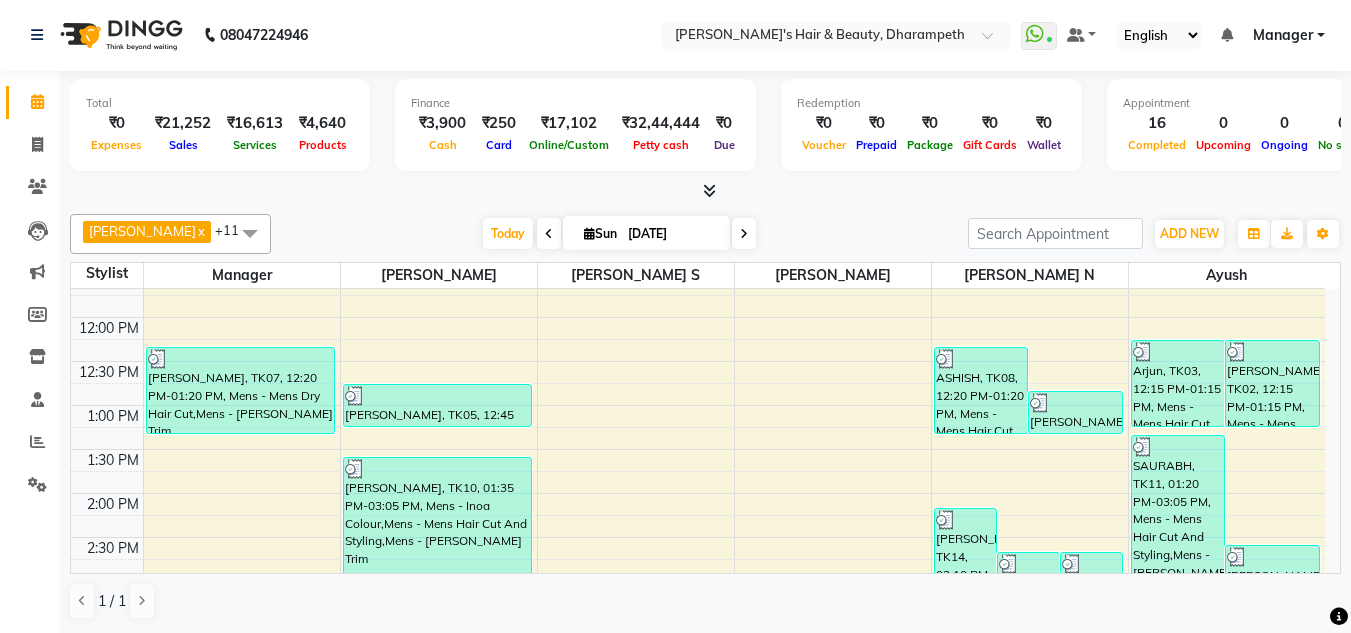 click at bounding box center [250, 233] 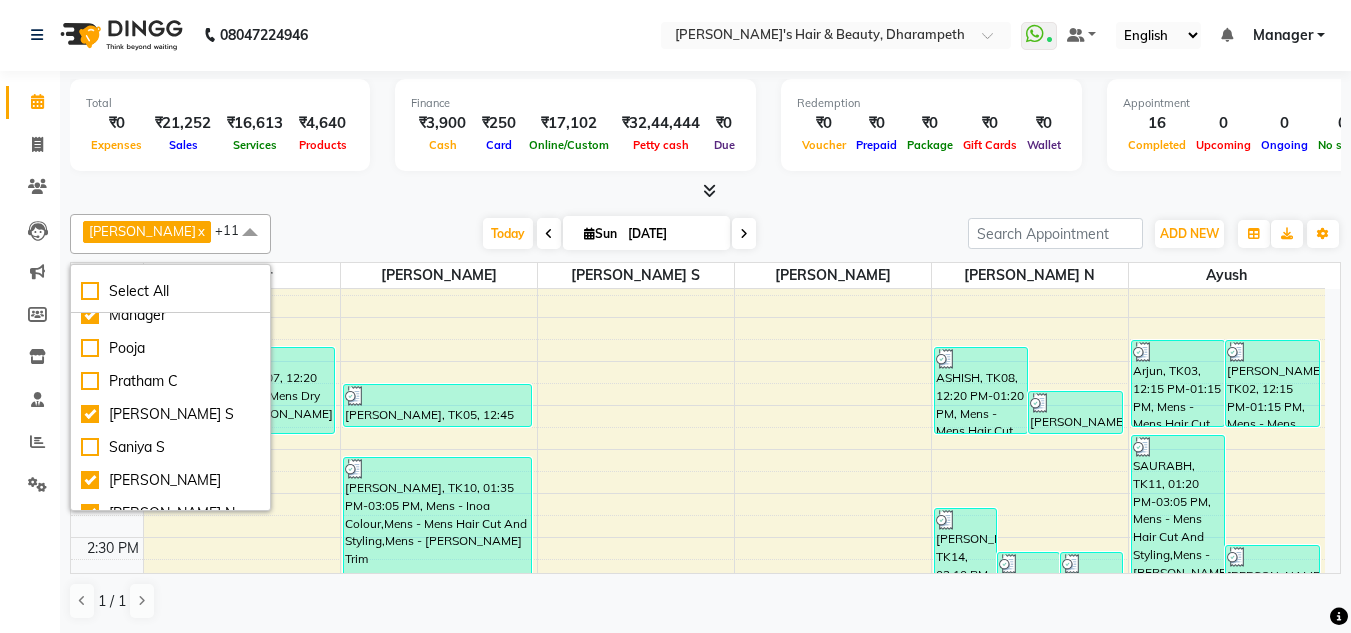 scroll, scrollTop: 157, scrollLeft: 0, axis: vertical 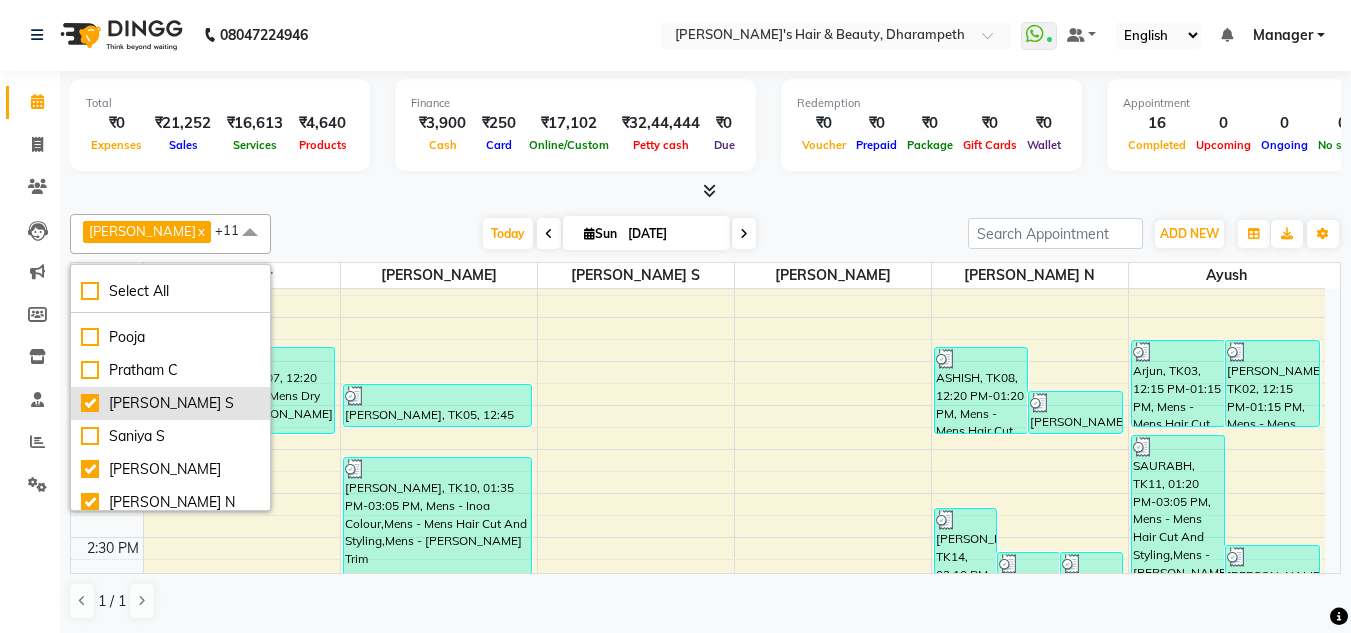 click on "[PERSON_NAME] S" at bounding box center (170, 403) 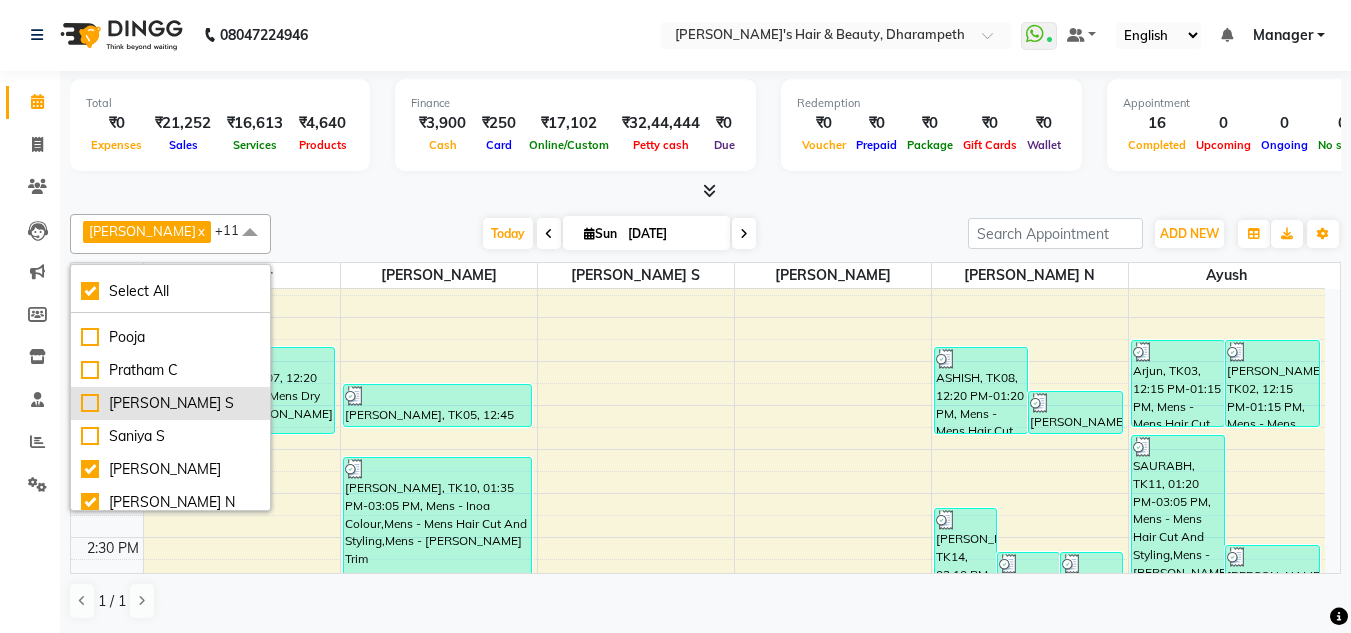 checkbox on "true" 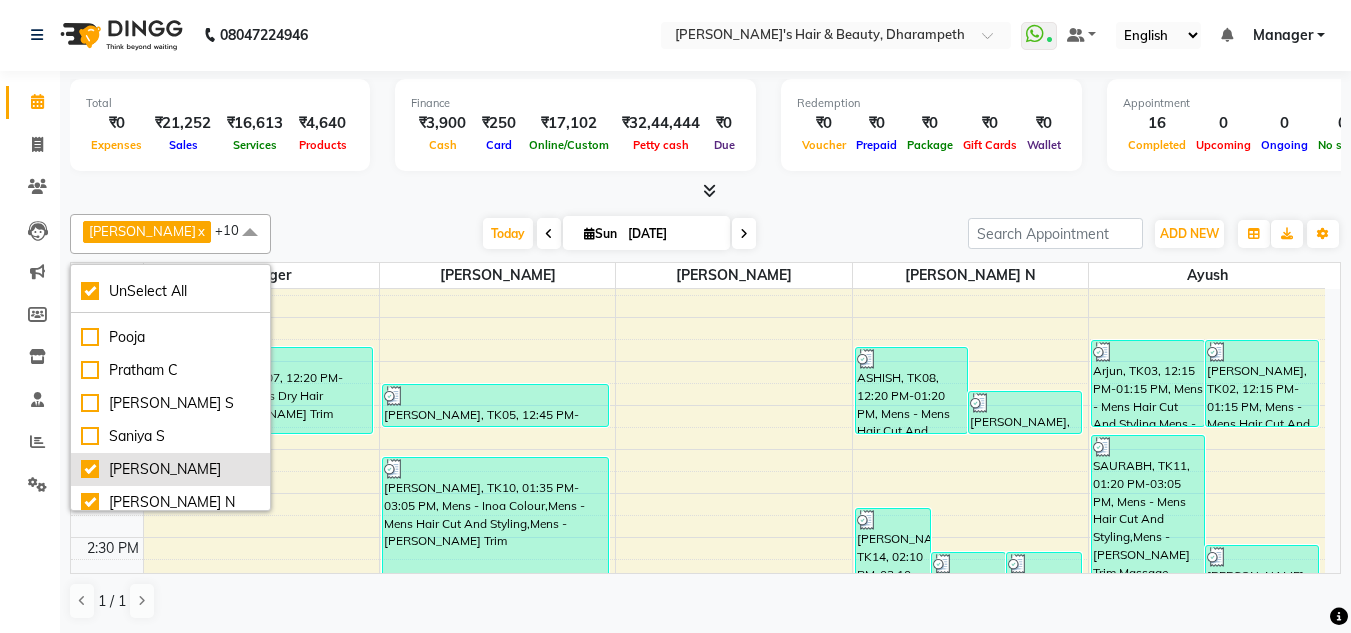 click on "[PERSON_NAME]" at bounding box center (170, 469) 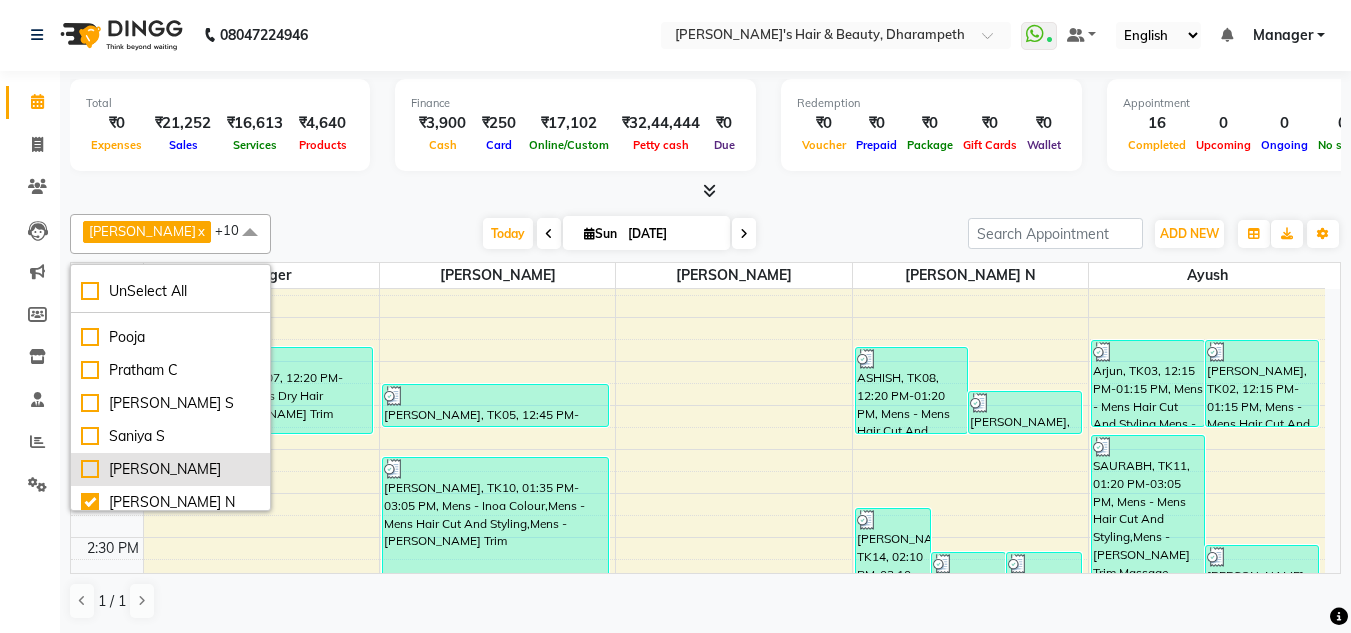 checkbox on "false" 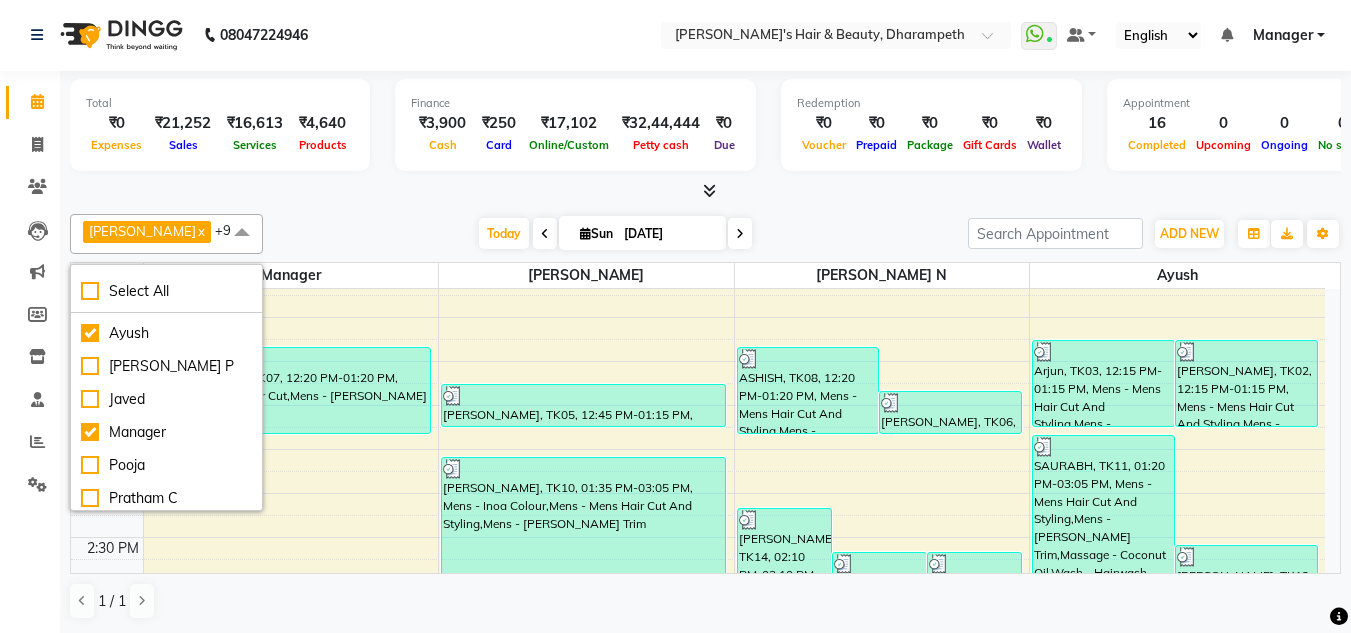 scroll, scrollTop: 27, scrollLeft: 0, axis: vertical 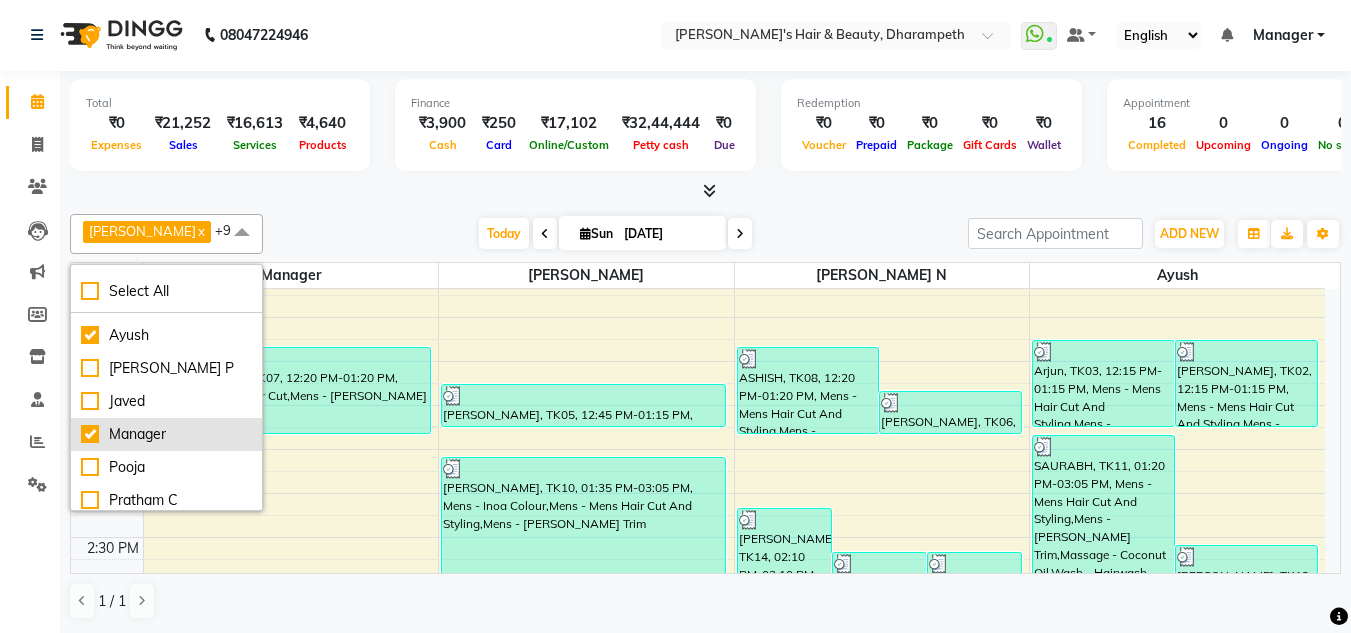 click on "Manager" at bounding box center (166, 434) 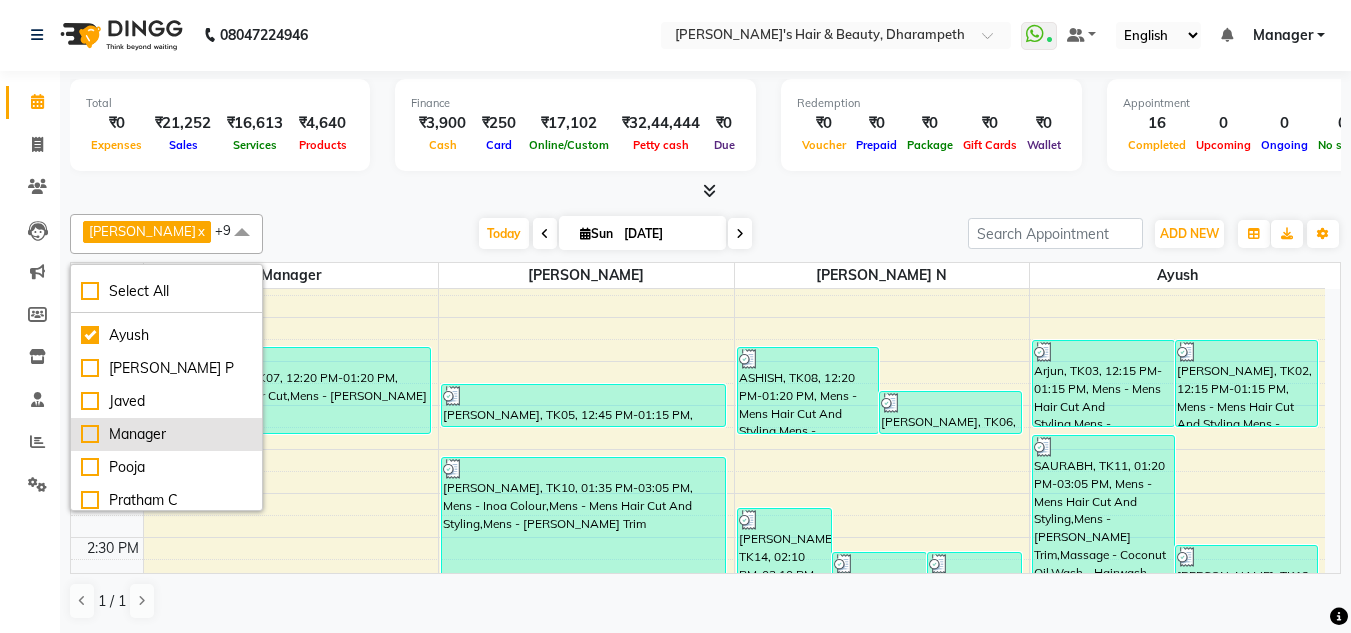 checkbox on "false" 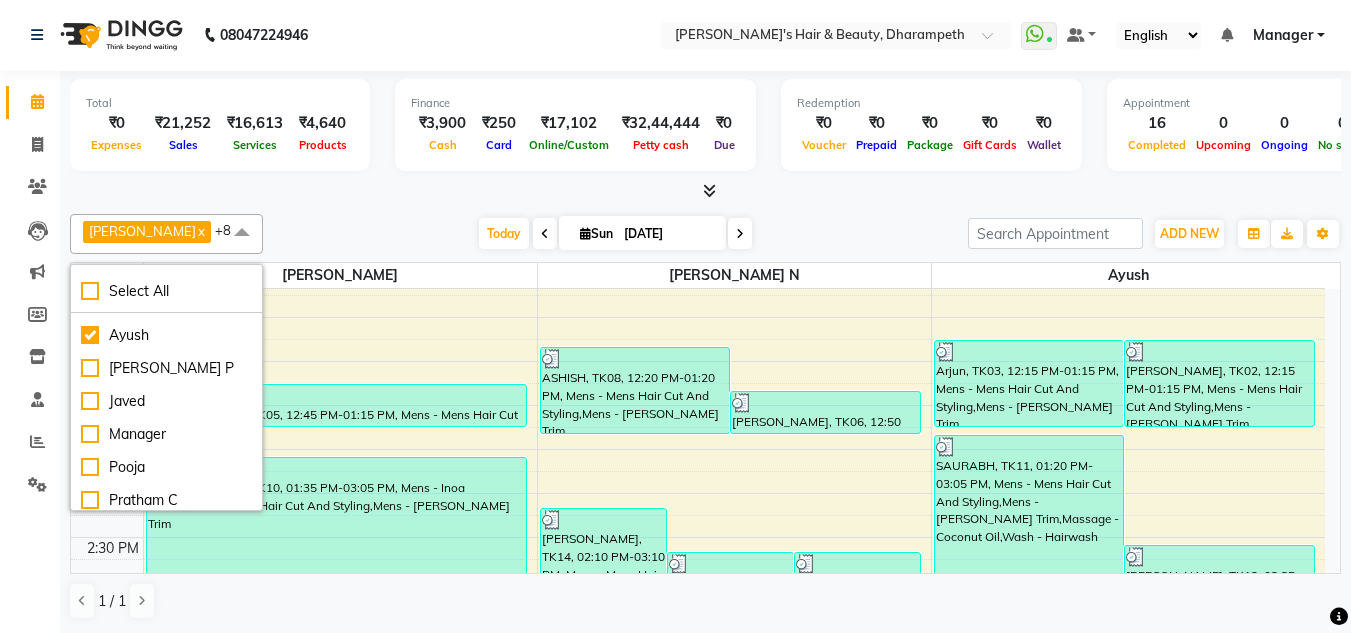 scroll, scrollTop: 0, scrollLeft: 0, axis: both 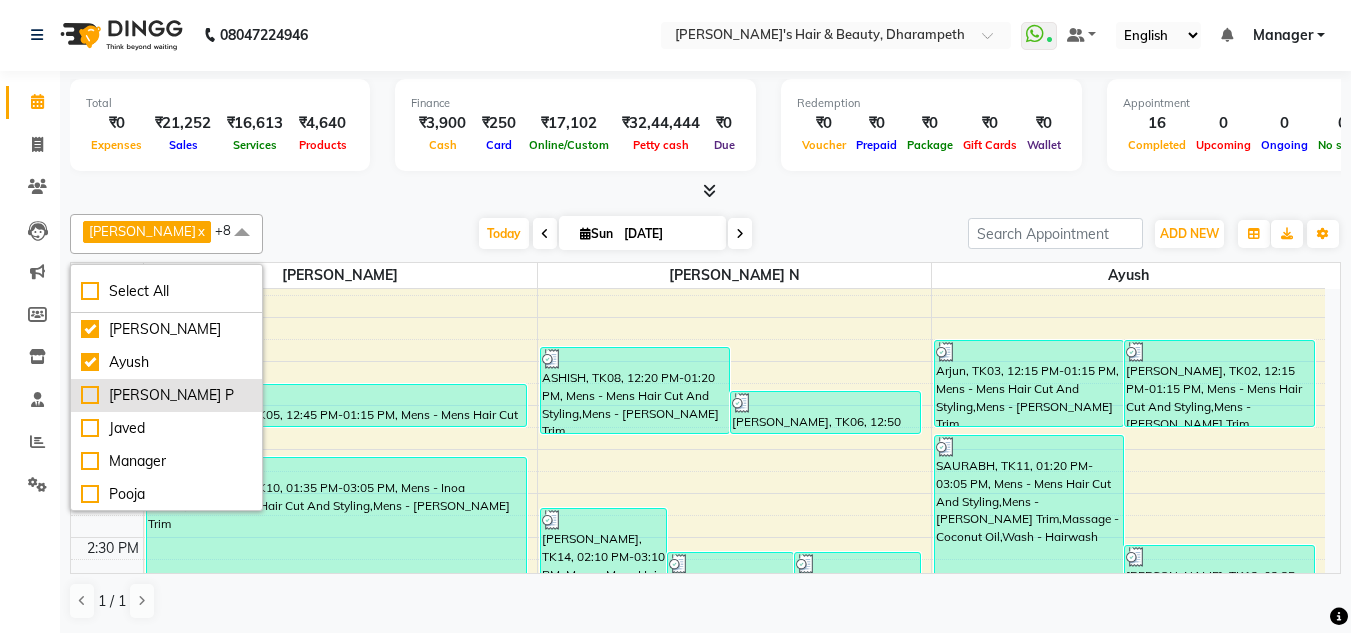 click on "[PERSON_NAME] P" at bounding box center (166, 395) 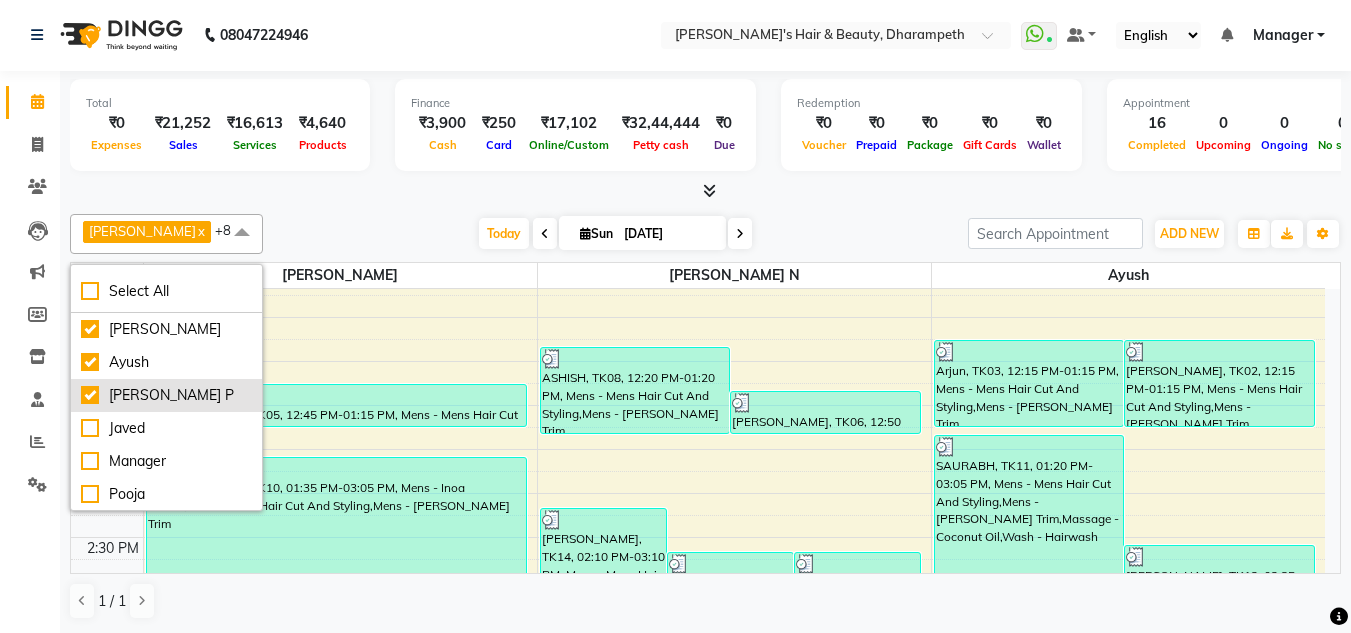 checkbox on "true" 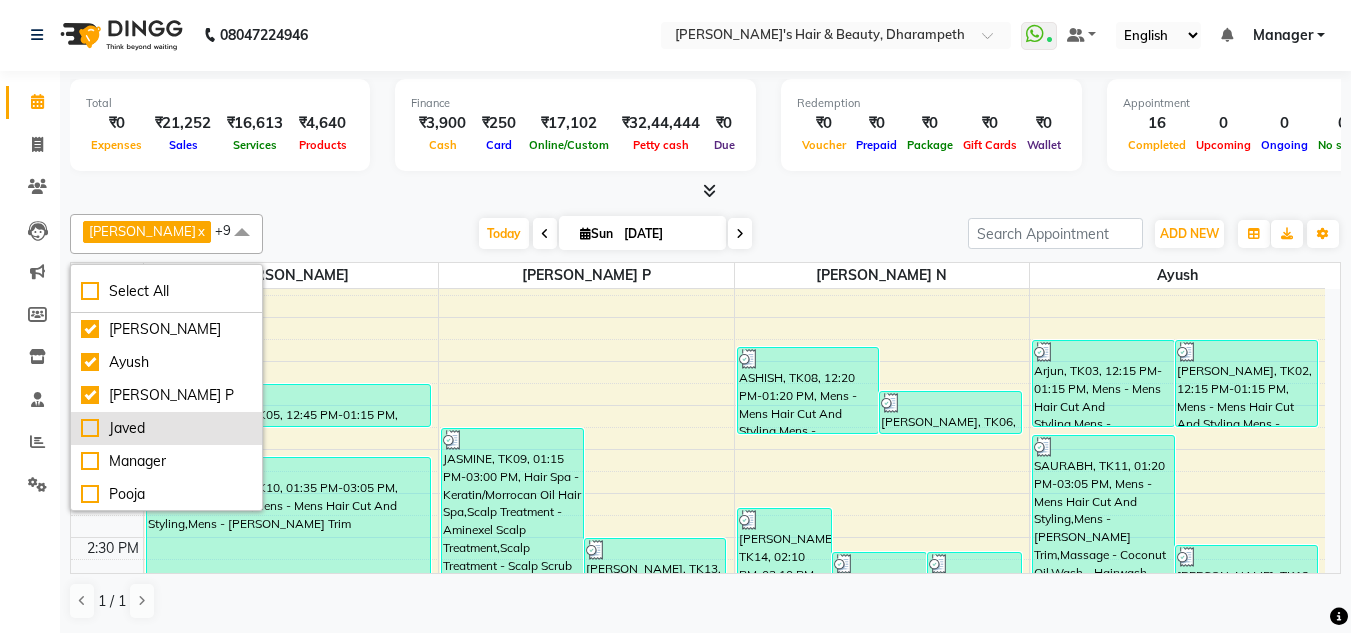 click on "Javed" at bounding box center [166, 428] 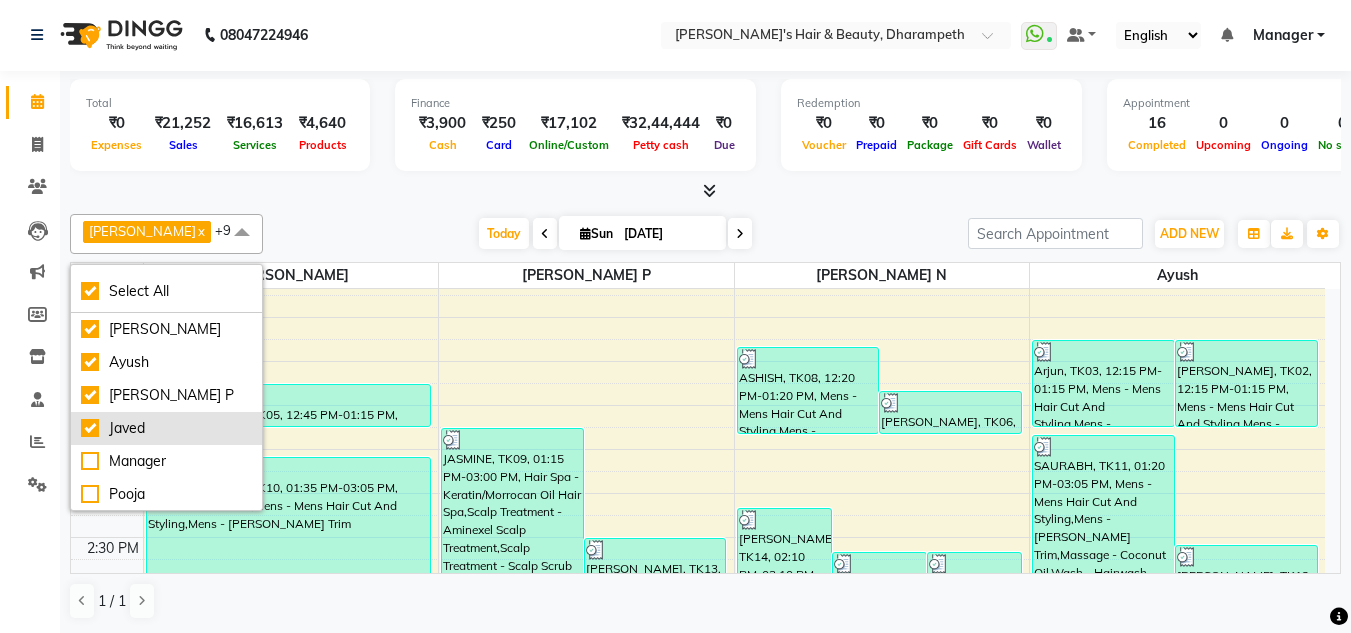 checkbox on "true" 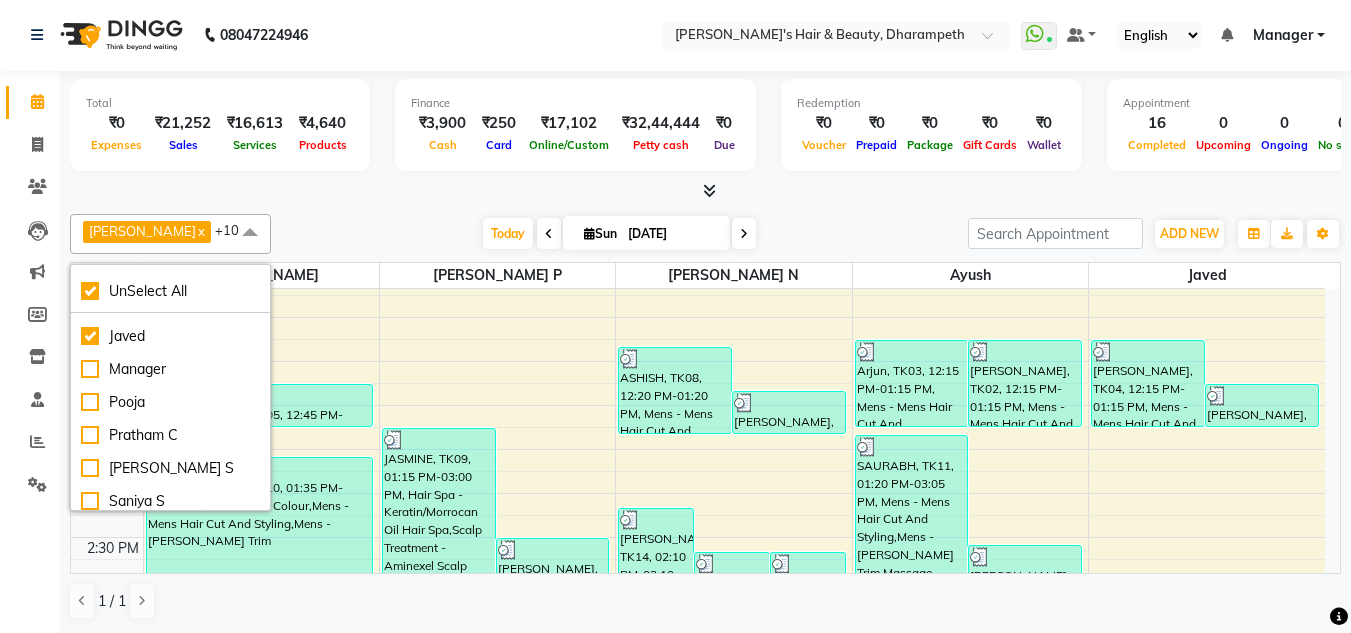 scroll, scrollTop: 87, scrollLeft: 0, axis: vertical 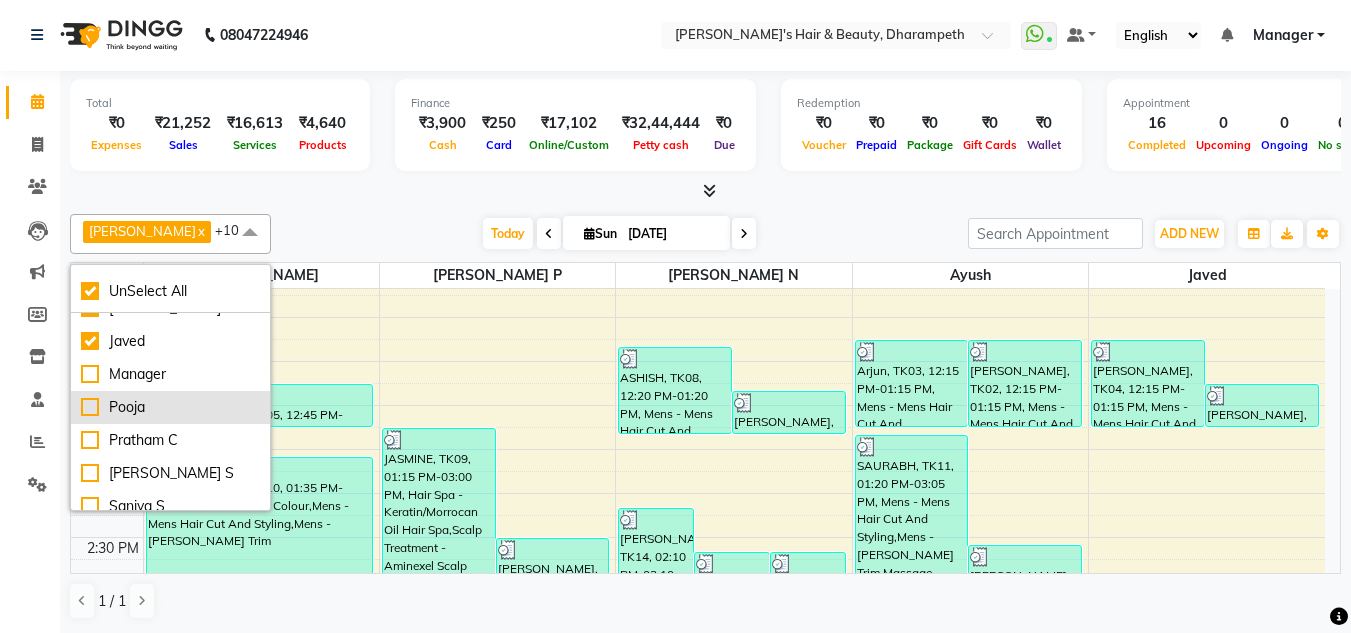 click on "Pooja" at bounding box center [170, 407] 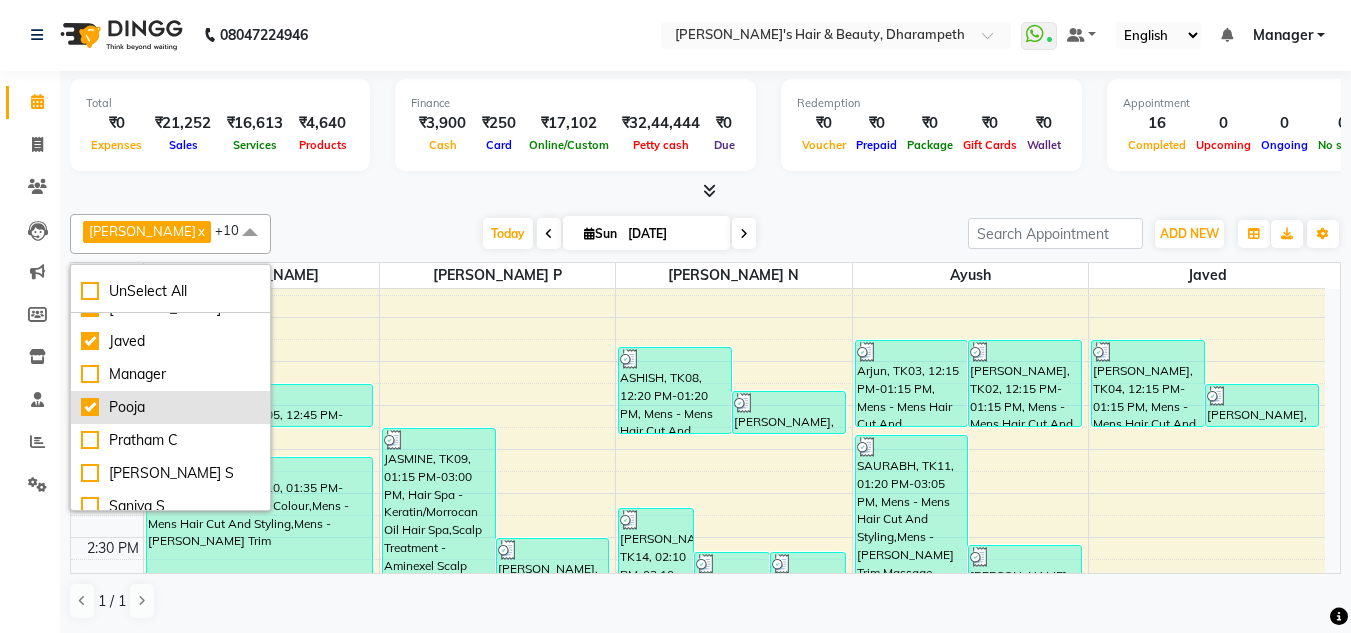 checkbox on "false" 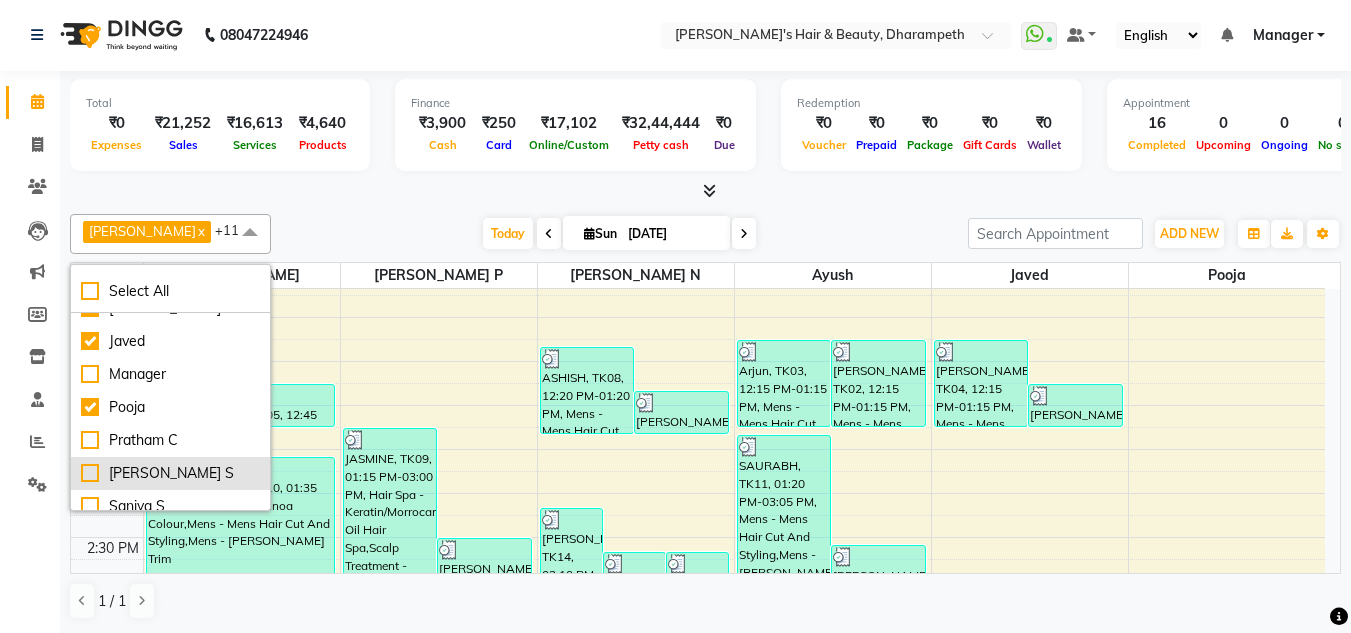 click on "[PERSON_NAME] S" at bounding box center [170, 473] 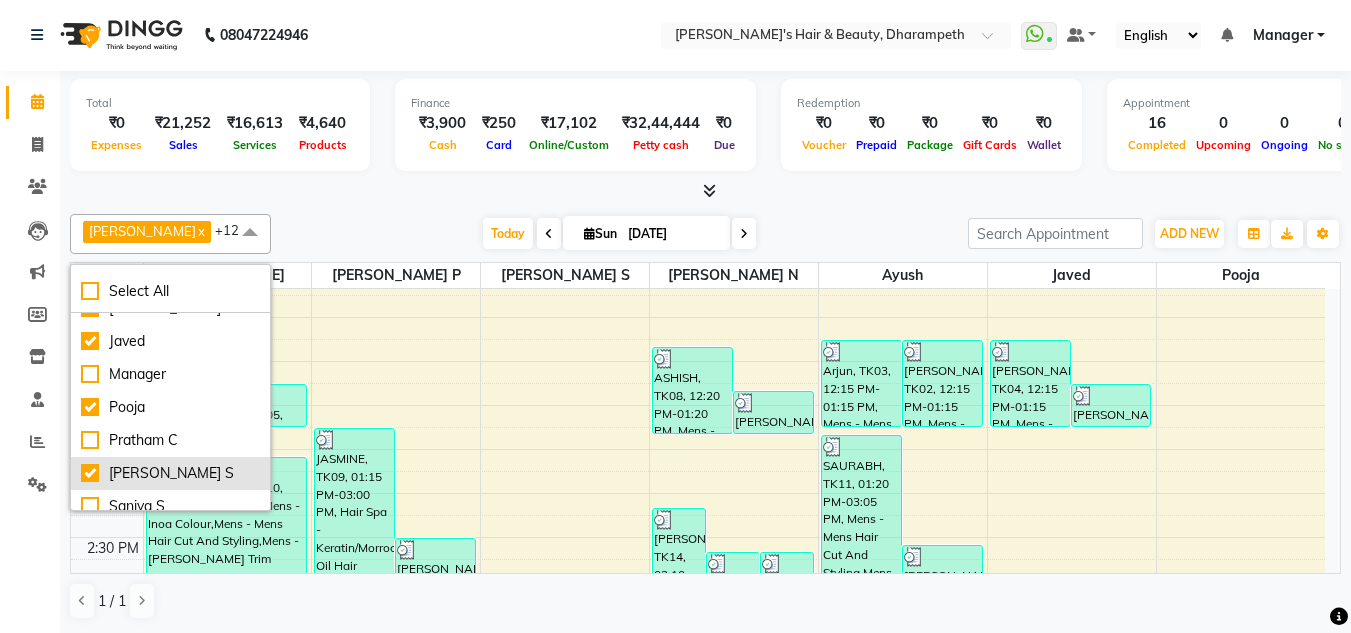 click on "[PERSON_NAME] S" at bounding box center [170, 473] 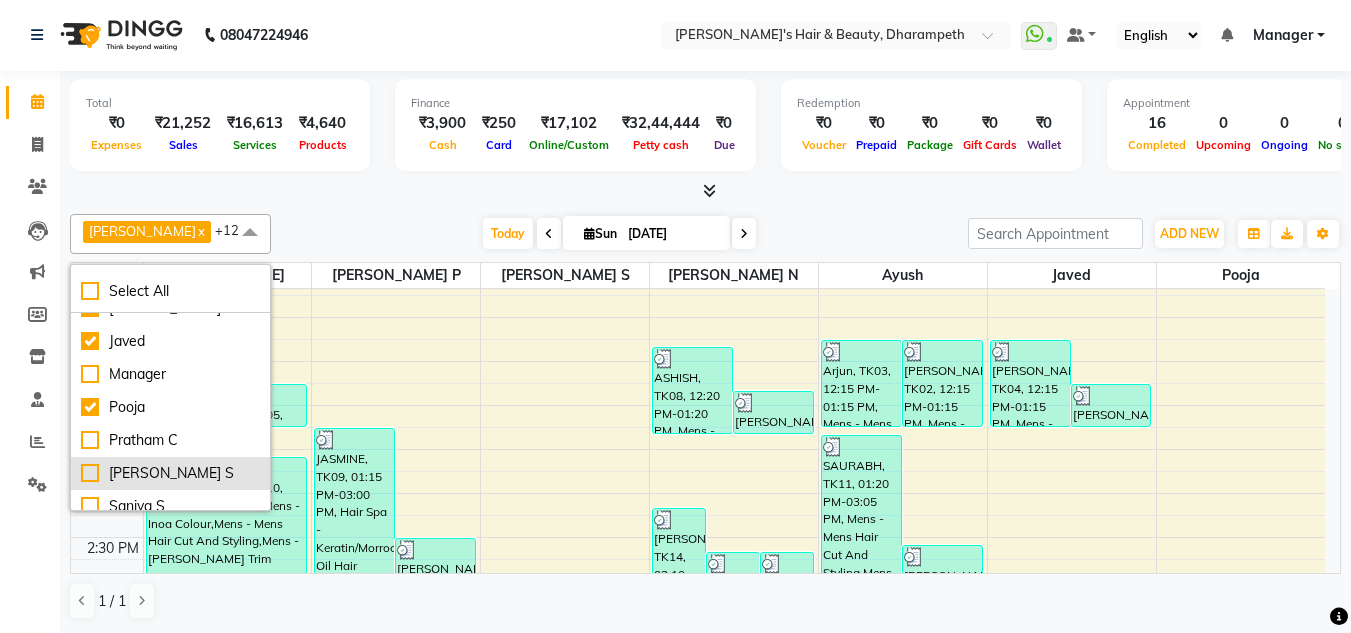 checkbox on "false" 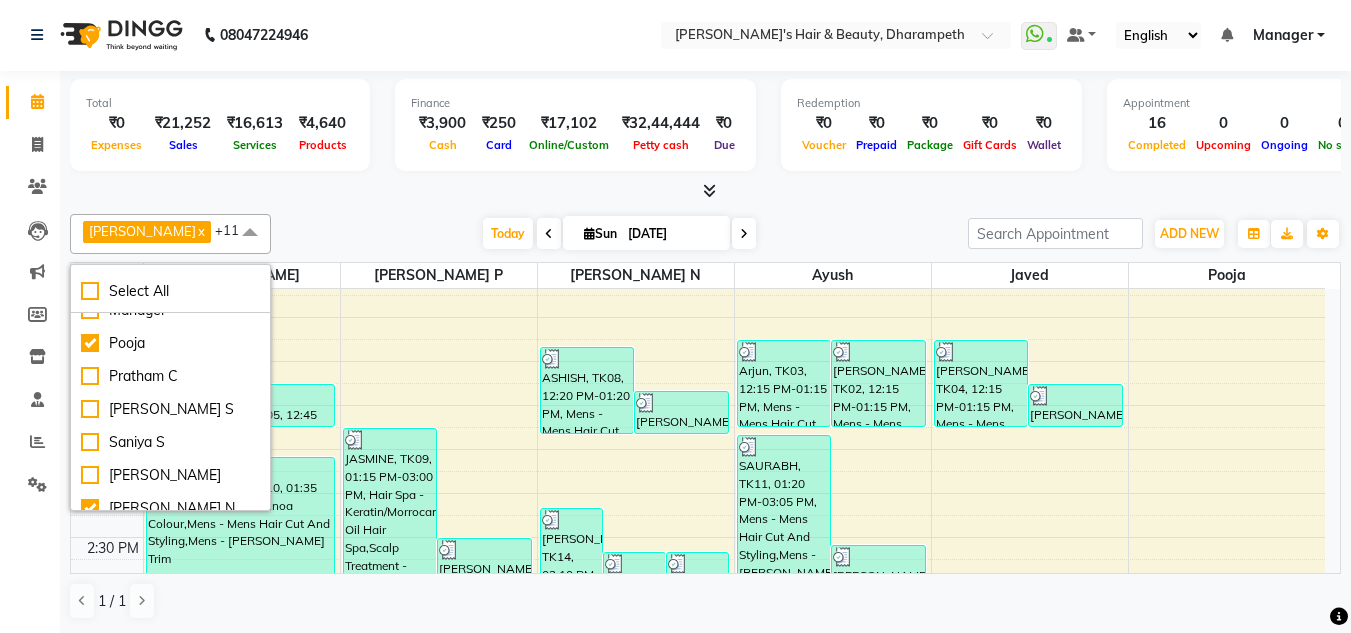 scroll, scrollTop: 166, scrollLeft: 0, axis: vertical 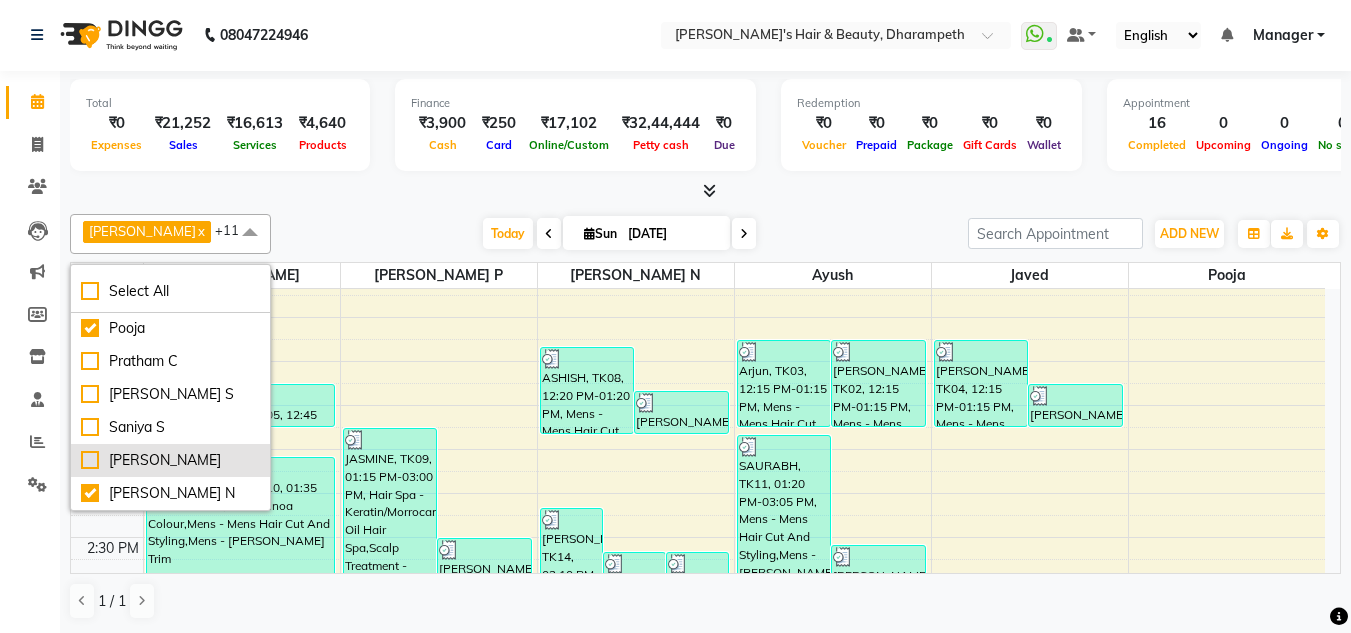 click on "[PERSON_NAME]" at bounding box center [170, 460] 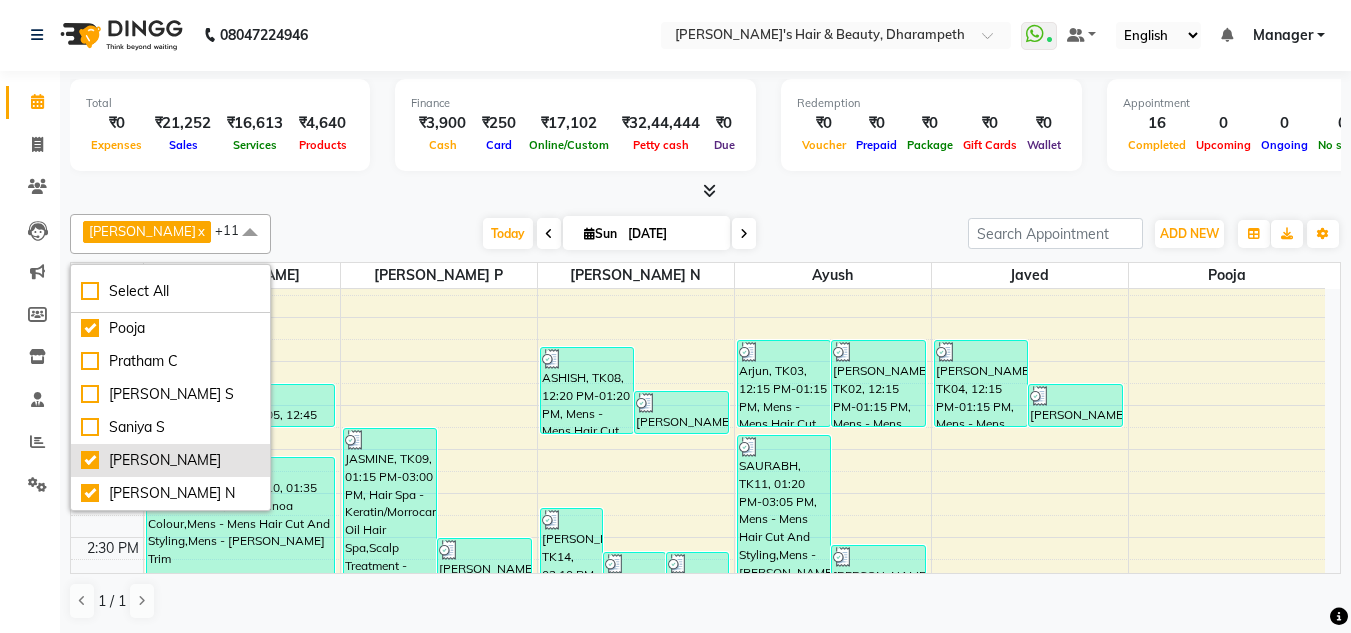checkbox on "true" 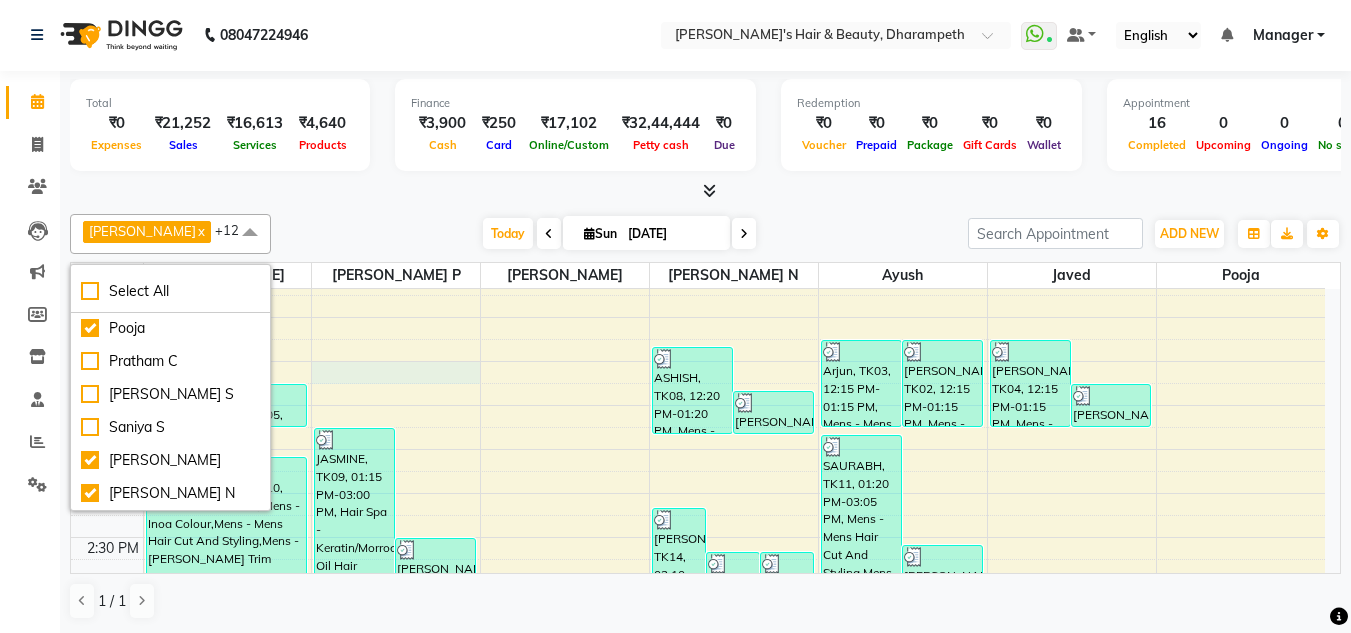 click on "8:00 AM 8:30 AM 9:00 AM 9:30 AM 10:00 AM 10:30 AM 11:00 AM 11:30 AM 12:00 PM 12:30 PM 1:00 PM 1:30 PM 2:00 PM 2:30 PM 3:00 PM 3:30 PM 4:00 PM 4:30 PM 5:00 PM 5:30 PM 6:00 PM 6:30 PM 7:00 PM 7:30 PM 8:00 PM 8:30 PM     MAYURESH, TK05, 12:45 PM-01:15 PM, Mens - Mens Hair Cut And Styling     MRINMOY, TK10, 01:35 PM-03:05 PM, Mens - Inoa Colour,Mens - Mens Hair Cut And Styling,Mens - Beard Trim     JASMINE, TK09, 01:15 PM-03:00 PM, Hair Spa - Keratin/Morrocan Oil Hair Spa,Scalp Treatment - Aminexel Scalp Treatment,Scalp Treatment - Scalp Scrub     AAYUSHI, TK13, 02:30 PM-03:10 PM, Womens - Womens  Hair Cut Wash And Blowdry,Deep Conditioning      PRANAV, TK14, 02:10 PM-03:10 PM, Mens - Mens Hair Cut And Styling,Mens - Beard Trim     MAHI, TK15, 02:40 PM-03:10 PM, Mens - Beard Trim     PAWAN PARDHI, TK16, 02:40 PM-03:10 PM, Mens - Mens Hair Cut And Styling     ASHISH, TK08, 12:20 PM-01:20 PM, Mens - Mens Hair Cut And Styling,Mens - Beard Trim     ANKITA SHAHARE, TK06, 12:50 PM-01:20 PM, Mens - Boy Hair Cut" at bounding box center (698, 537) 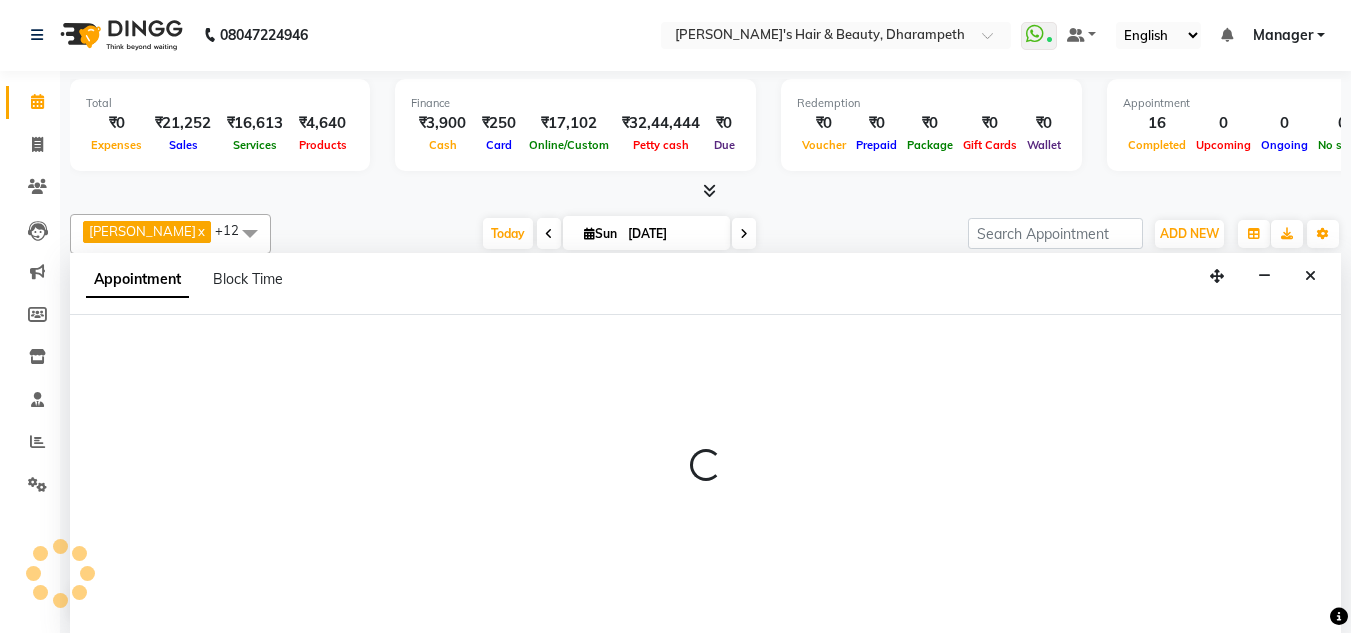 select on "39862" 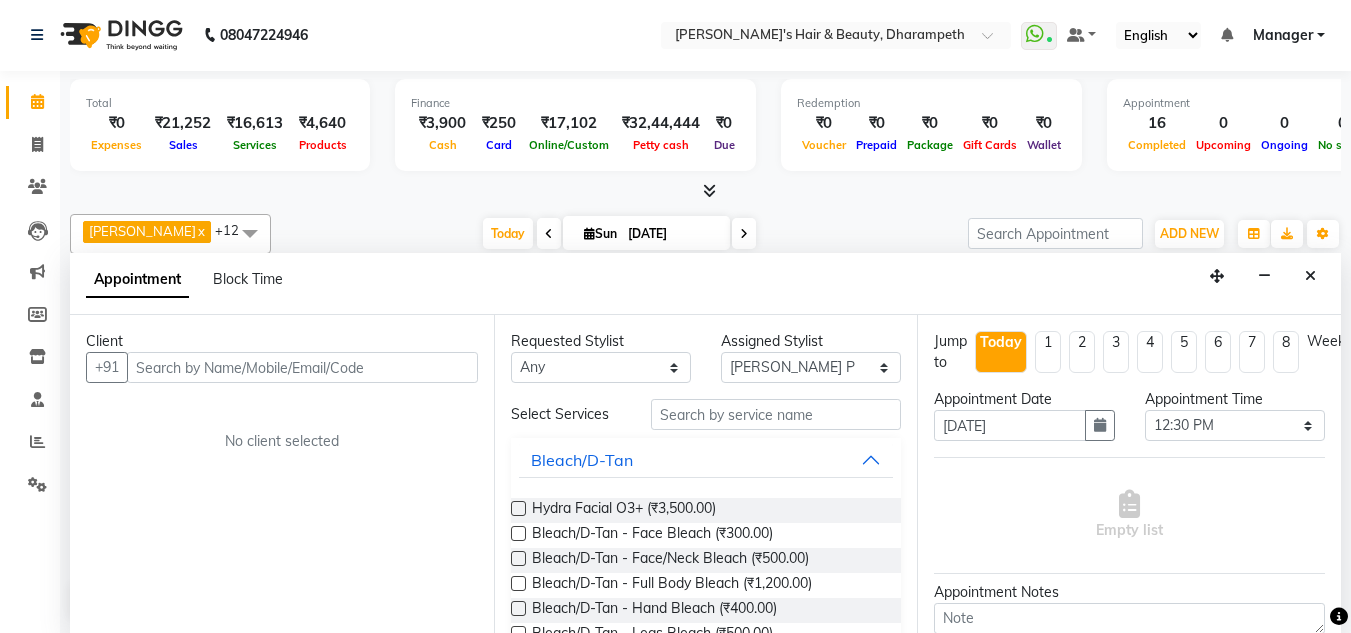 click on "Appointment Block Time" at bounding box center [705, 284] 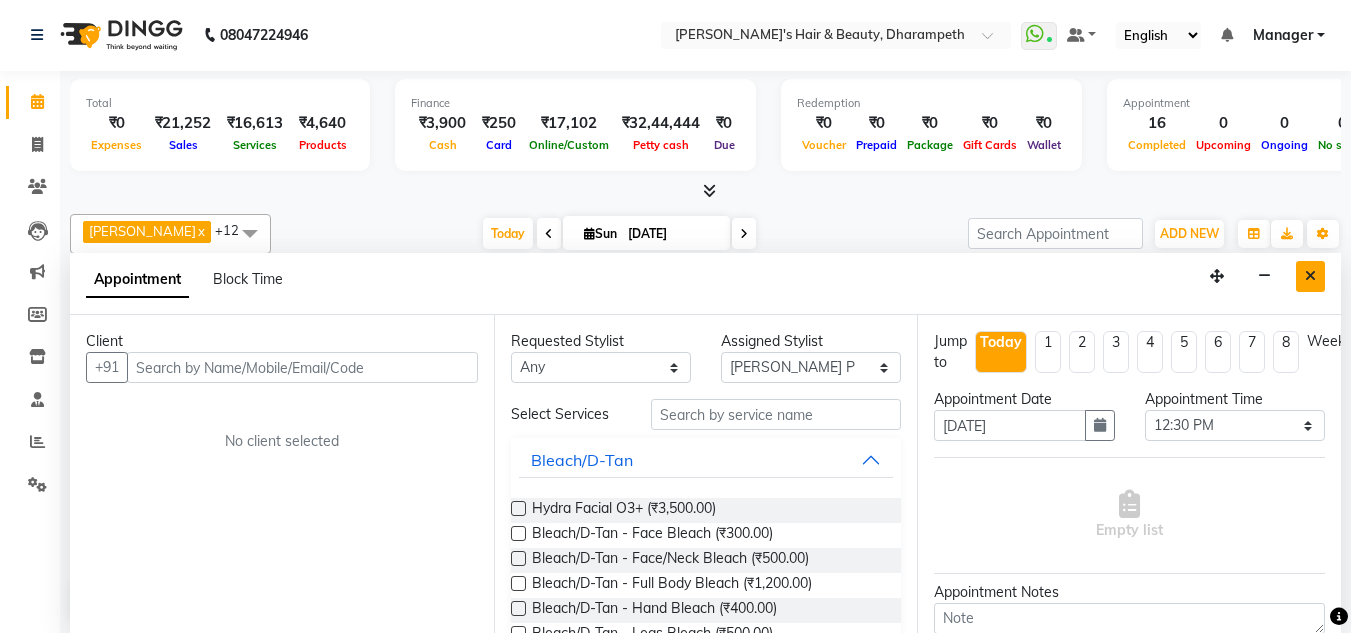 click at bounding box center (1310, 276) 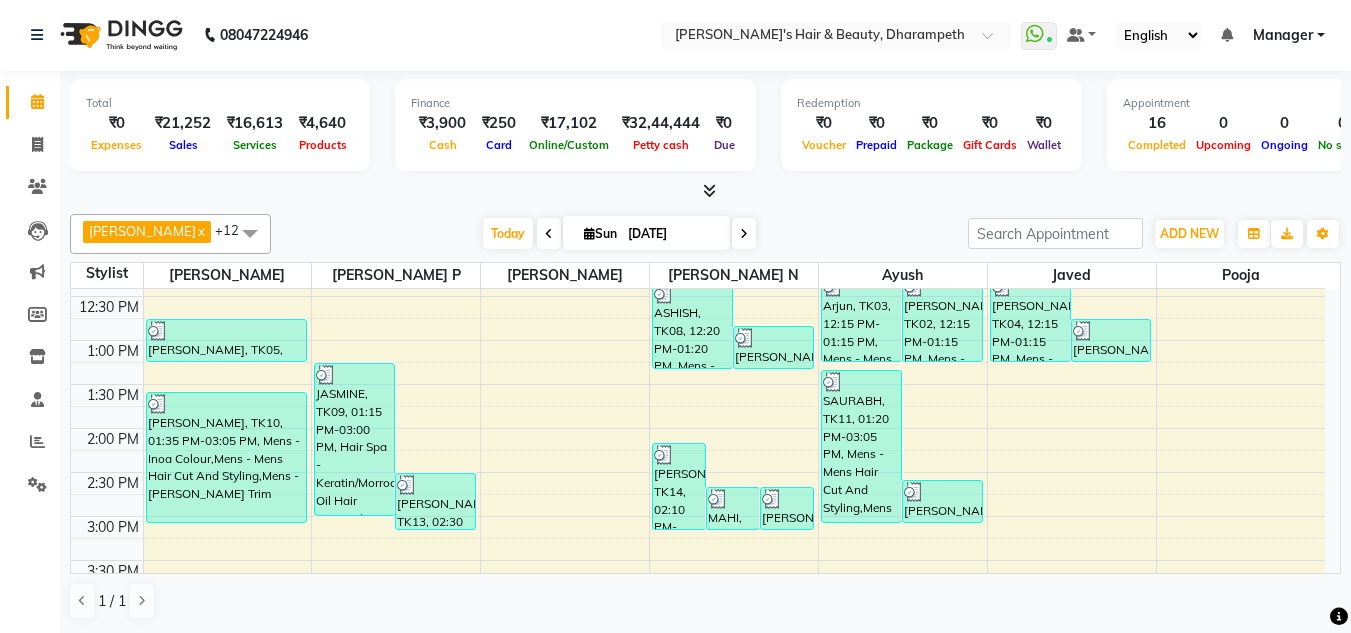 scroll, scrollTop: 383, scrollLeft: 0, axis: vertical 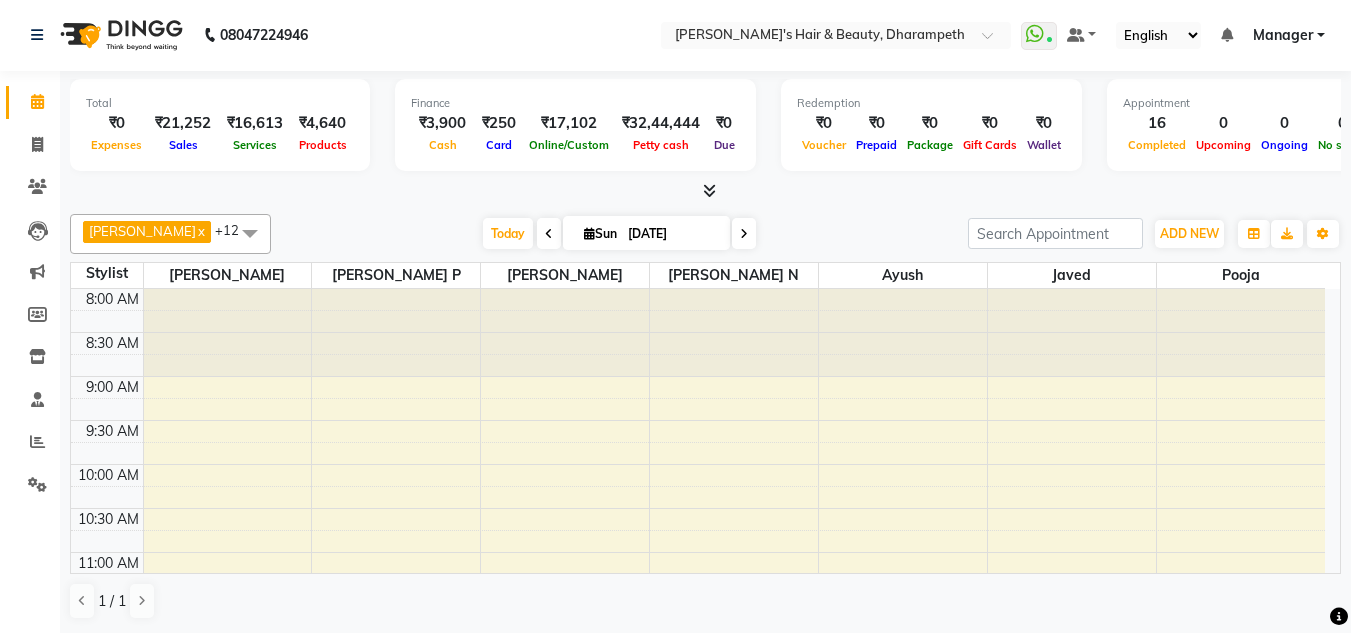 click on "+12" at bounding box center [234, 230] 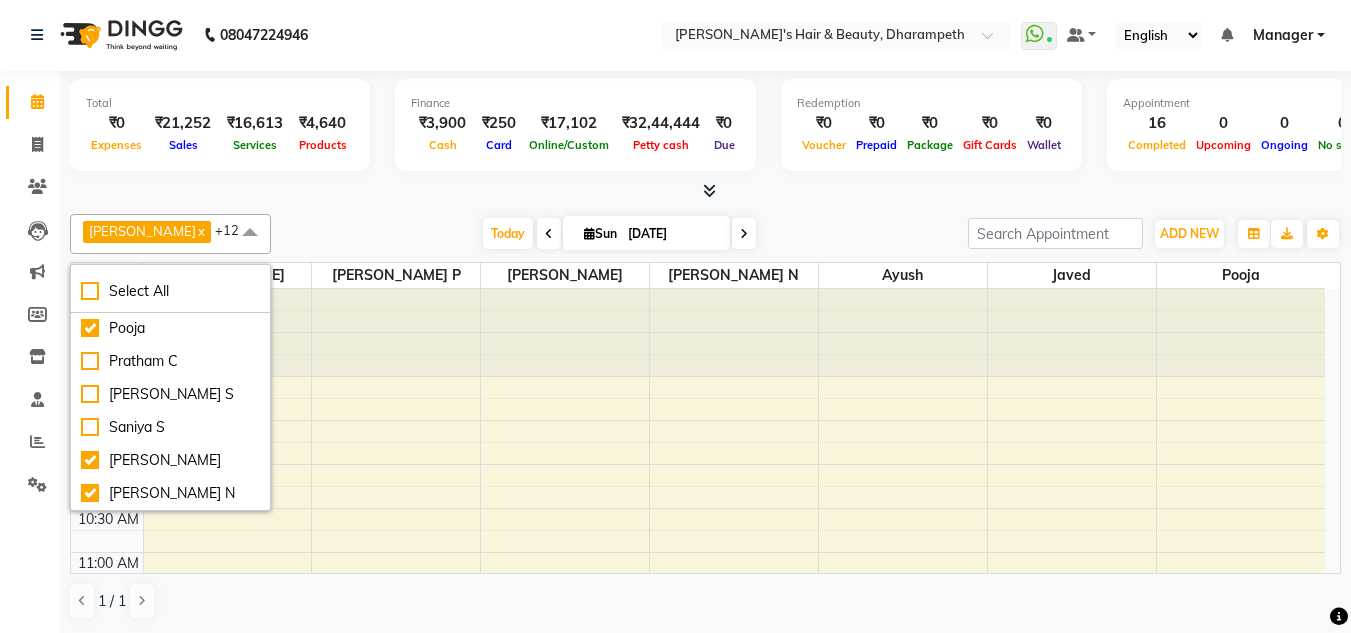 click on "NOOR  x Ritik  x Sachin   x sarang  x Shantanu  x VIKRAM BAGHEL  x Anuj  x Apurva  x VEDANT NIMBURKAR  x Himanshu P  x Javed   x Pooja  x Shilpa P  x +12 Select All Anuj W Ayush Himanshu P Javed  Manager Pooja Pratham C Sakshi S Saniya S Shilpa P Vedant N Today  Sun 13-07-2025 Toggle Dropdown Add Appointment Add Invoice Add Expense Add Attendance Add Client Add Transaction Toggle Dropdown Add Appointment Add Invoice Add Expense Add Attendance Add Client ADD NEW Toggle Dropdown Add Appointment Add Invoice Add Expense Add Attendance Add Client Add Transaction NOOR  x Ritik  x Sachin   x sarang  x Shantanu  x VIKRAM BAGHEL  x Anuj  x Apurva  x VEDANT NIMBURKAR  x Himanshu P  x Javed   x Pooja  x Shilpa P  x +12 Select All Anuj W Ayush Himanshu P Javed  Manager Pooja Pratham C Sakshi S Saniya S Shilpa P Vedant N Group By  Staff View   Room View  View as Vertical  Vertical - Week View  Horizontal  Horizontal - Week View  List  Toggle Dropdown Calendar Settings Manage Tags  Full Screen 10" at bounding box center [705, 234] 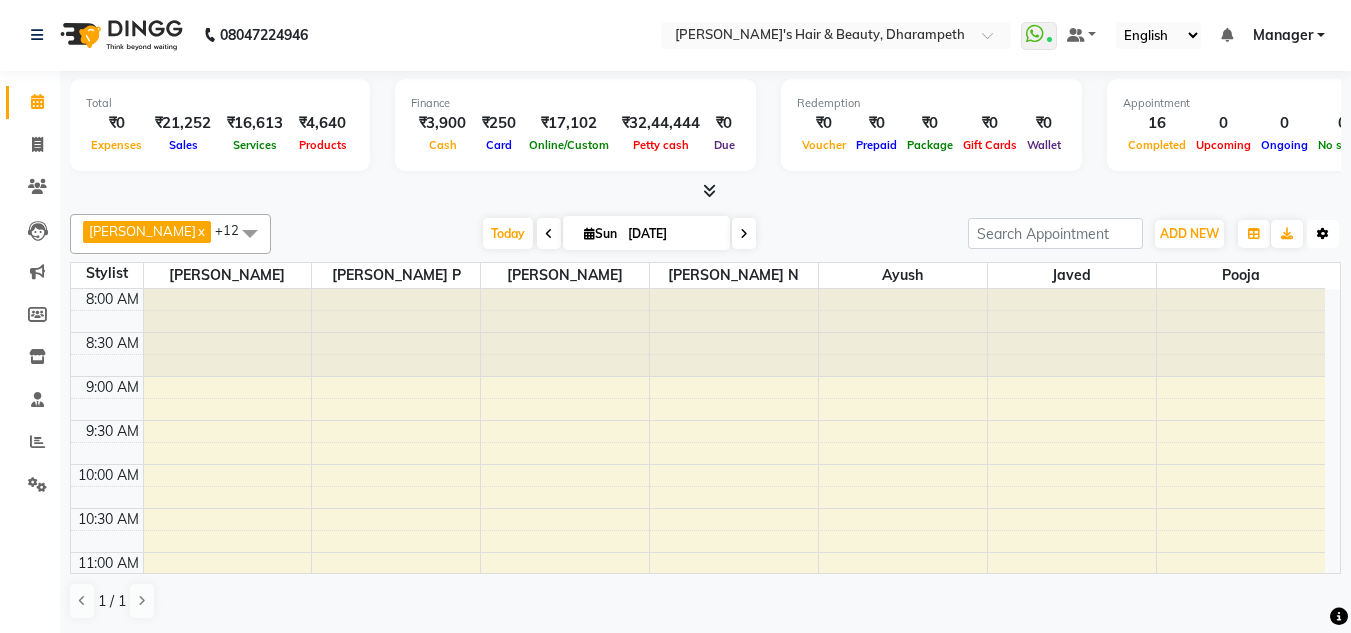 click at bounding box center (1323, 234) 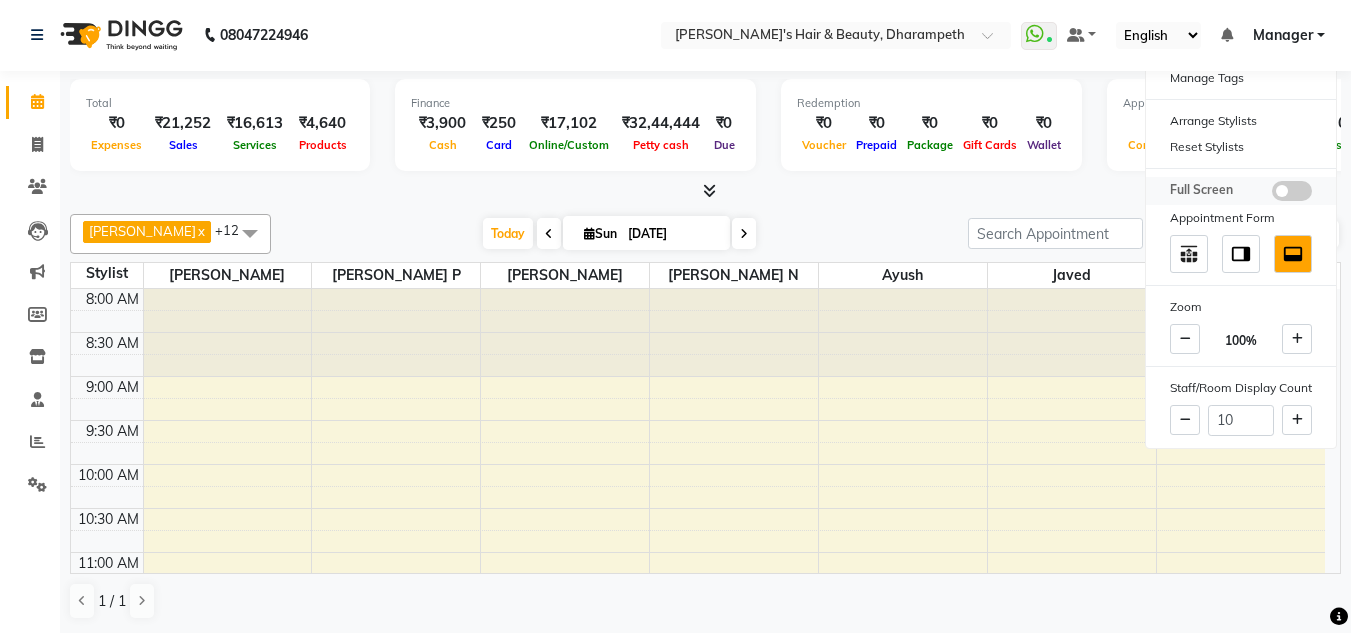 click at bounding box center [1292, 191] 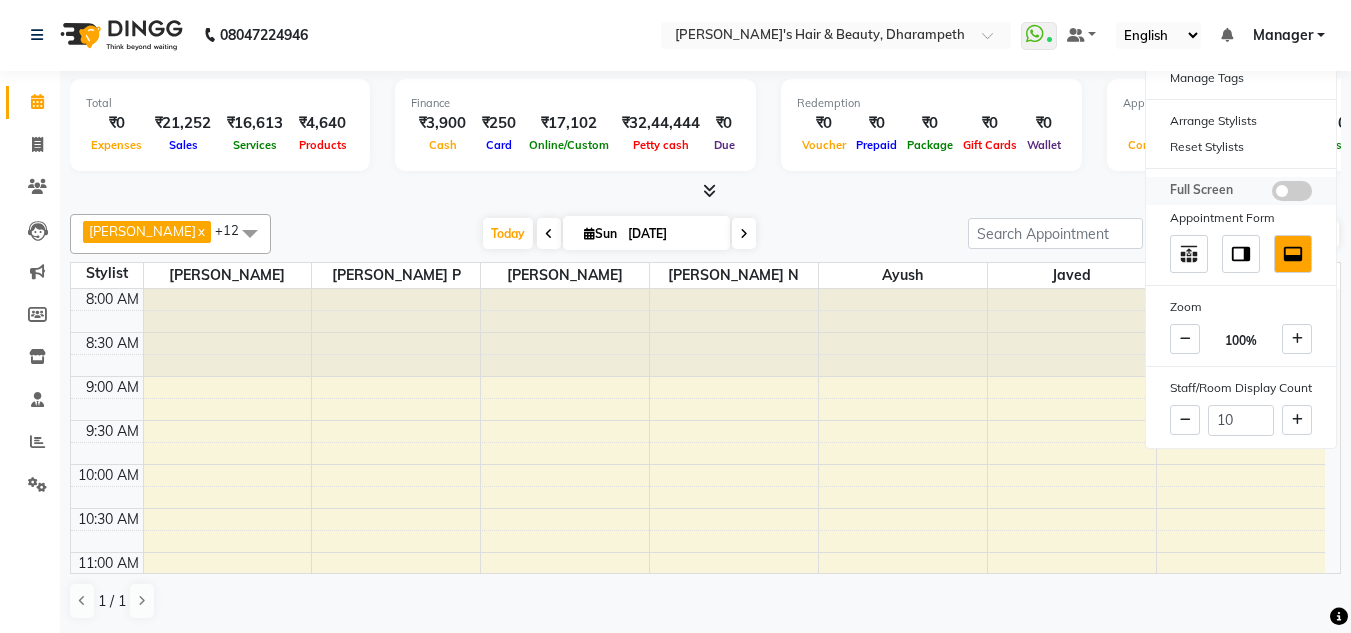 click at bounding box center [1272, 194] 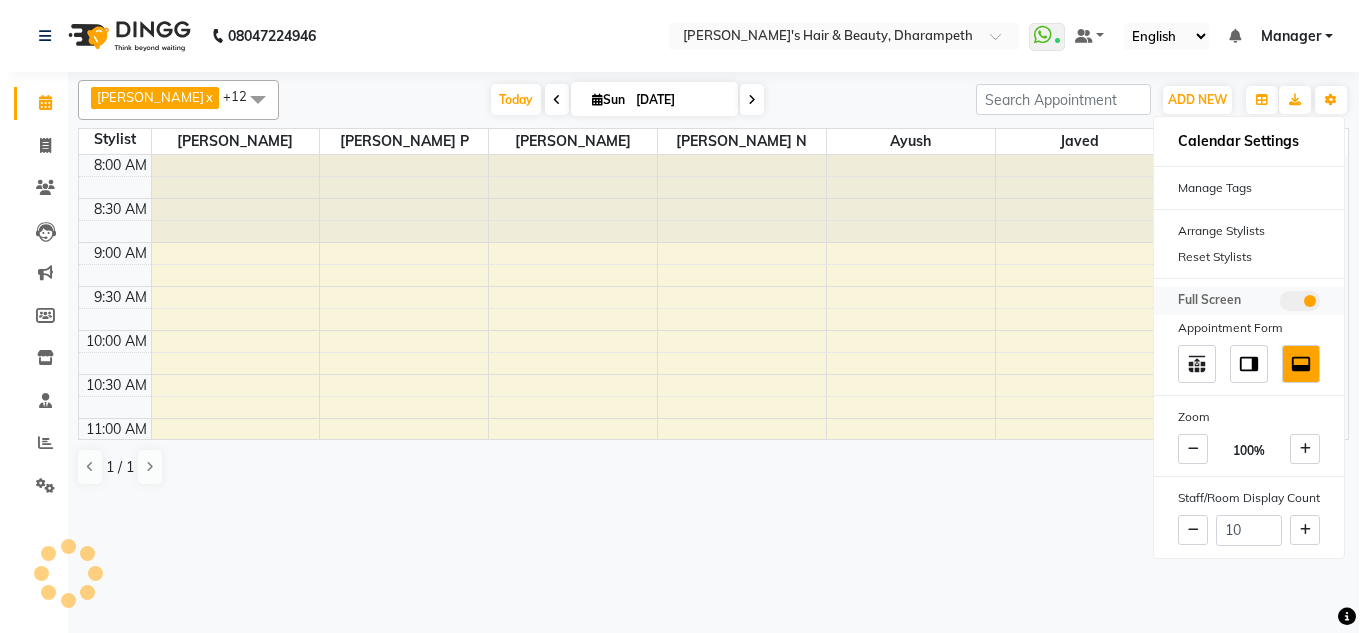 scroll, scrollTop: 0, scrollLeft: 0, axis: both 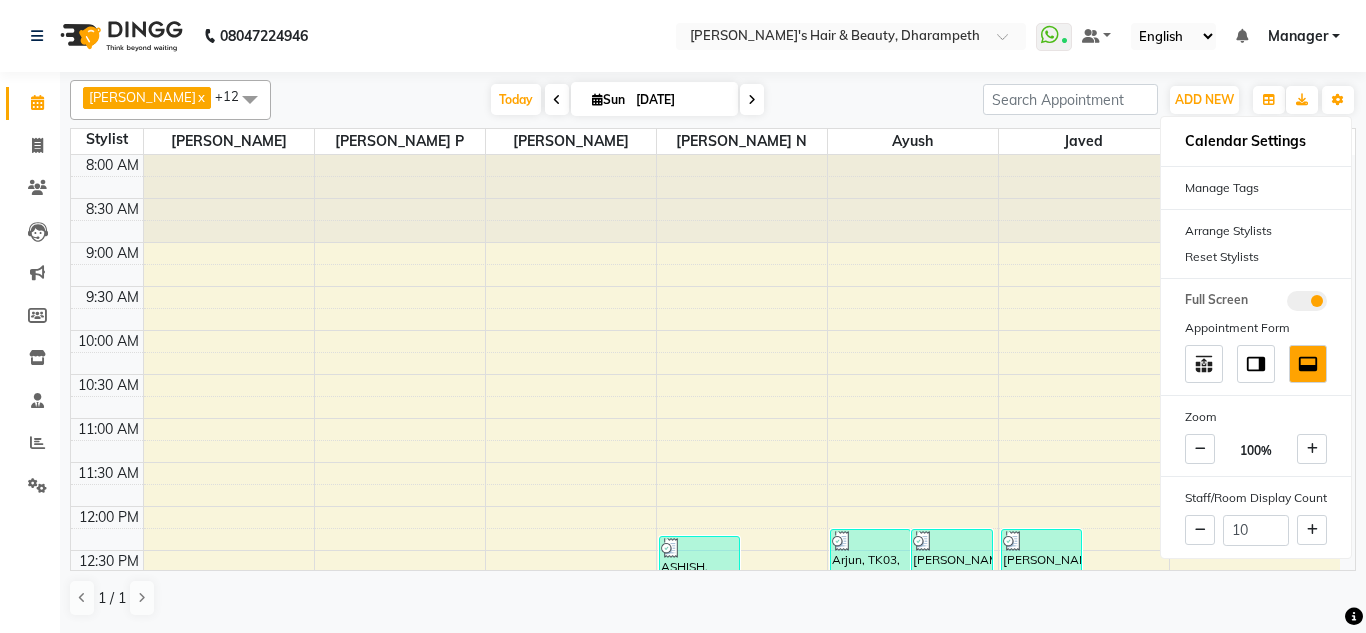 click on "Calendar Settings Manage Tags   Arrange Stylists   Reset Stylists  Full Screen Appointment Form Zoom 100% Staff/Room Display Count 10" at bounding box center [1256, 337] 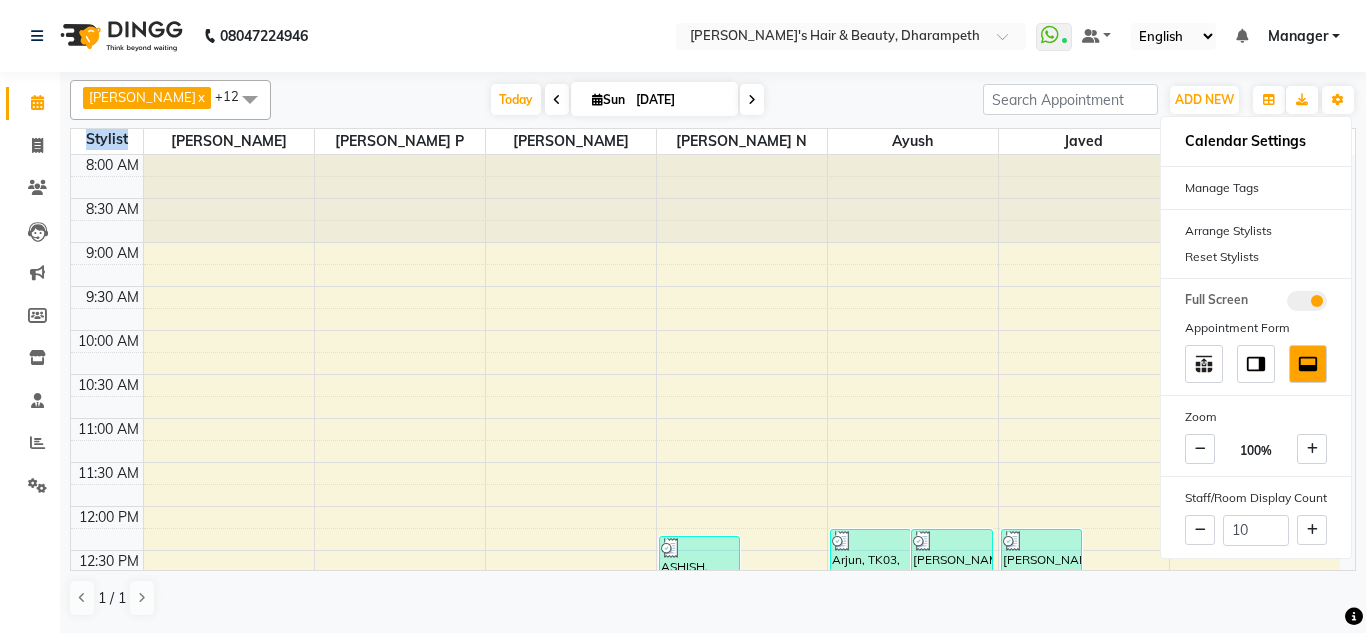 click on "Calendar Settings Manage Tags   Arrange Stylists   Reset Stylists  Full Screen Appointment Form Zoom 100% Staff/Room Display Count 10" at bounding box center [1256, 337] 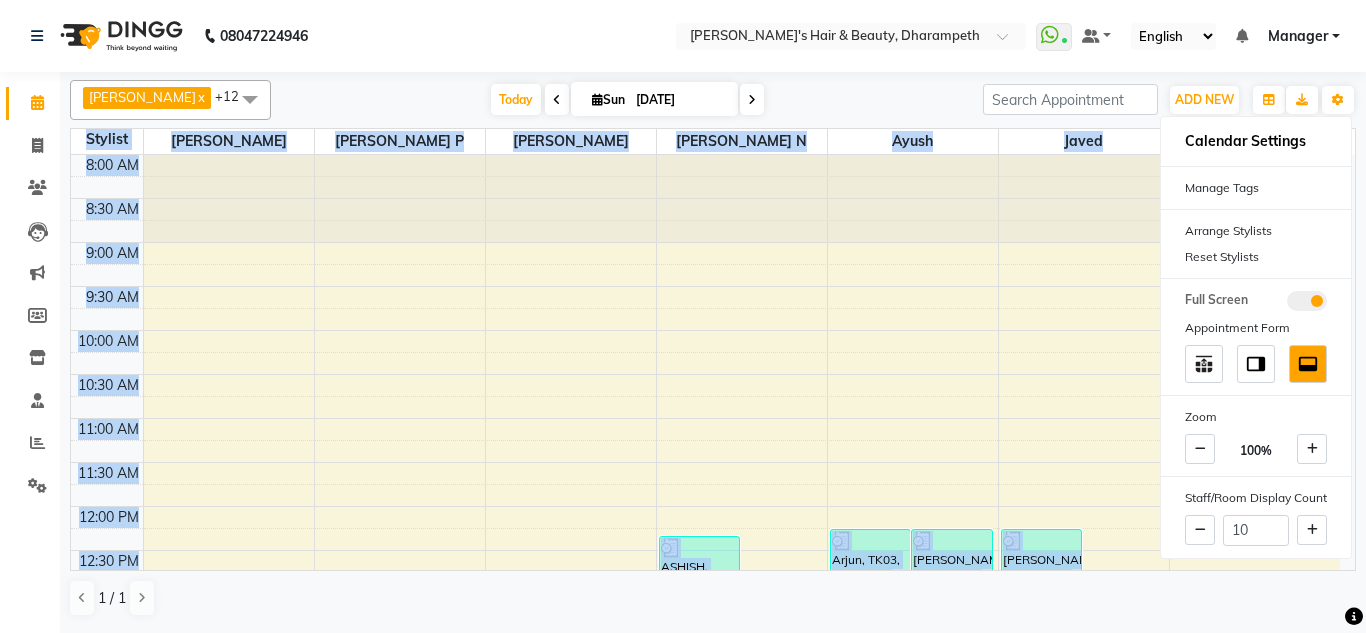 click on "Calendar Settings Manage Tags   Arrange Stylists   Reset Stylists  Full Screen Appointment Form Zoom 100% Staff/Room Display Count 10" at bounding box center [1256, 337] 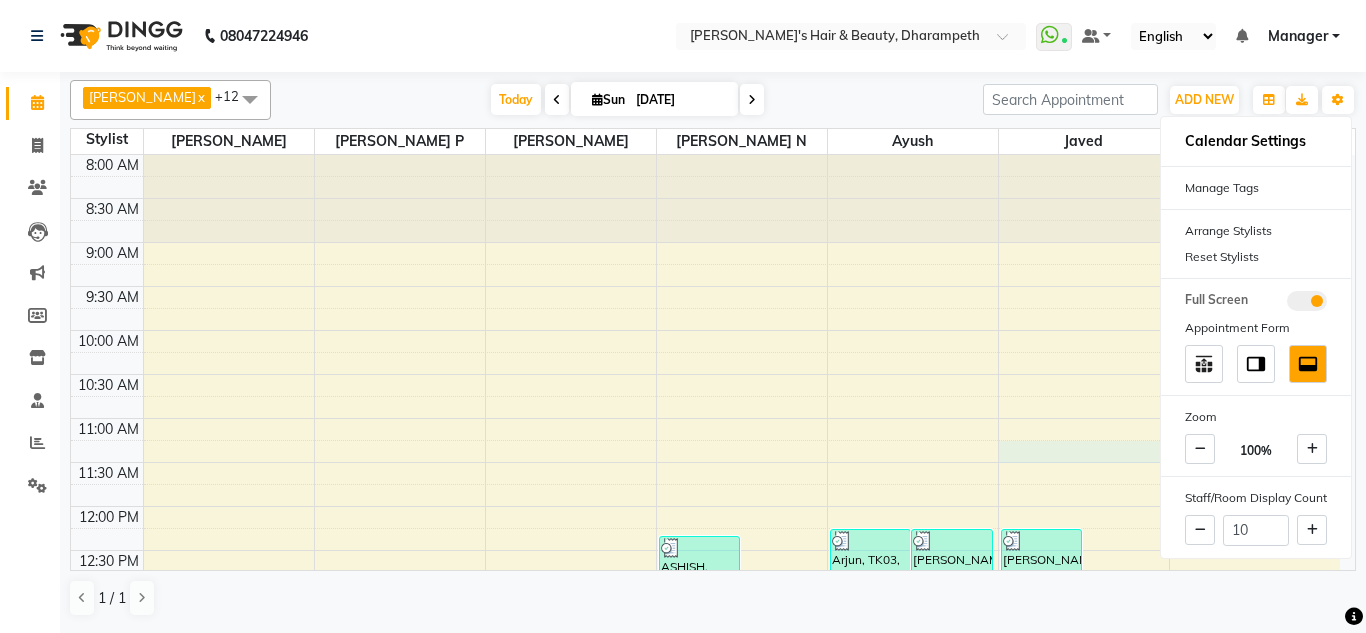 click on "8:00 AM 8:30 AM 9:00 AM 9:30 AM 10:00 AM 10:30 AM 11:00 AM 11:30 AM 12:00 PM 12:30 PM 1:00 PM 1:30 PM 2:00 PM 2:30 PM 3:00 PM 3:30 PM 4:00 PM 4:30 PM 5:00 PM 5:30 PM 6:00 PM 6:30 PM 7:00 PM 7:30 PM 8:00 PM 8:30 PM     MAYURESH, TK05, 12:45 PM-01:15 PM, Mens - Mens Hair Cut And Styling     MRINMOY, TK10, 01:35 PM-03:05 PM, Mens - Inoa Colour,Mens - Mens Hair Cut And Styling,Mens - Beard Trim     JASMINE, TK09, 01:15 PM-03:00 PM, Hair Spa - Keratin/Morrocan Oil Hair Spa,Scalp Treatment - Aminexel Scalp Treatment,Scalp Treatment - Scalp Scrub     AAYUSHI, TK13, 02:30 PM-03:10 PM, Womens - Womens  Hair Cut Wash And Blowdry,Deep Conditioning      PRANAV, TK14, 02:10 PM-03:10 PM, Mens - Mens Hair Cut And Styling,Mens - Beard Trim     MAHI, TK15, 02:40 PM-03:10 PM, Mens - Beard Trim     PAWAN PARDHI, TK16, 02:40 PM-03:10 PM, Mens - Mens Hair Cut And Styling     ASHISH, TK08, 12:20 PM-01:20 PM, Mens - Mens Hair Cut And Styling,Mens - Beard Trim     ANKITA SHAHARE, TK06, 12:50 PM-01:20 PM, Mens - Boy Hair Cut" at bounding box center [705, 726] 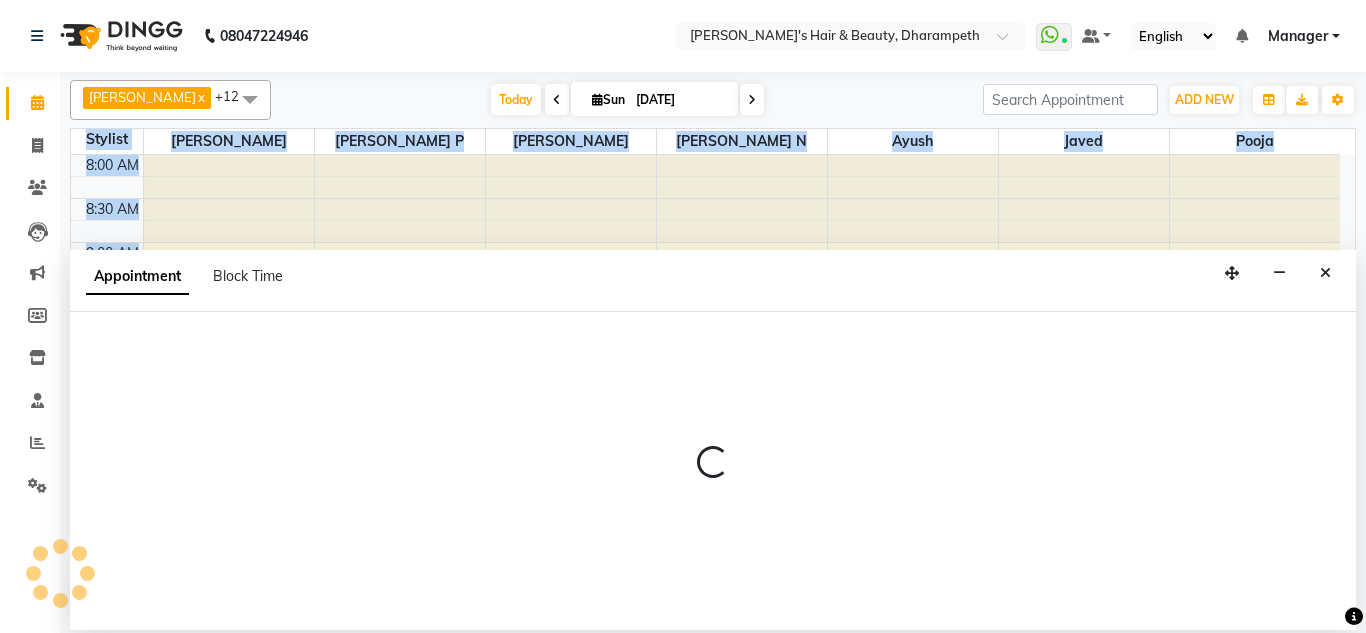 select on "65623" 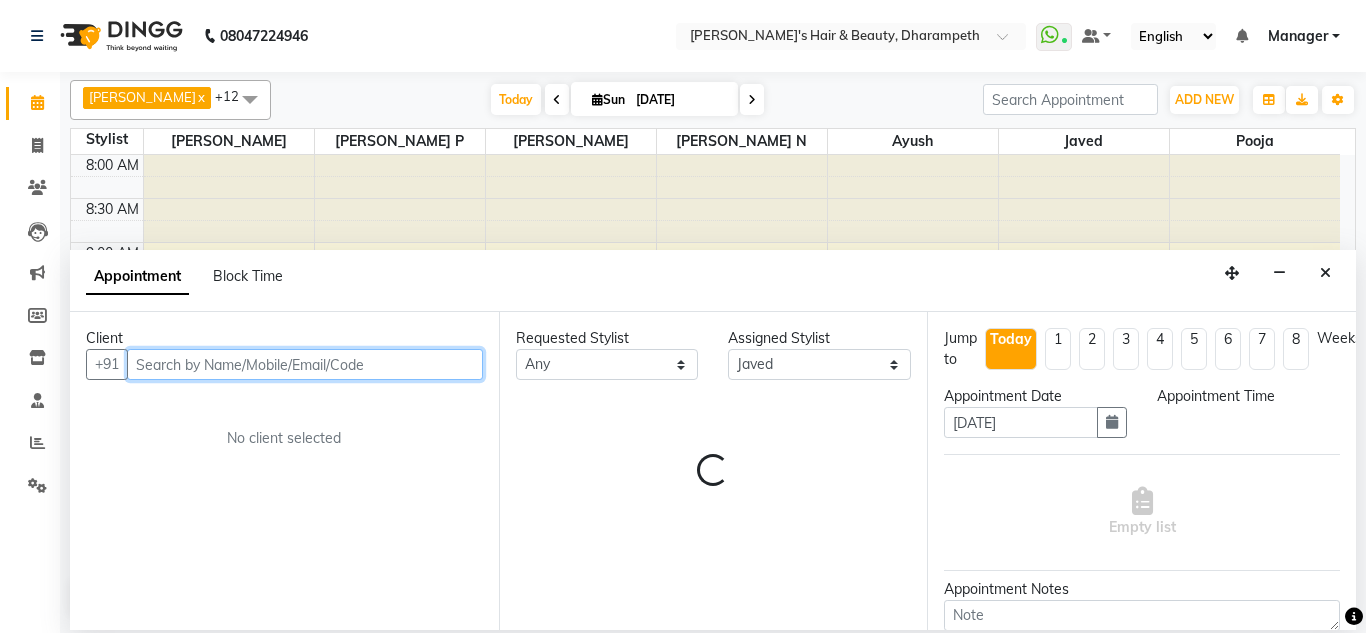 select on "675" 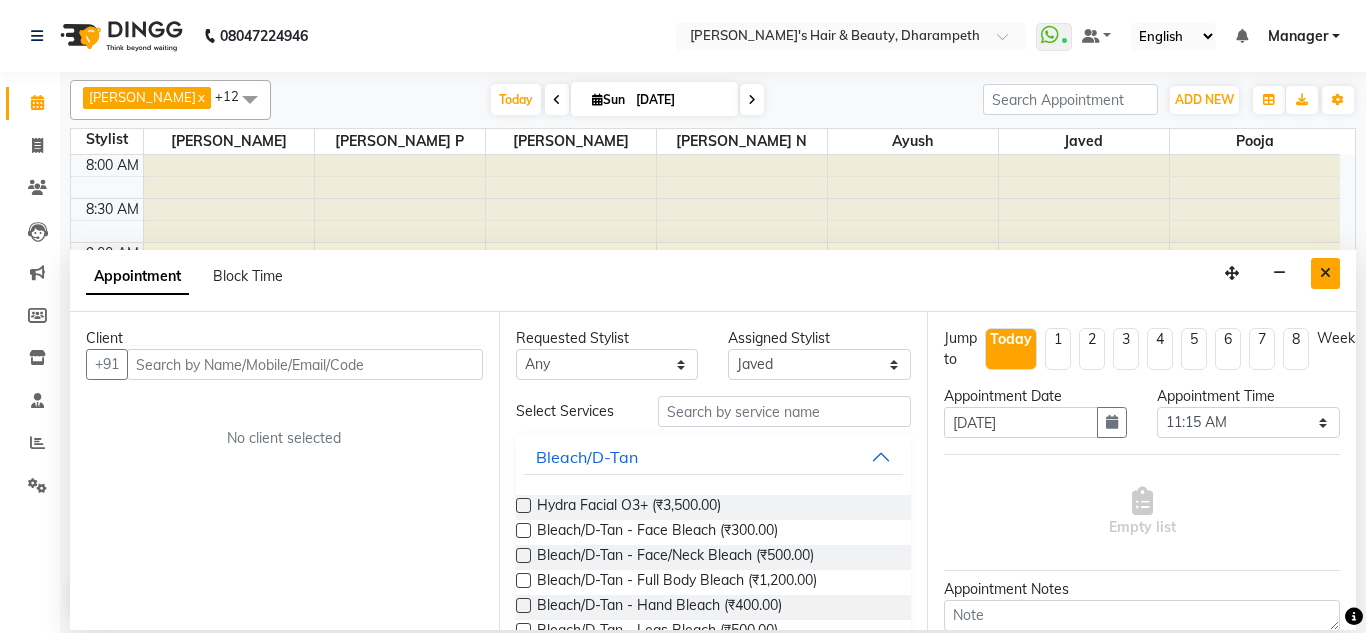 click at bounding box center [1325, 273] 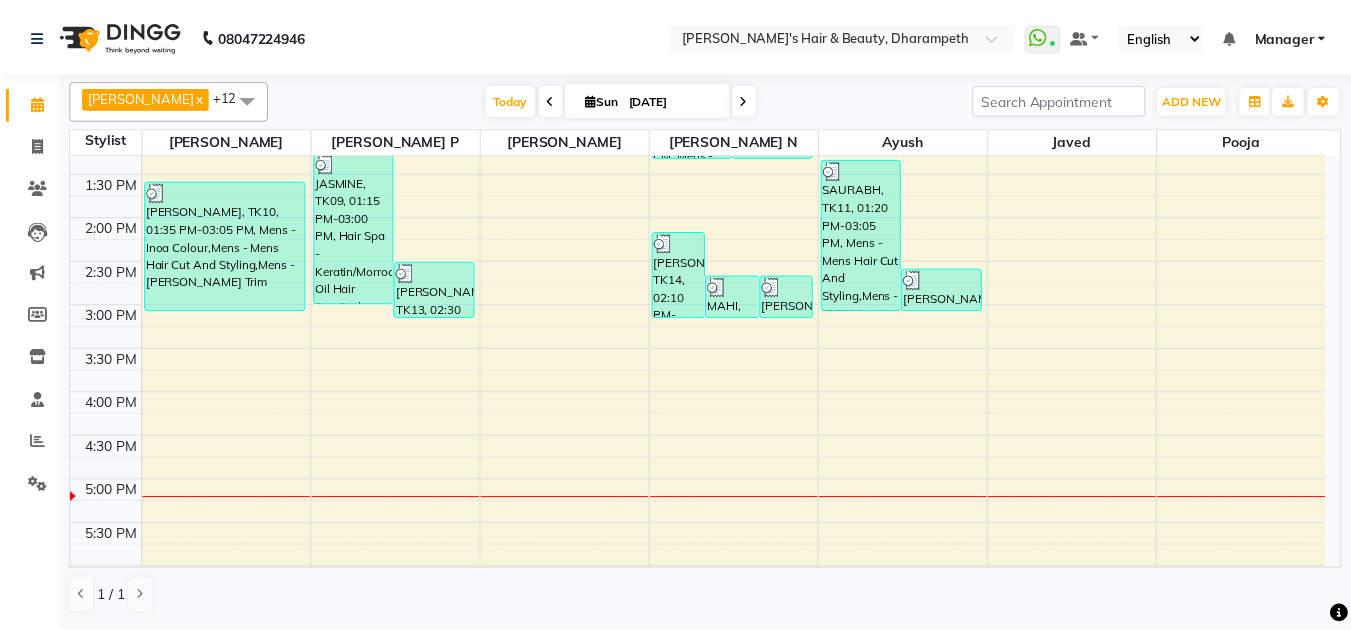 scroll, scrollTop: 0, scrollLeft: 0, axis: both 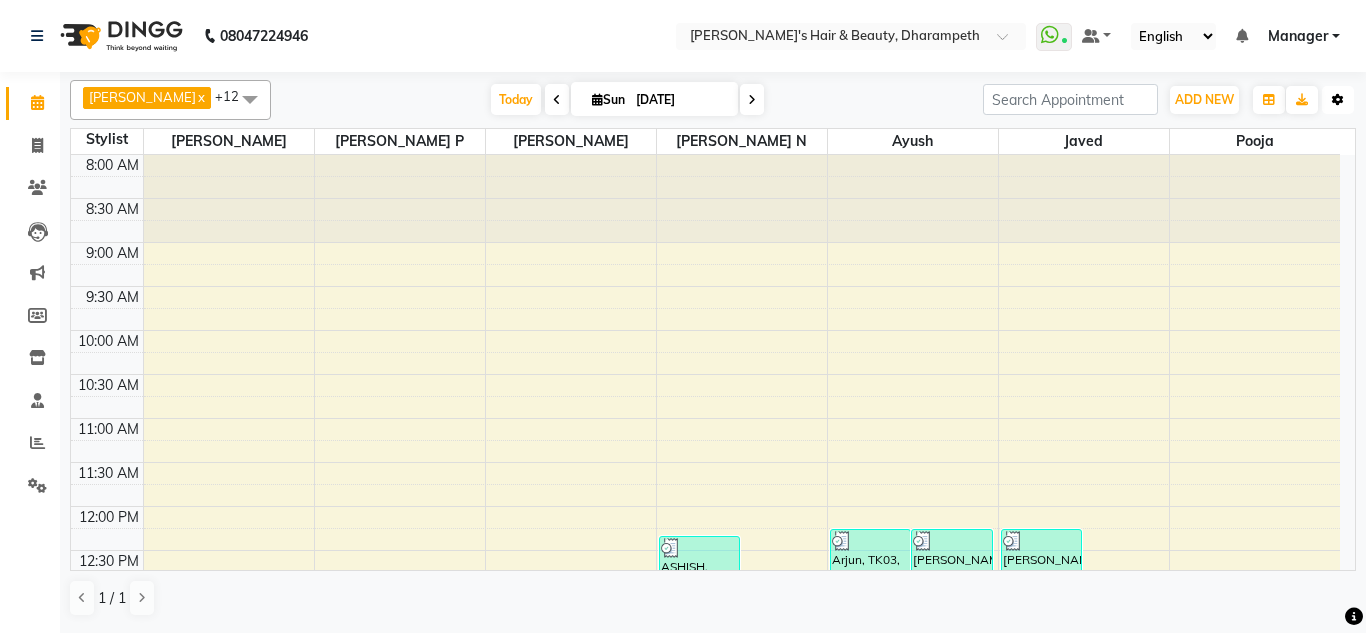 click on "Toggle Dropdown" at bounding box center [1338, 100] 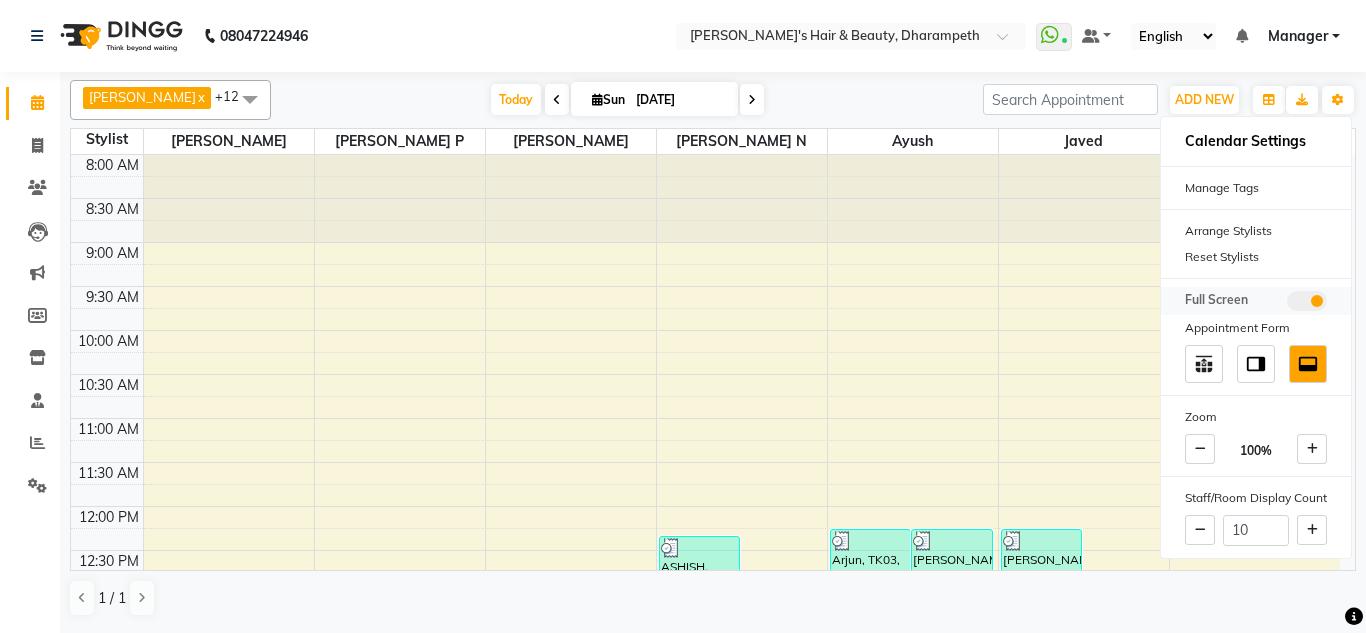 click at bounding box center [1307, 301] 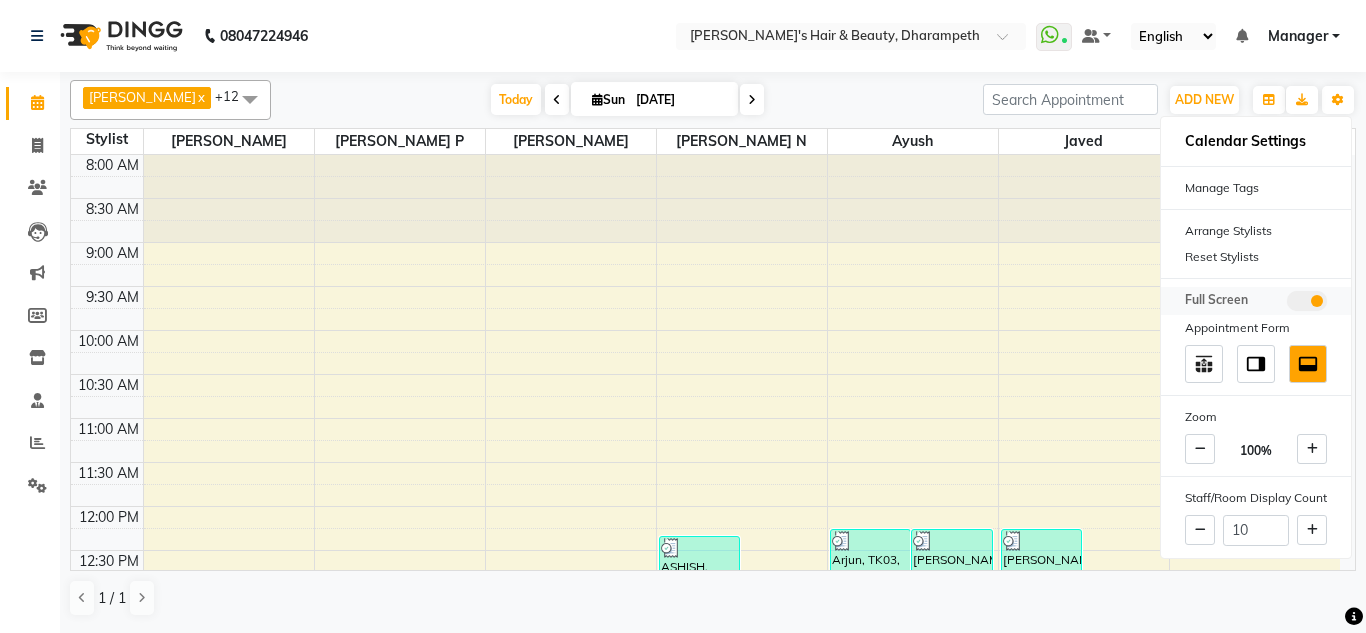 click at bounding box center [1287, 304] 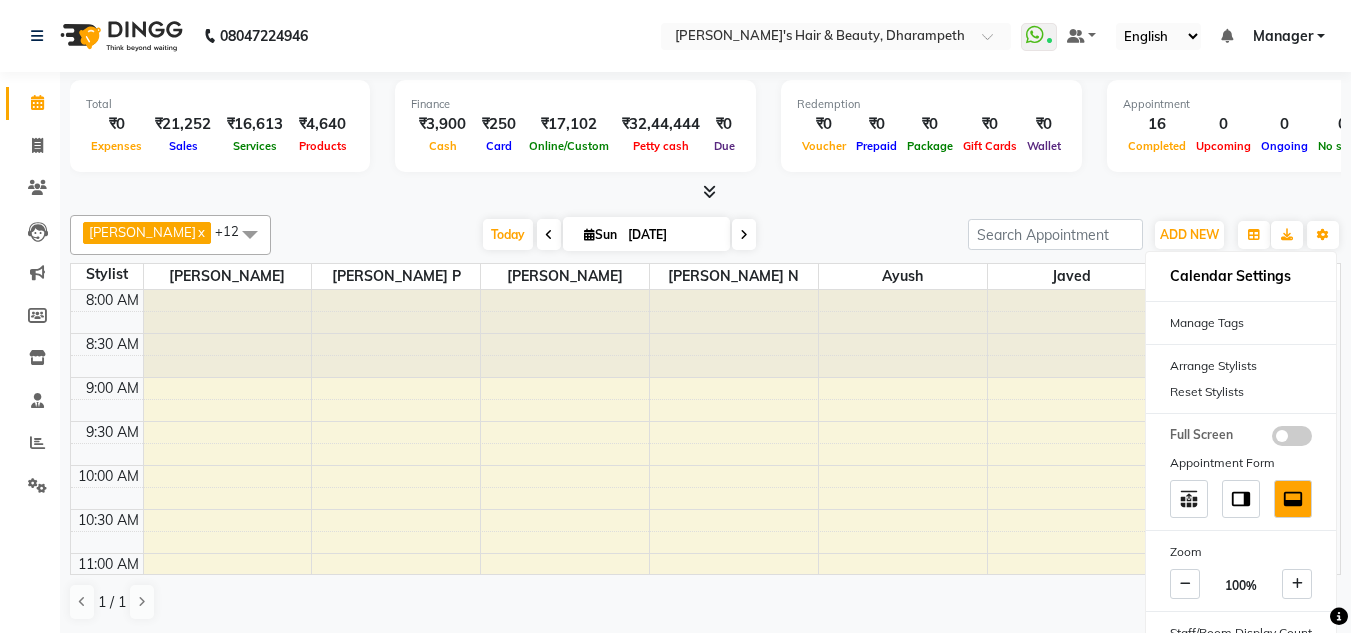click at bounding box center (709, 191) 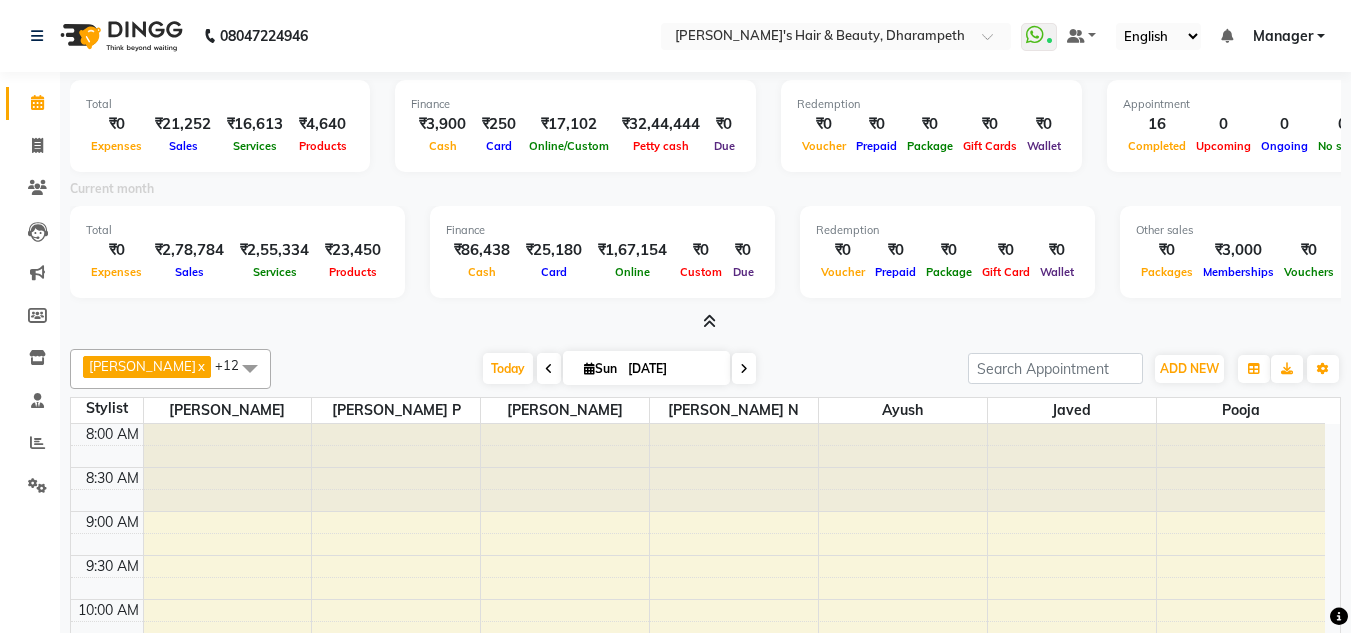 click on "Current month" at bounding box center (705, 192) 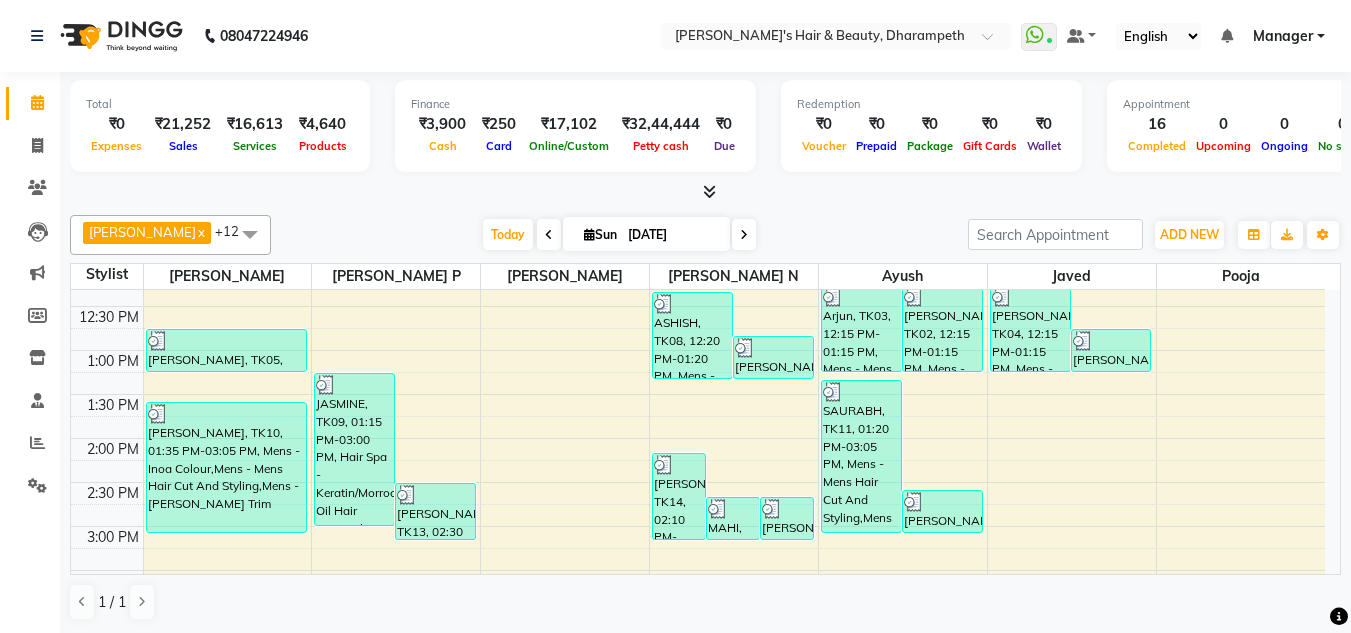 scroll, scrollTop: 365, scrollLeft: 0, axis: vertical 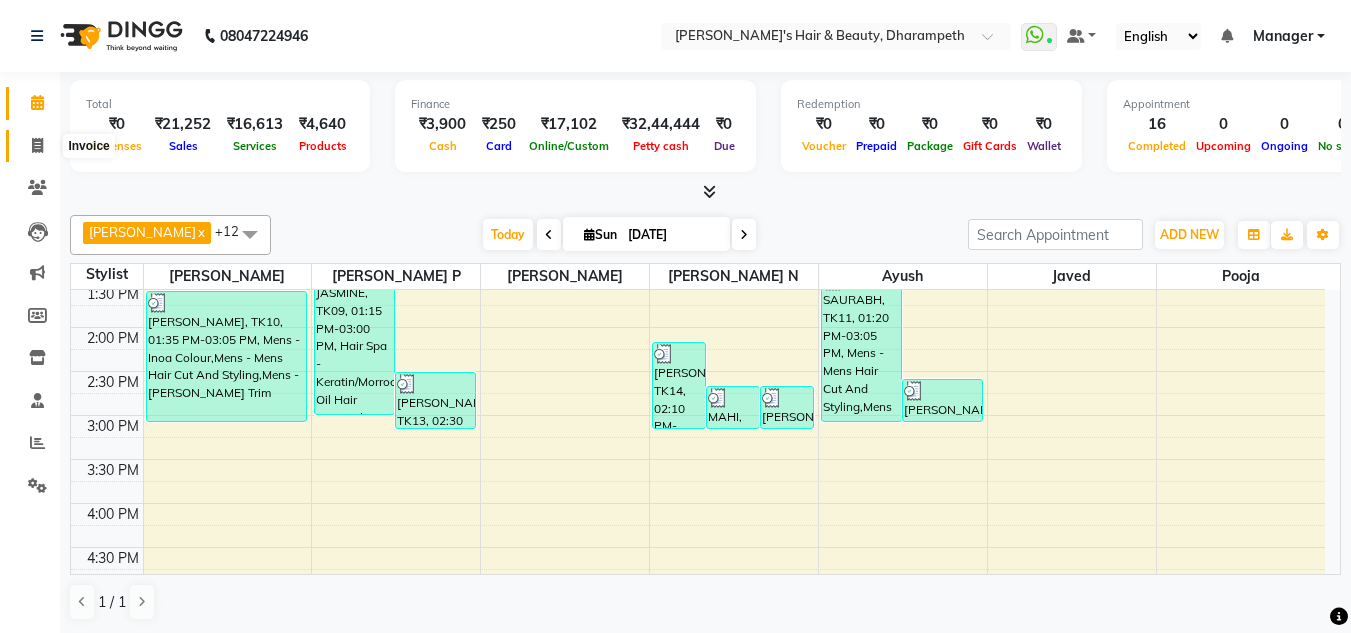 click 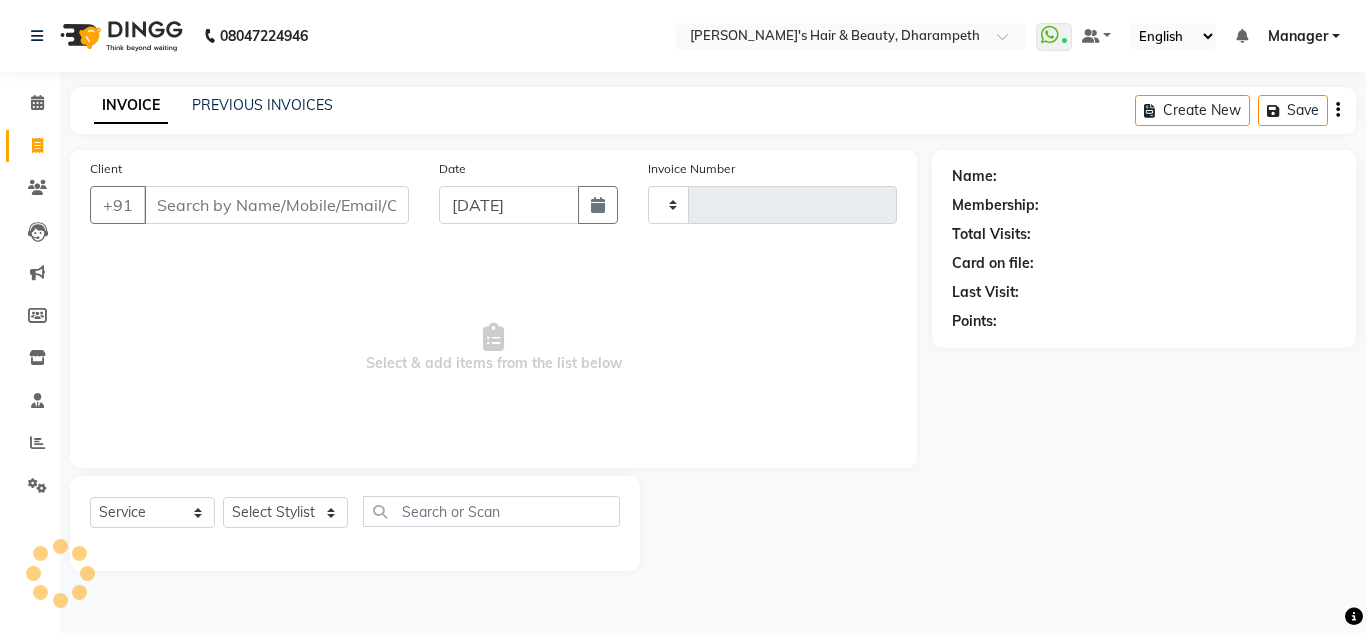 type on "2161" 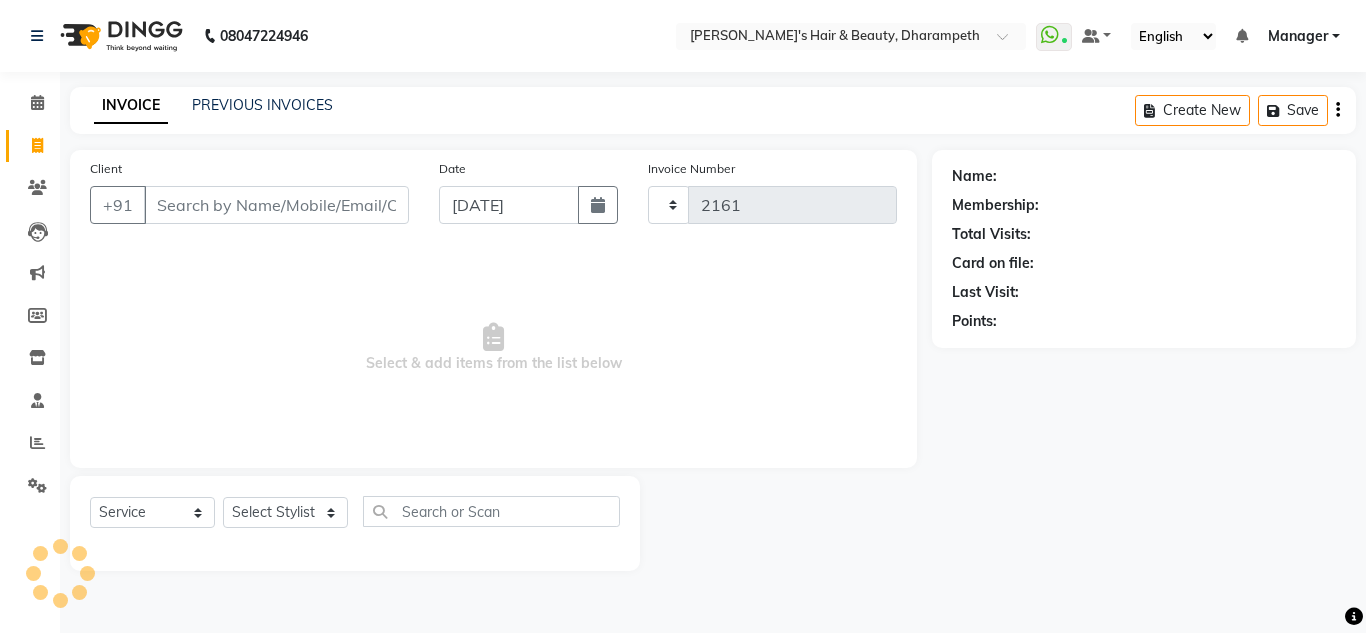 select on "4860" 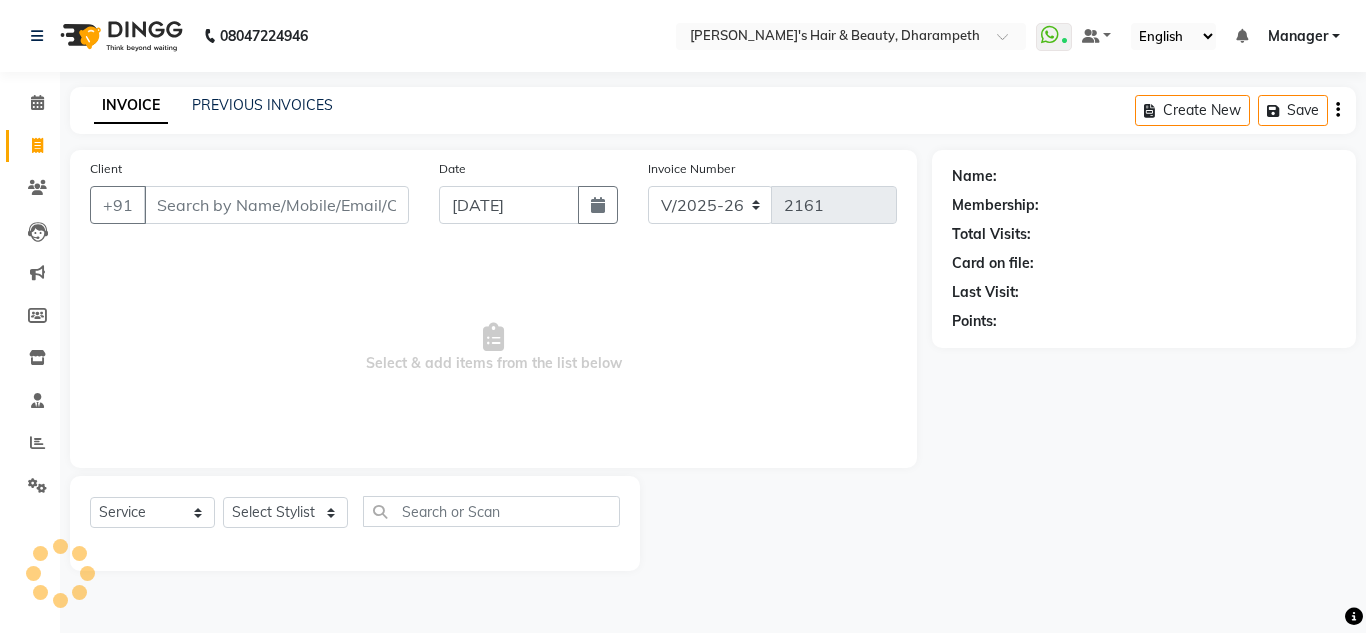 click on "Client +91" 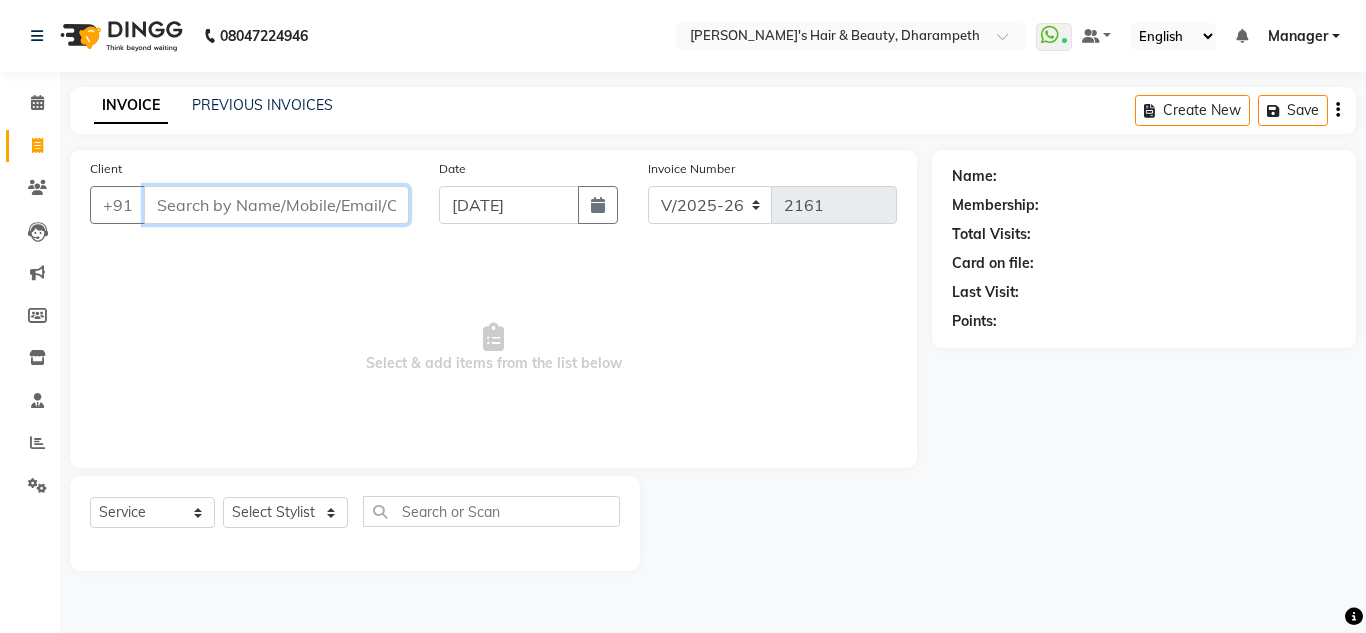 click on "Client" at bounding box center (276, 205) 